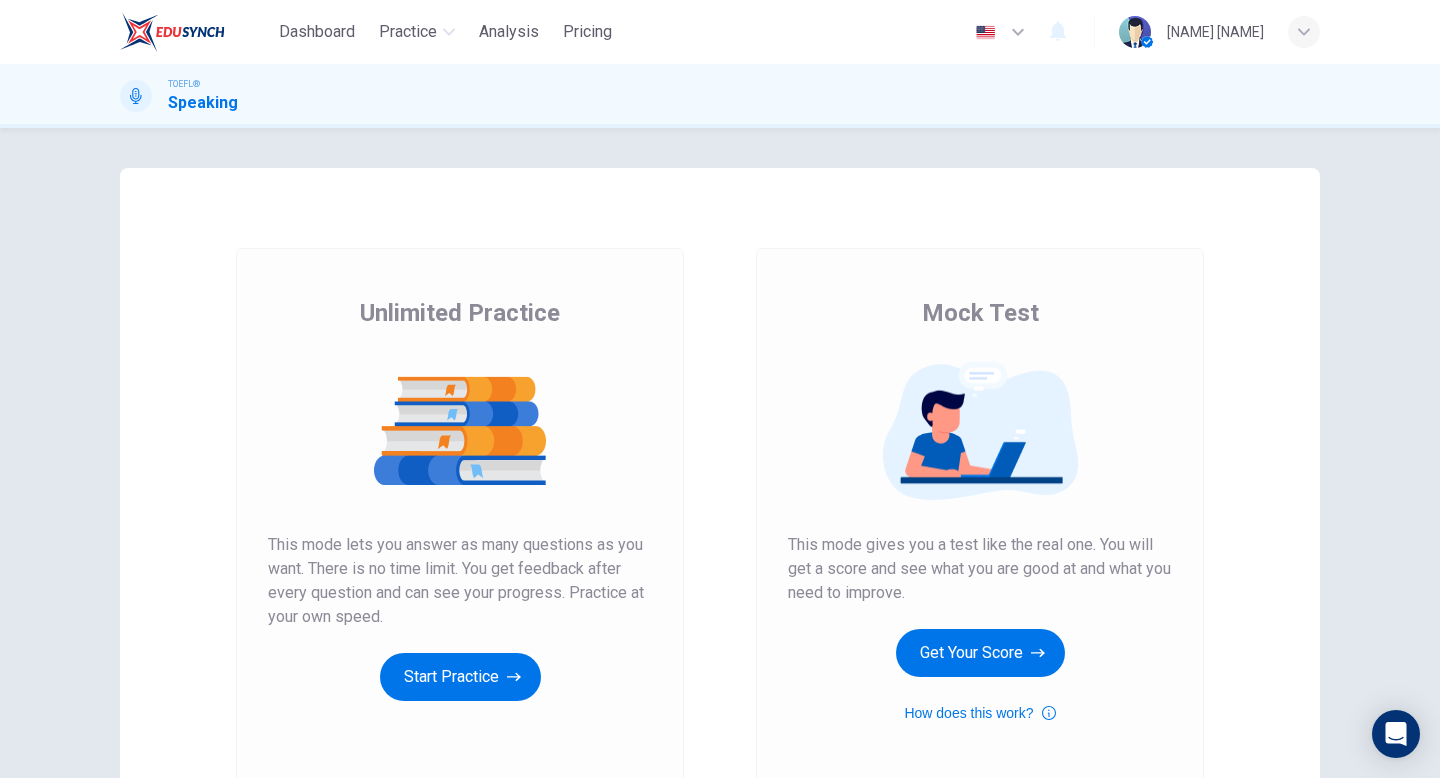 scroll, scrollTop: 0, scrollLeft: 0, axis: both 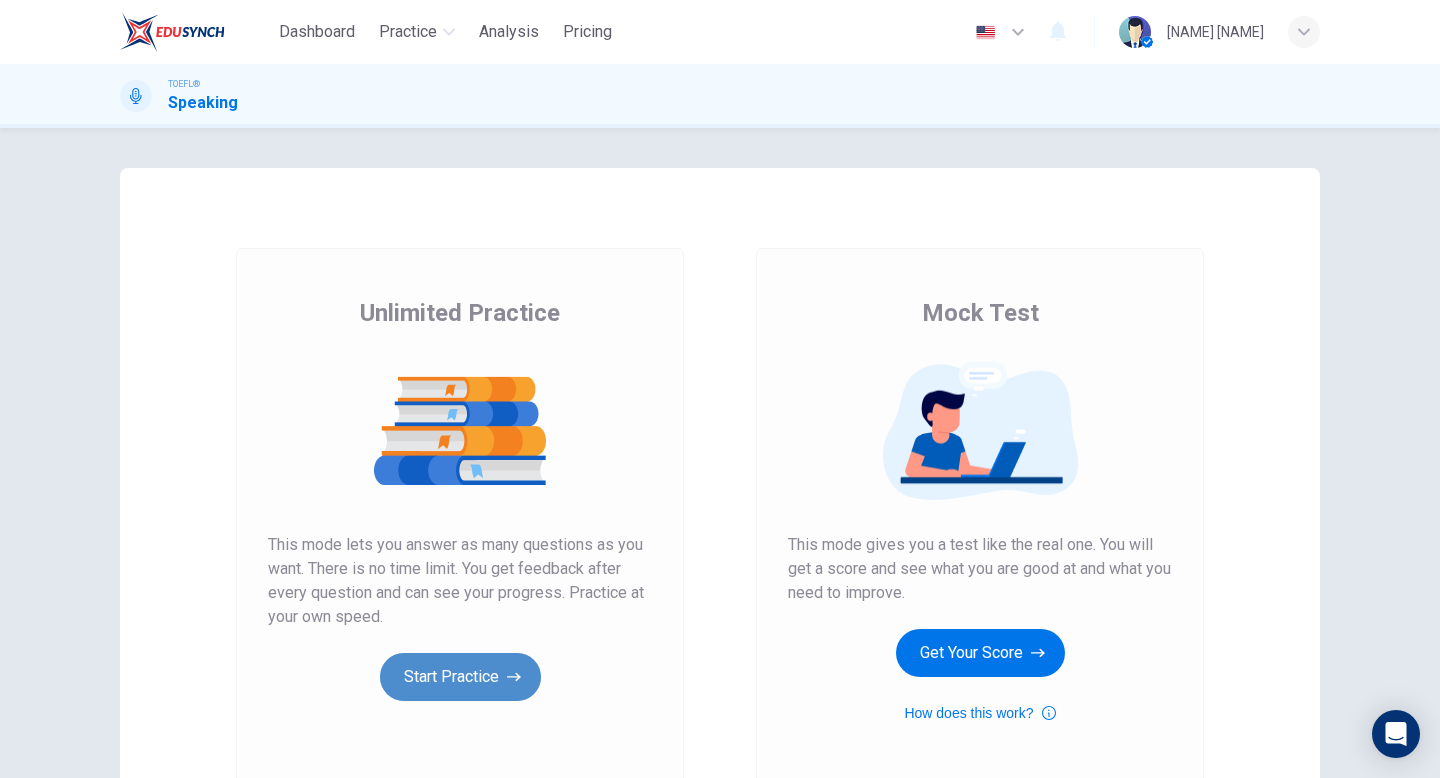 click on "Start Practice" at bounding box center (460, 677) 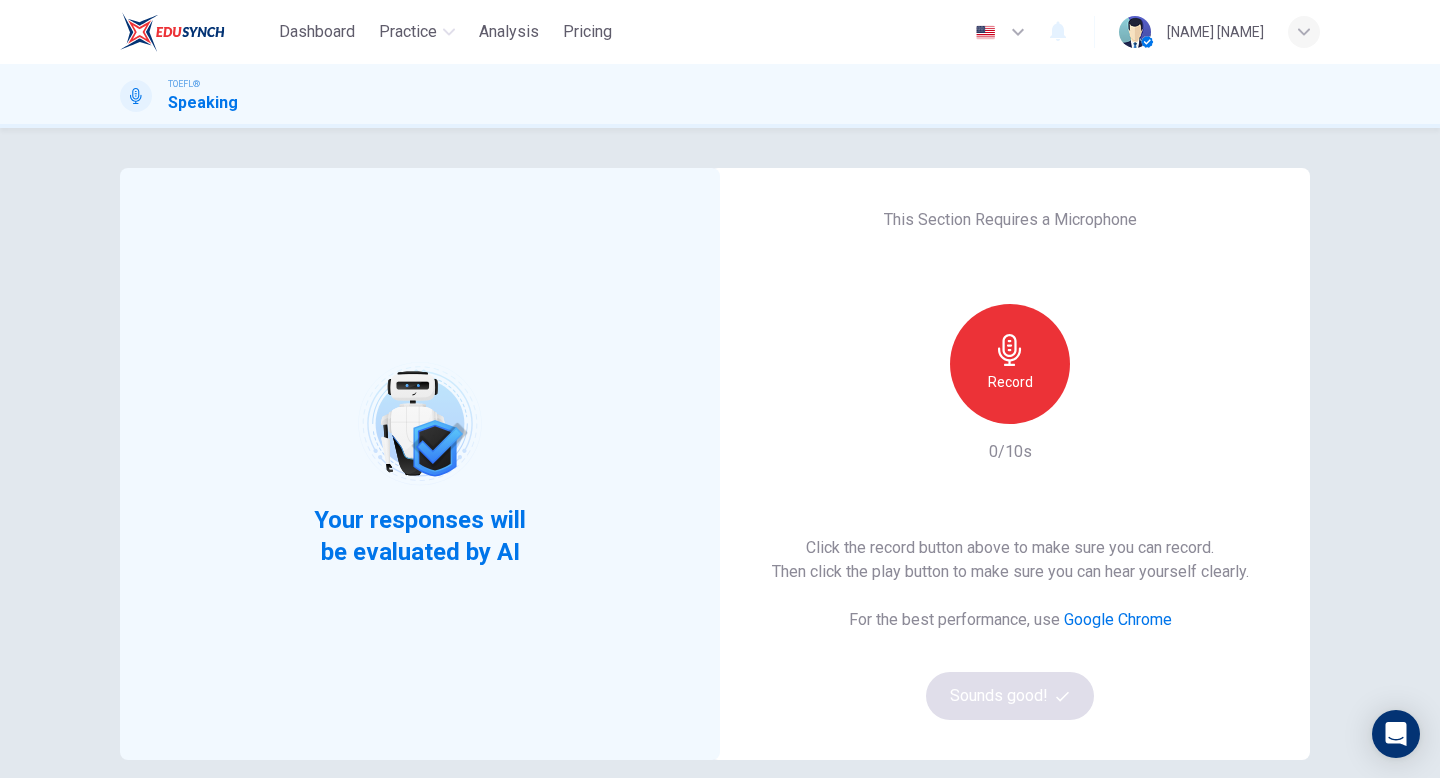 click at bounding box center [1010, 350] 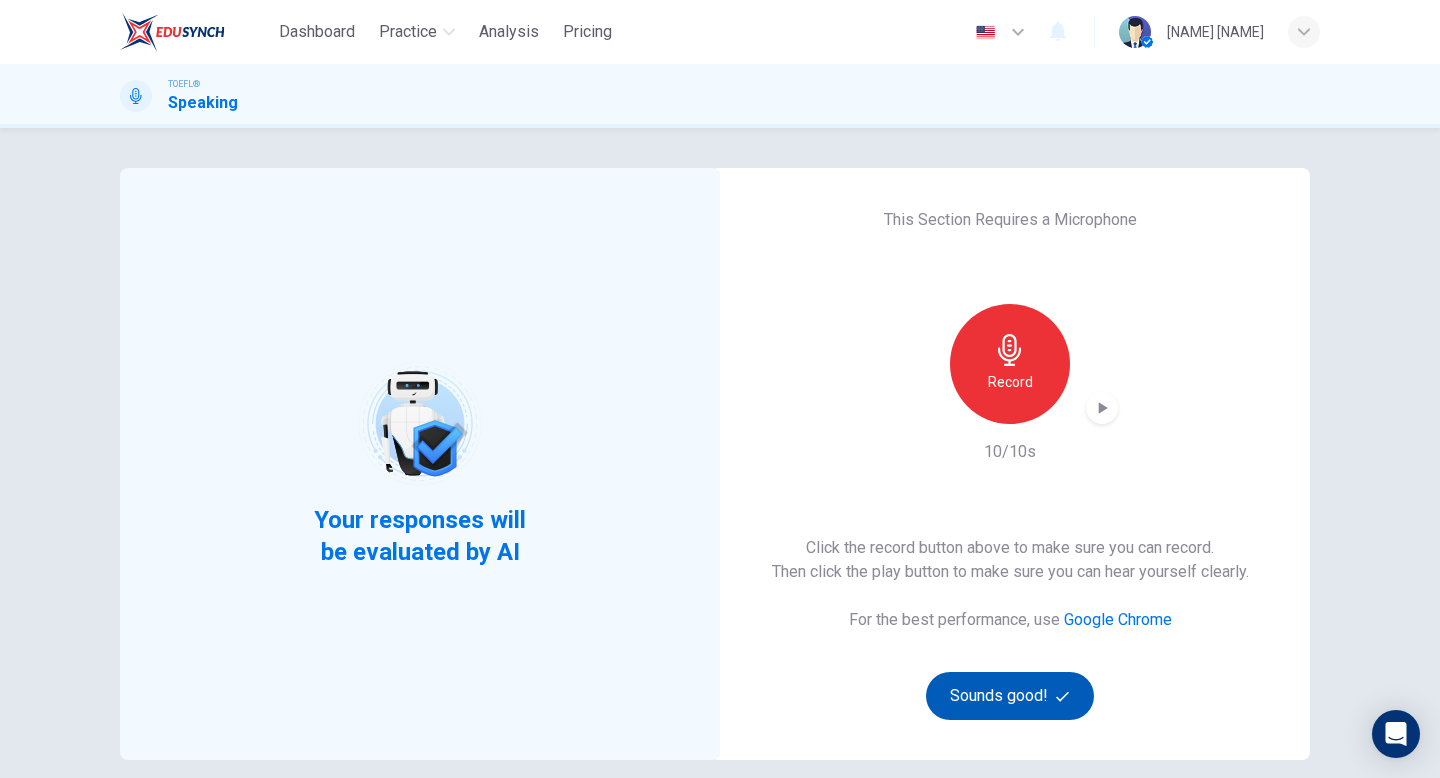 click on "Sounds good!" at bounding box center [1010, 696] 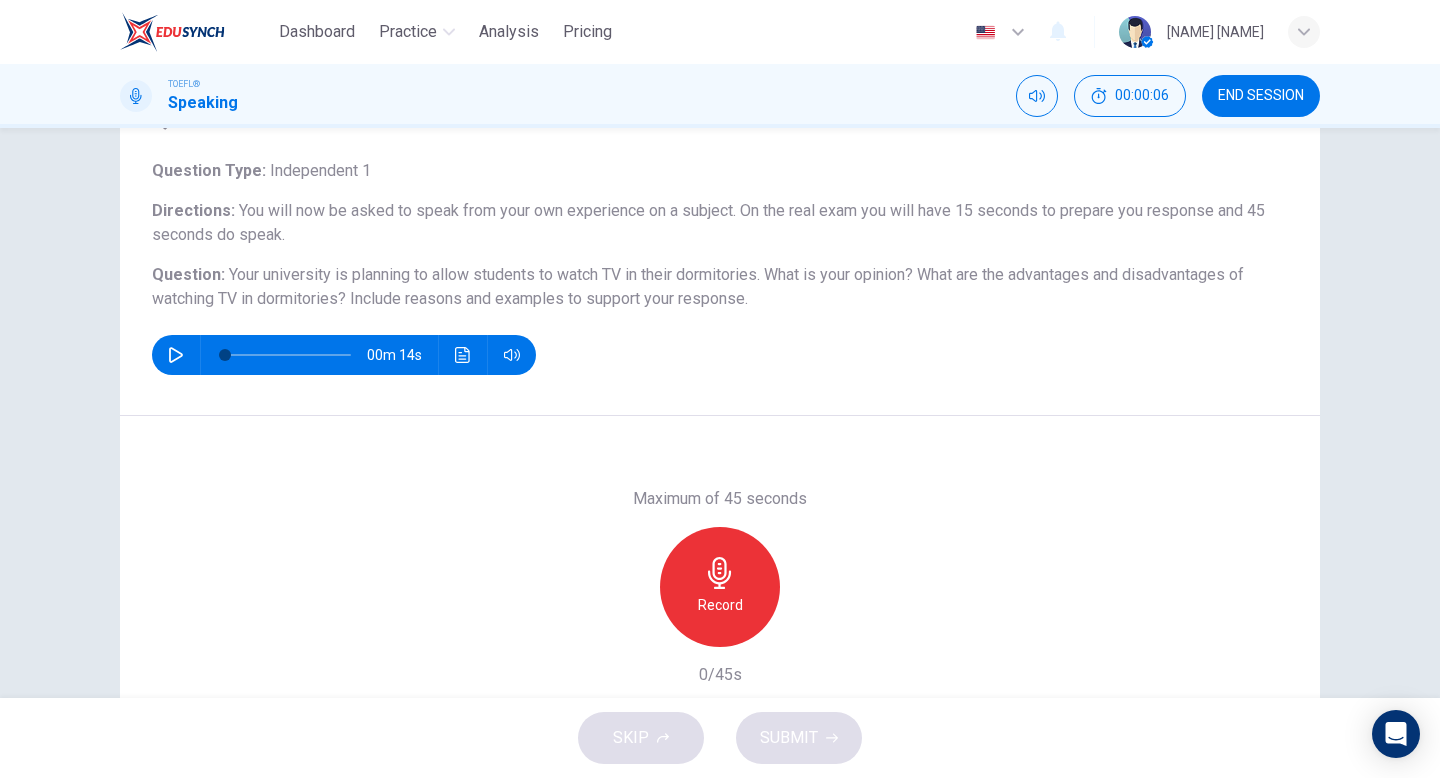scroll, scrollTop: 20, scrollLeft: 0, axis: vertical 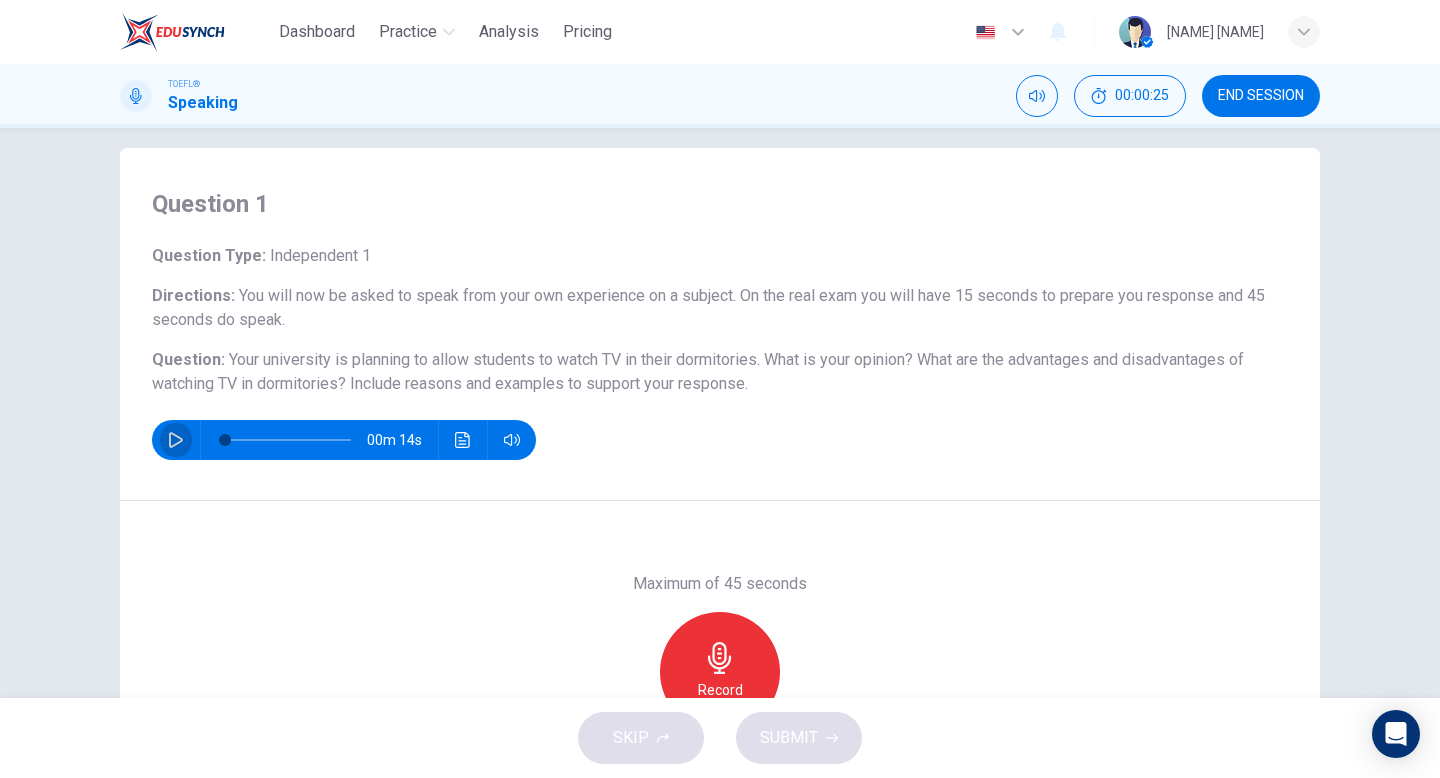 click at bounding box center [176, 440] 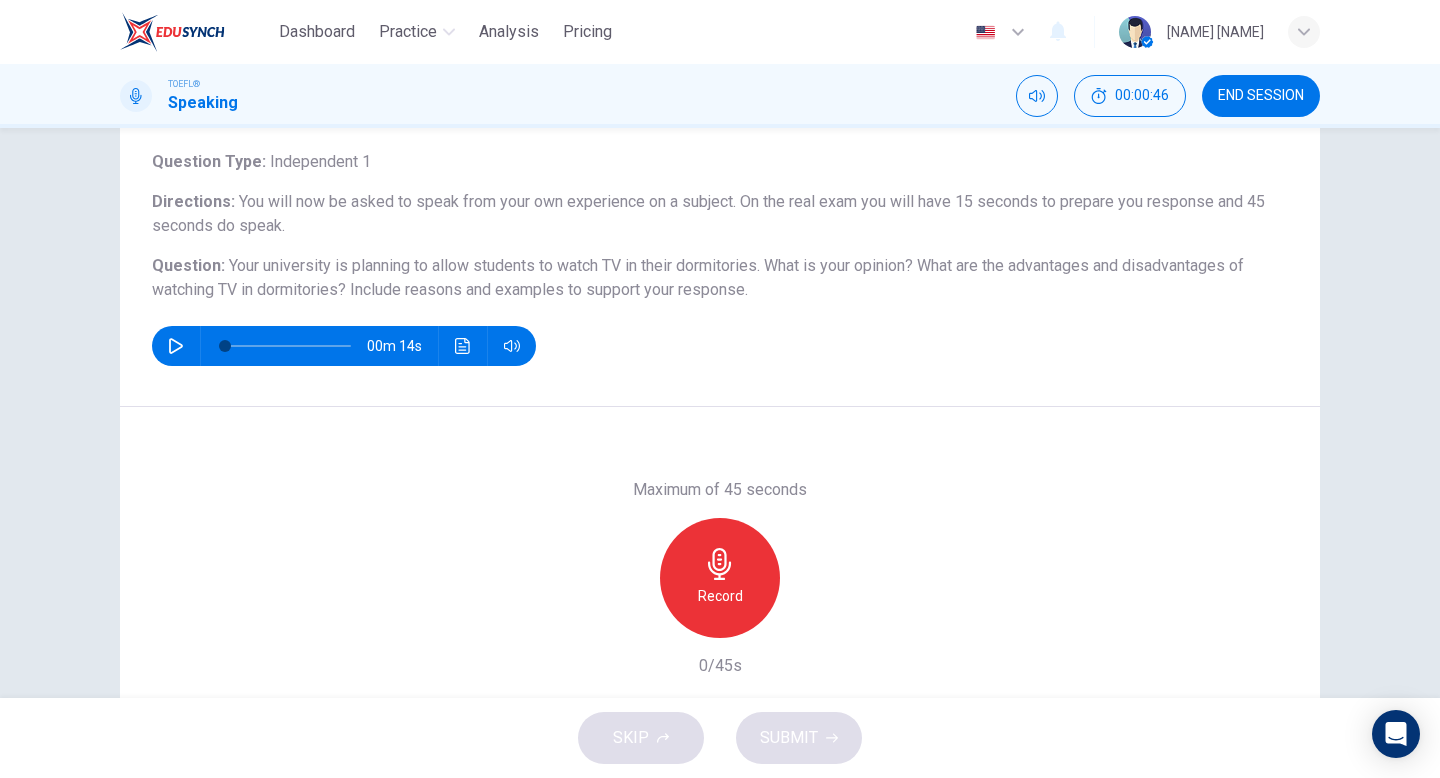 scroll, scrollTop: 140, scrollLeft: 0, axis: vertical 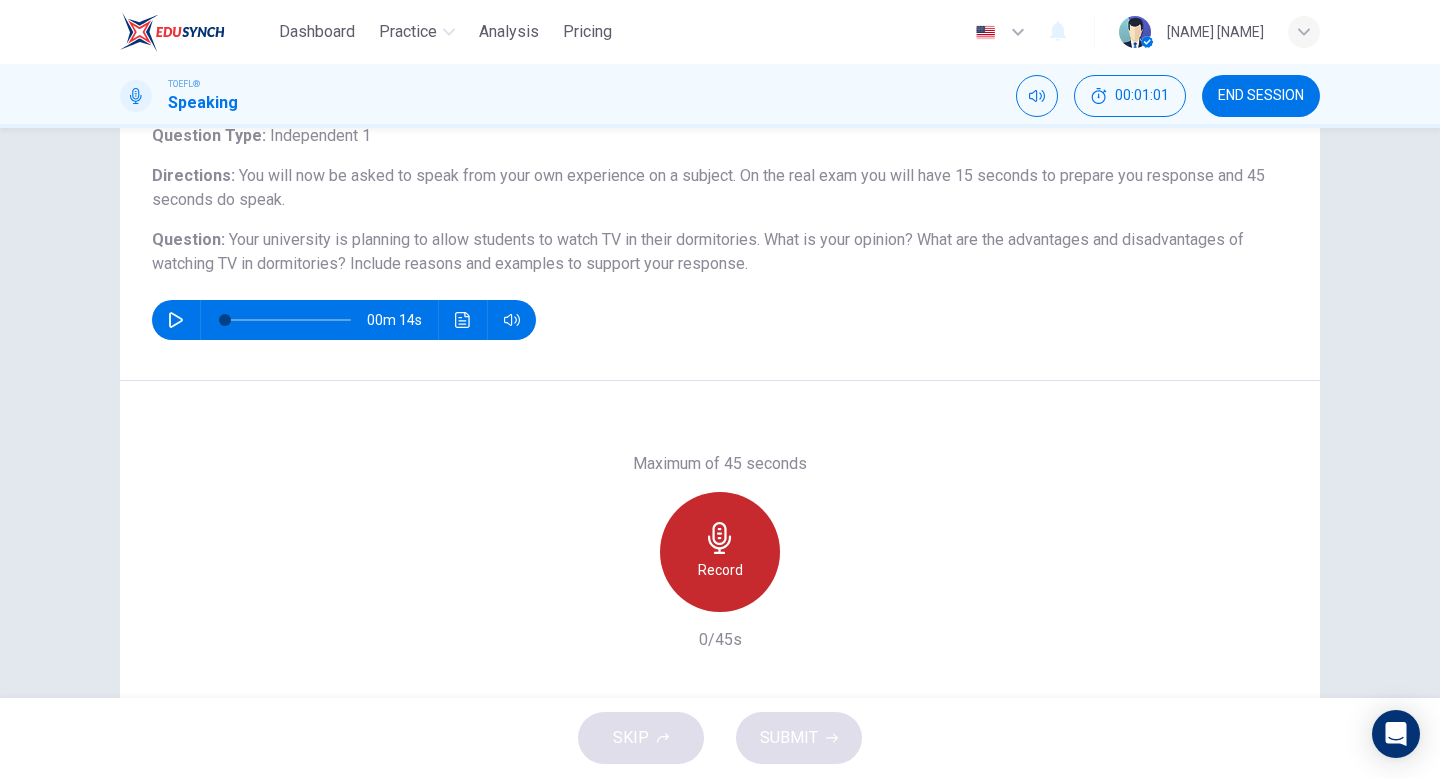 click on "Record" at bounding box center [720, 552] 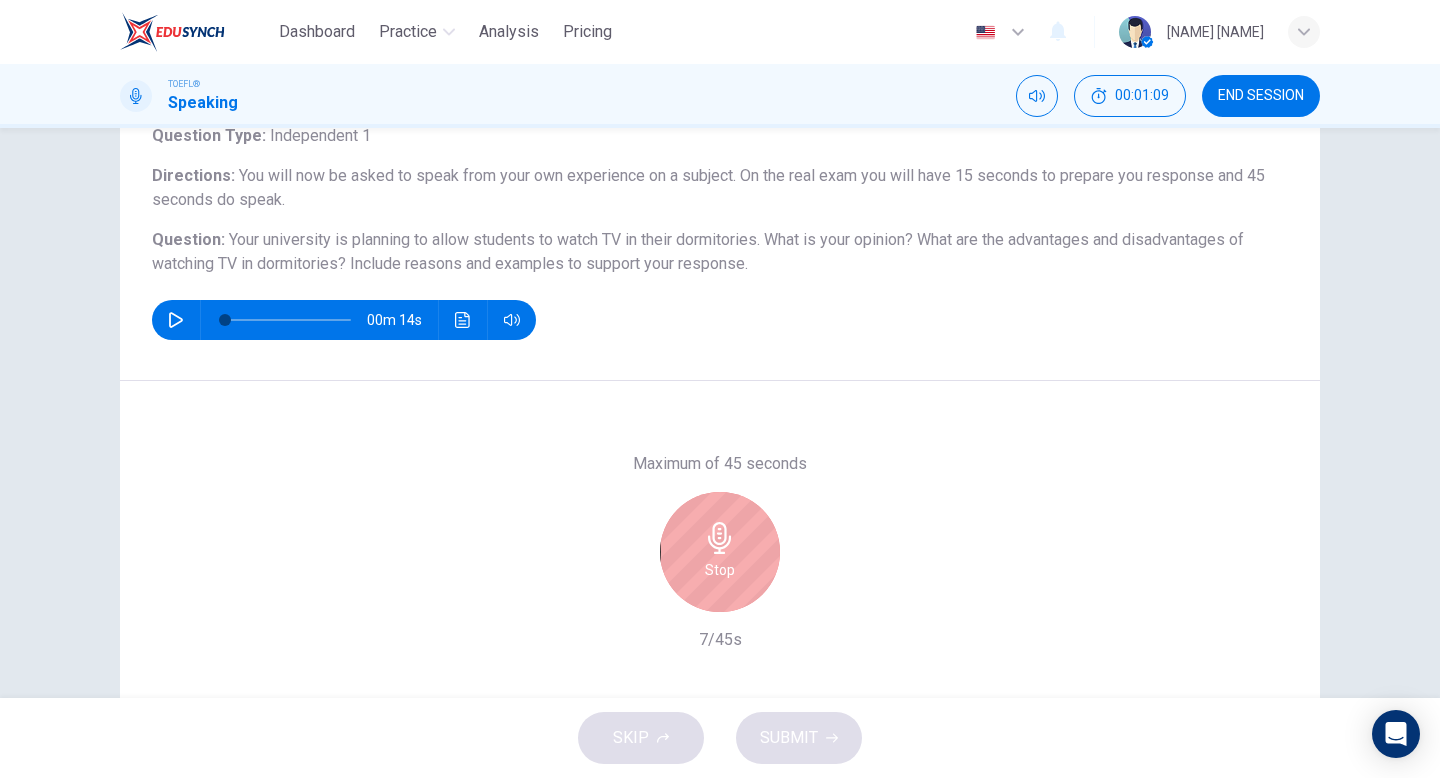 click on "Stop" at bounding box center (720, 552) 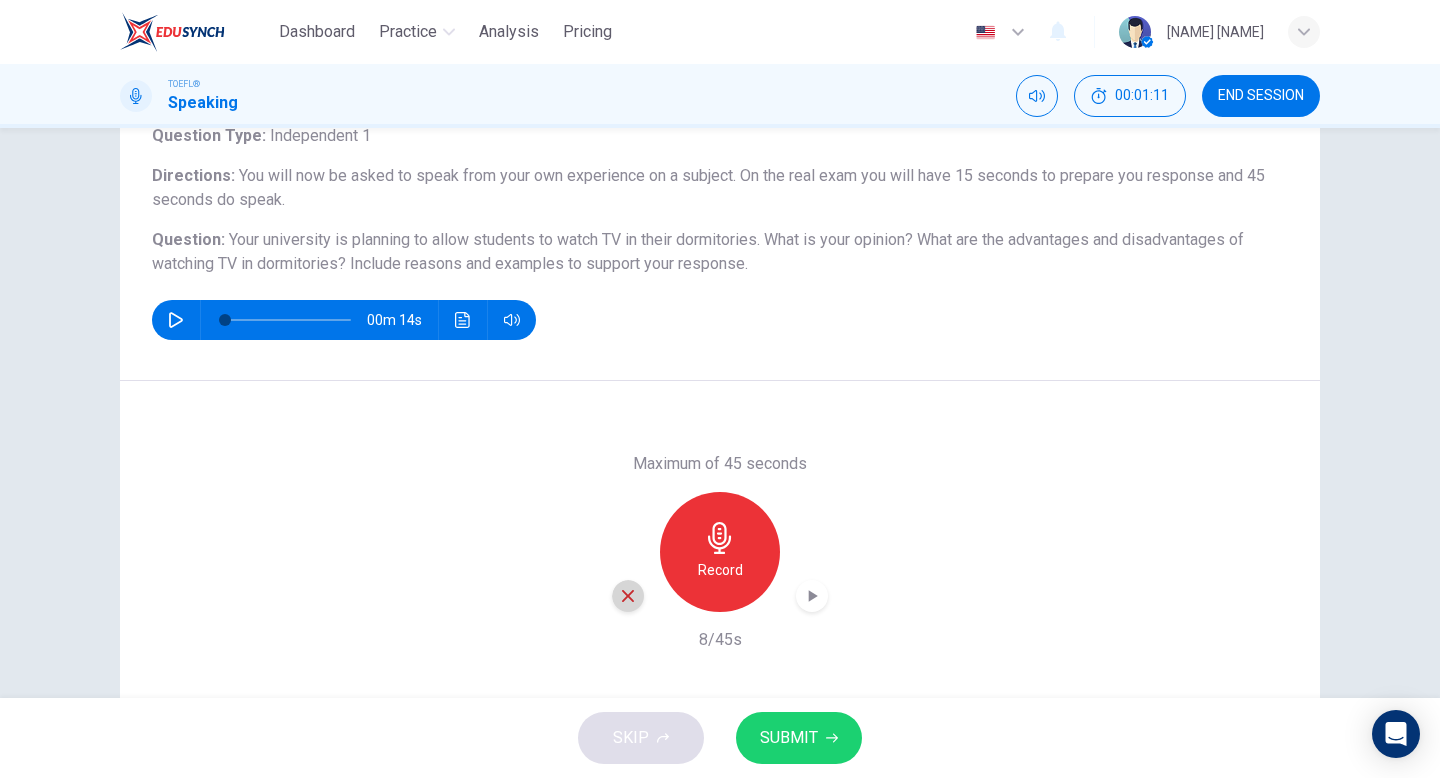 click at bounding box center (628, 596) 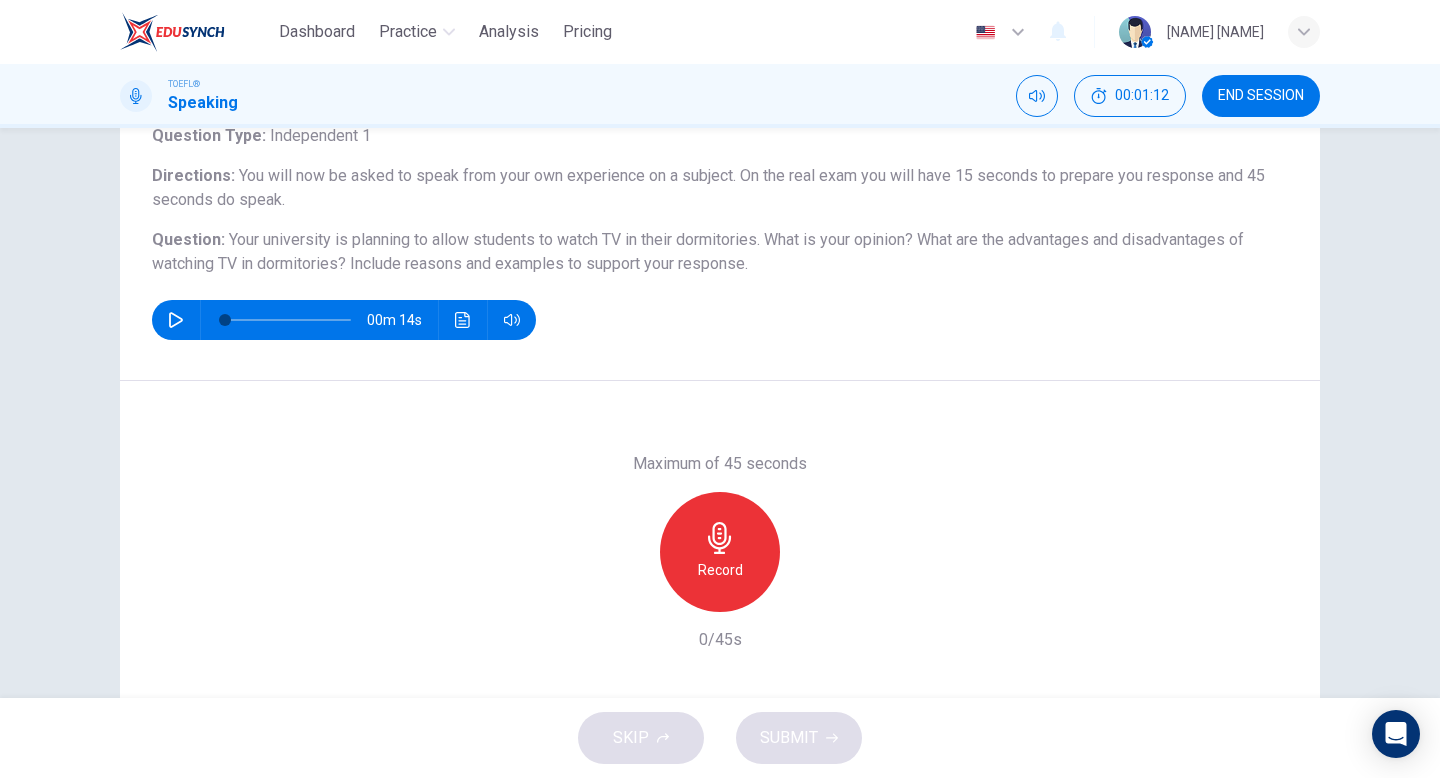 click at bounding box center [720, 538] 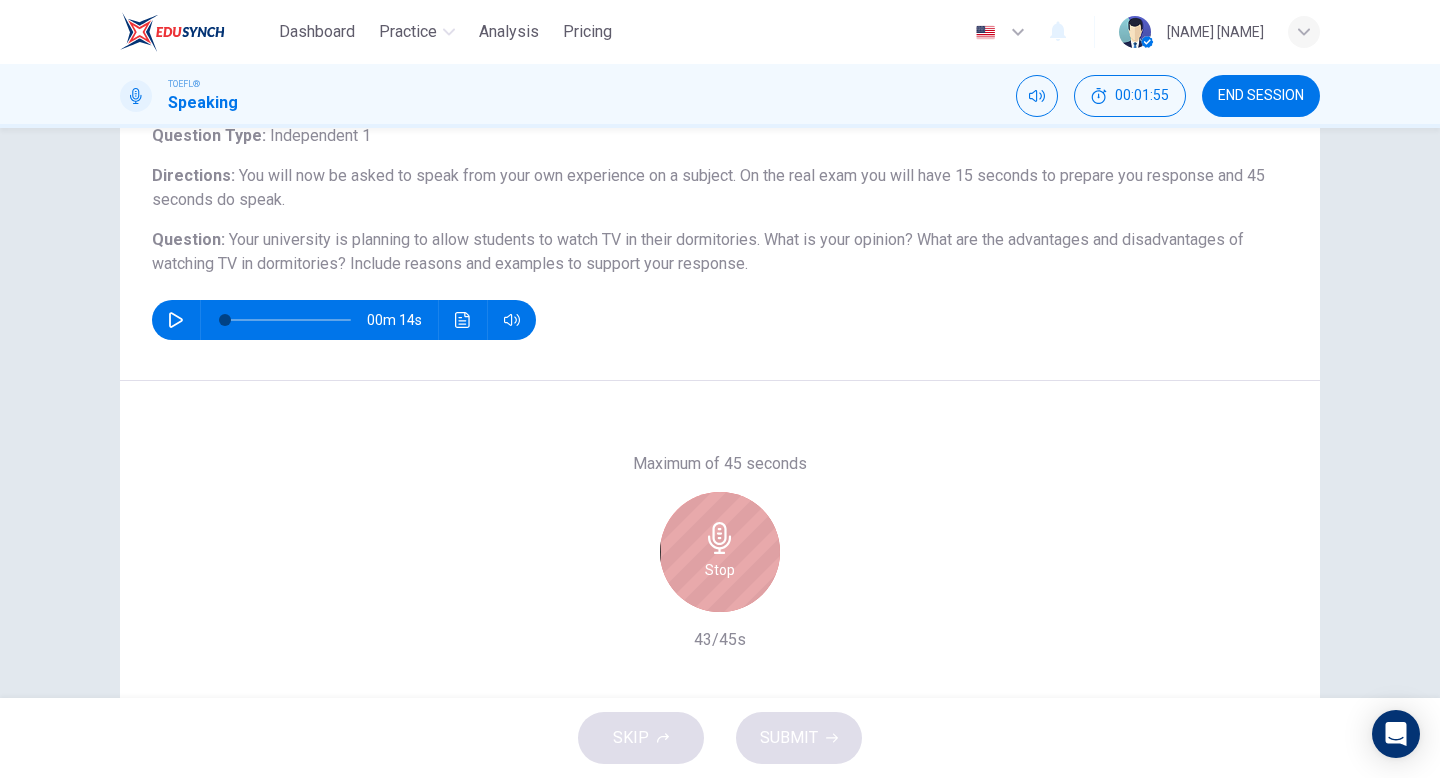 click at bounding box center [720, 538] 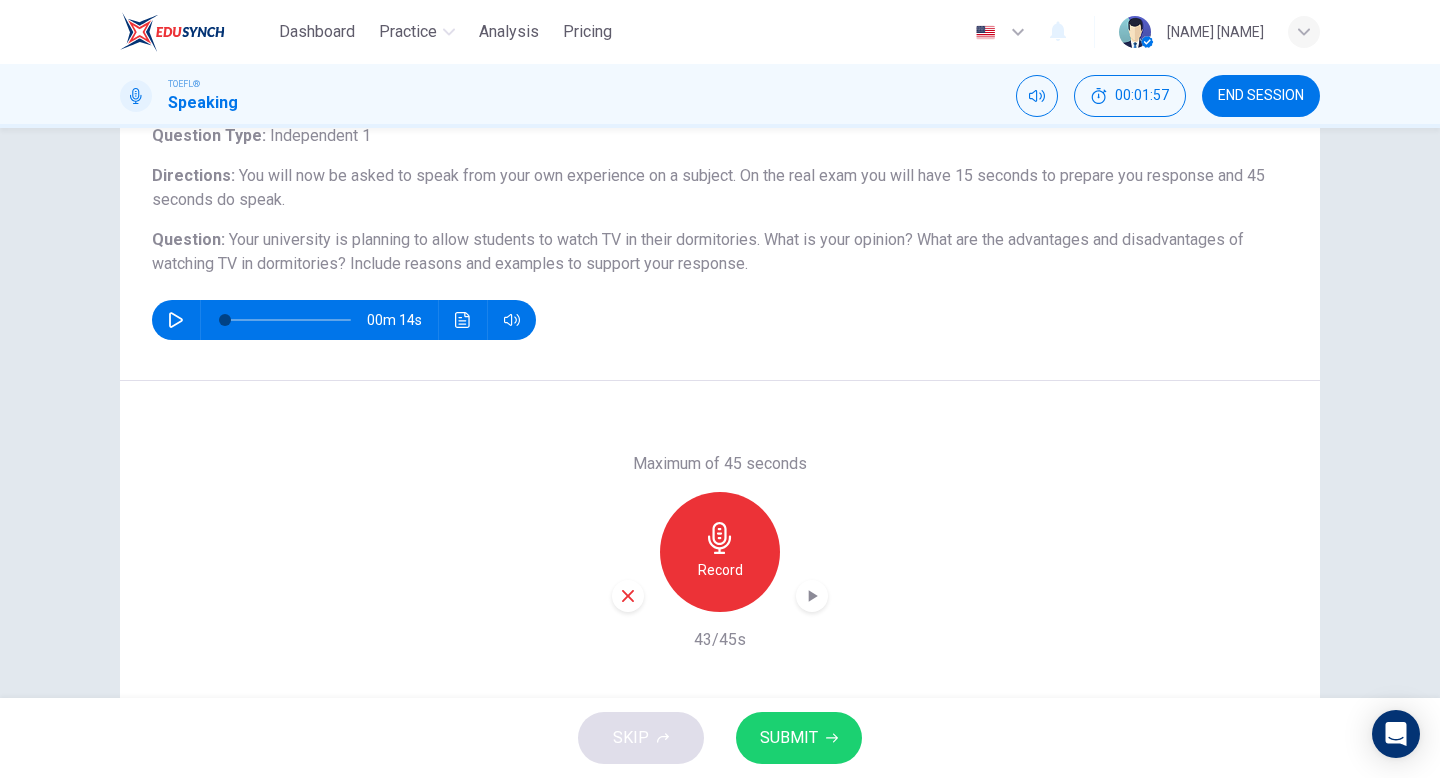 click at bounding box center (628, 596) 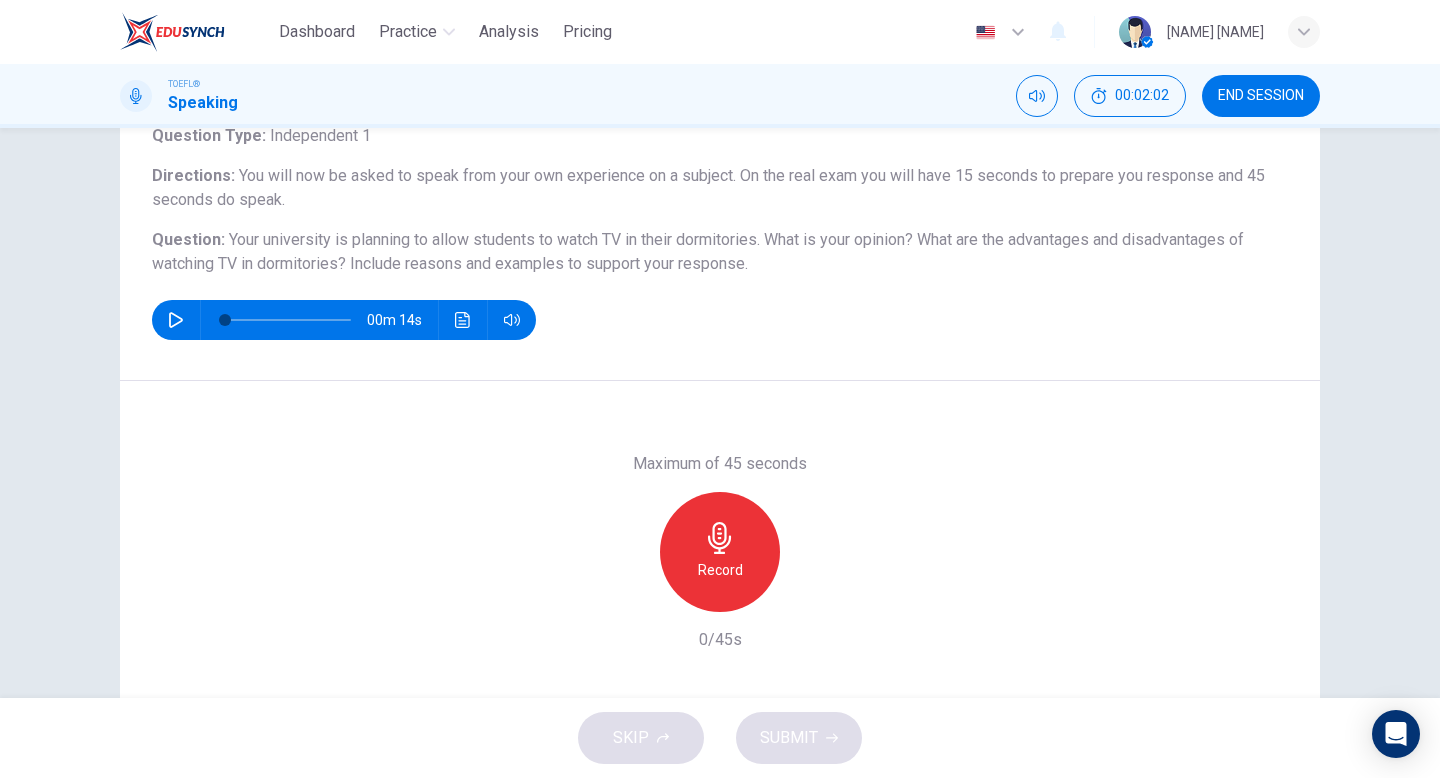 click on "Record" at bounding box center [720, 570] 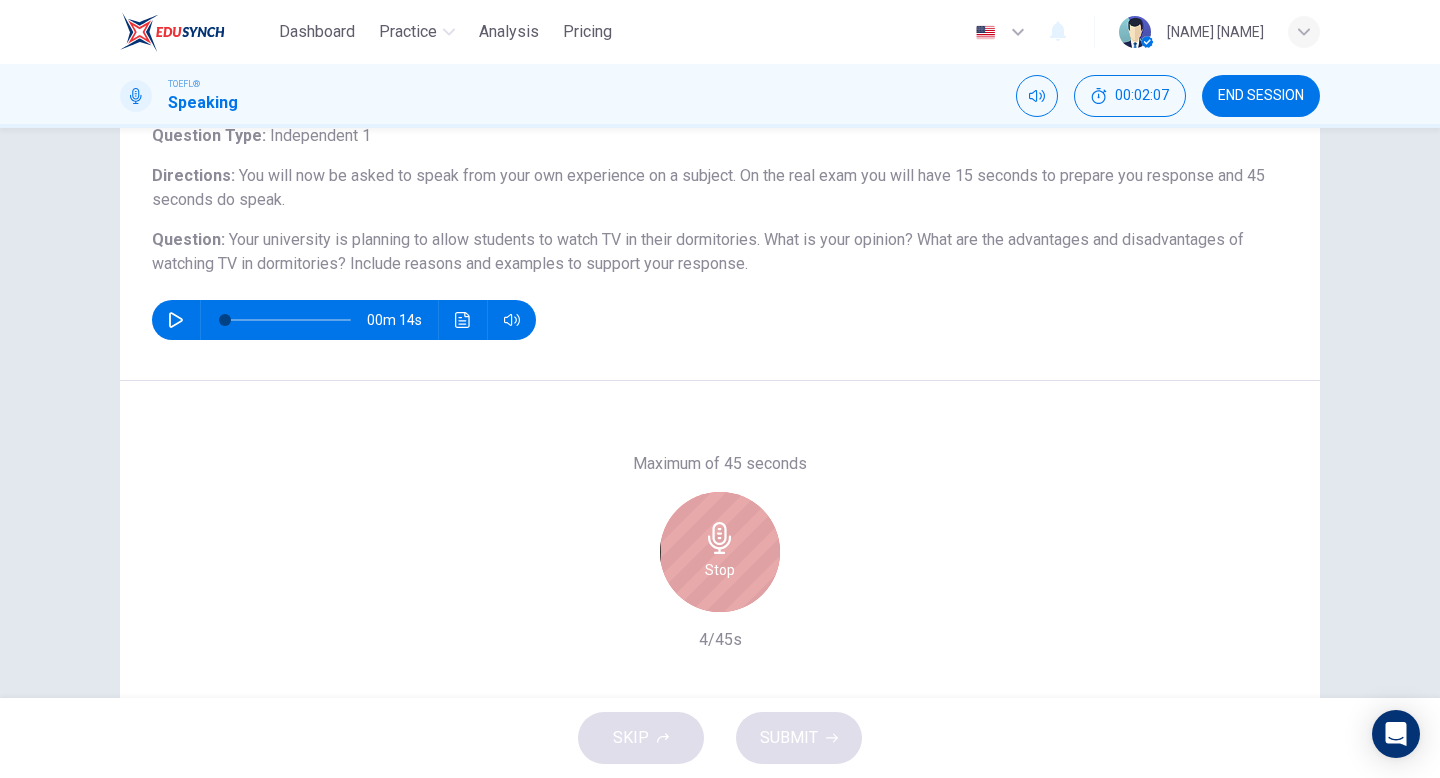 click on "Stop" at bounding box center (720, 570) 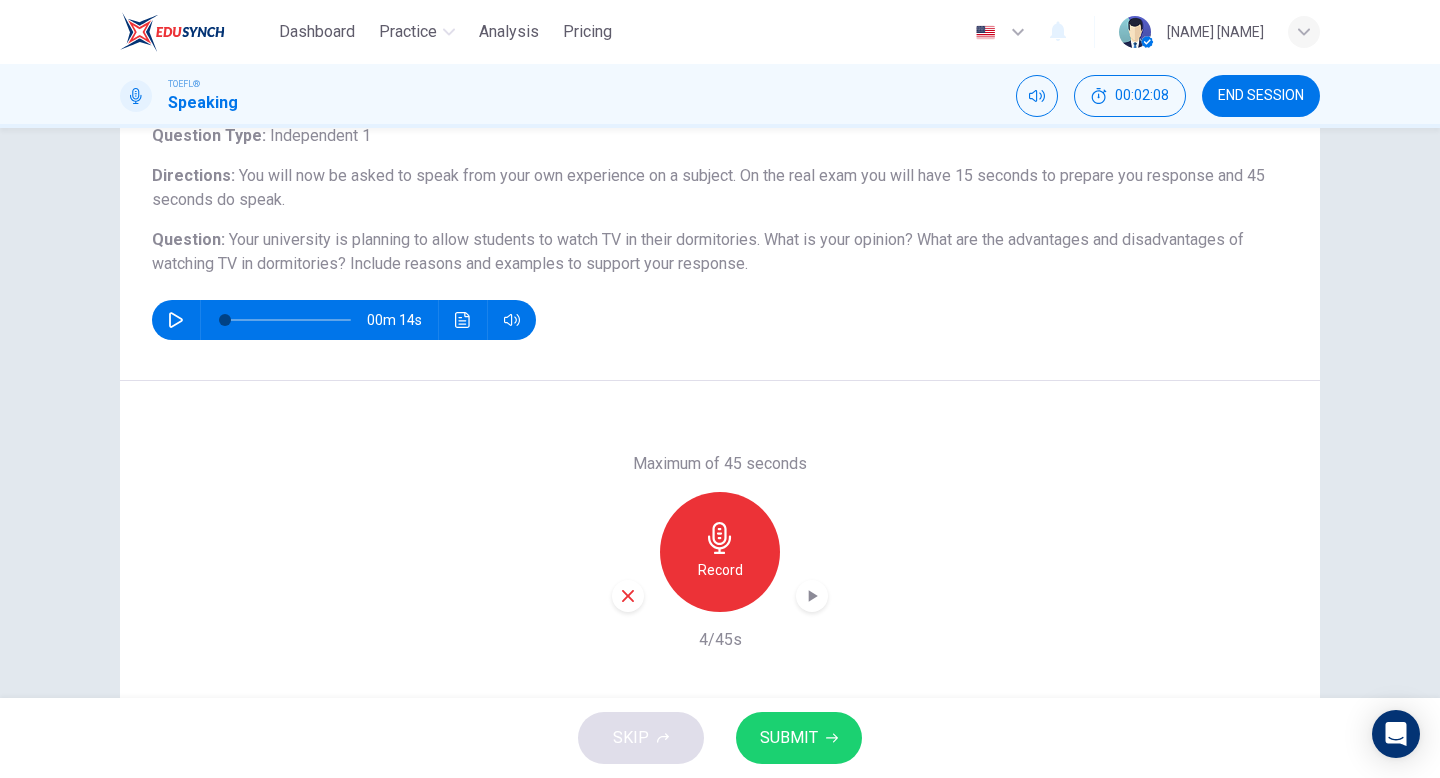 click at bounding box center (628, 596) 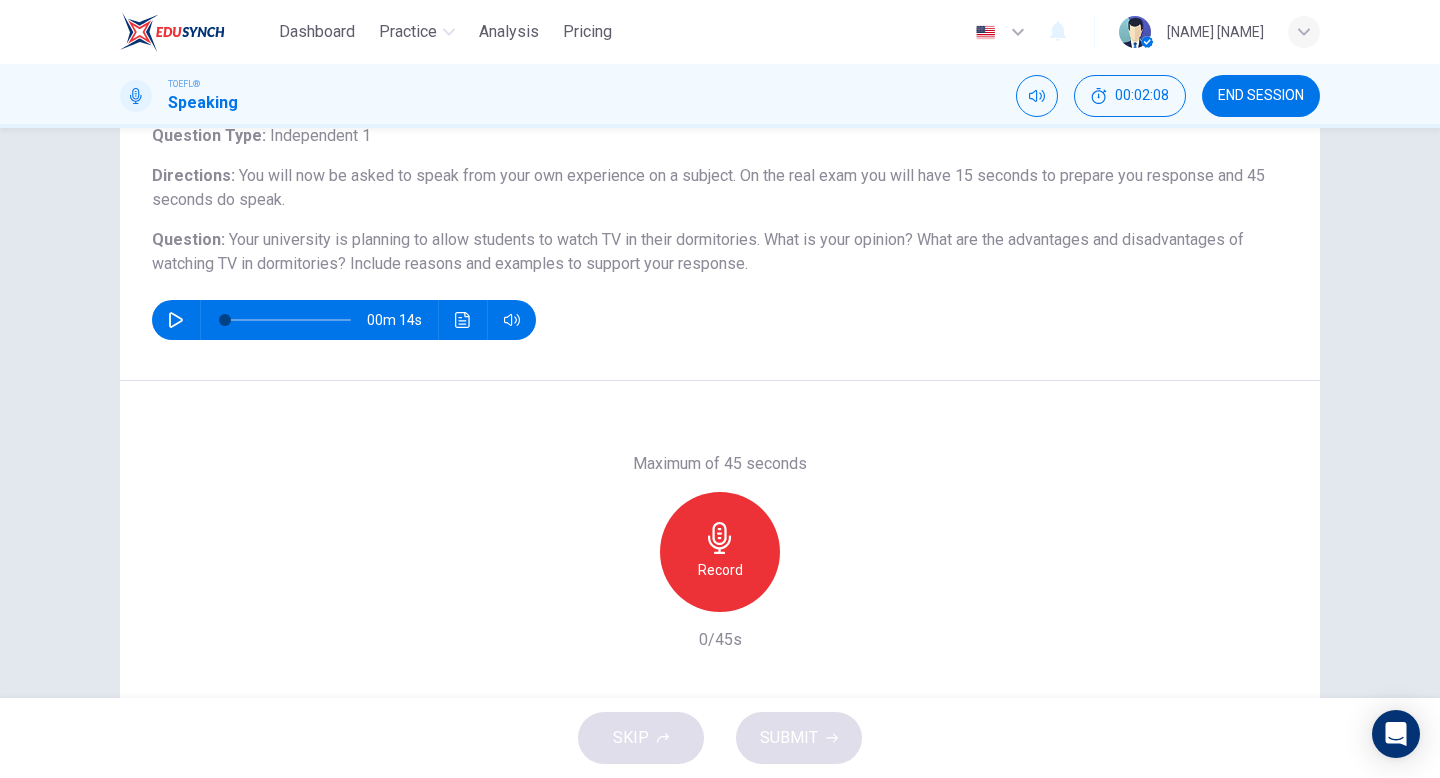 click at bounding box center [720, 538] 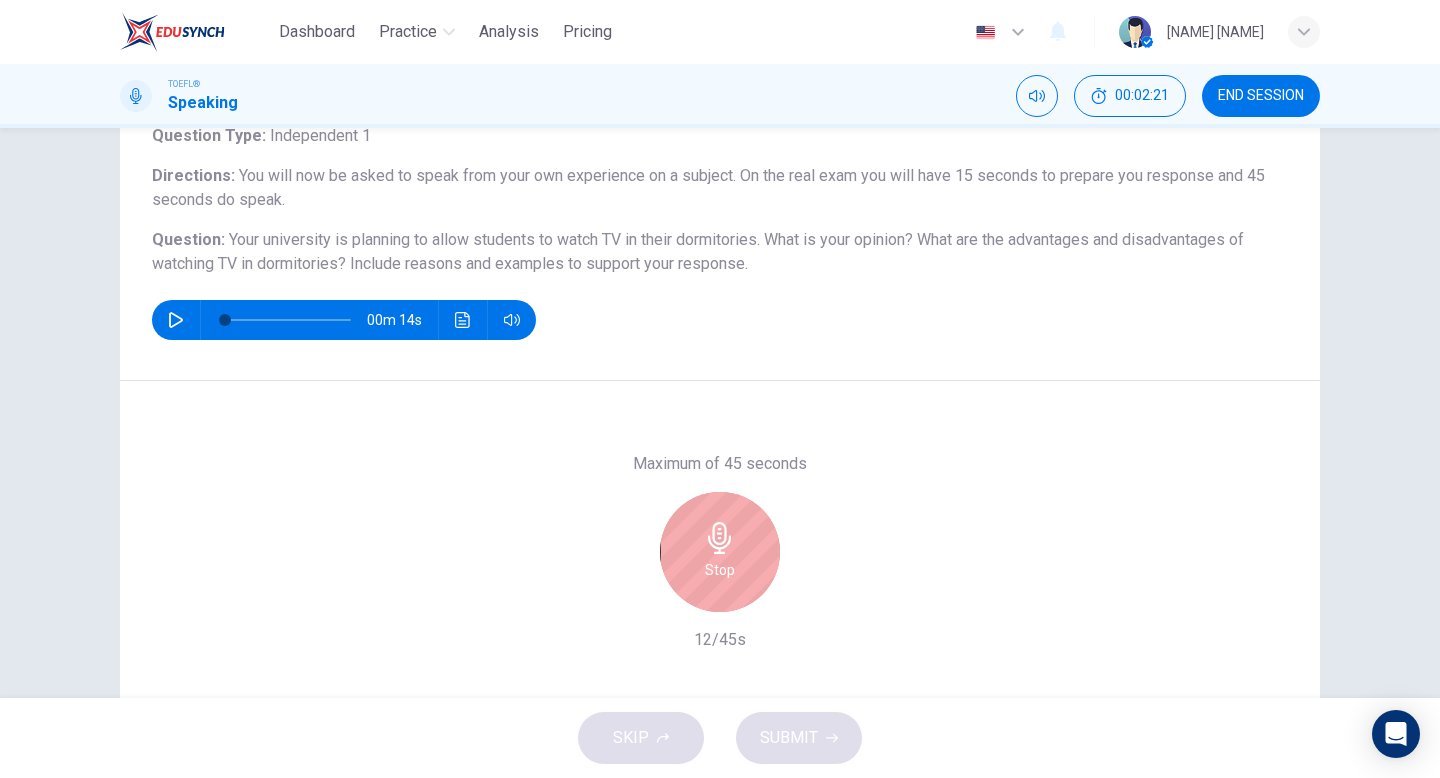 click at bounding box center [720, 538] 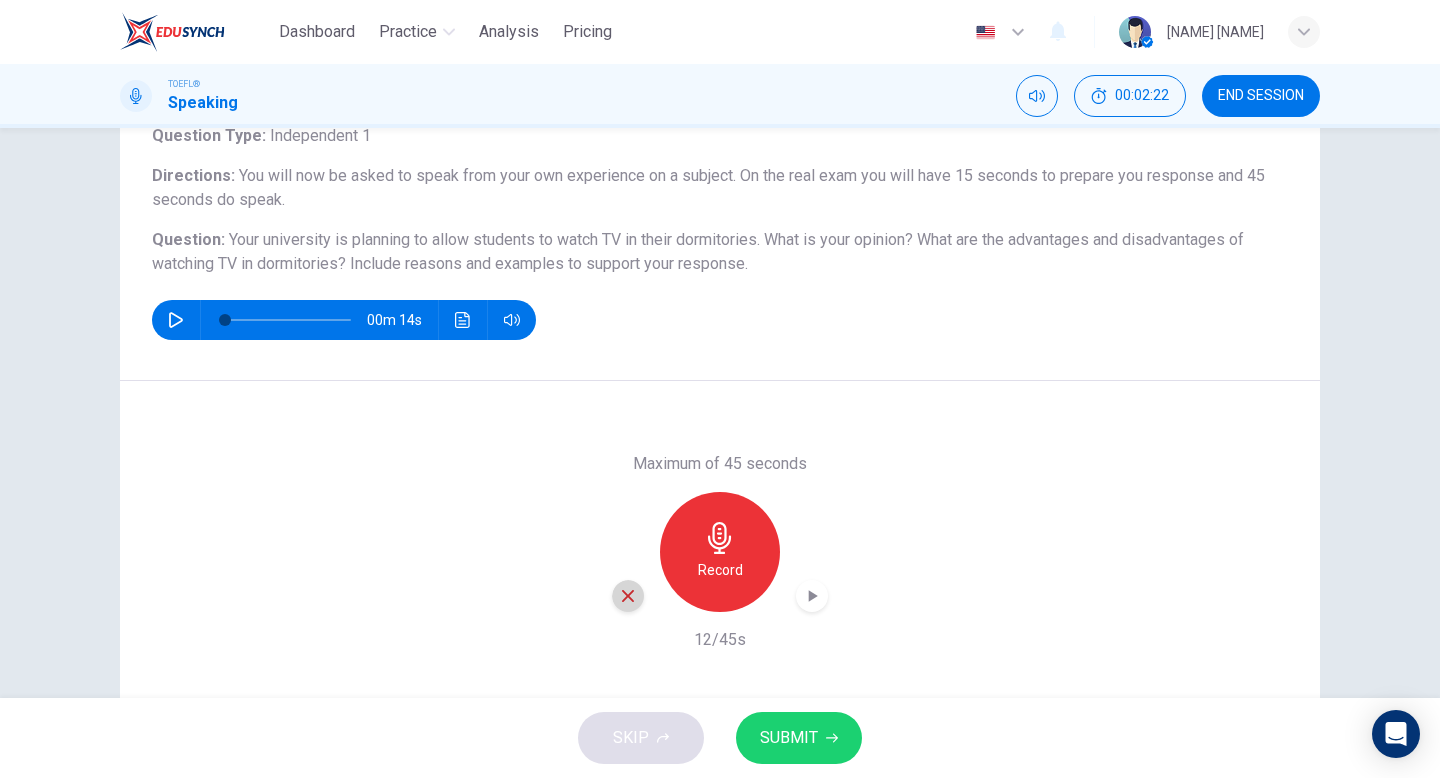 click at bounding box center [628, 596] 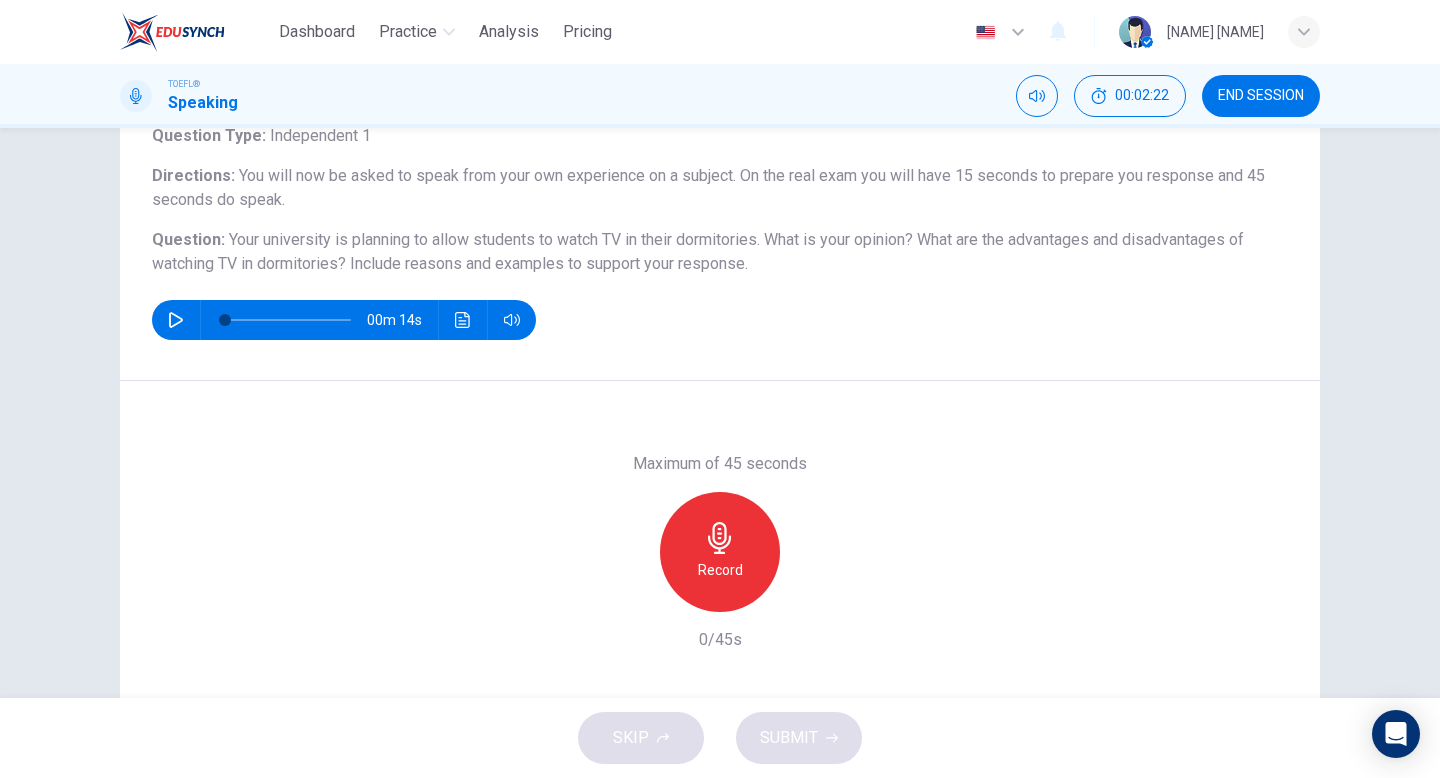 click on "Record" at bounding box center (720, 552) 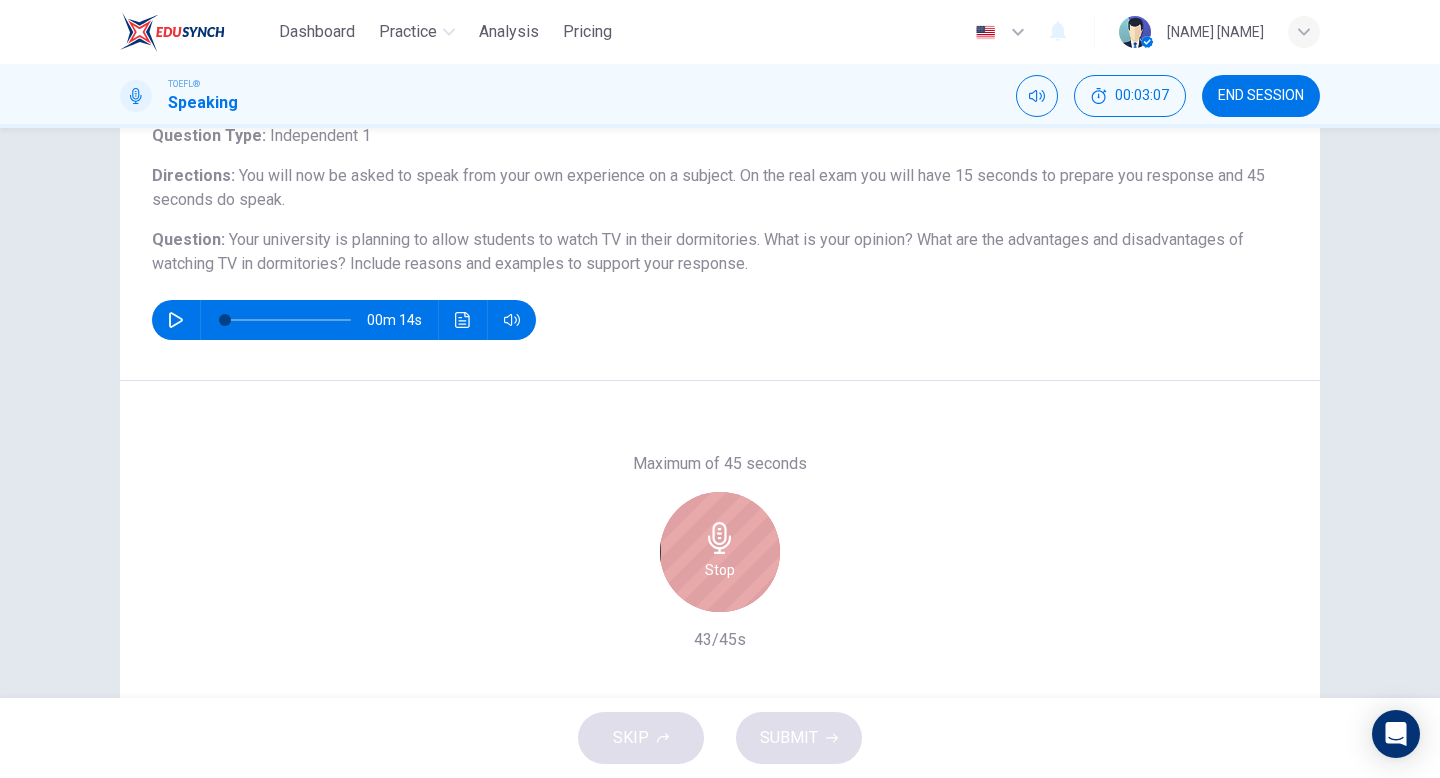 click on "Stop" at bounding box center [720, 552] 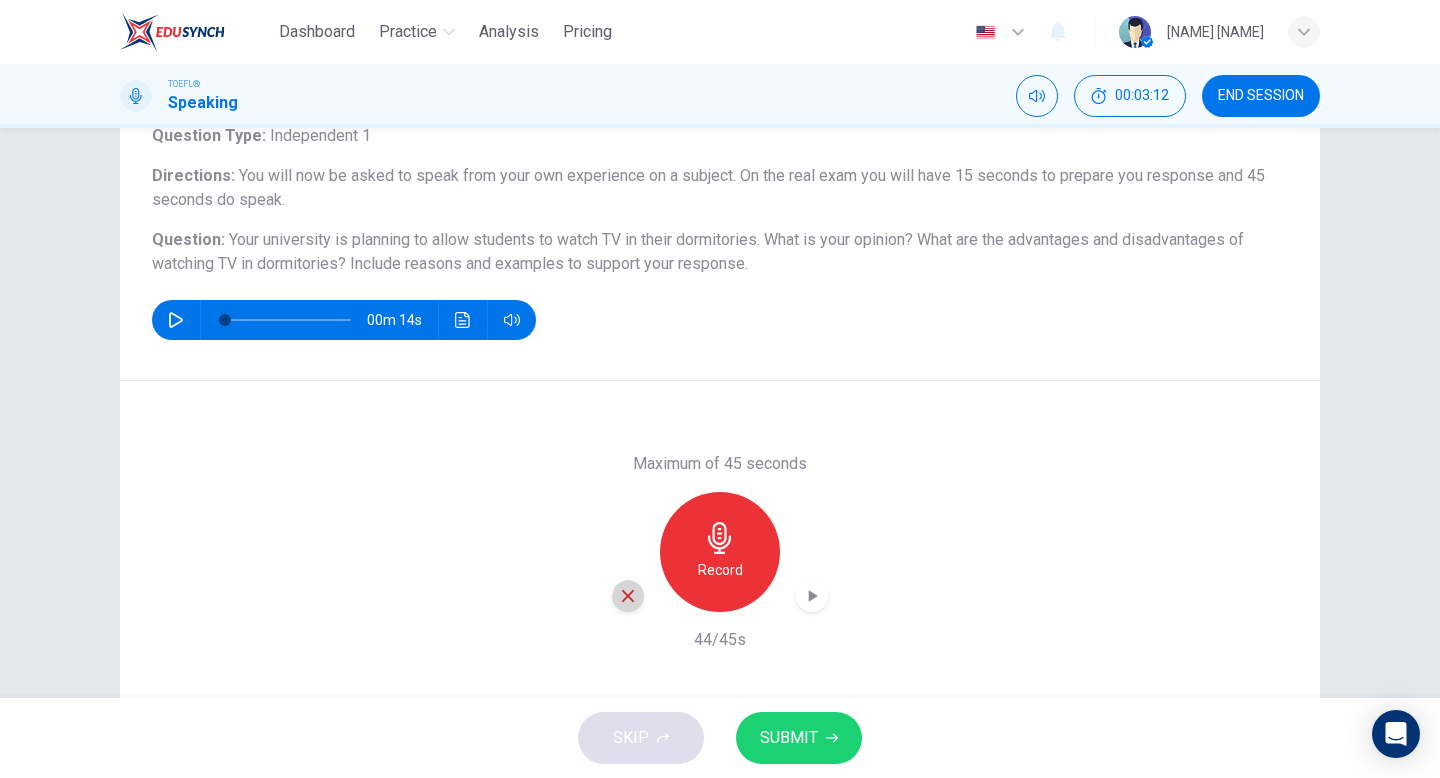 click at bounding box center [628, 596] 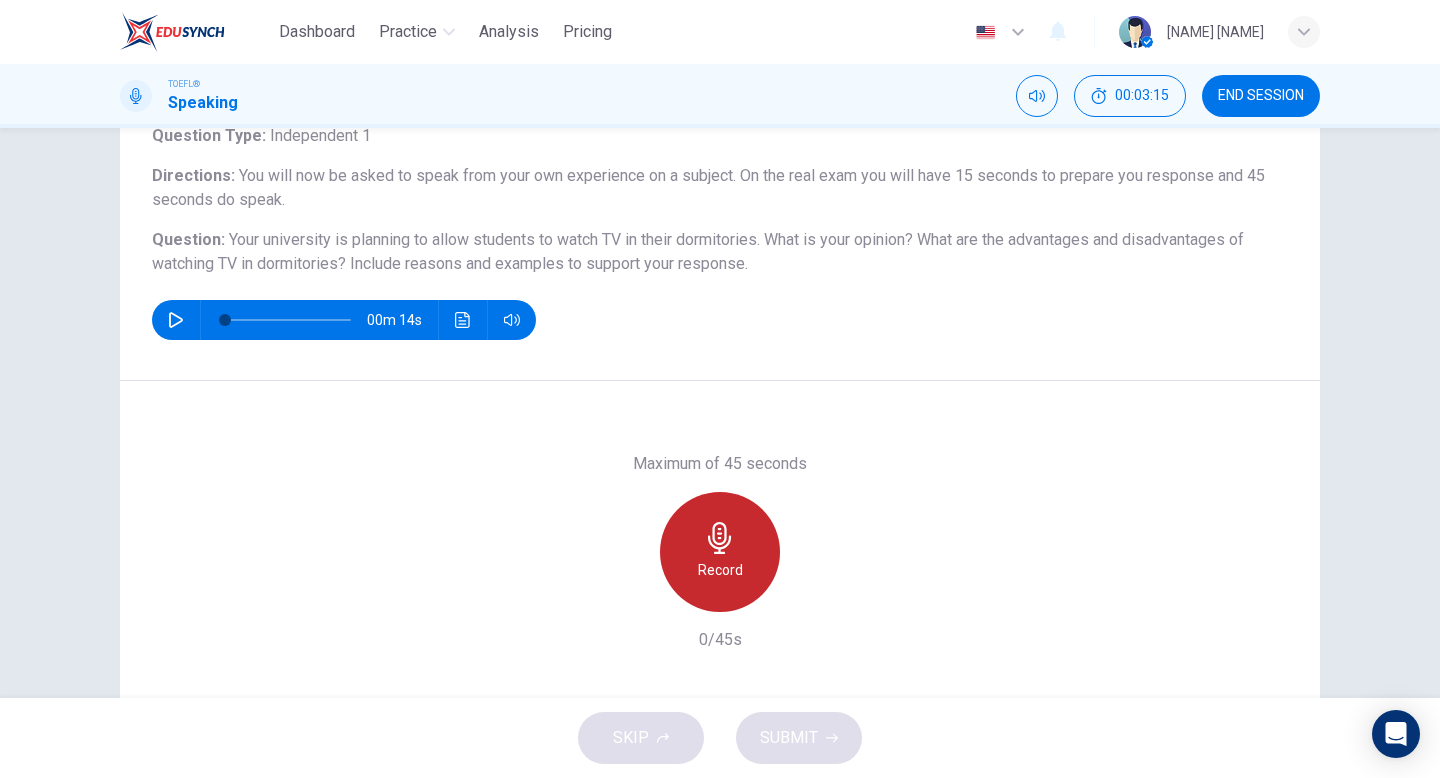 click on "Record" at bounding box center (720, 552) 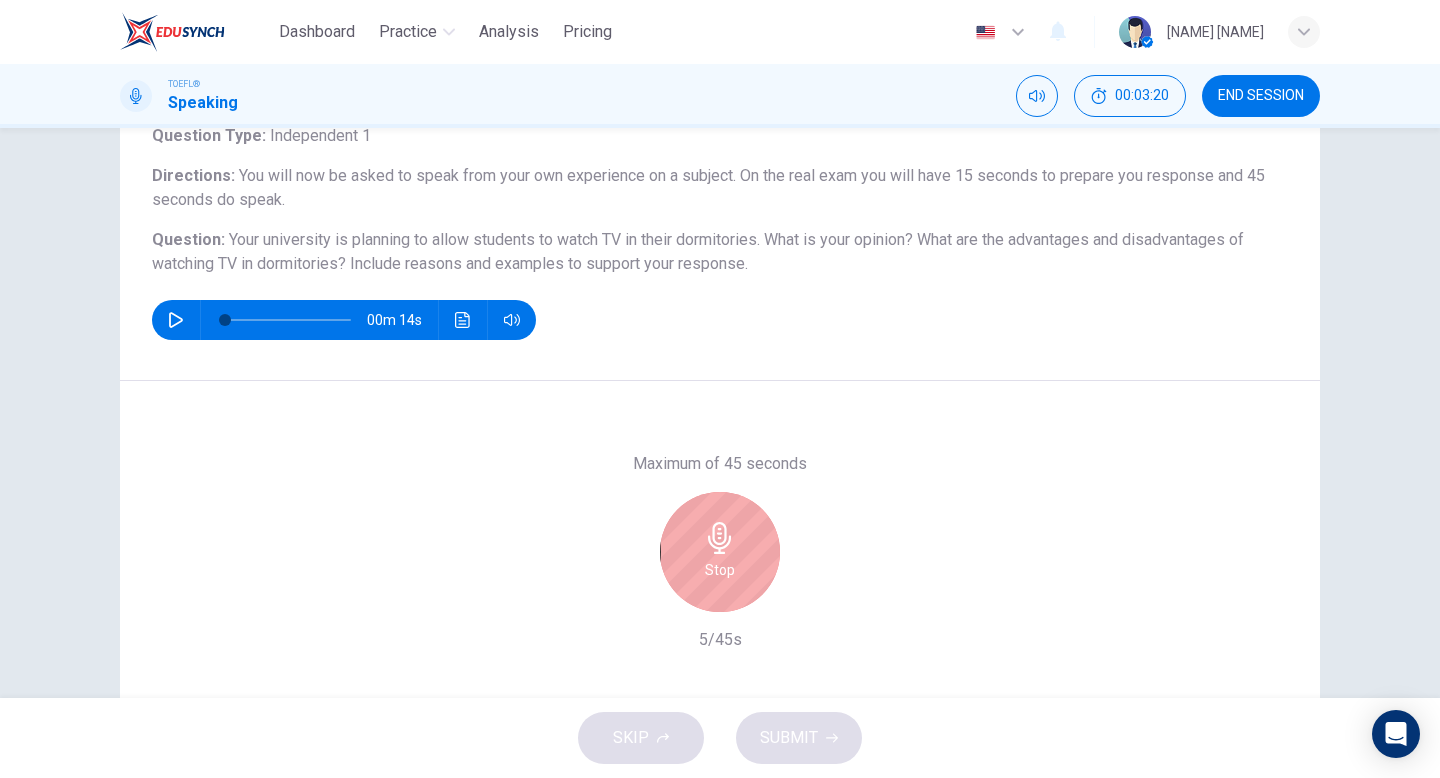 click on "Stop" at bounding box center (720, 552) 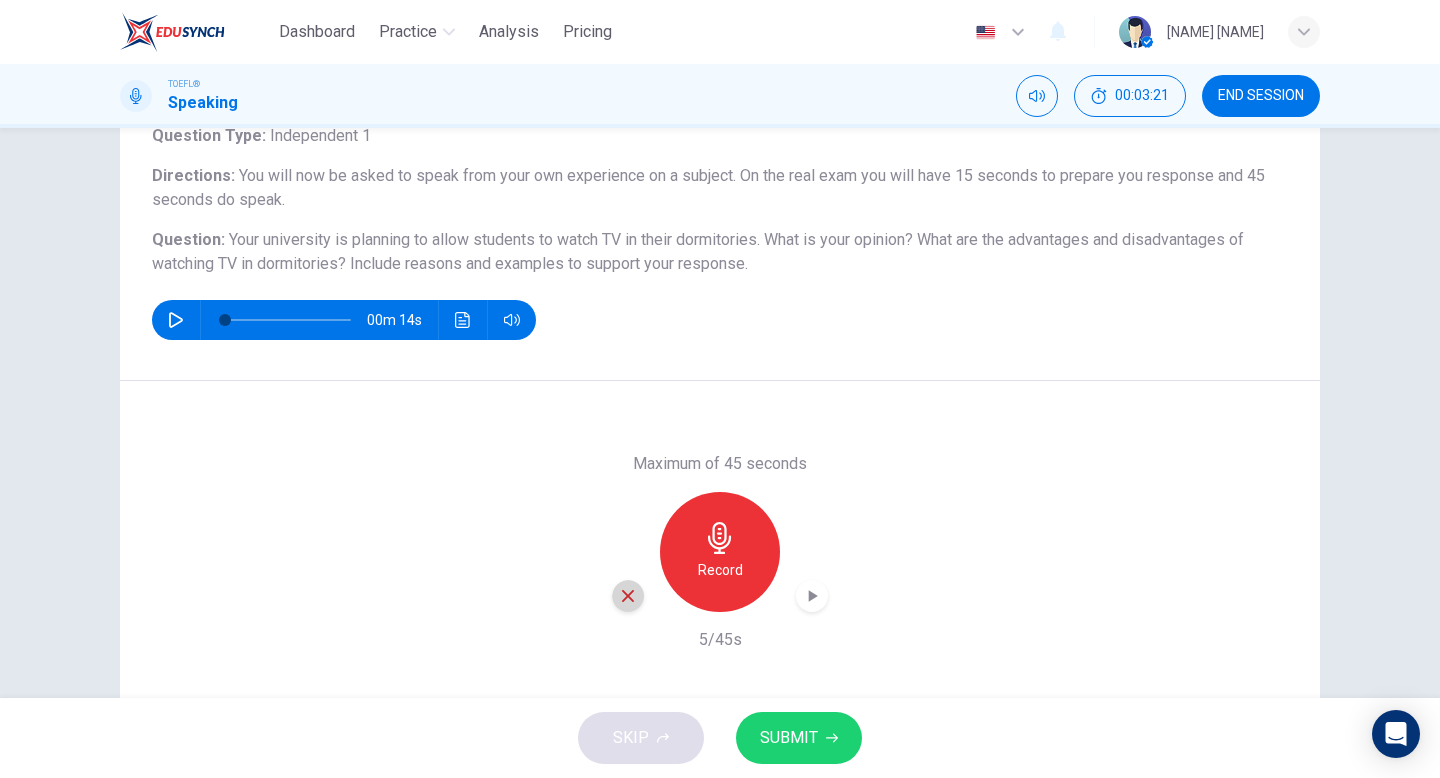 click at bounding box center (628, 596) 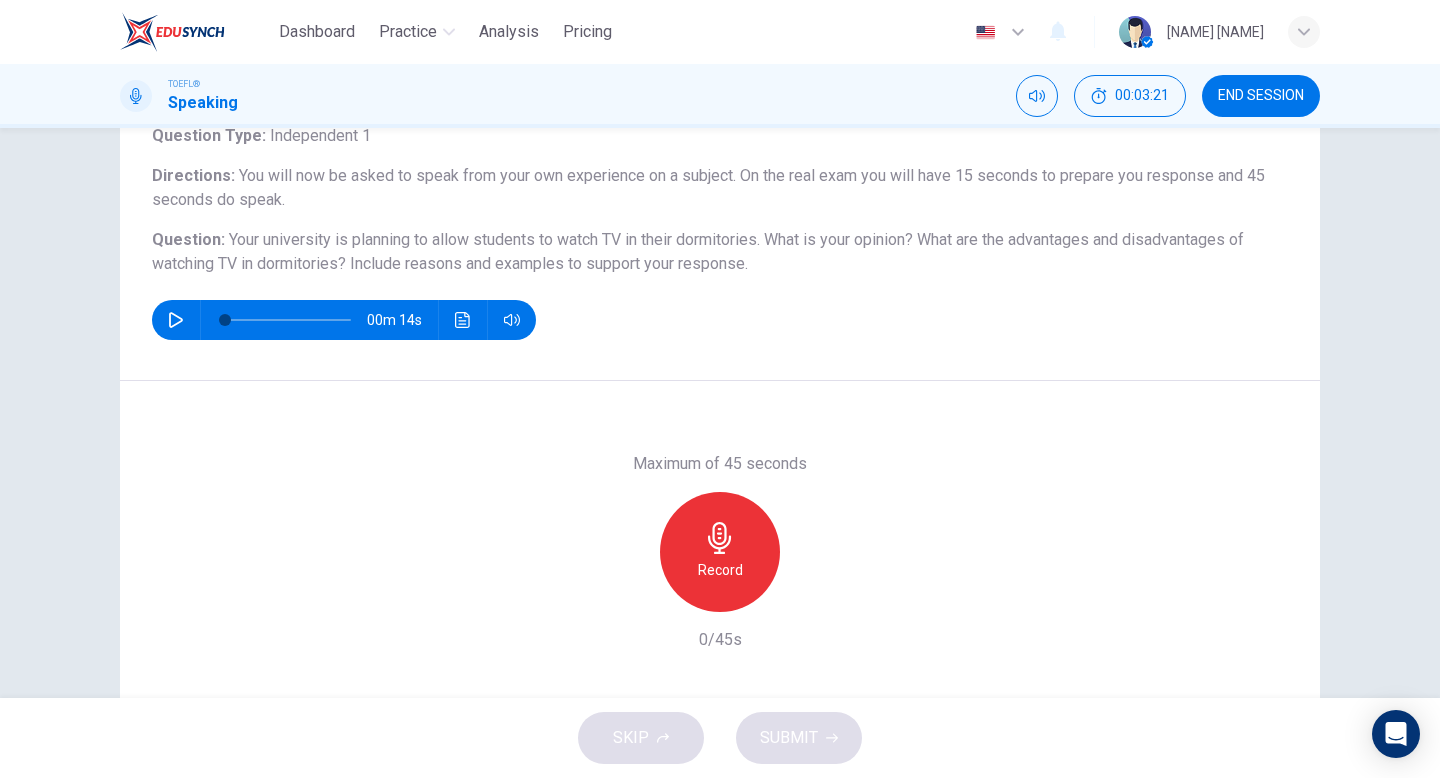 click at bounding box center (720, 538) 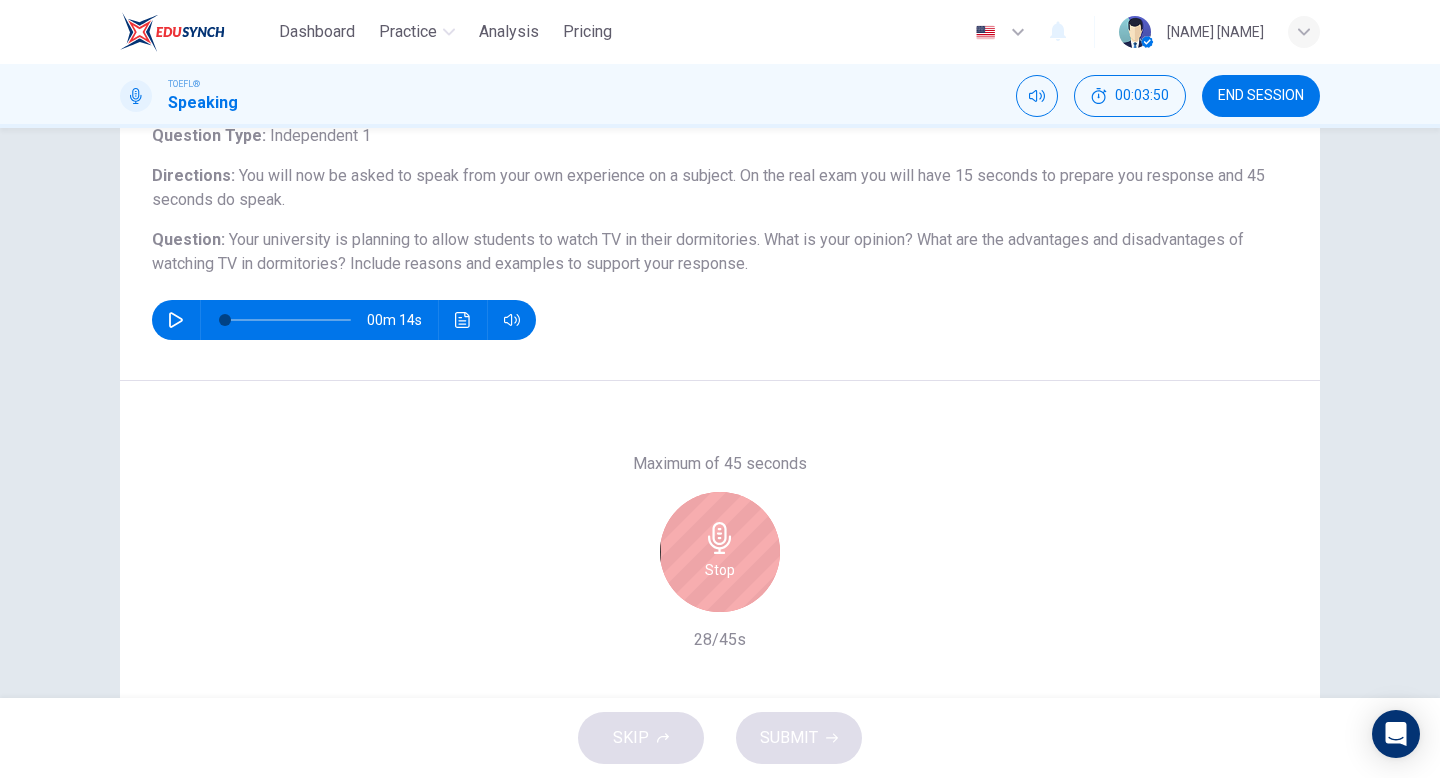 click at bounding box center [720, 538] 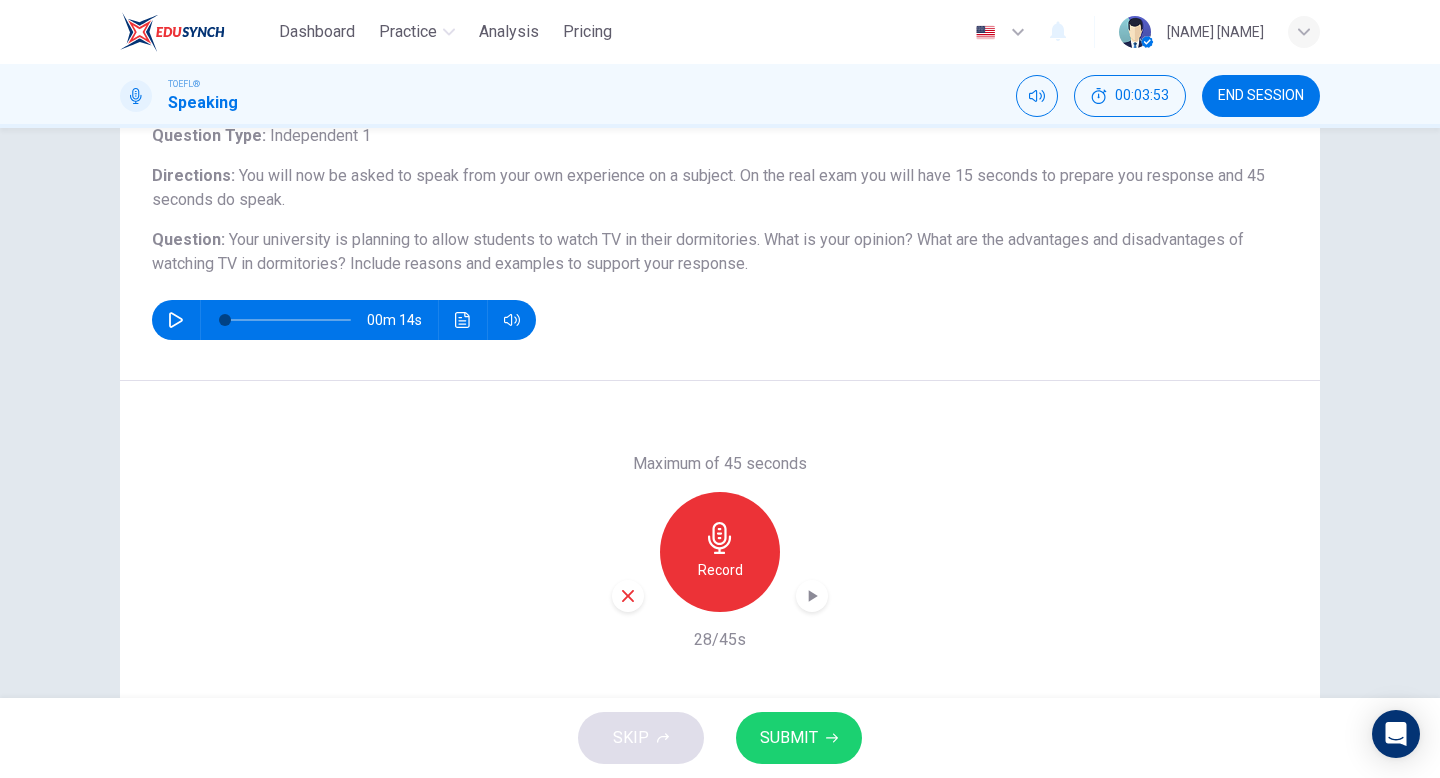 click at bounding box center (628, 596) 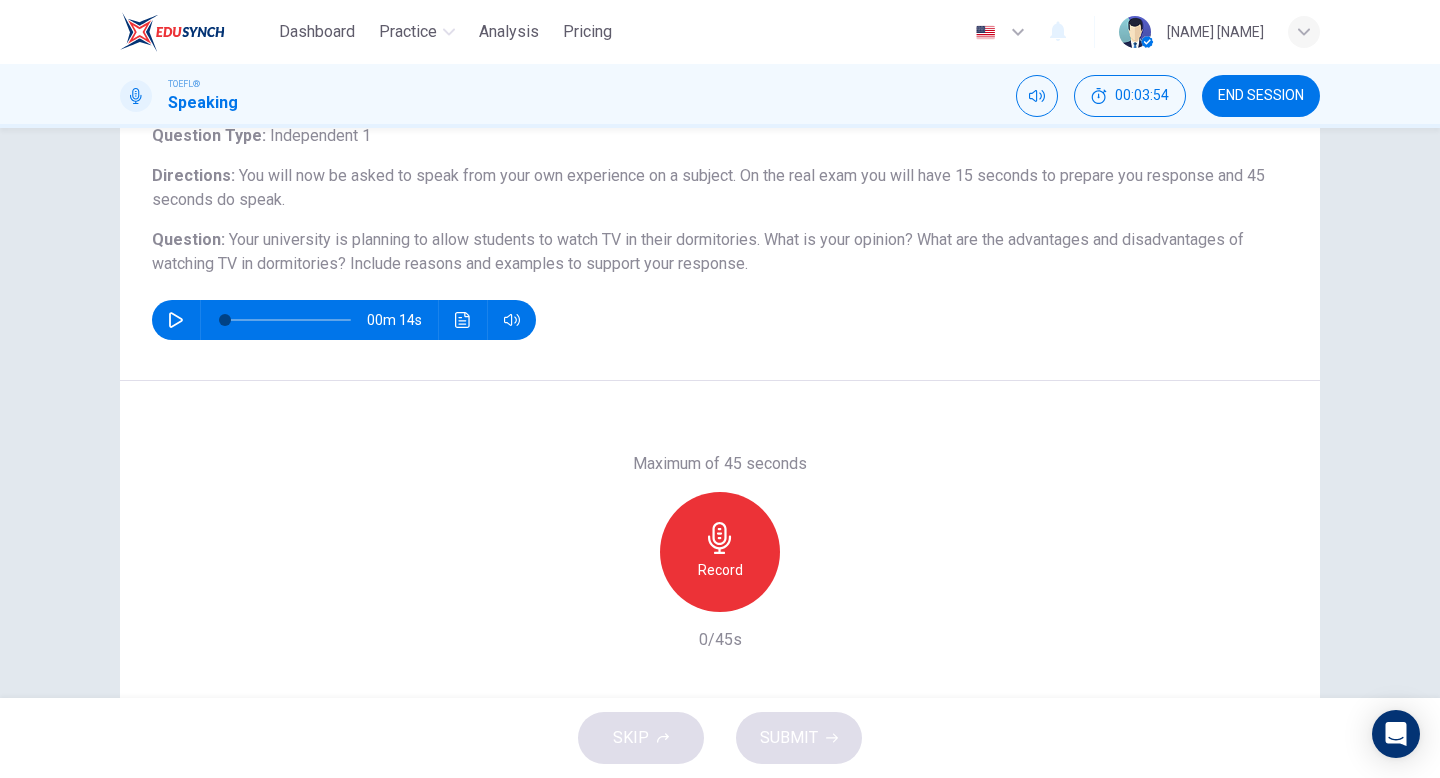click at bounding box center (720, 538) 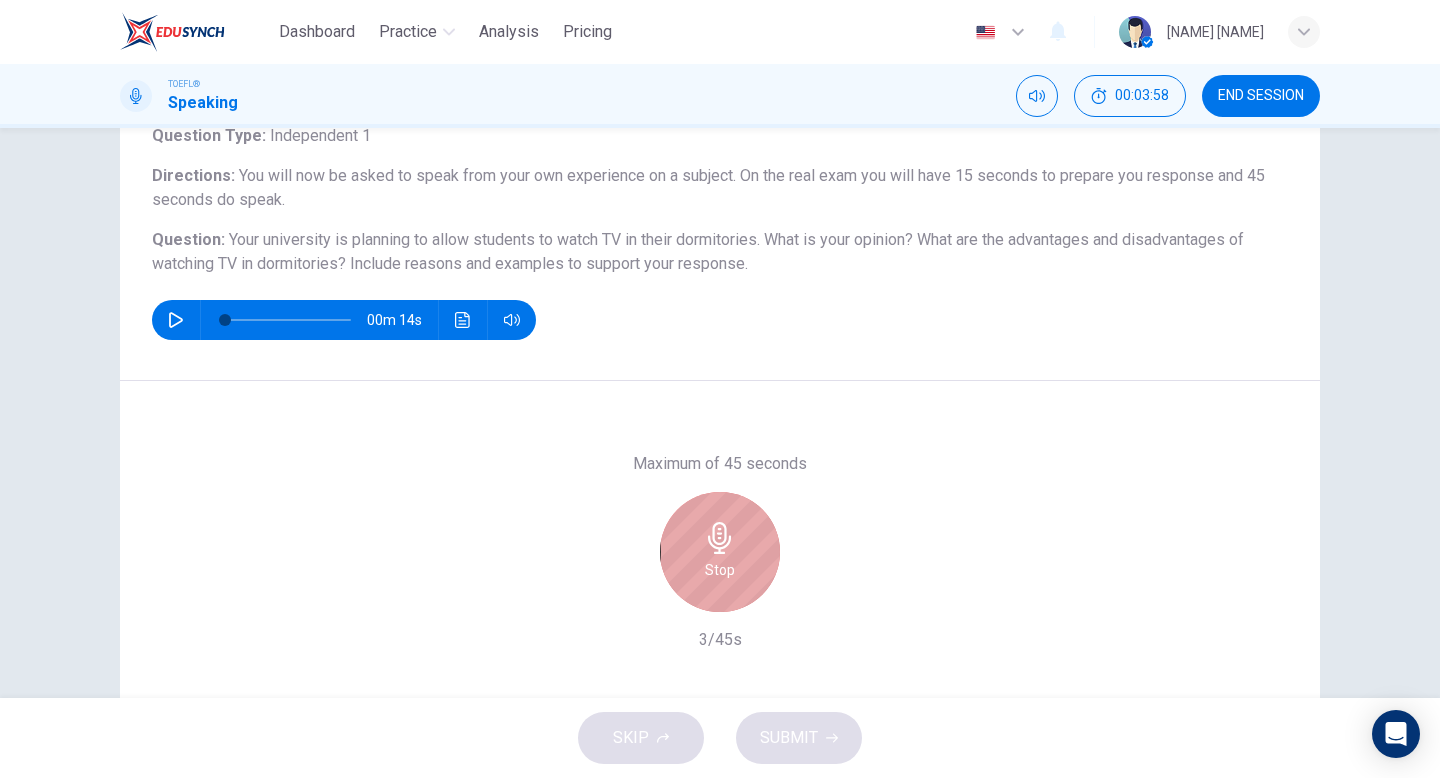 click at bounding box center (720, 538) 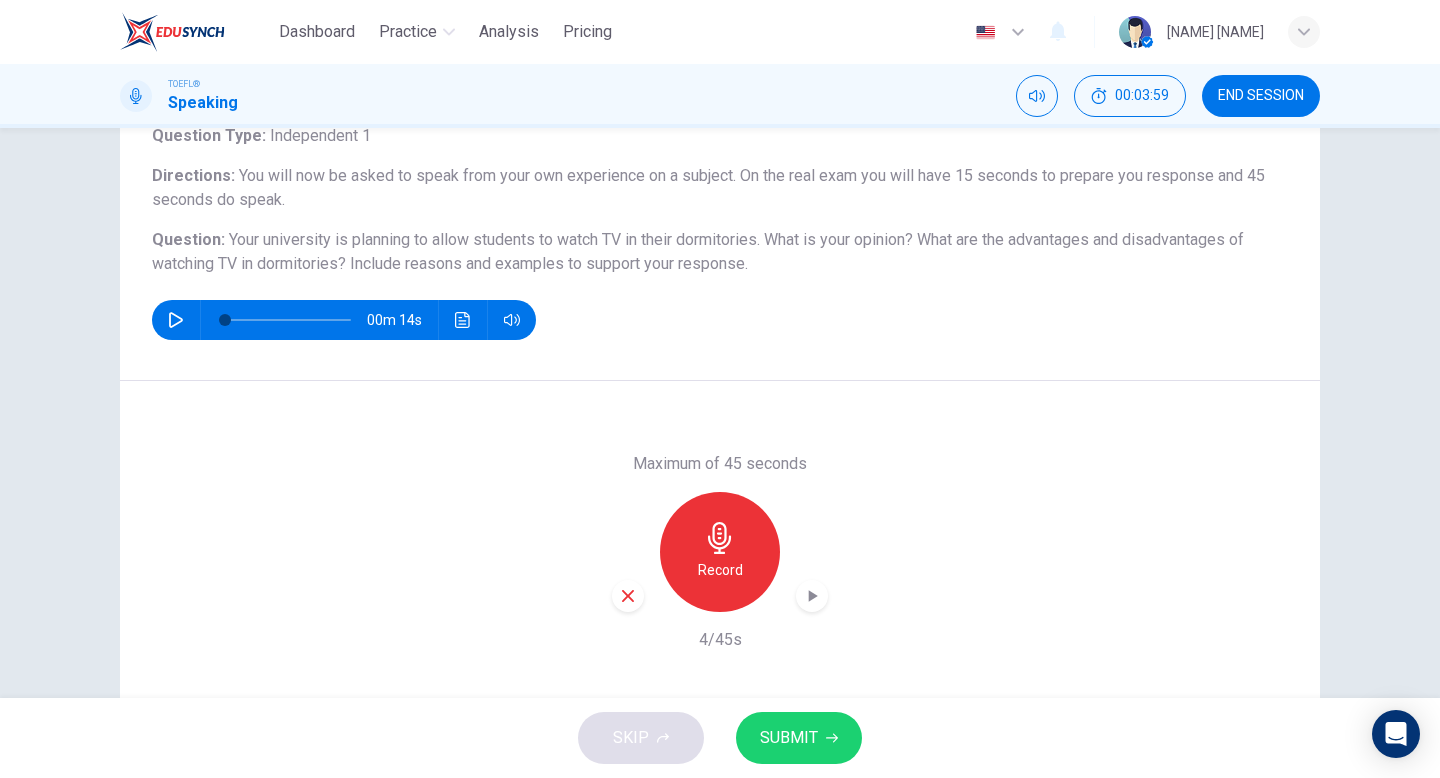 click at bounding box center (628, 596) 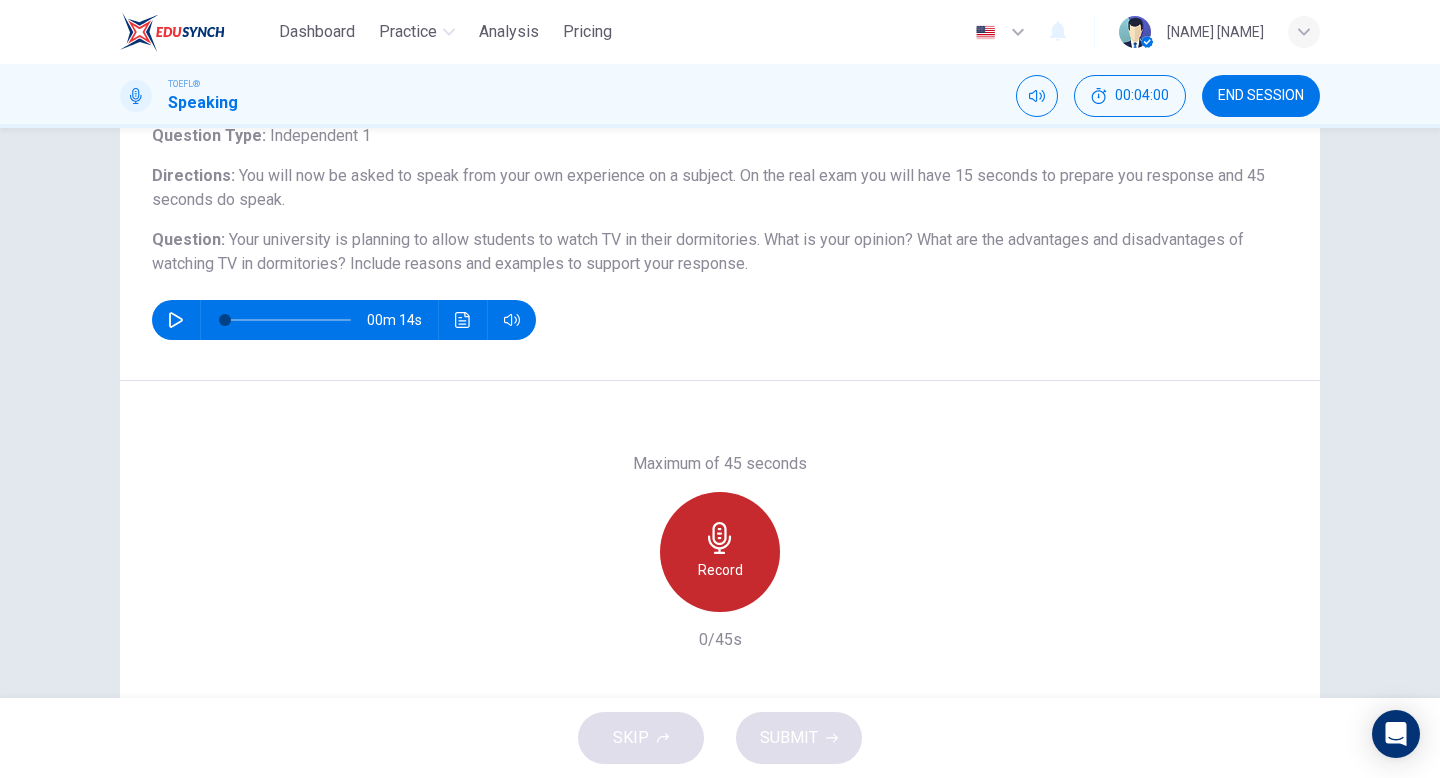 click on "Record" at bounding box center (720, 570) 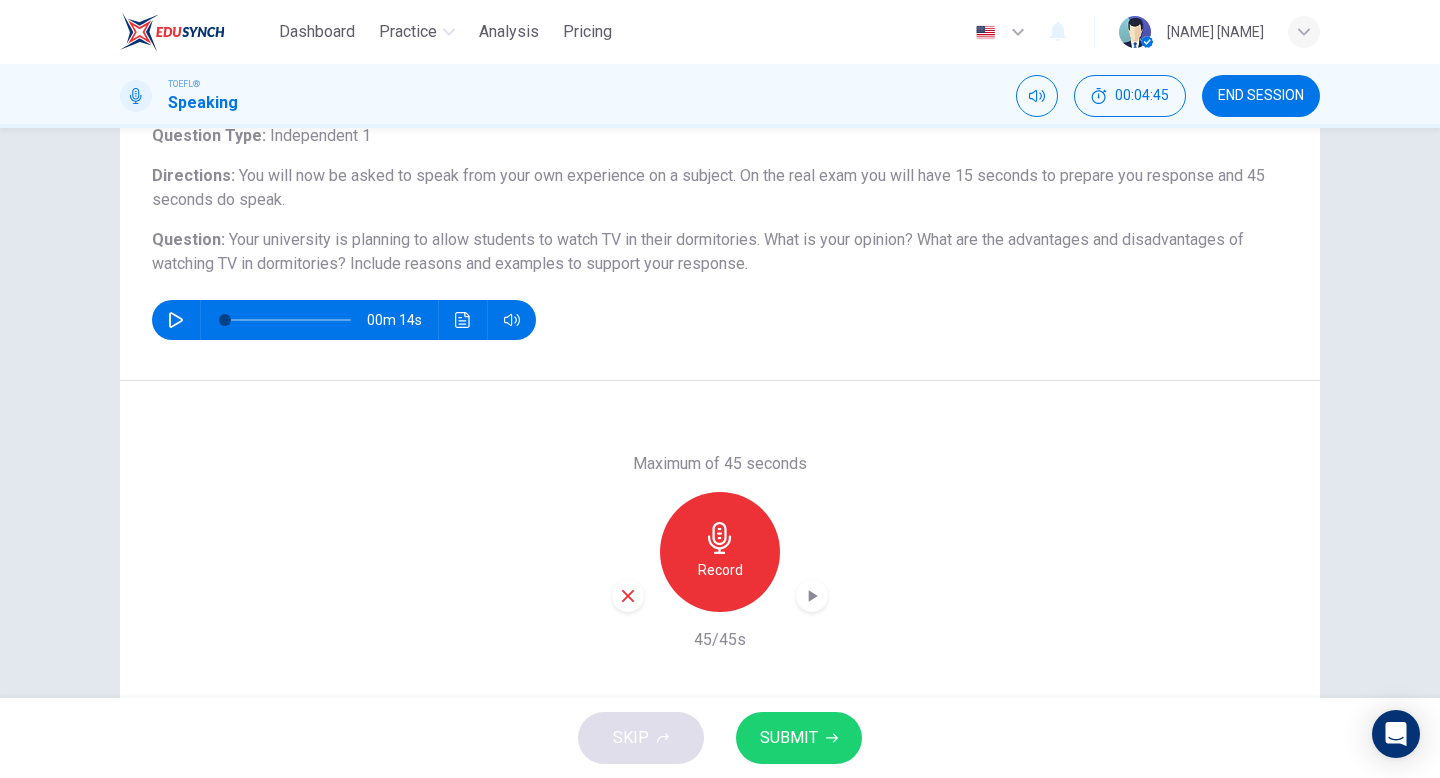 click on "Record" at bounding box center (720, 570) 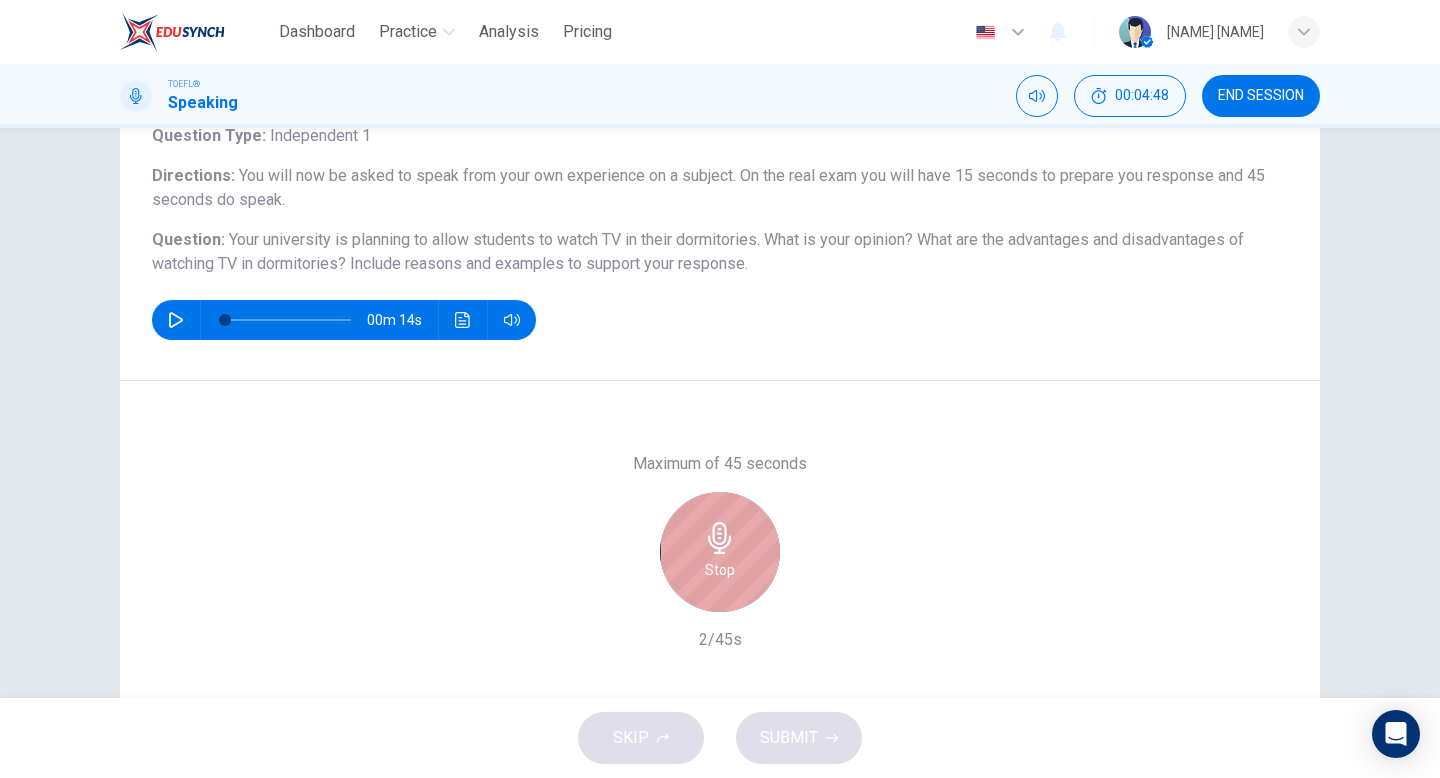 click on "Stop" at bounding box center (720, 570) 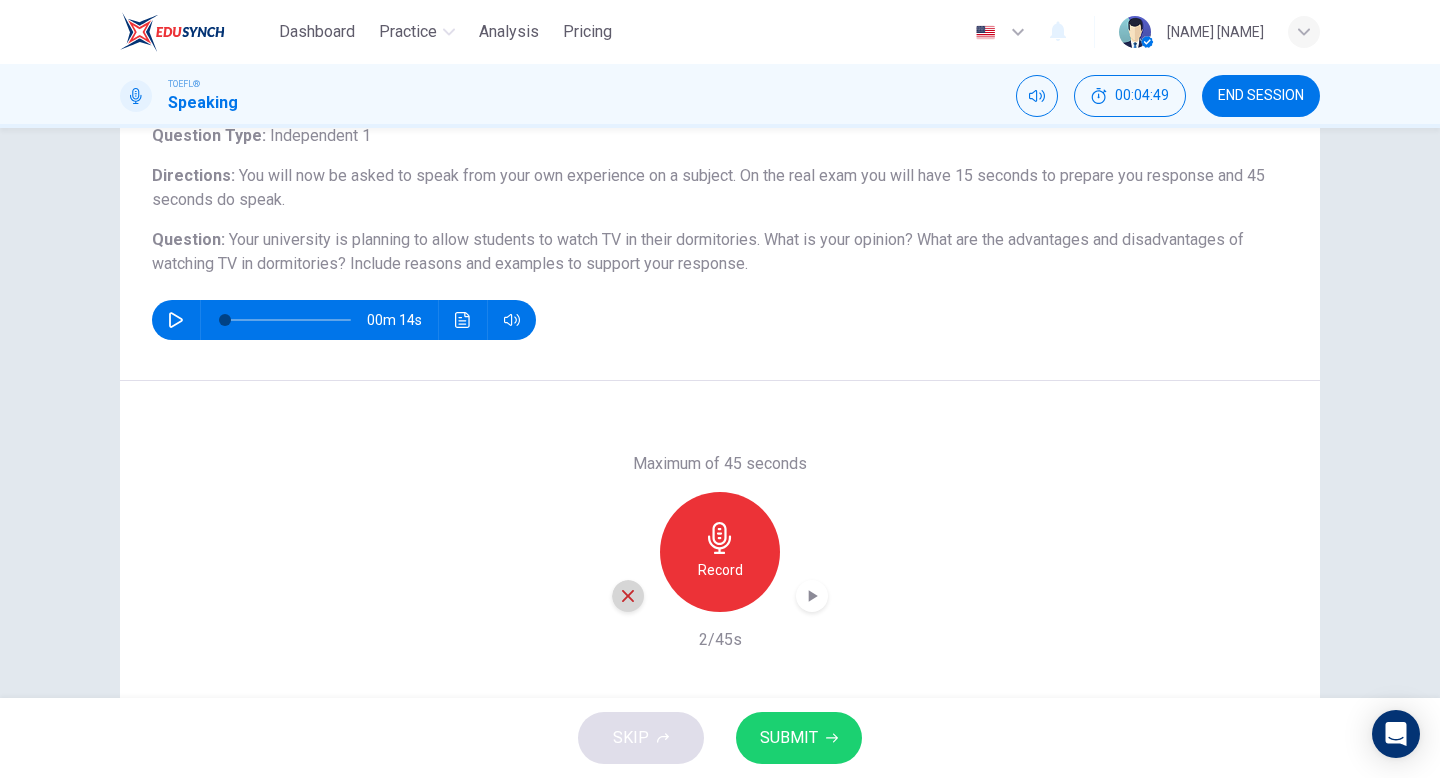 click at bounding box center (628, 596) 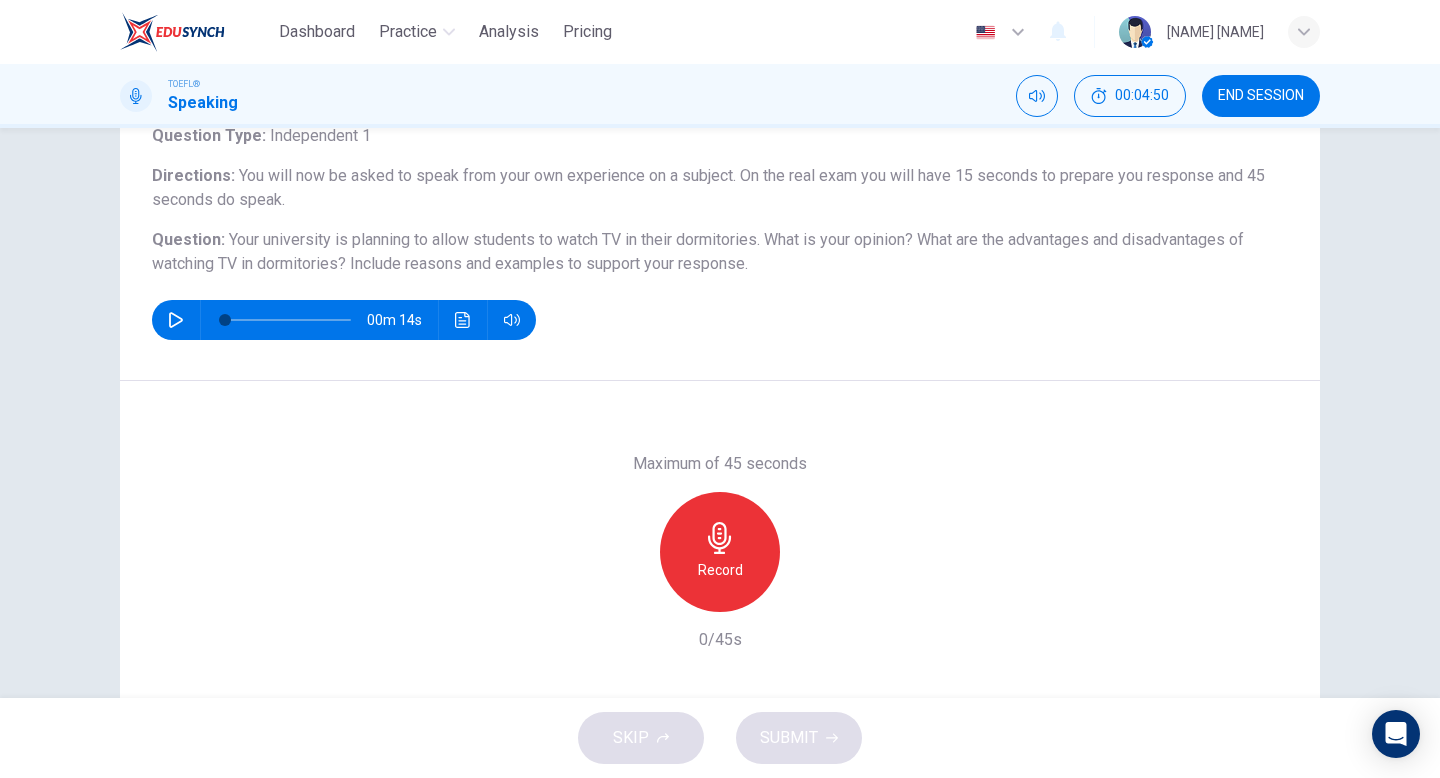click on "Record" at bounding box center [720, 552] 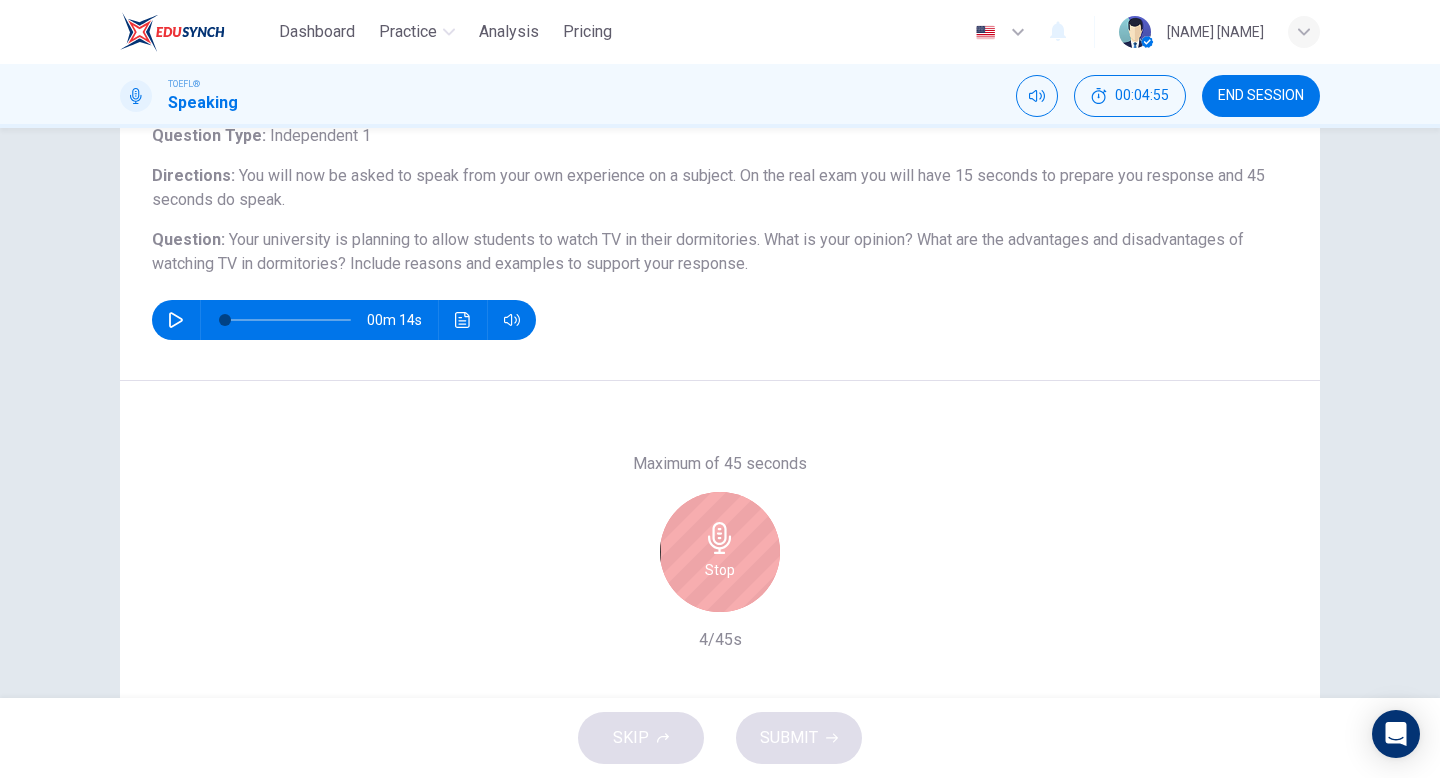click on "Stop" at bounding box center (720, 552) 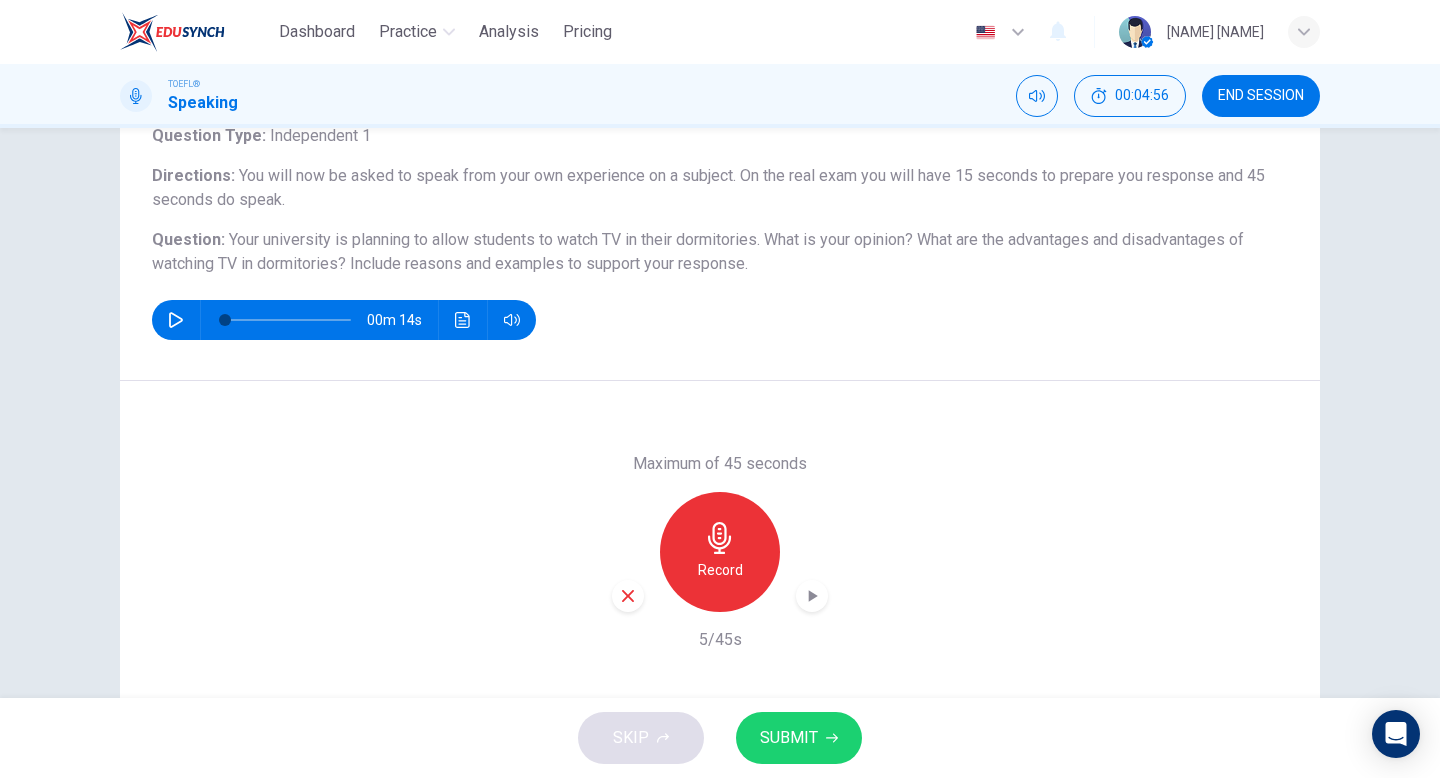 click at bounding box center [628, 596] 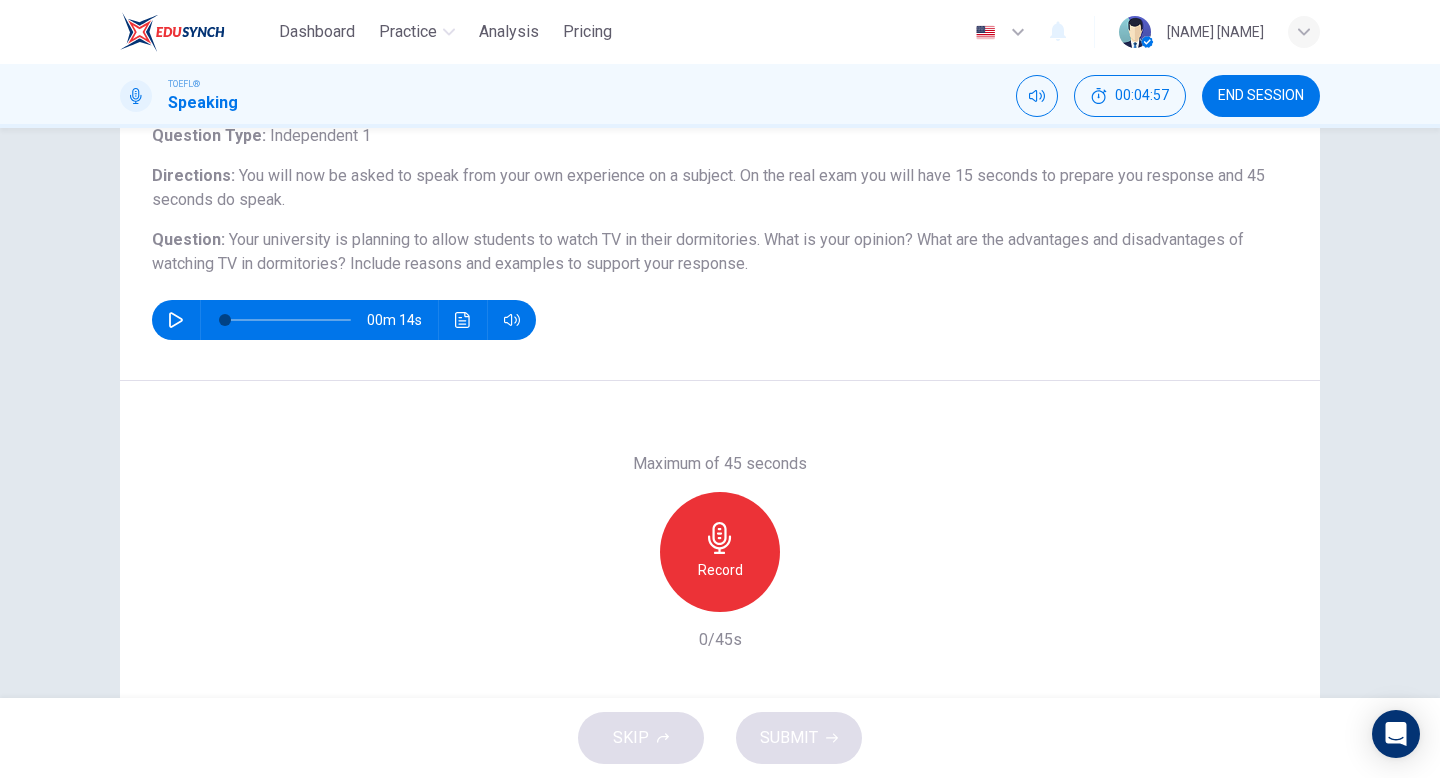 click on "Record" at bounding box center (720, 570) 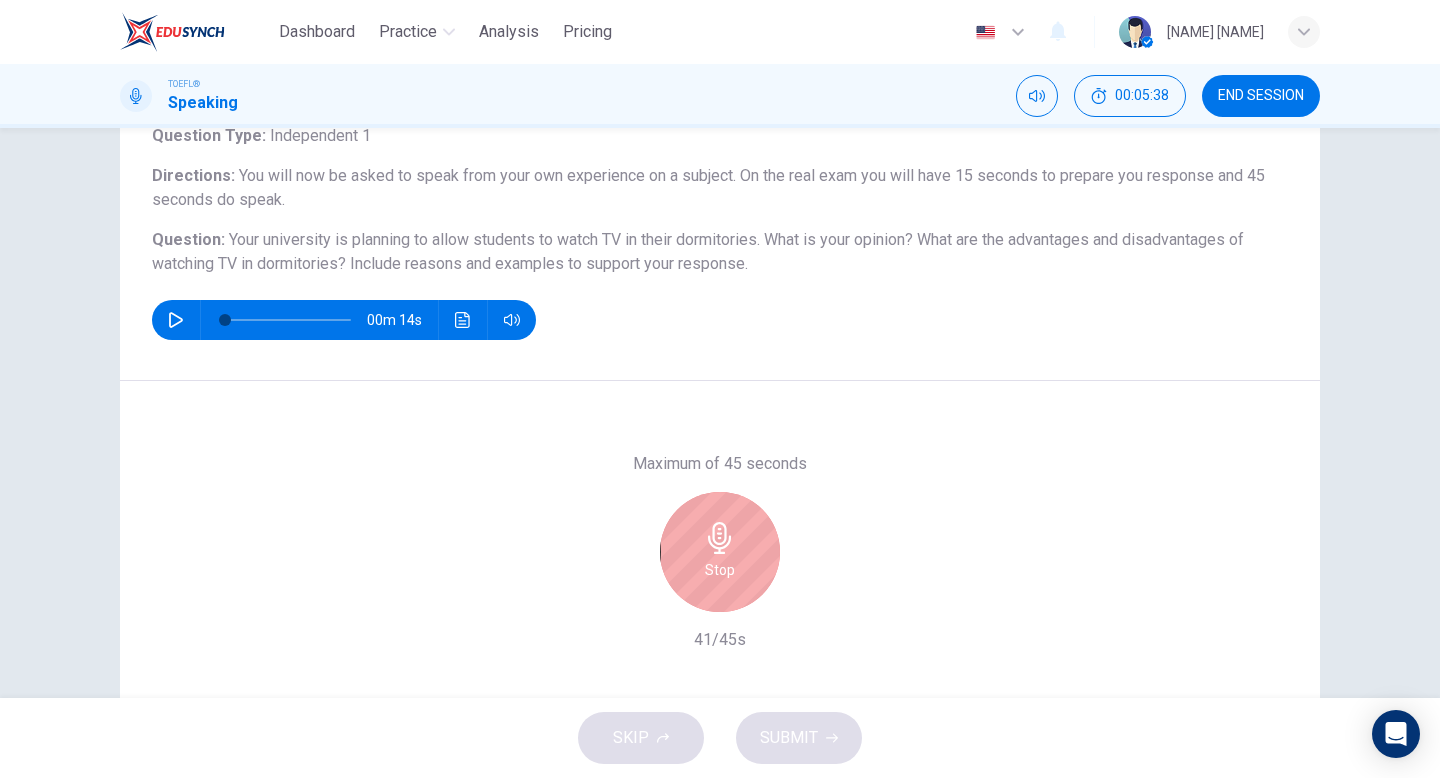 click on "Stop" at bounding box center (720, 552) 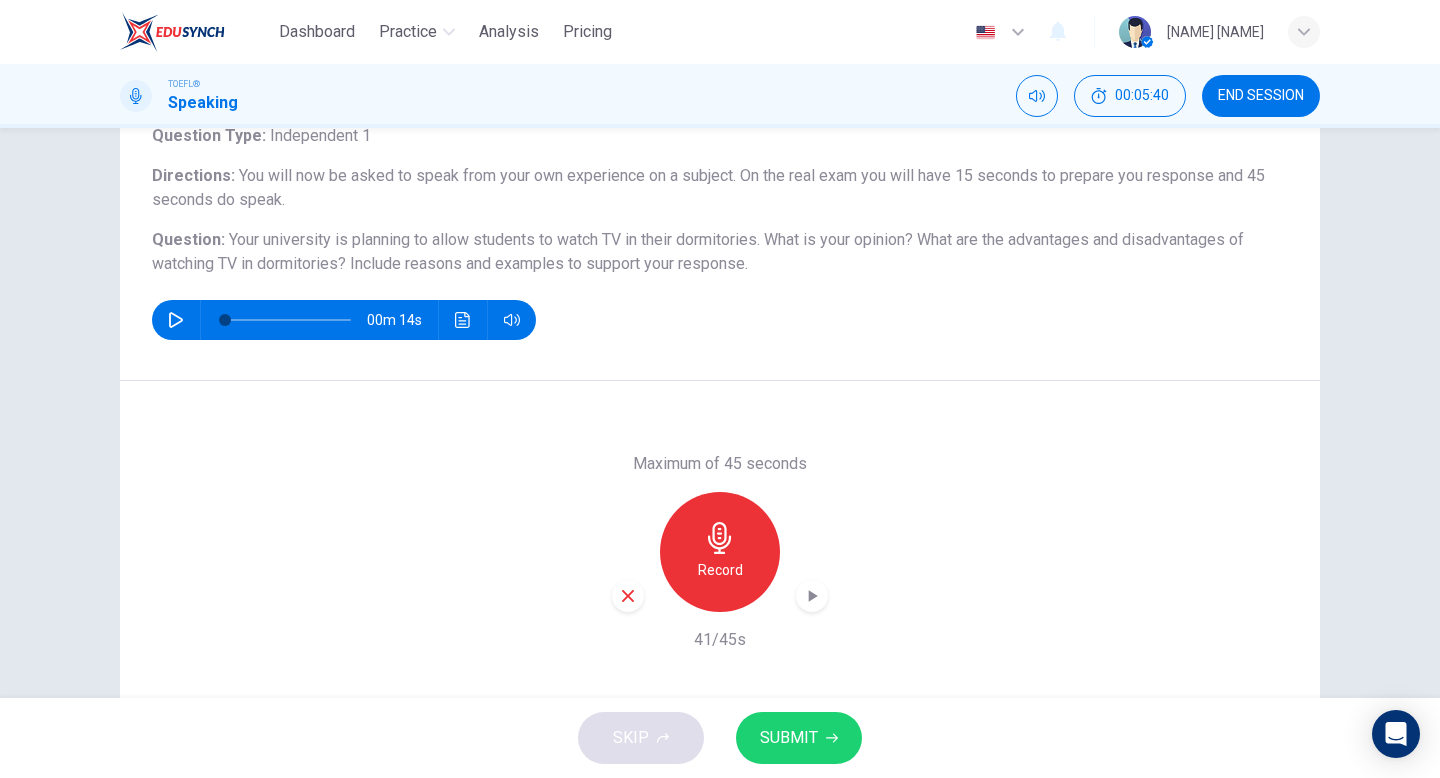 click on "SUBMIT" at bounding box center [799, 738] 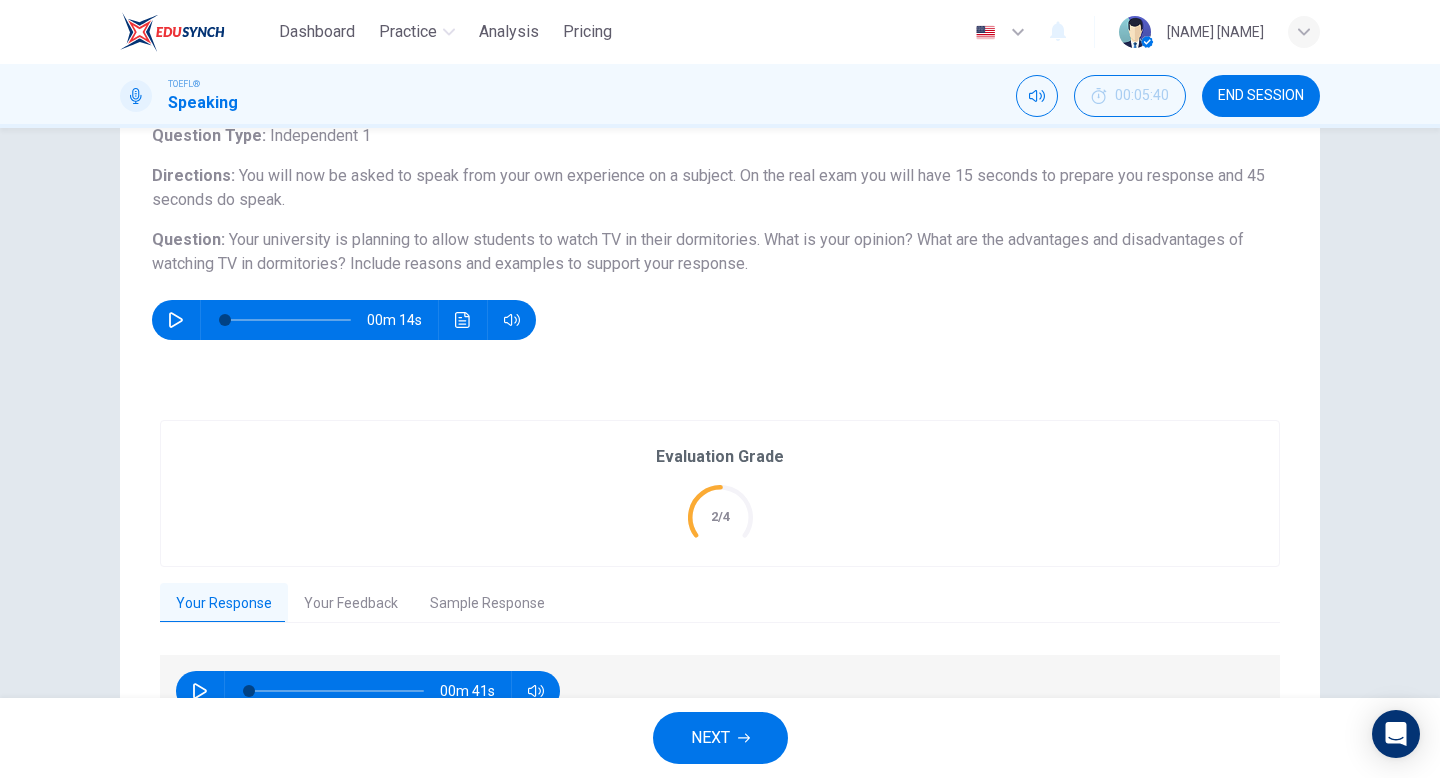 scroll, scrollTop: 251, scrollLeft: 0, axis: vertical 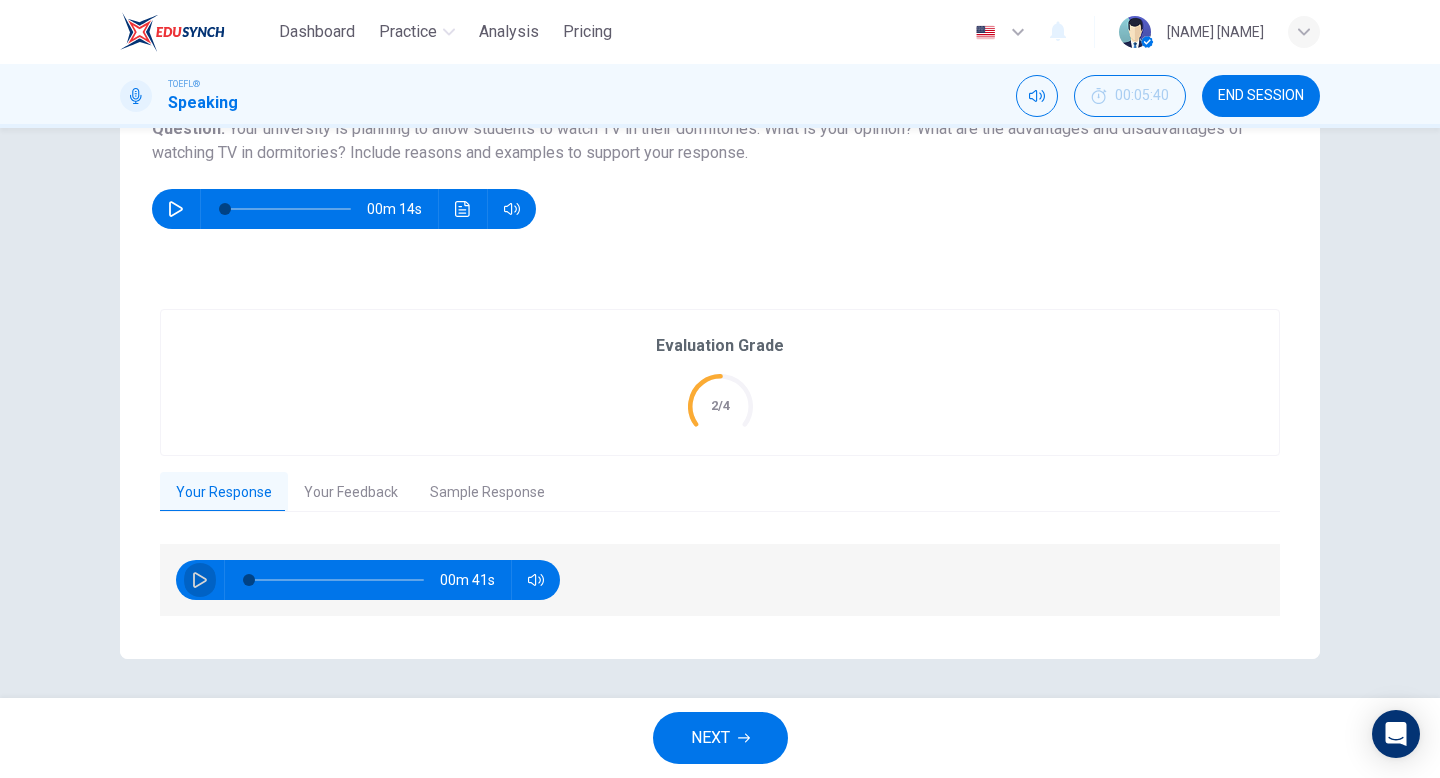 click at bounding box center [200, 580] 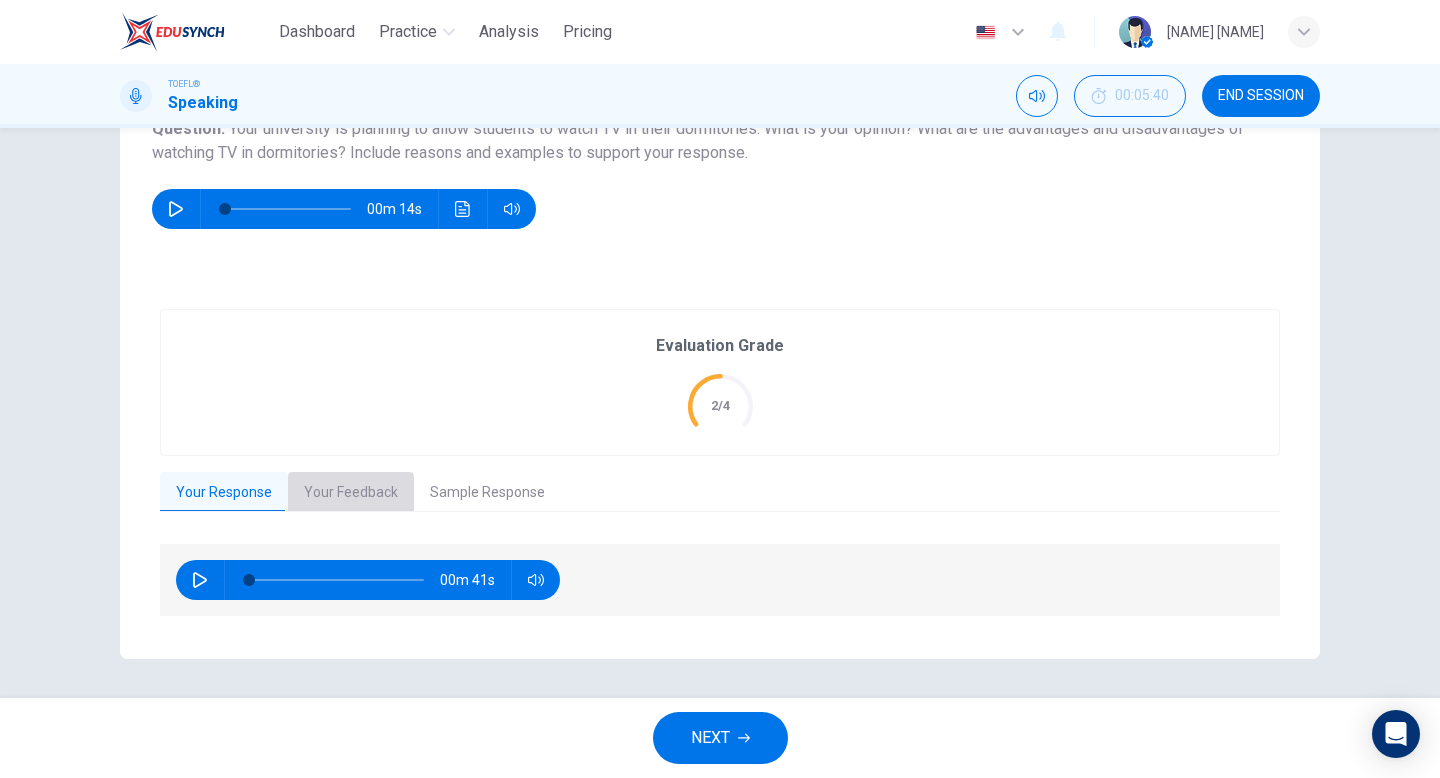 click on "Your Feedback" at bounding box center [351, 493] 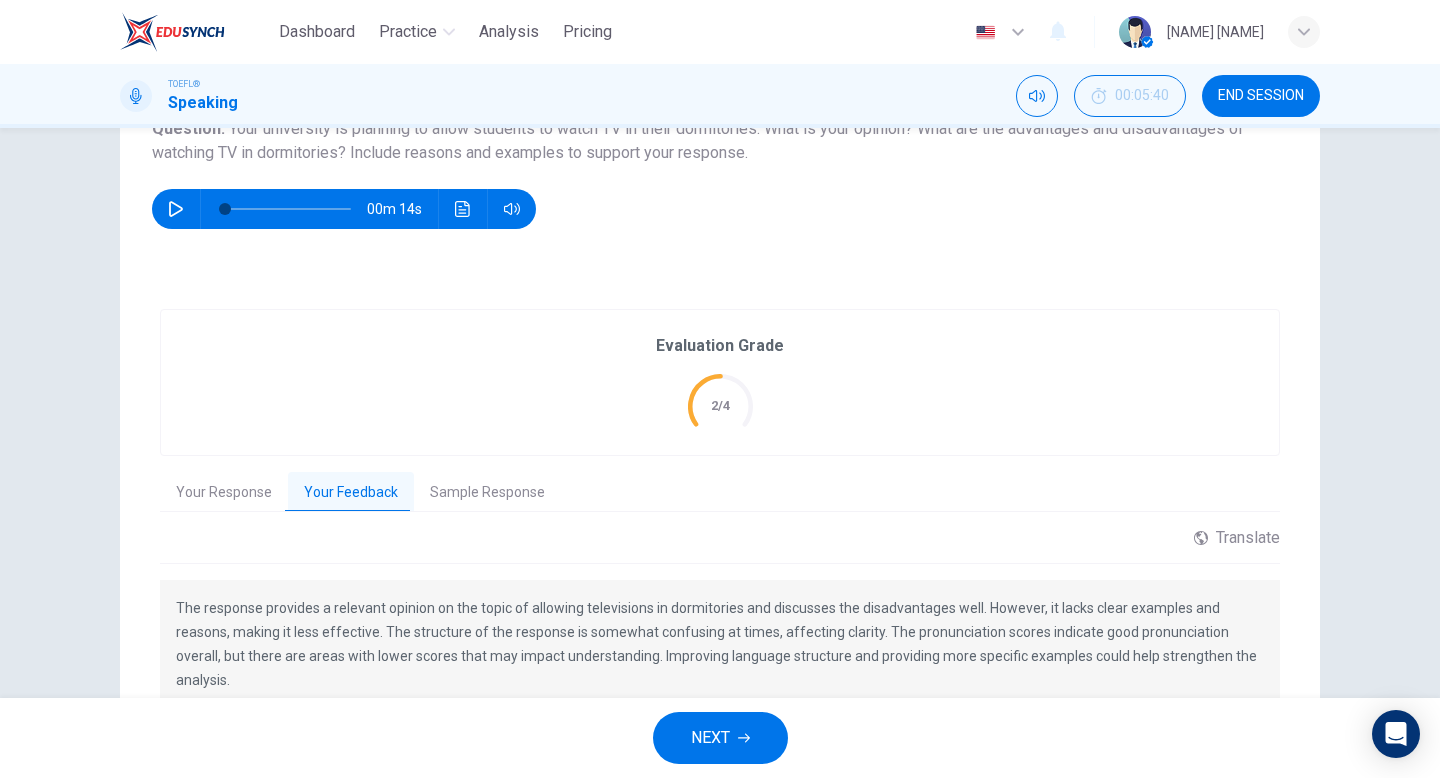 scroll, scrollTop: 349, scrollLeft: 0, axis: vertical 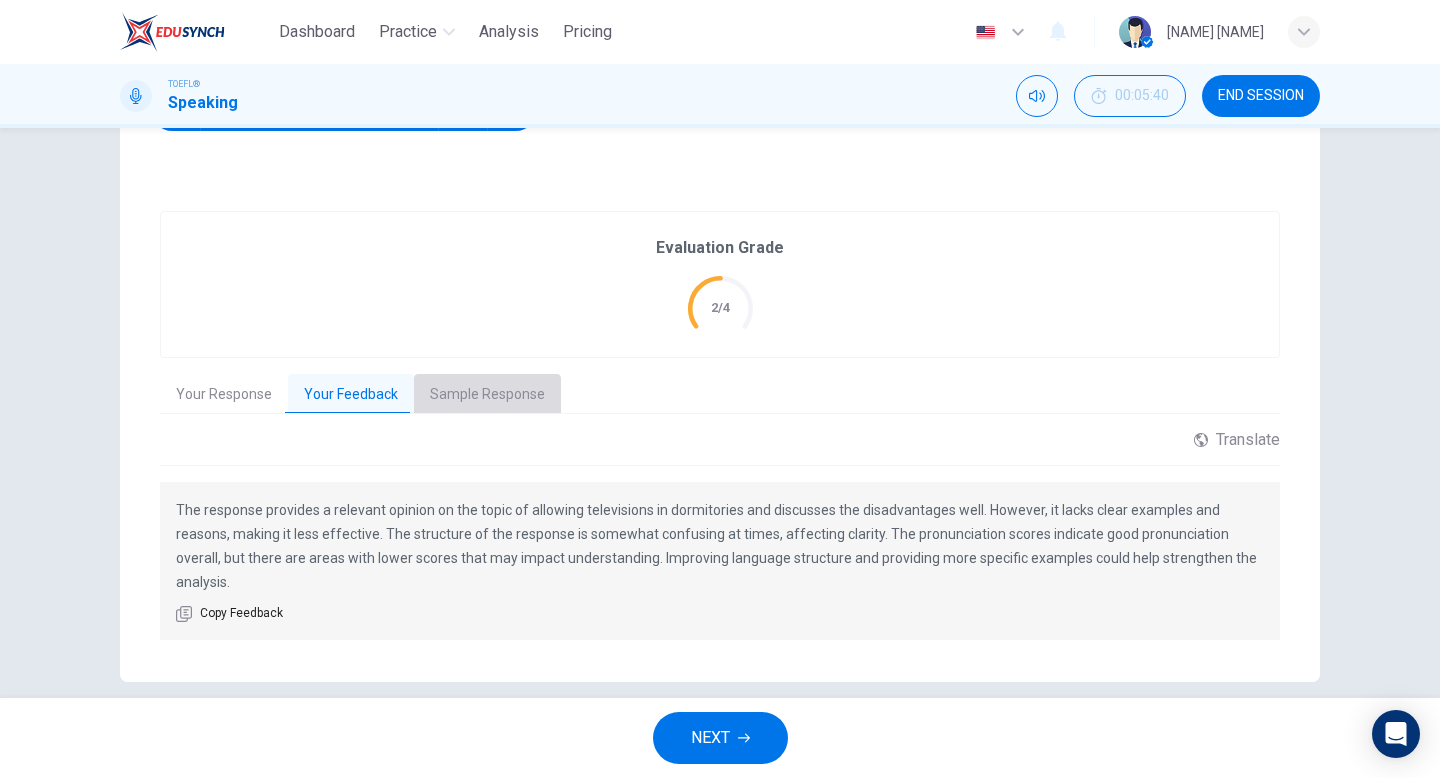 click on "Sample Response" at bounding box center [487, 395] 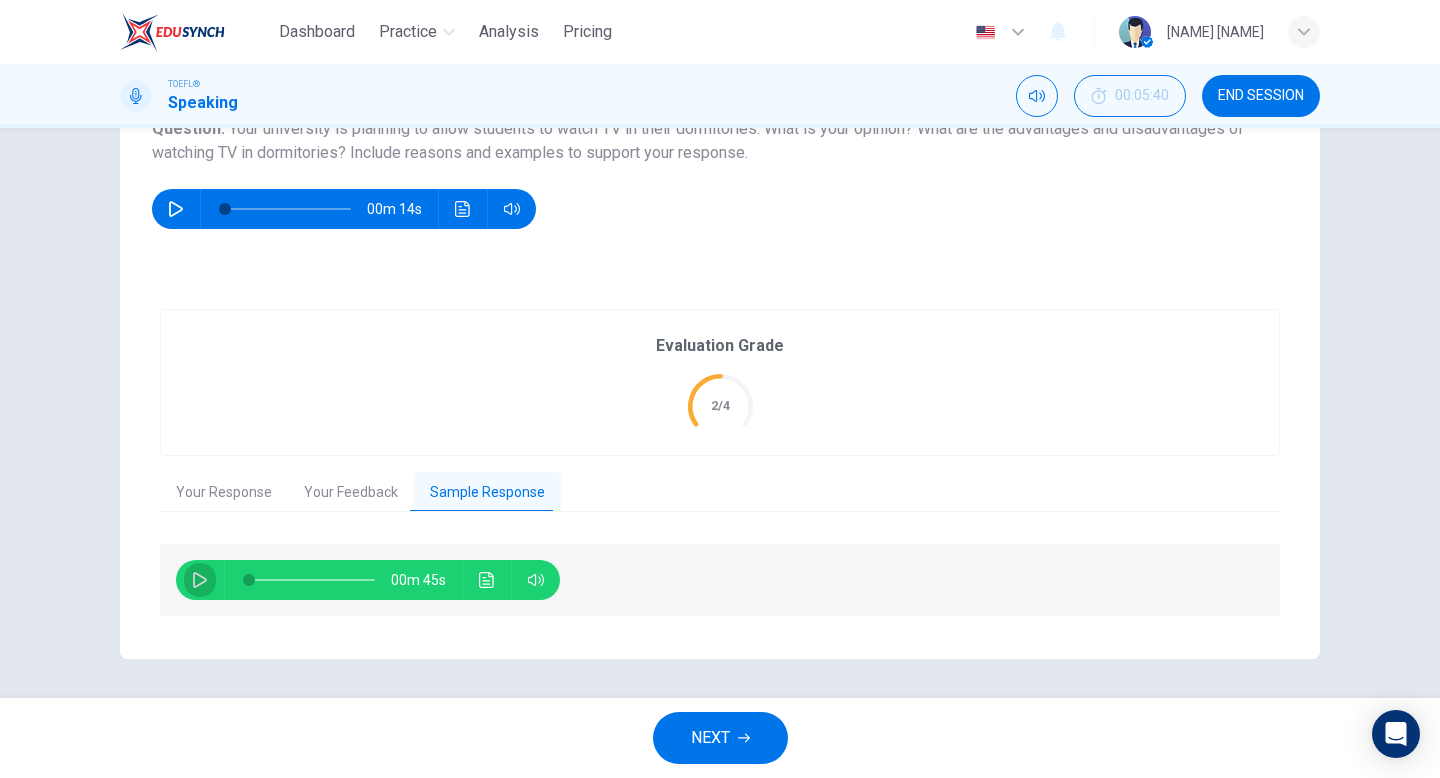 click at bounding box center (200, 580) 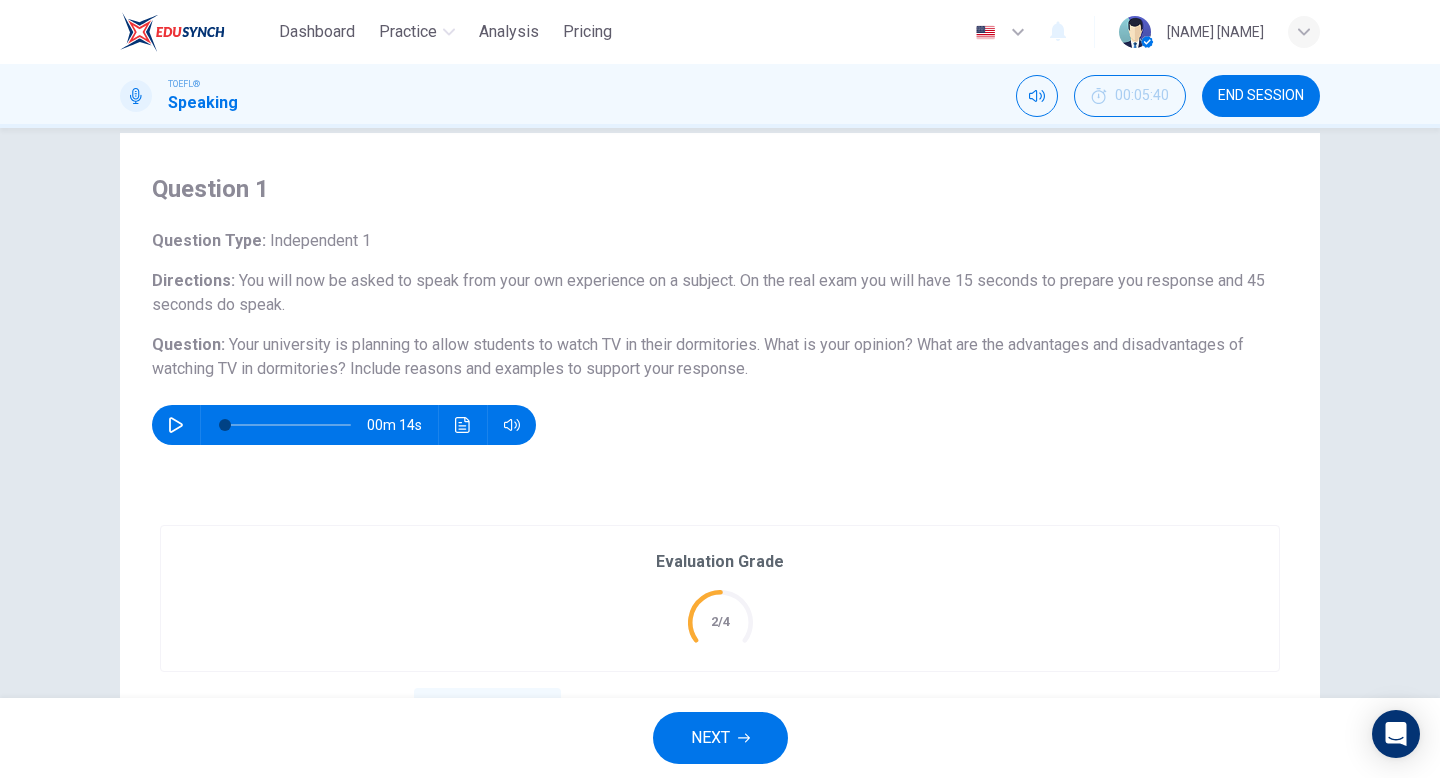 scroll, scrollTop: 0, scrollLeft: 0, axis: both 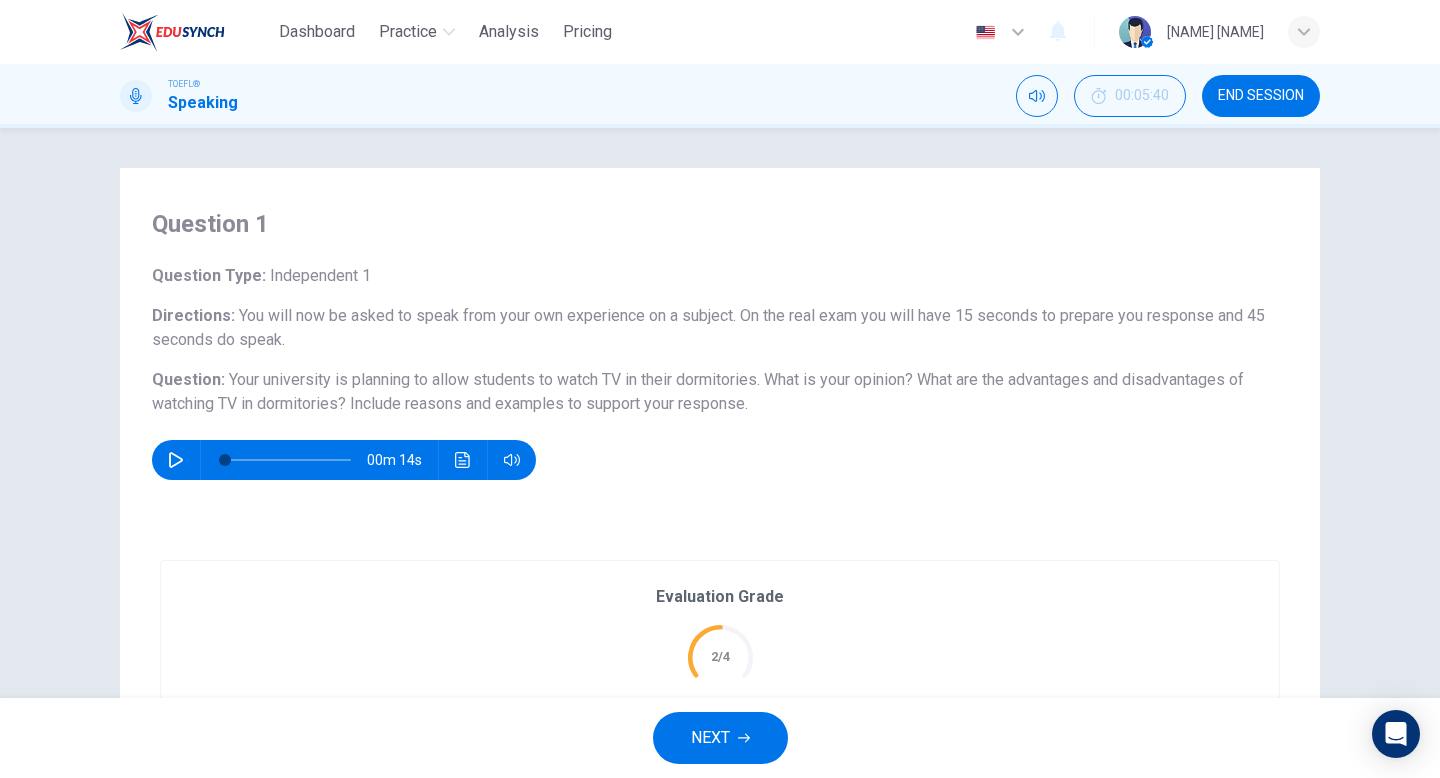 click at bounding box center (176, 460) 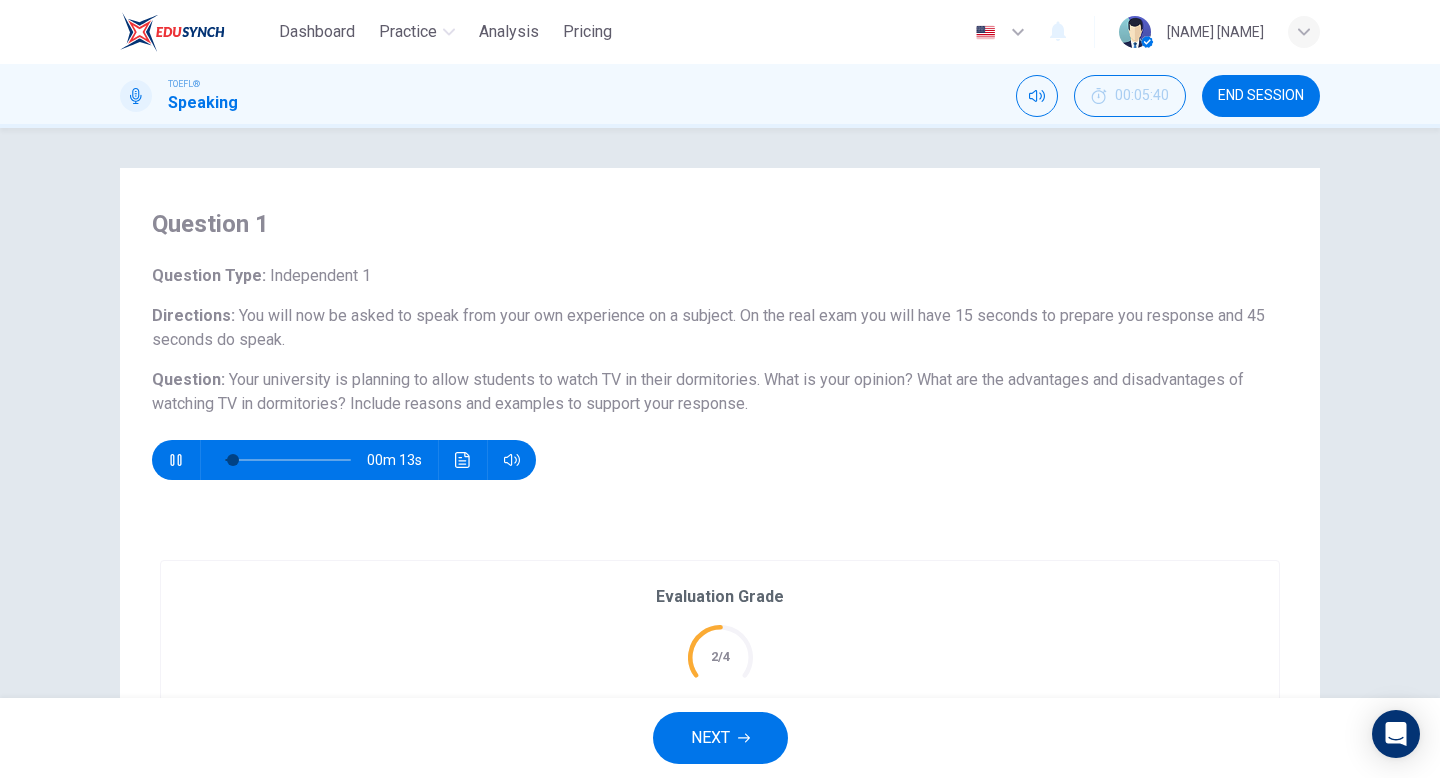 click at bounding box center (176, 460) 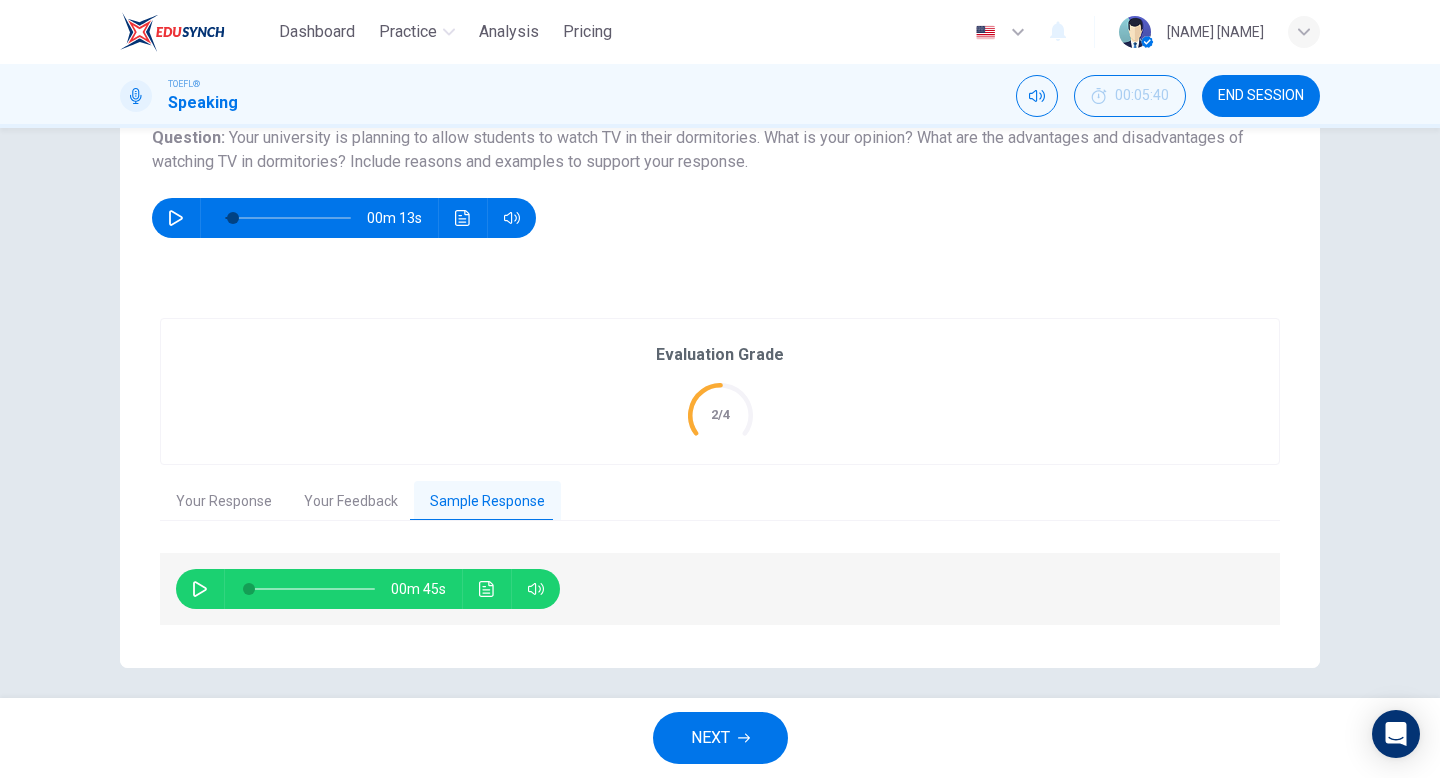 scroll, scrollTop: 251, scrollLeft: 0, axis: vertical 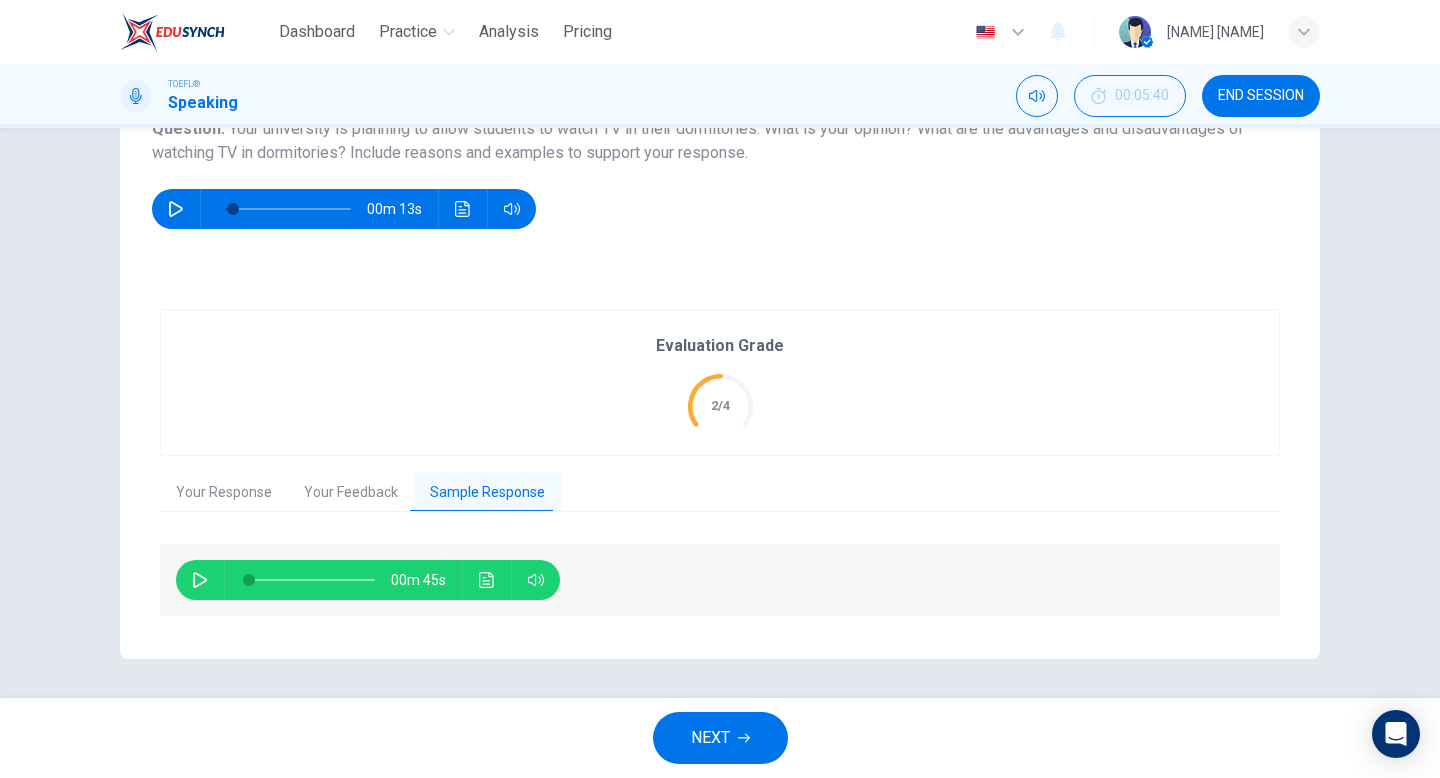 click on "Your Response" at bounding box center [224, 493] 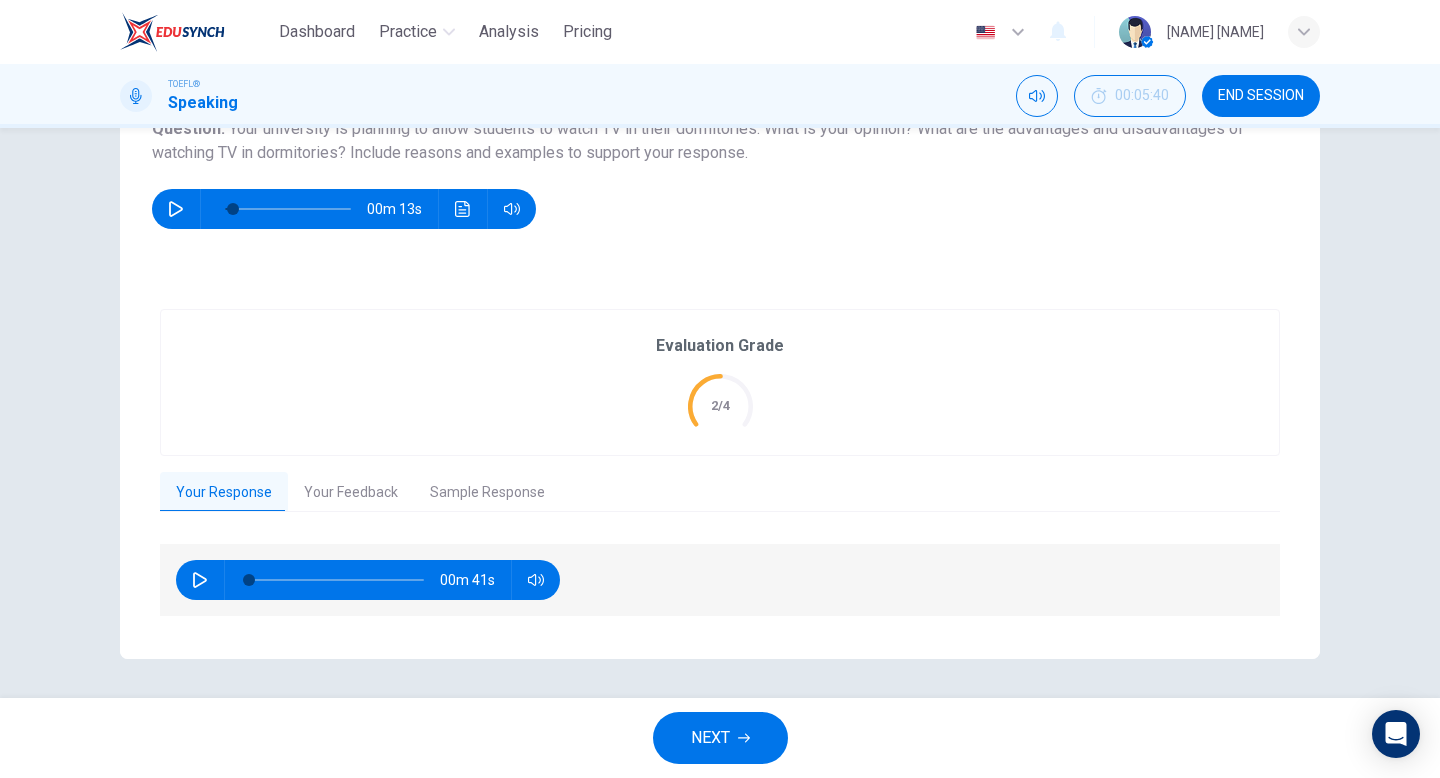 click at bounding box center [200, 580] 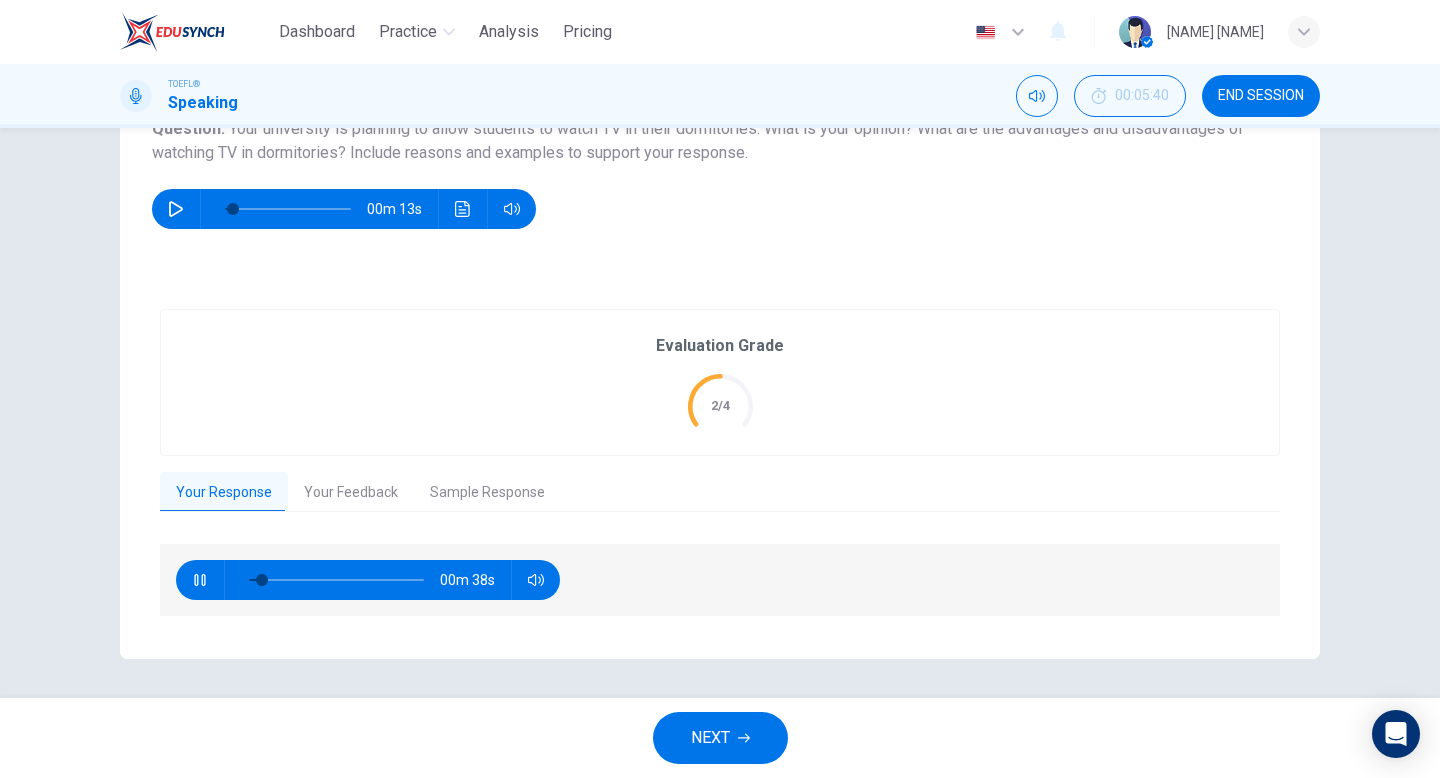 click at bounding box center [200, 580] 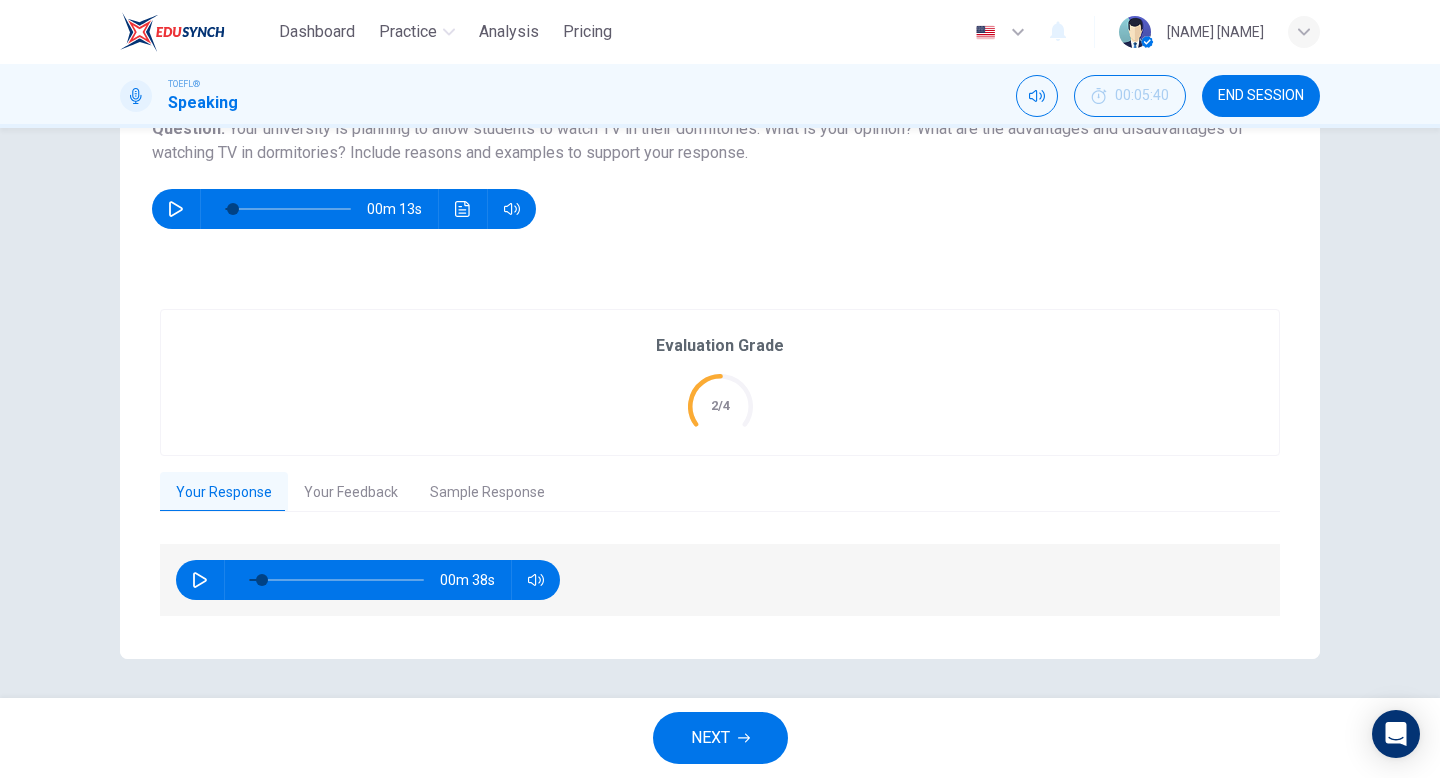 click at bounding box center (200, 580) 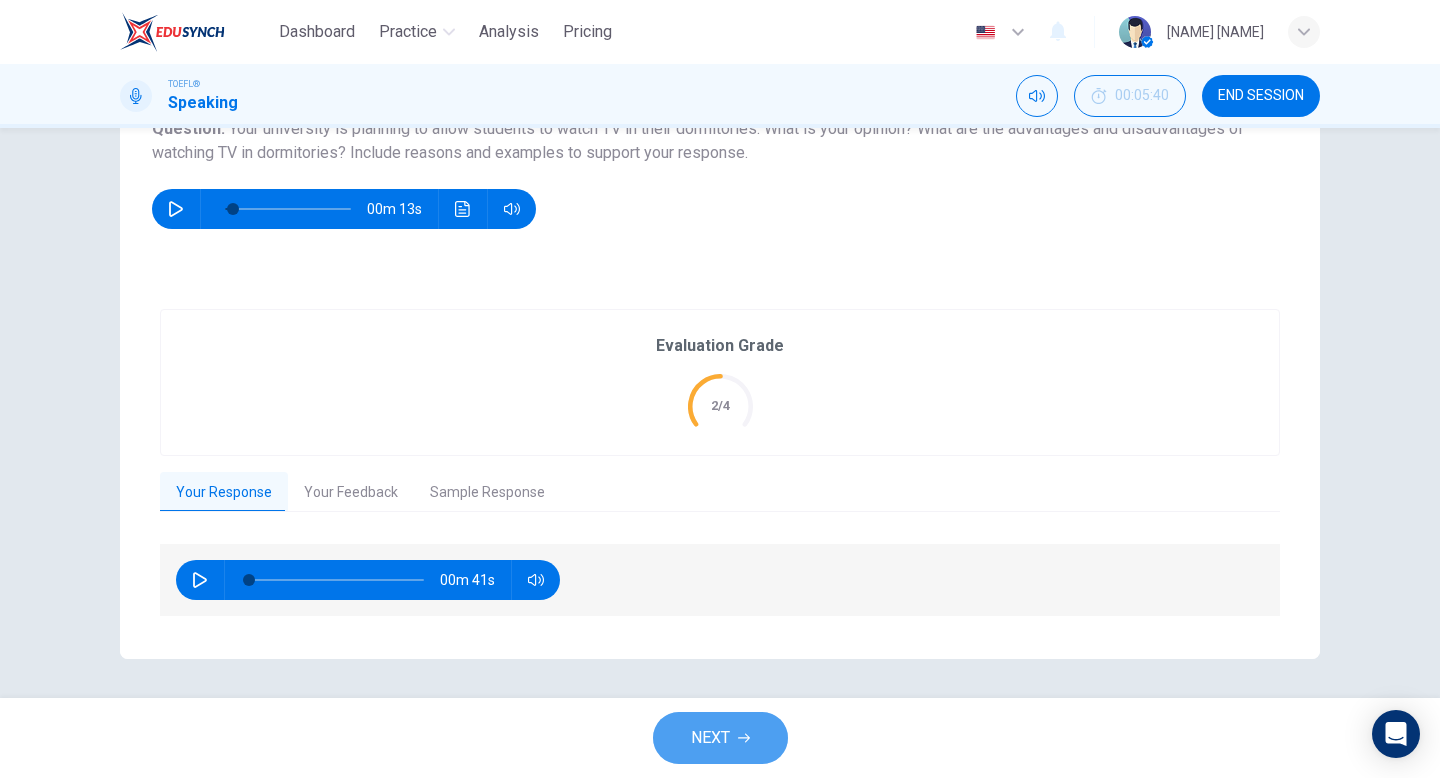 click on "NEXT" at bounding box center [710, 738] 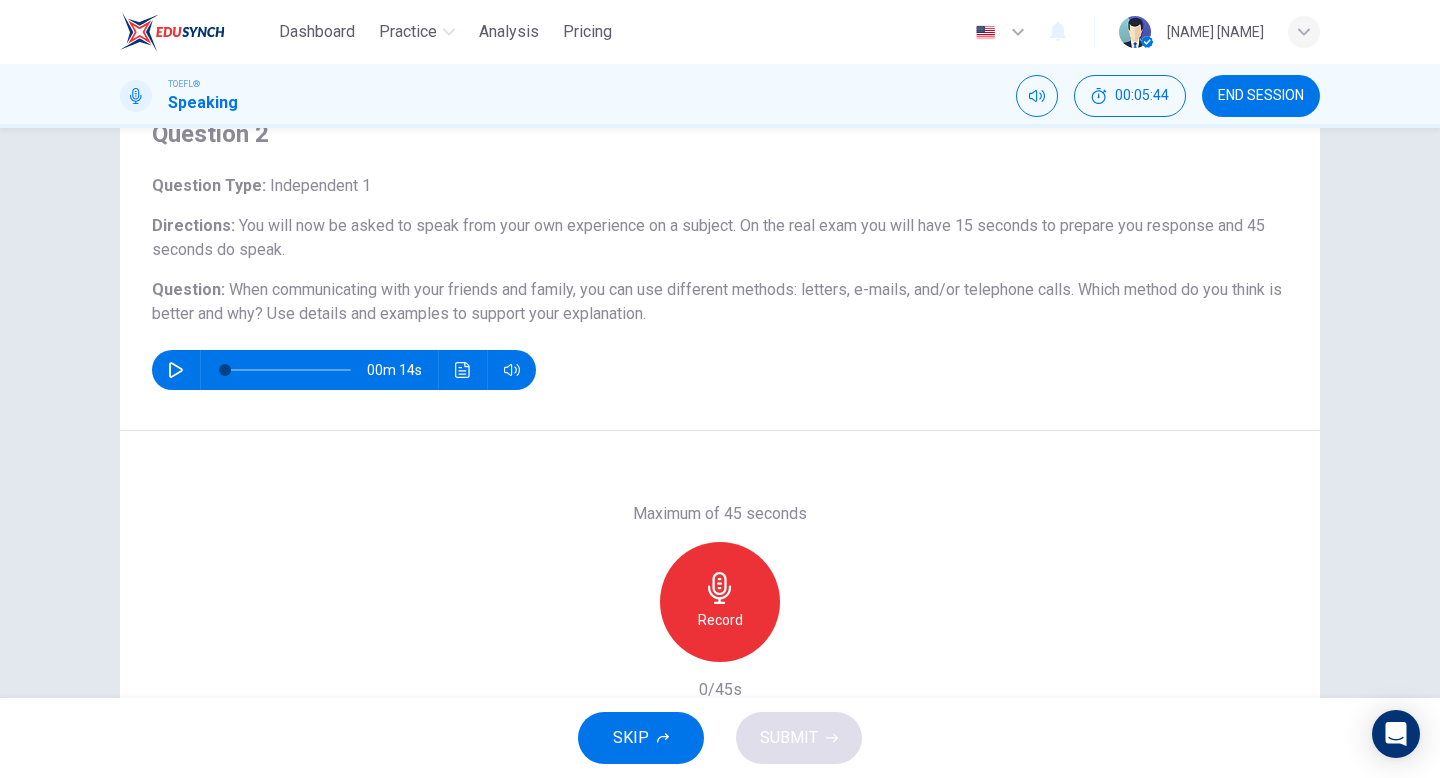 scroll, scrollTop: 93, scrollLeft: 0, axis: vertical 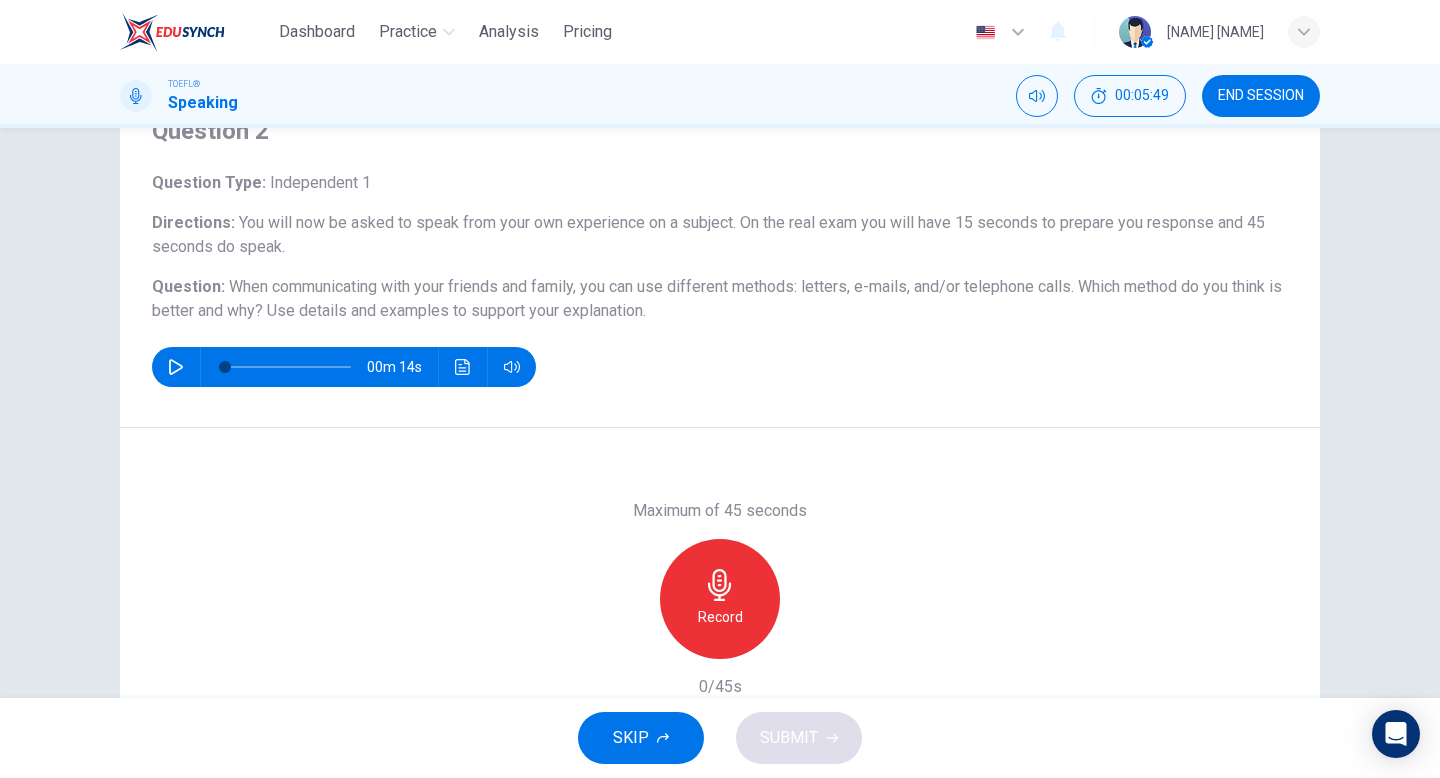 click at bounding box center [176, 367] 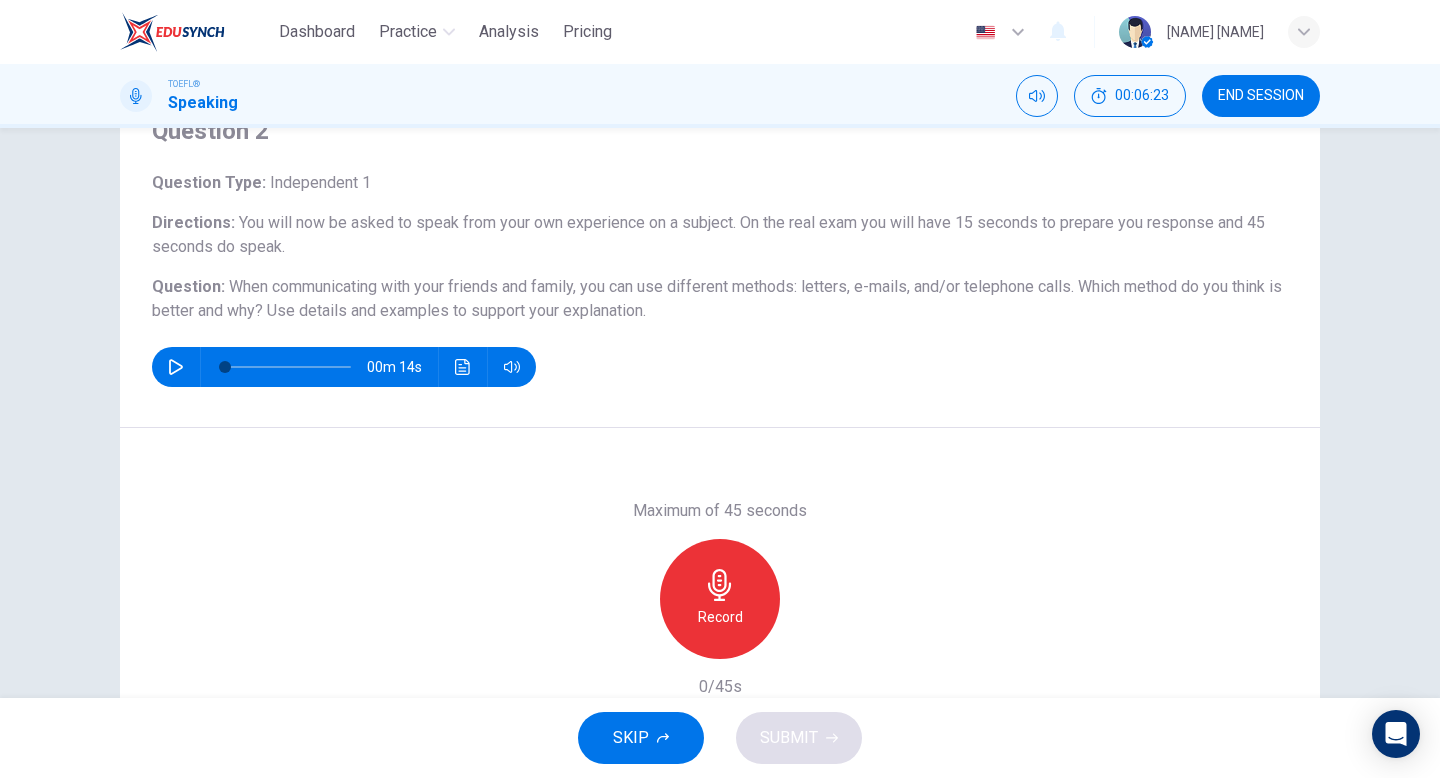 click on "Record" at bounding box center (720, 617) 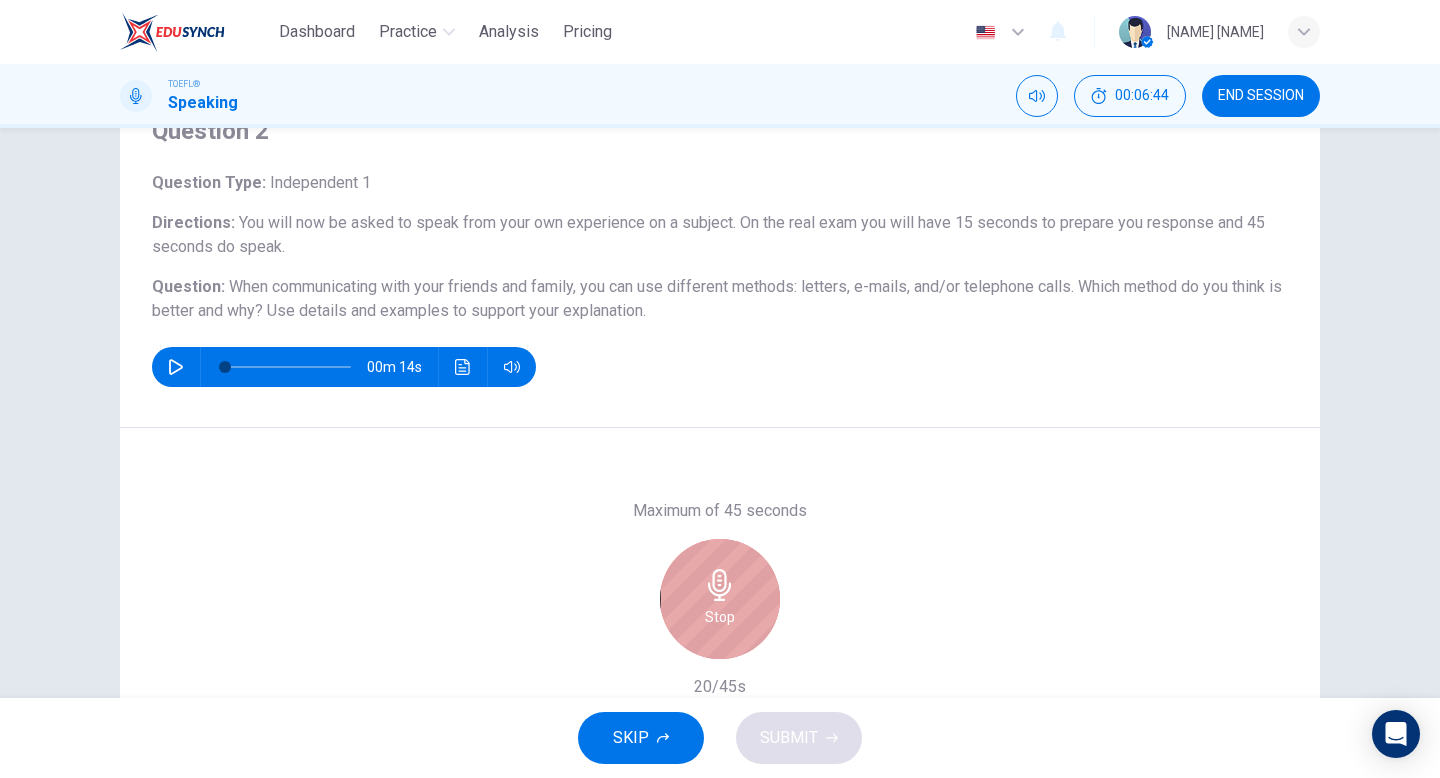 click on "Stop" at bounding box center [720, 617] 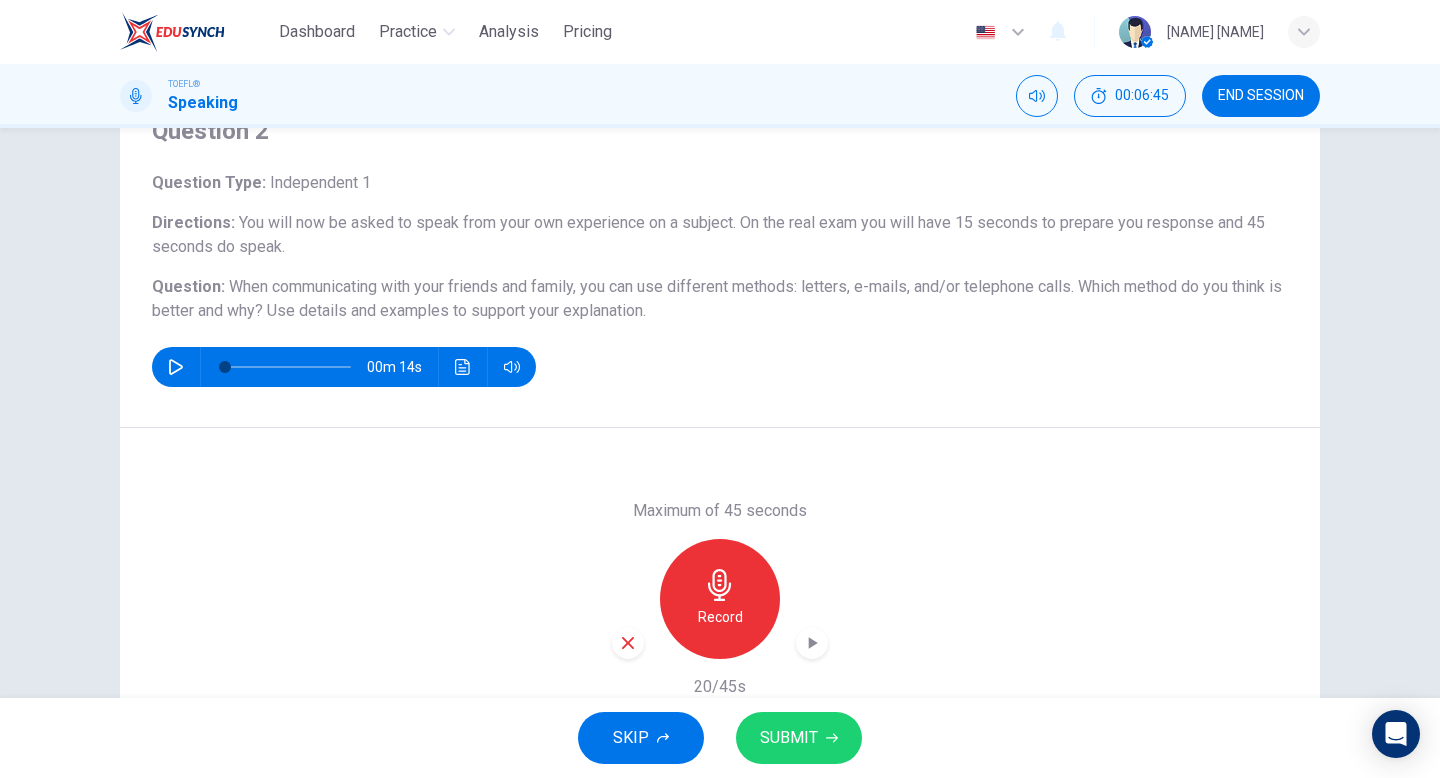 click at bounding box center (628, 643) 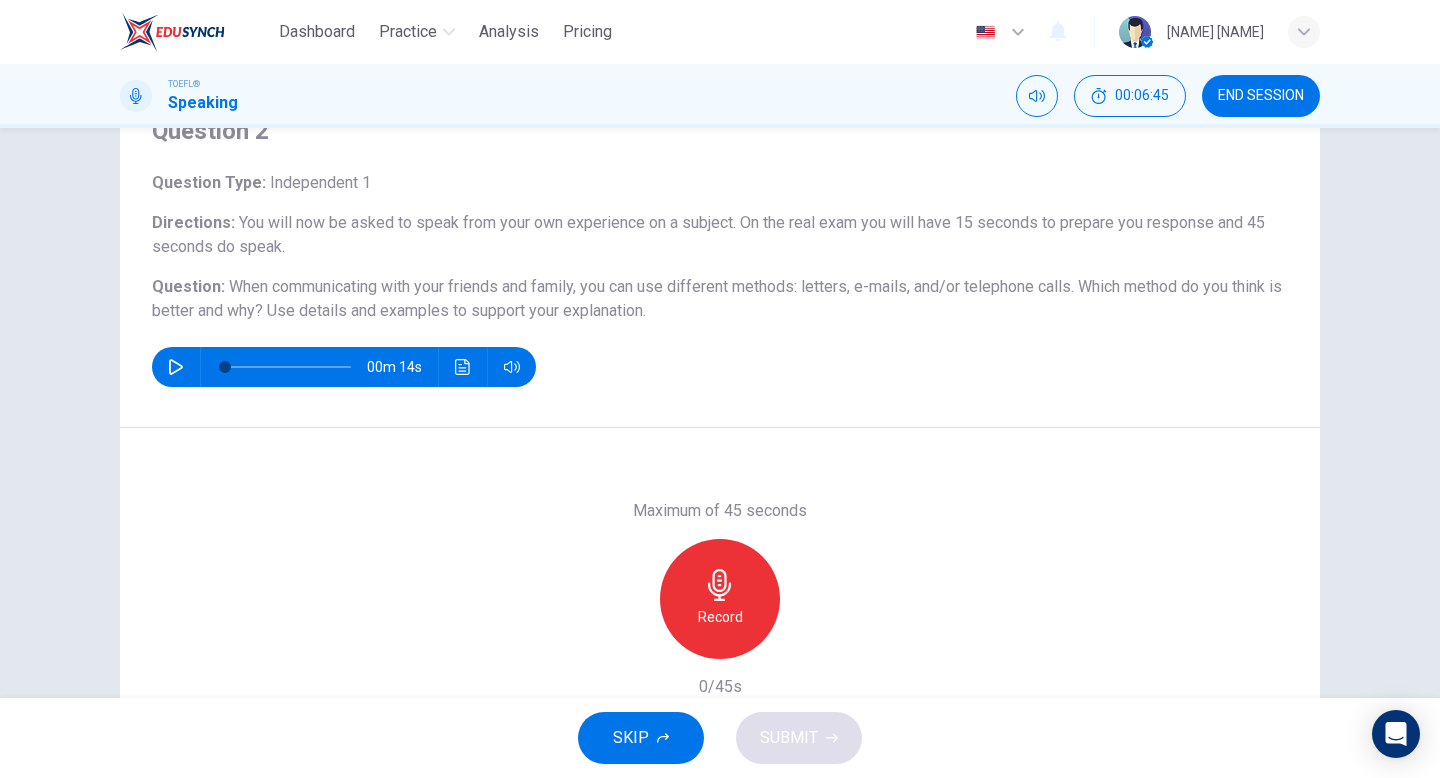 click on "Record" at bounding box center (720, 599) 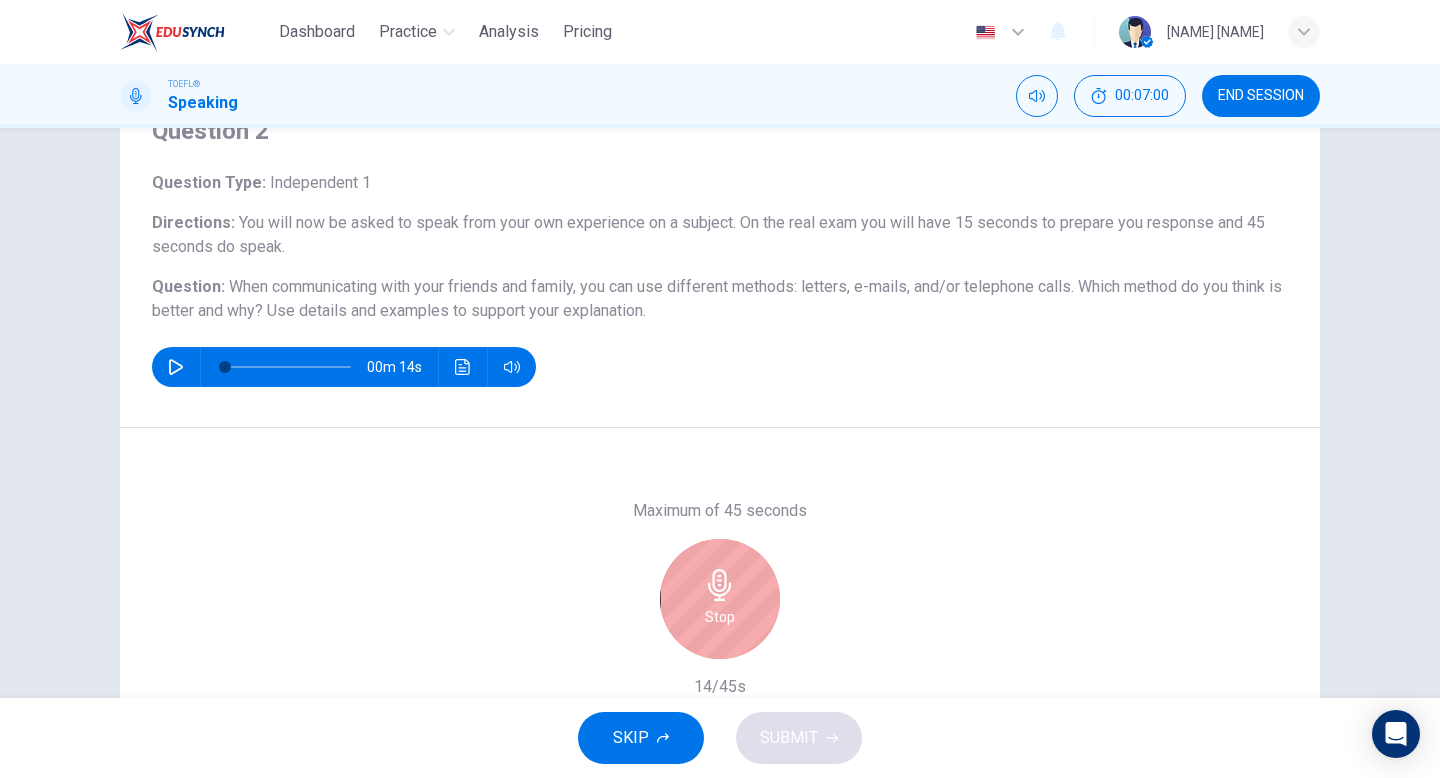click on "Stop" at bounding box center [720, 599] 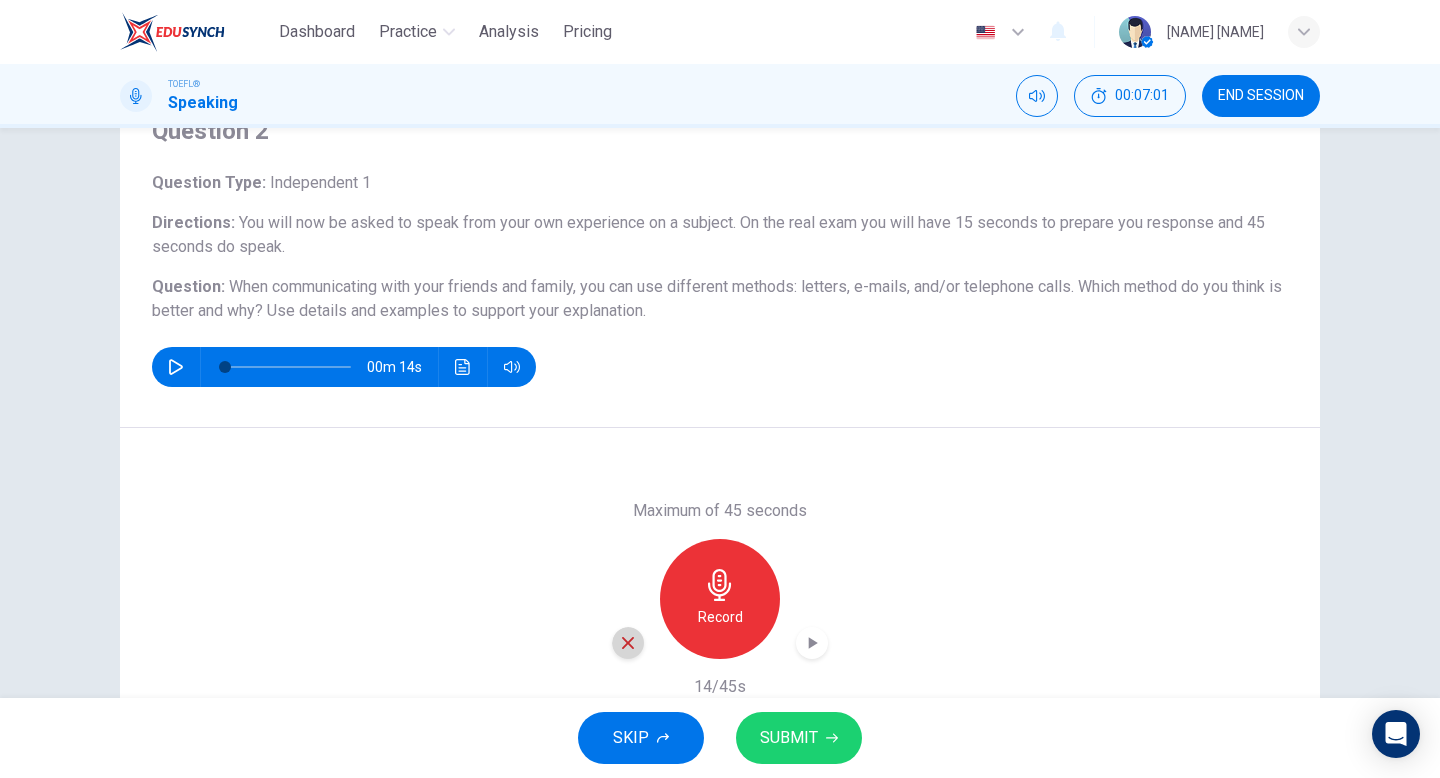 click at bounding box center [628, 643] 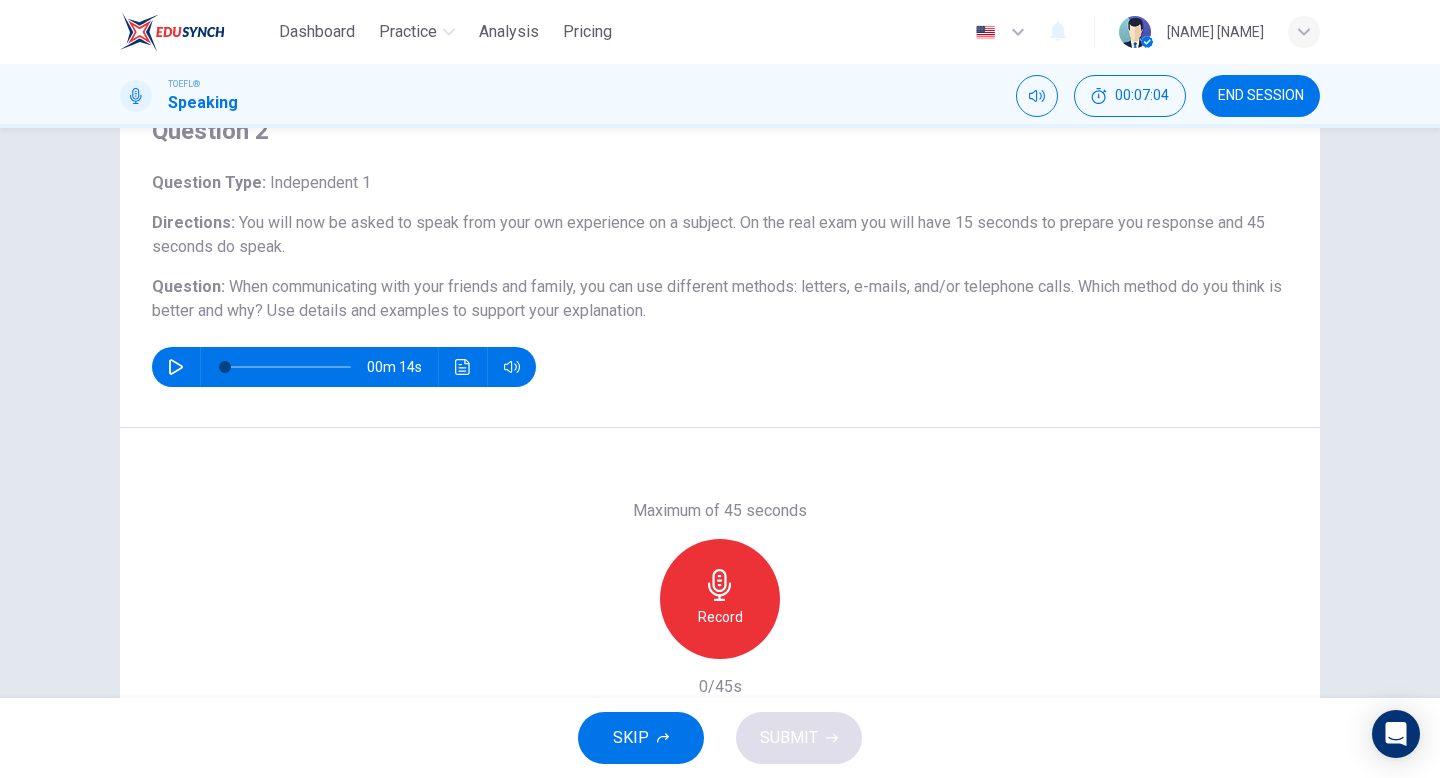 click on "Record" at bounding box center (720, 617) 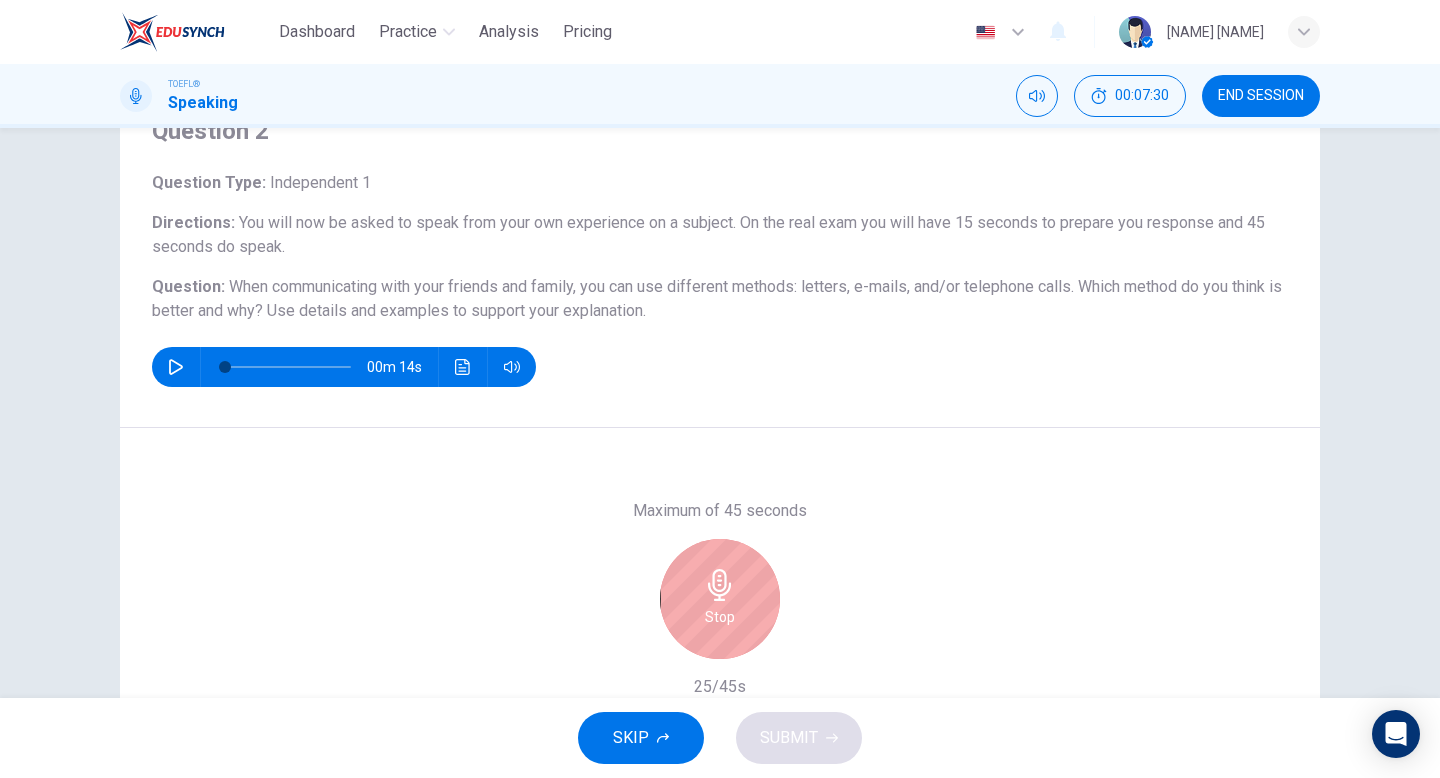click on "Stop" at bounding box center (720, 599) 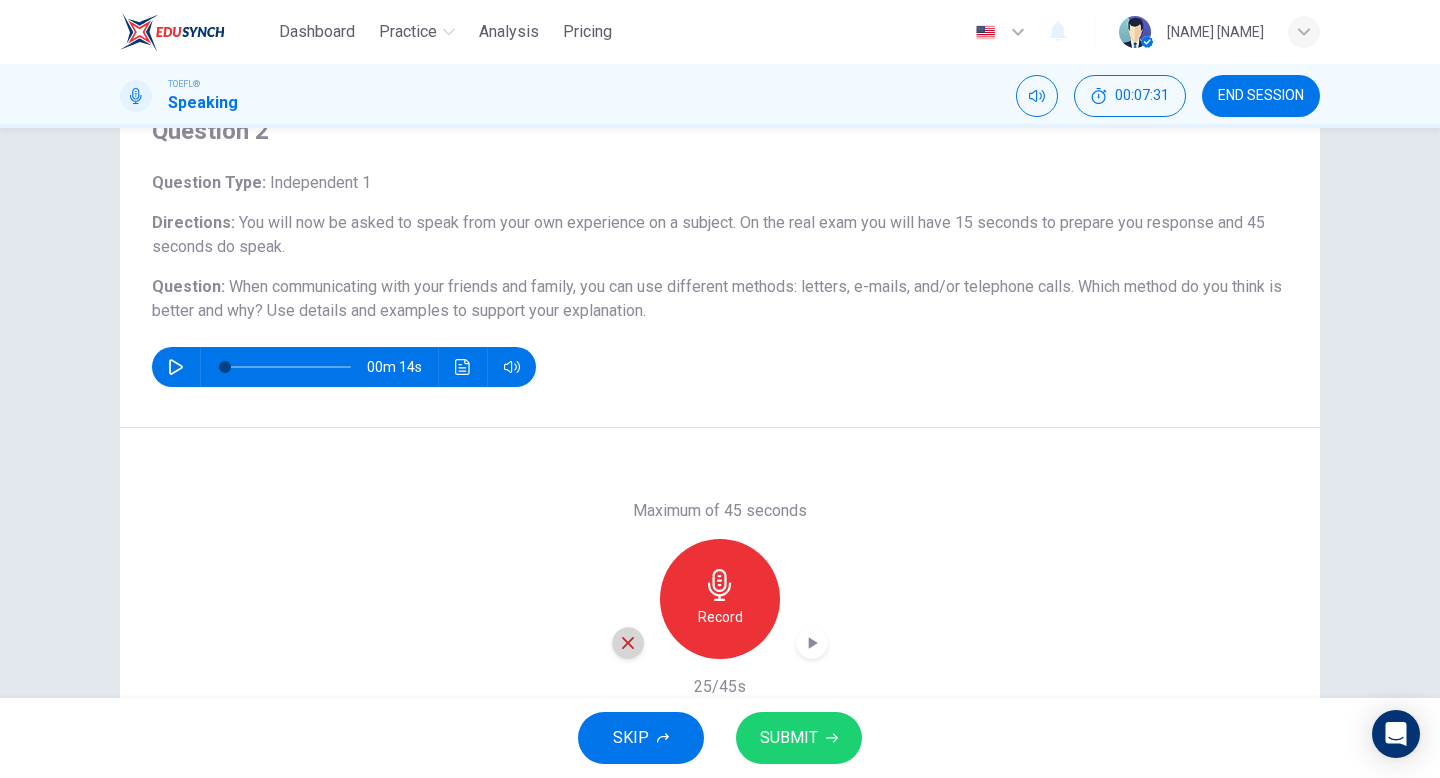 click at bounding box center [628, 643] 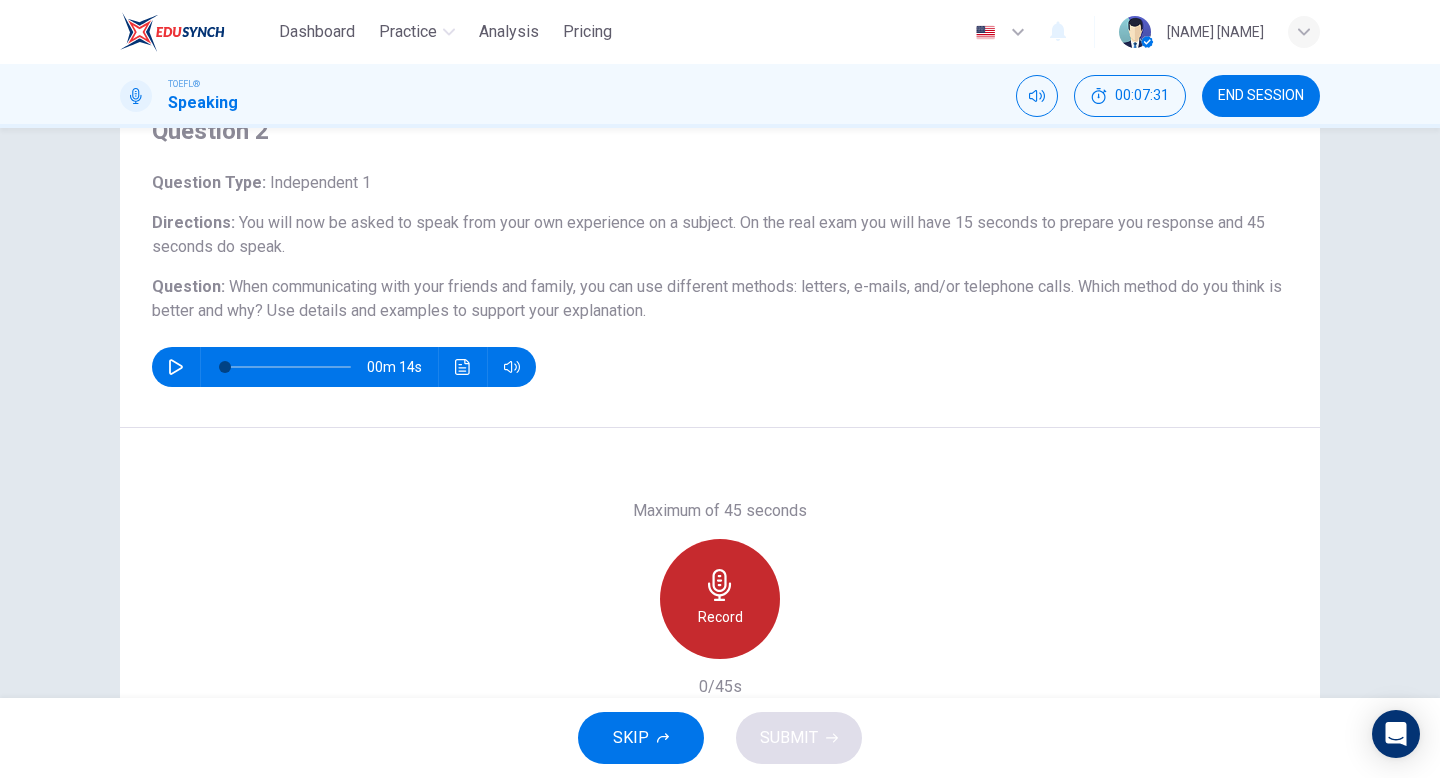 click on "Record" at bounding box center (720, 599) 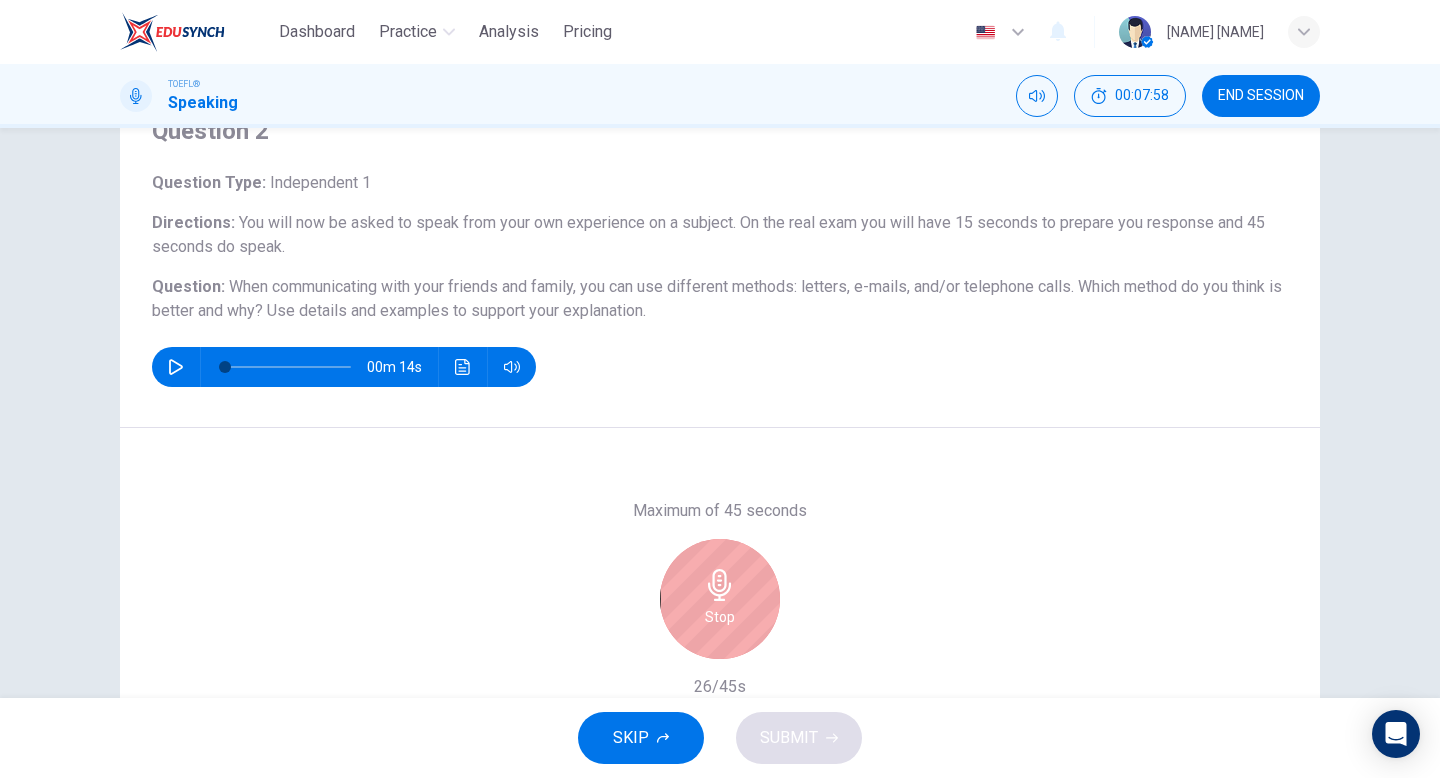 click on "Stop" at bounding box center (720, 599) 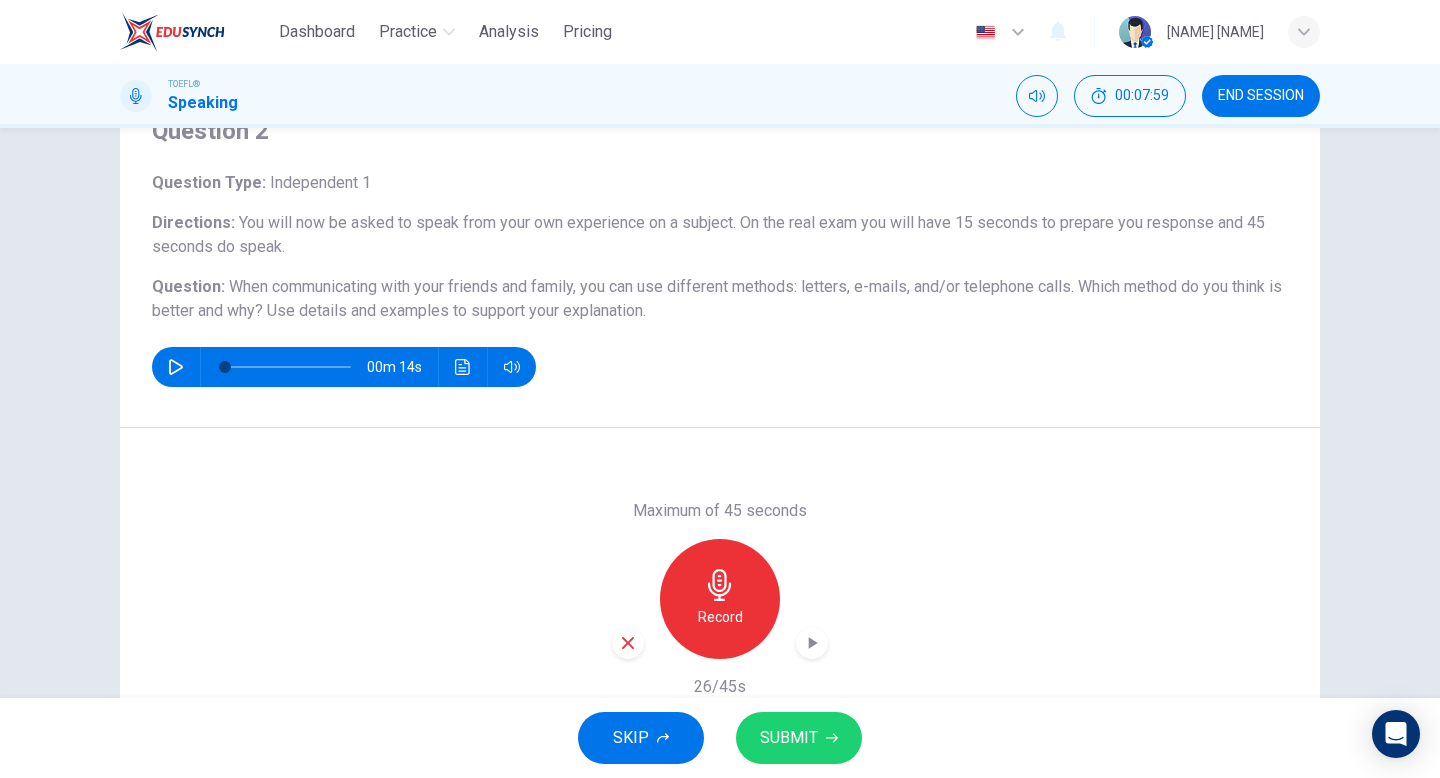 click at bounding box center [628, 643] 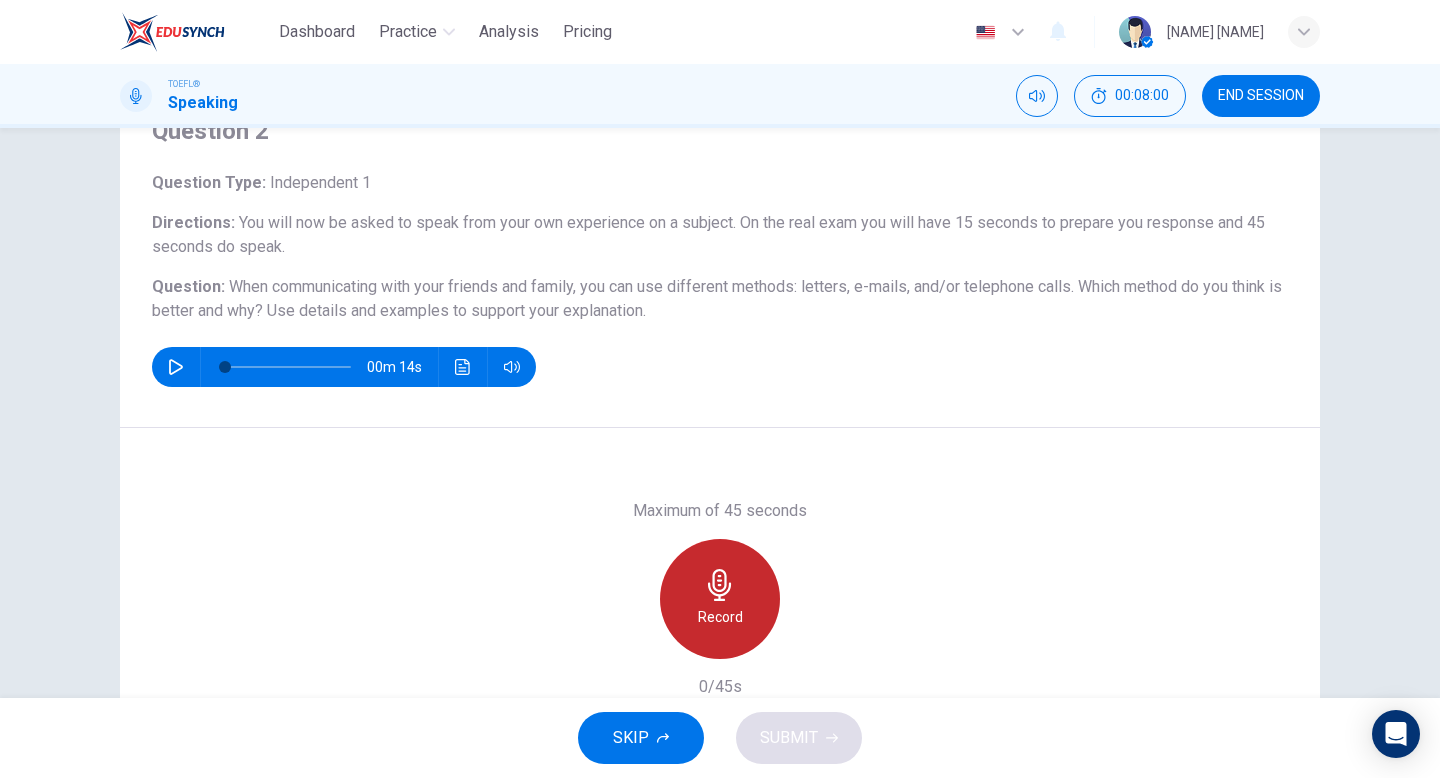 click on "Record" at bounding box center (720, 599) 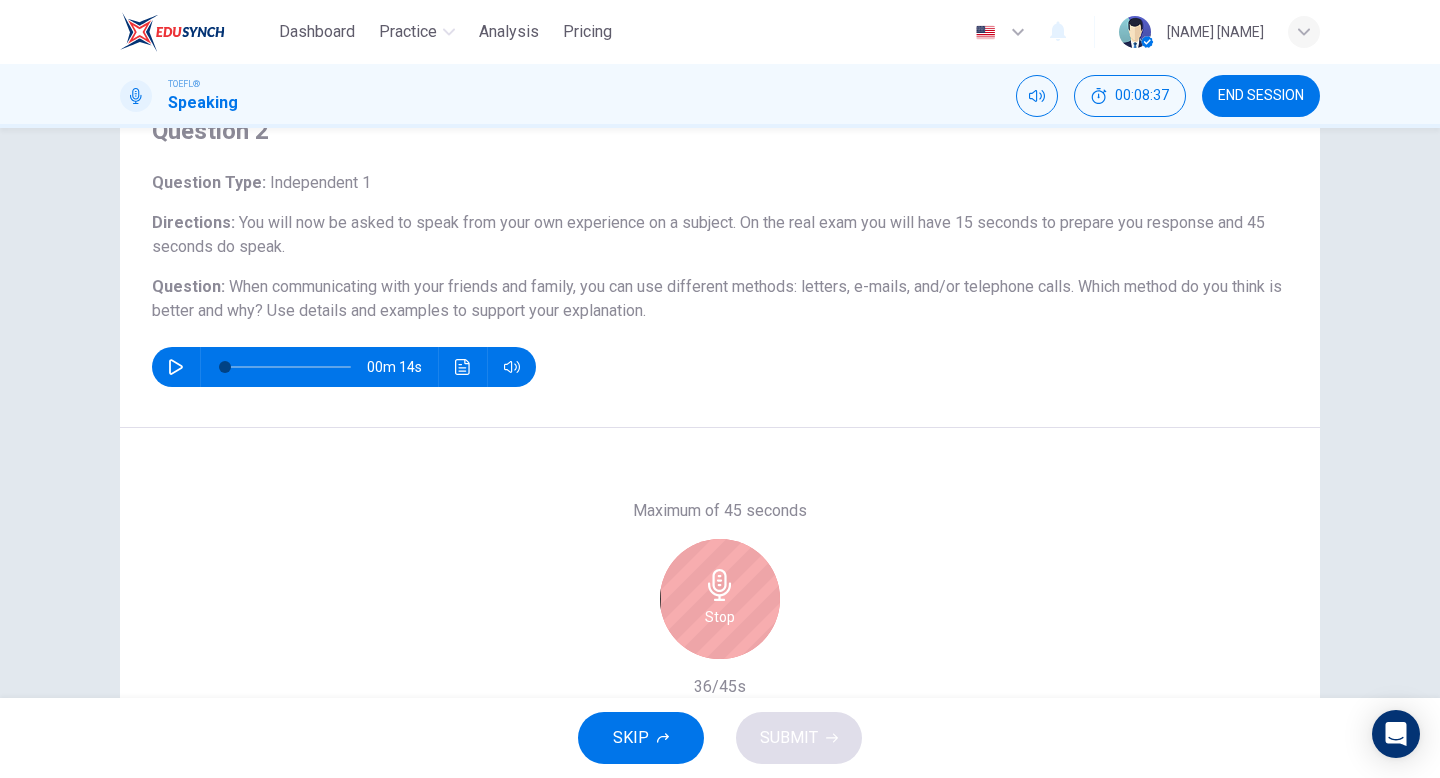 click on "Stop" at bounding box center (720, 599) 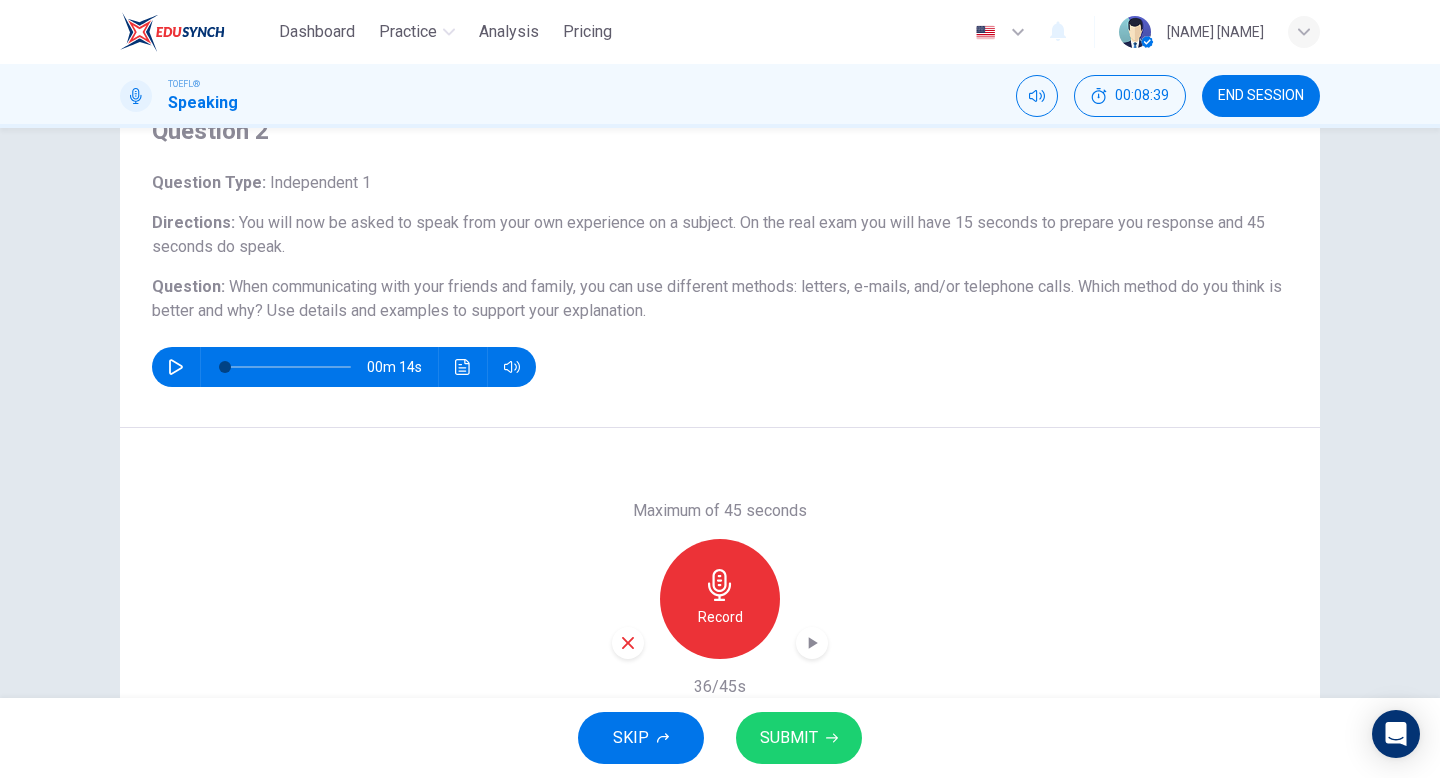 click at bounding box center (628, 643) 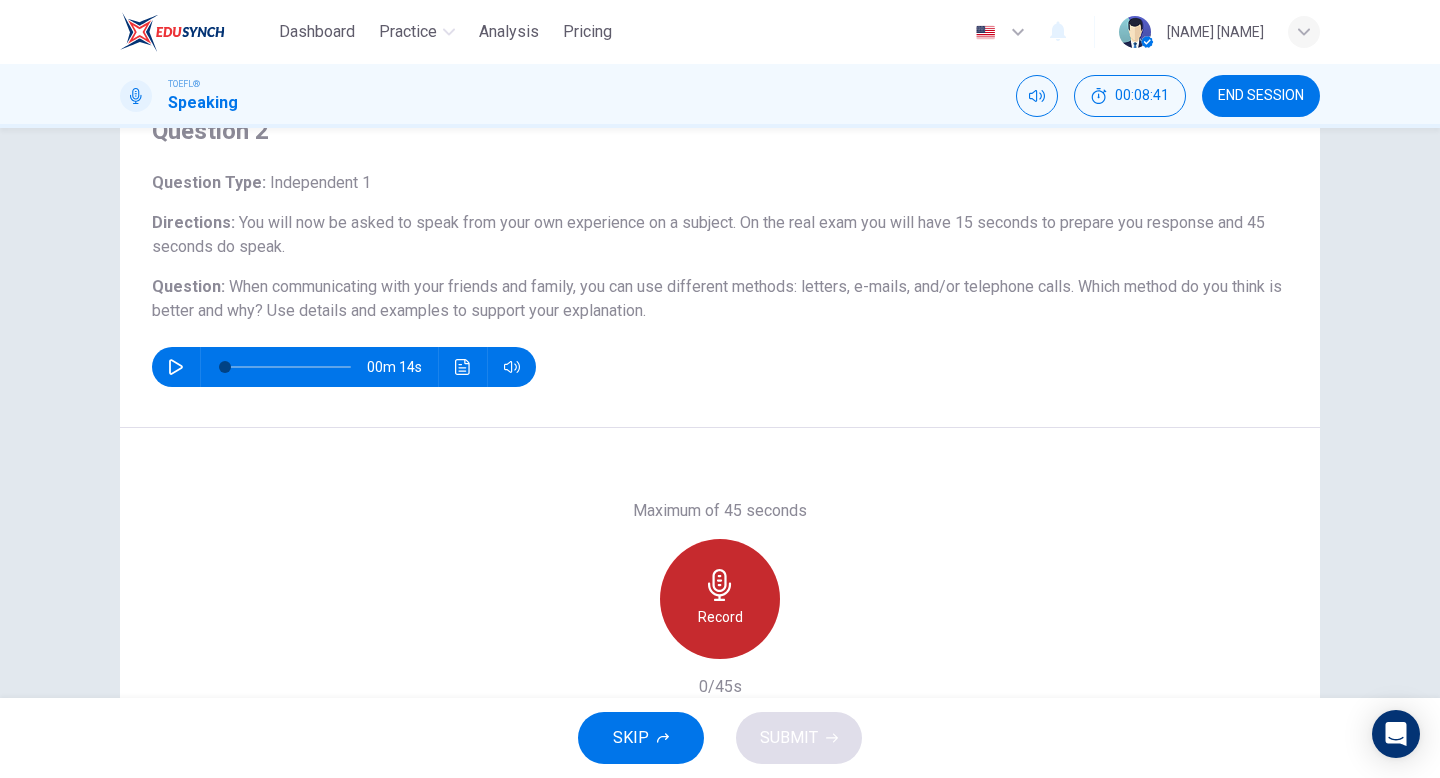 click on "Record" at bounding box center [720, 617] 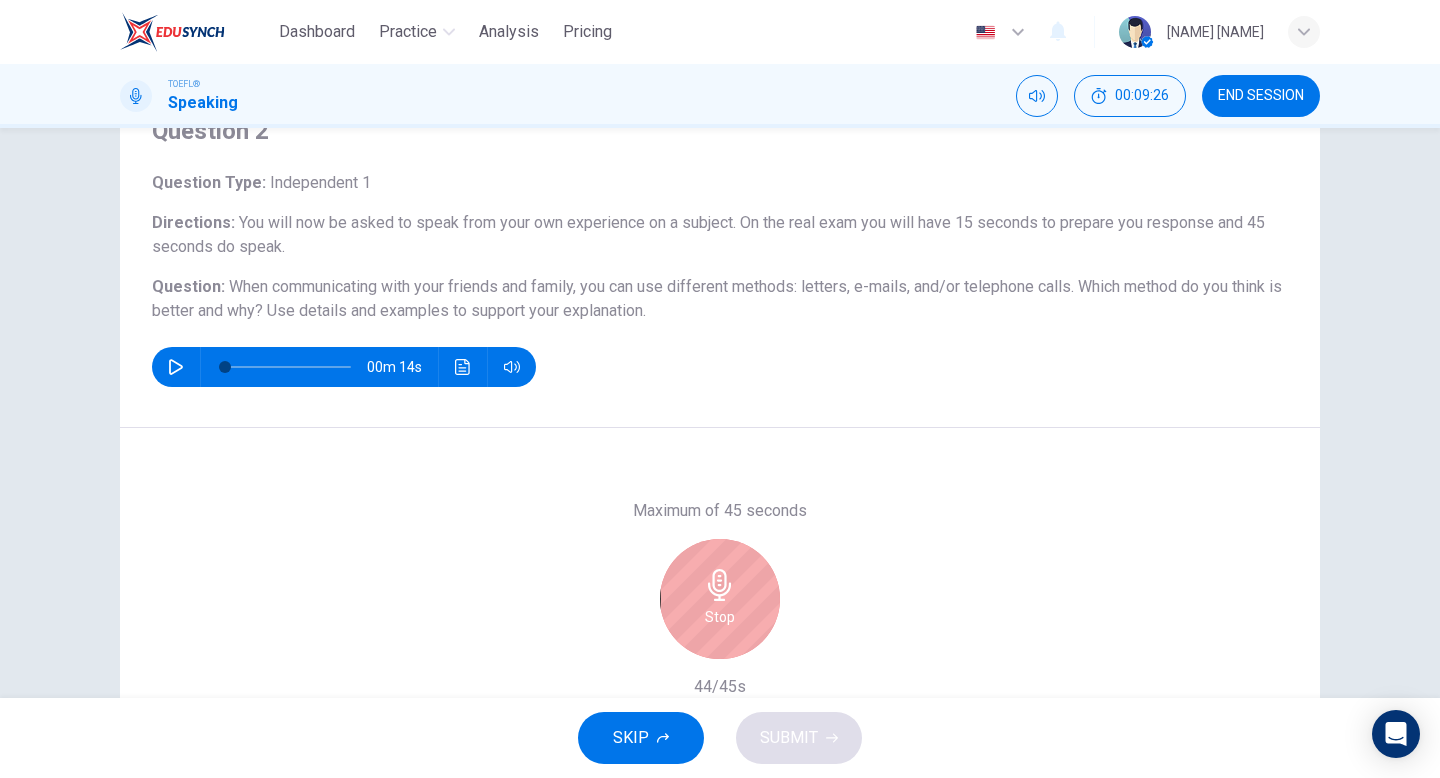 click on "Stop" at bounding box center [720, 617] 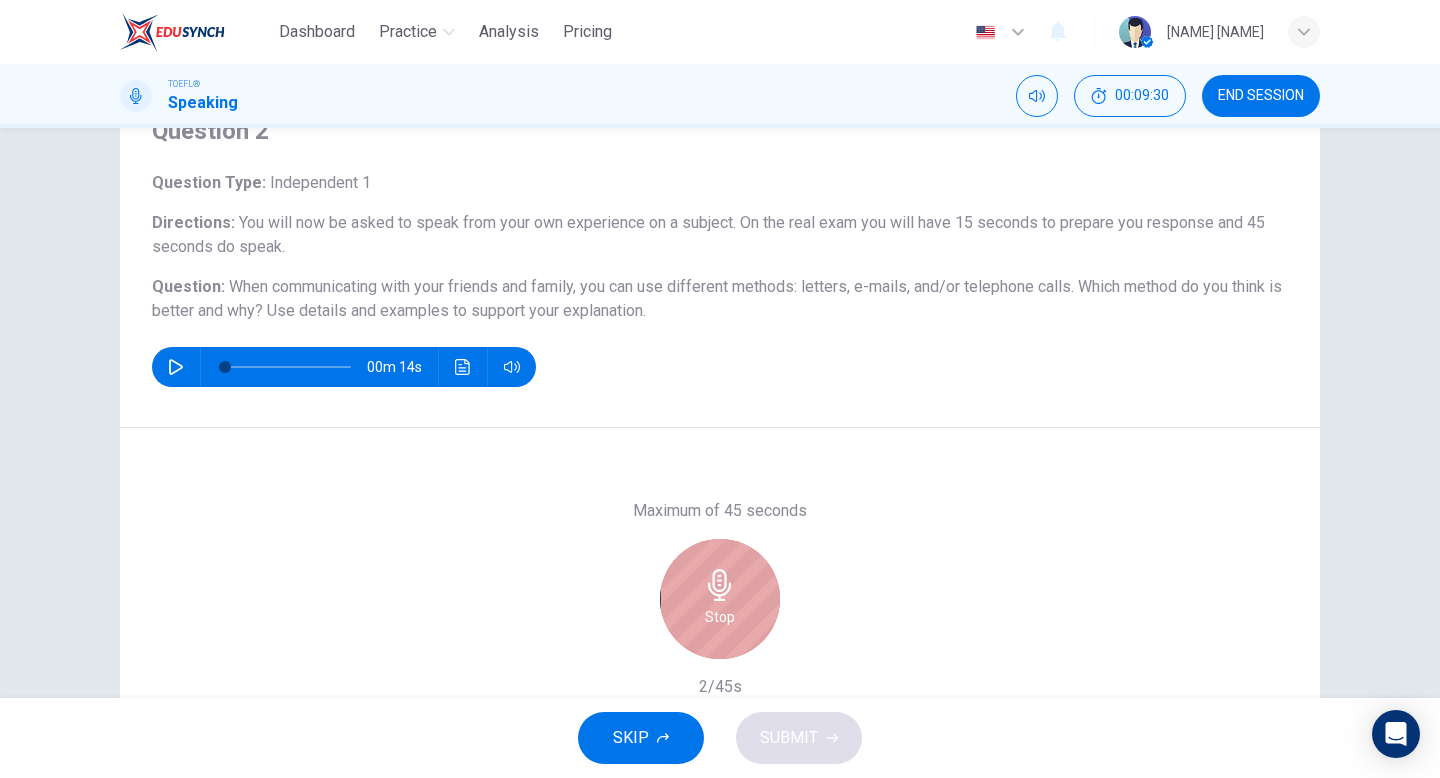 click on "Stop" at bounding box center [720, 599] 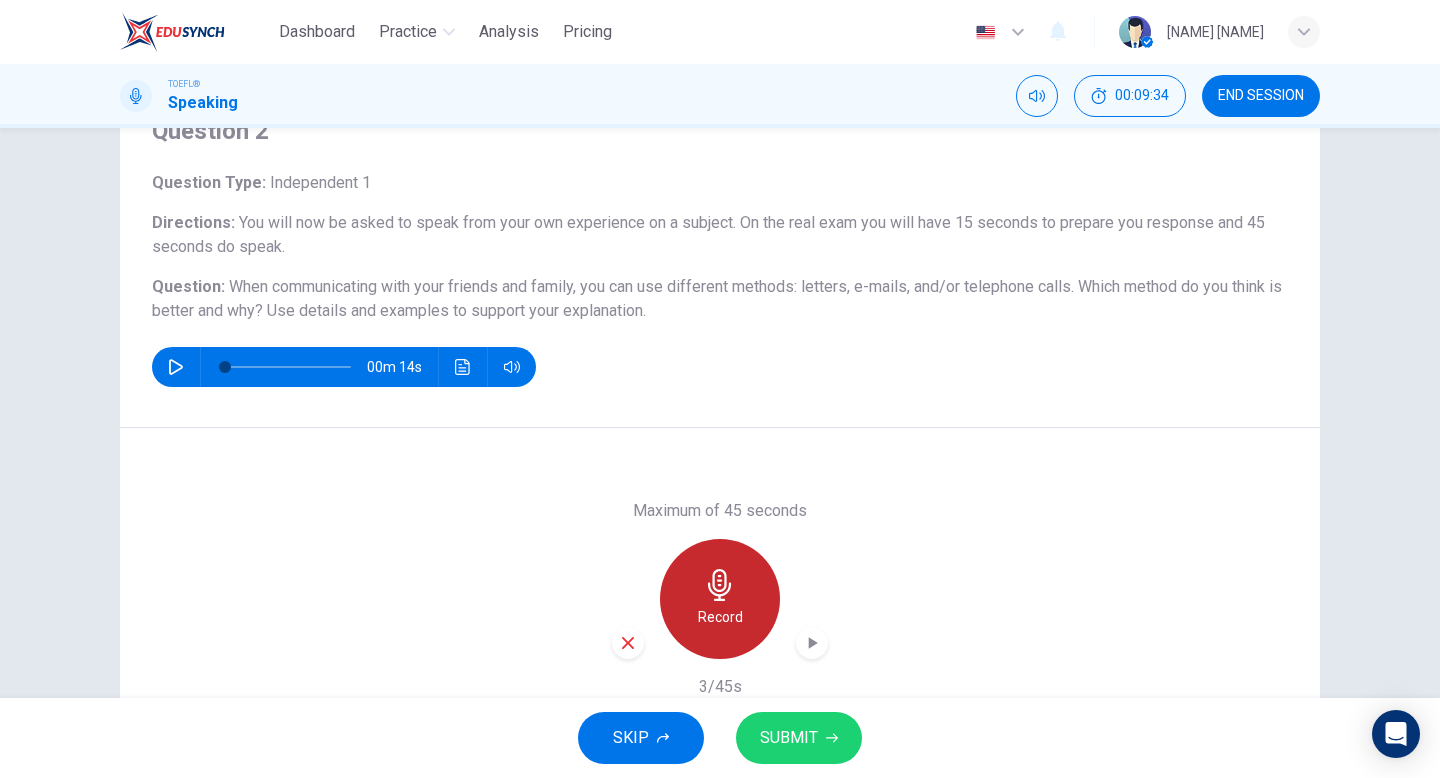 click on "Record" at bounding box center [720, 599] 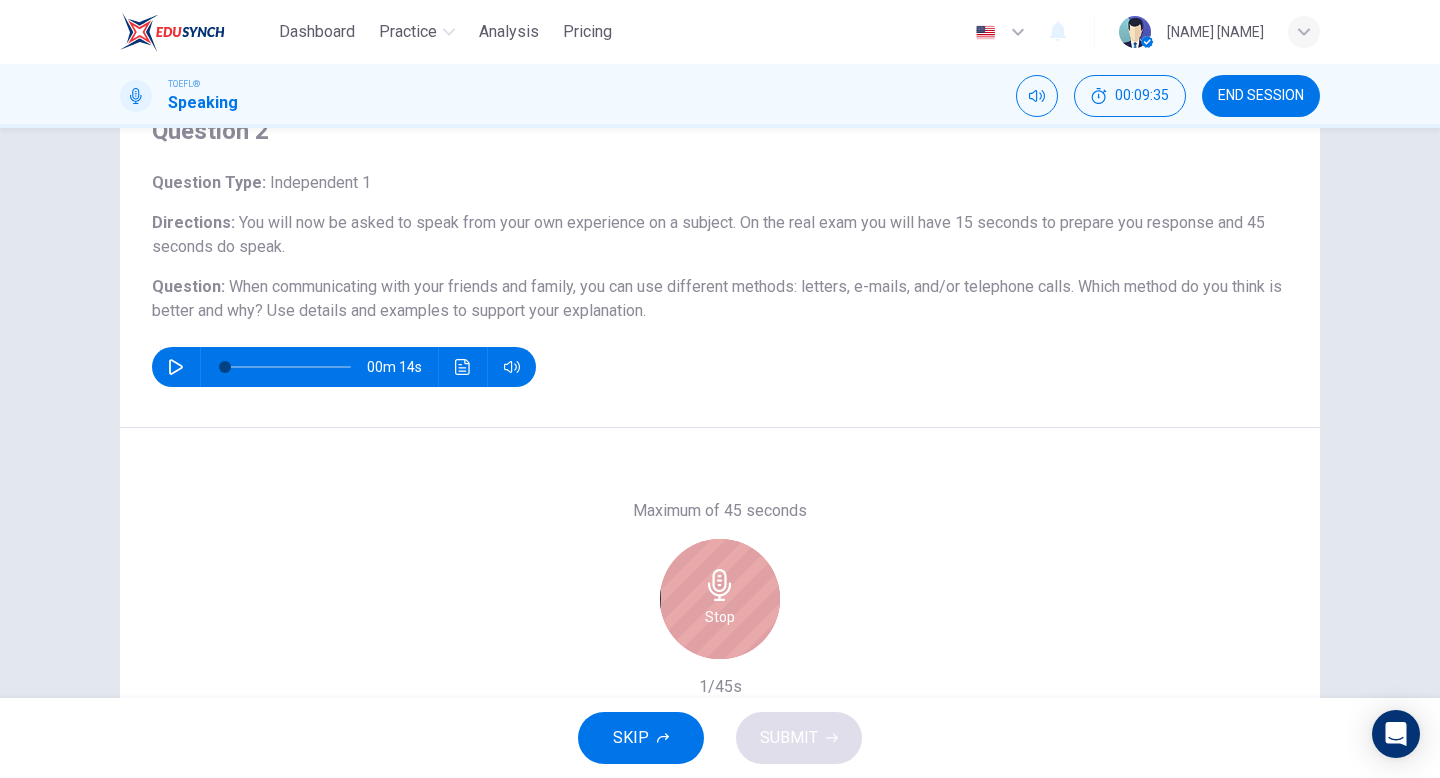 click on "Stop" at bounding box center (720, 617) 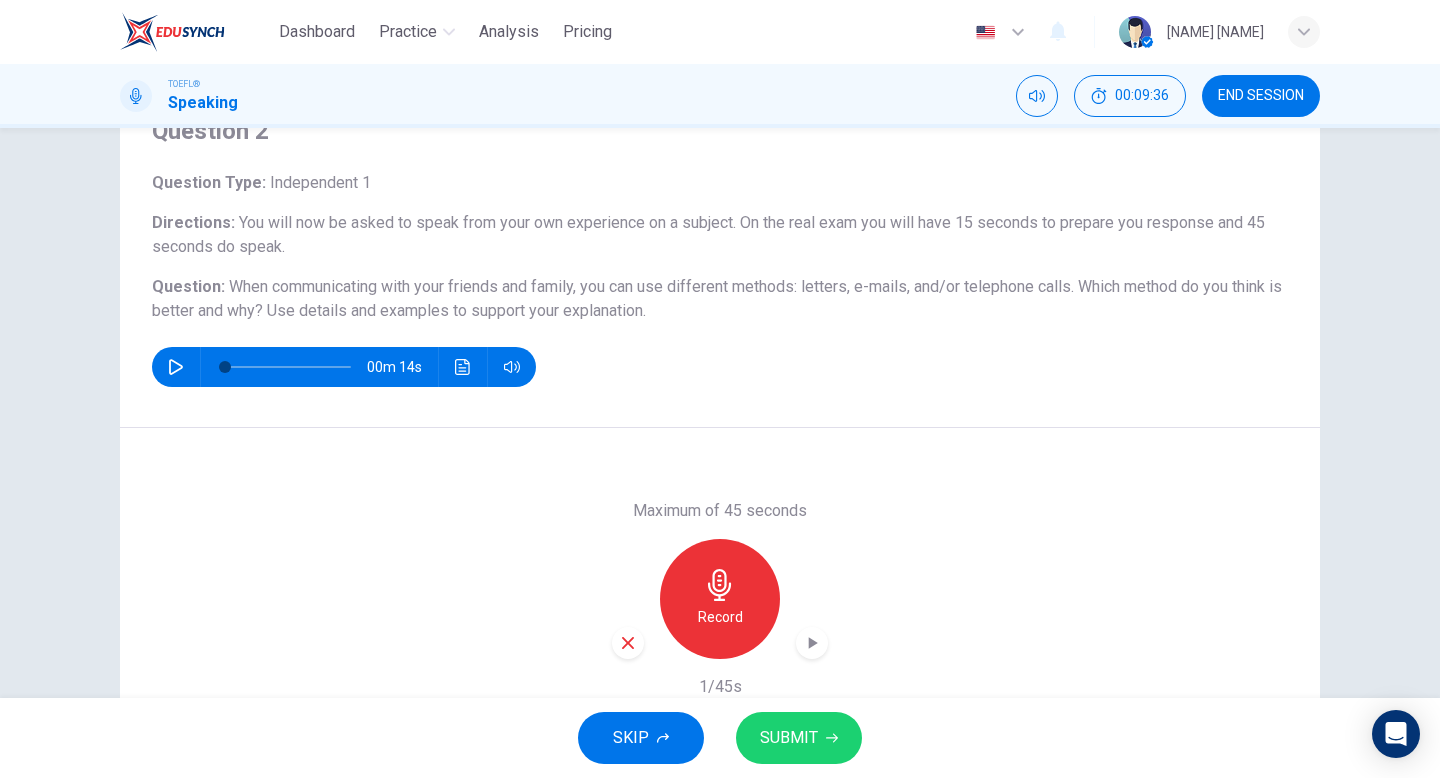 click at bounding box center [628, 643] 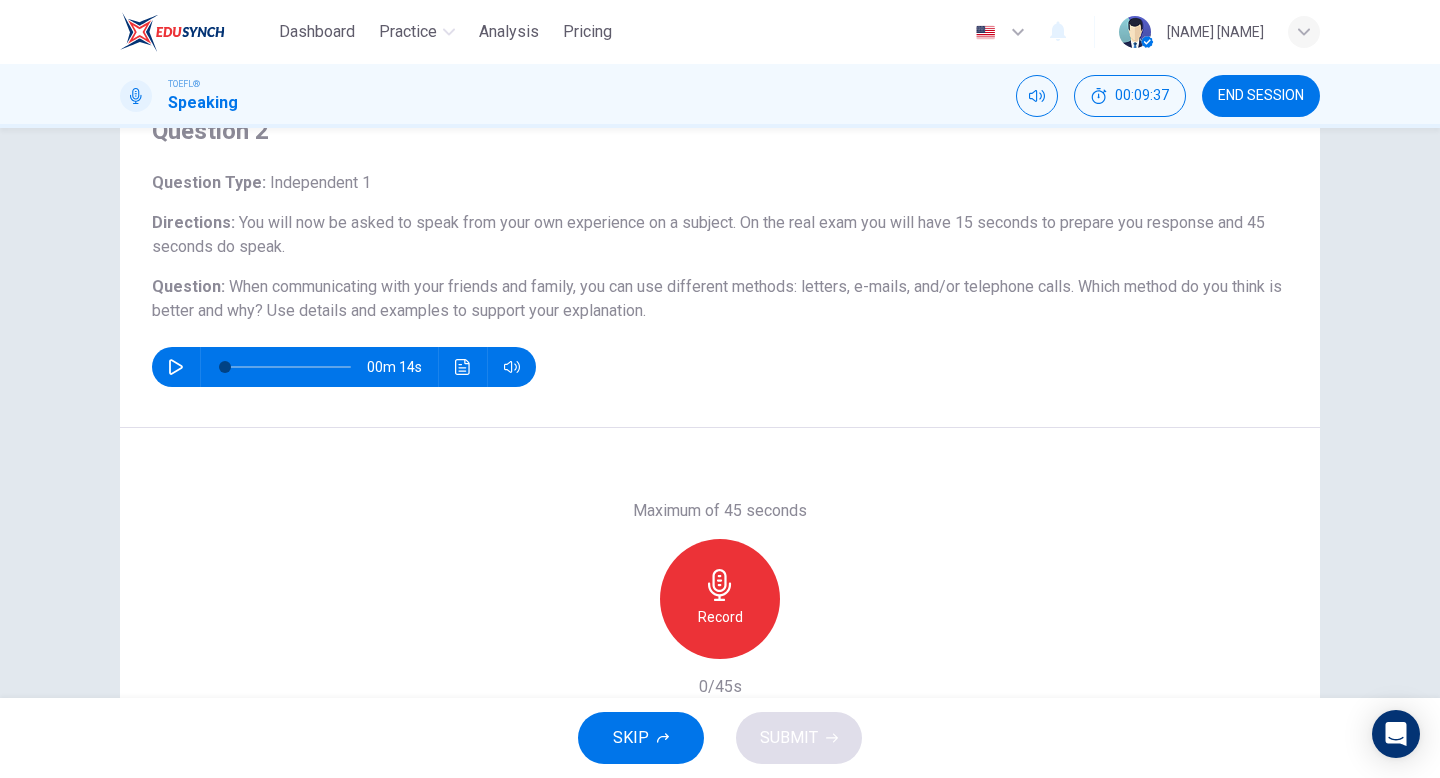 click on "Record" at bounding box center [720, 599] 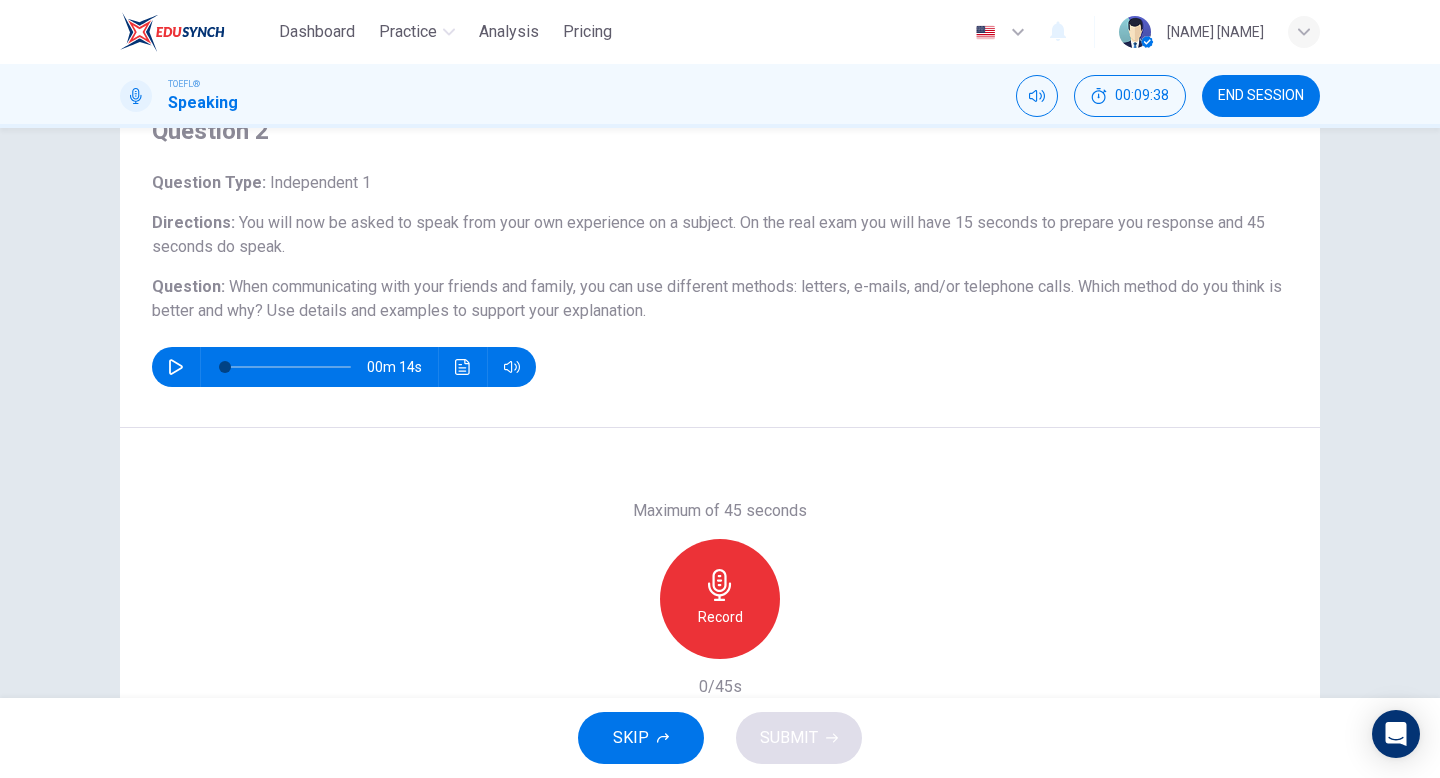 click at bounding box center [720, 585] 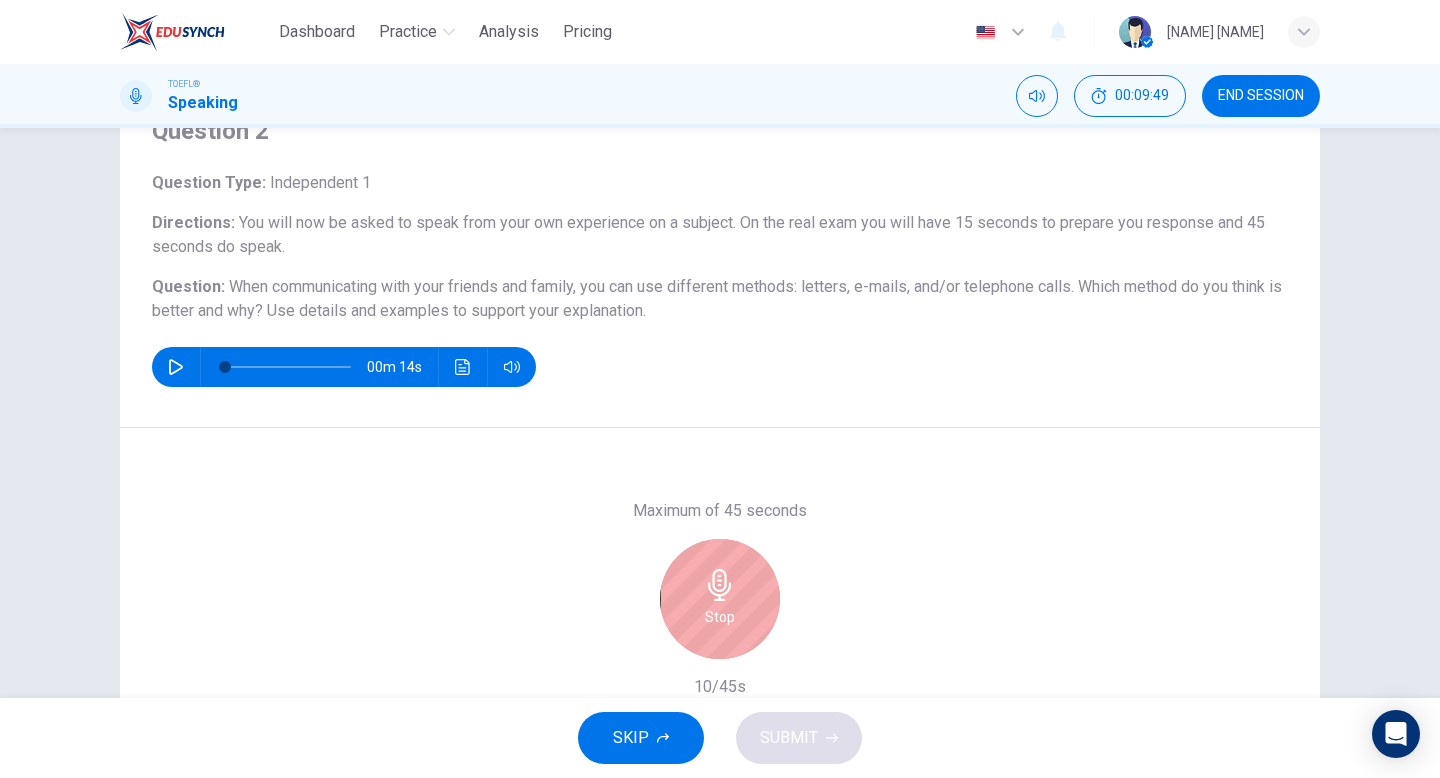 click at bounding box center (720, 585) 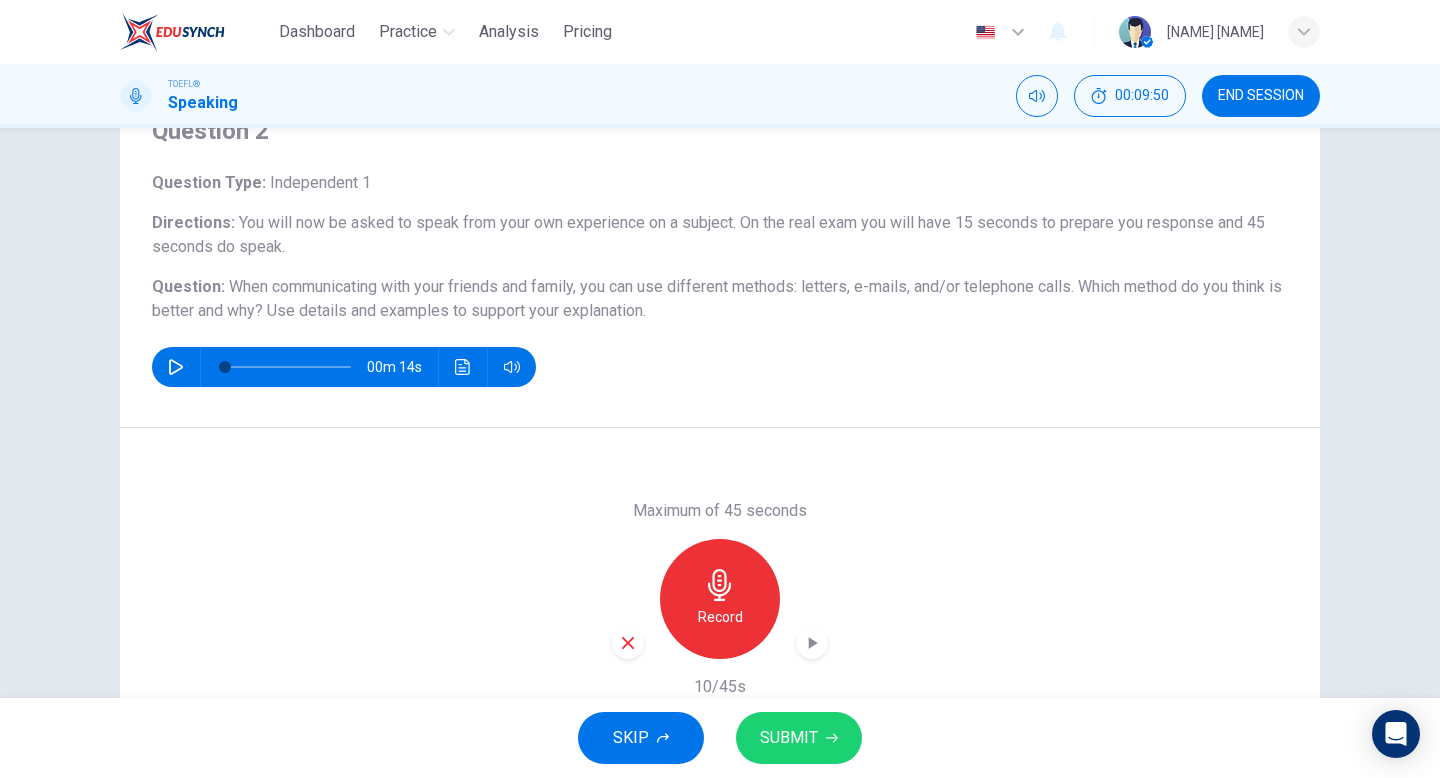 click at bounding box center (628, 643) 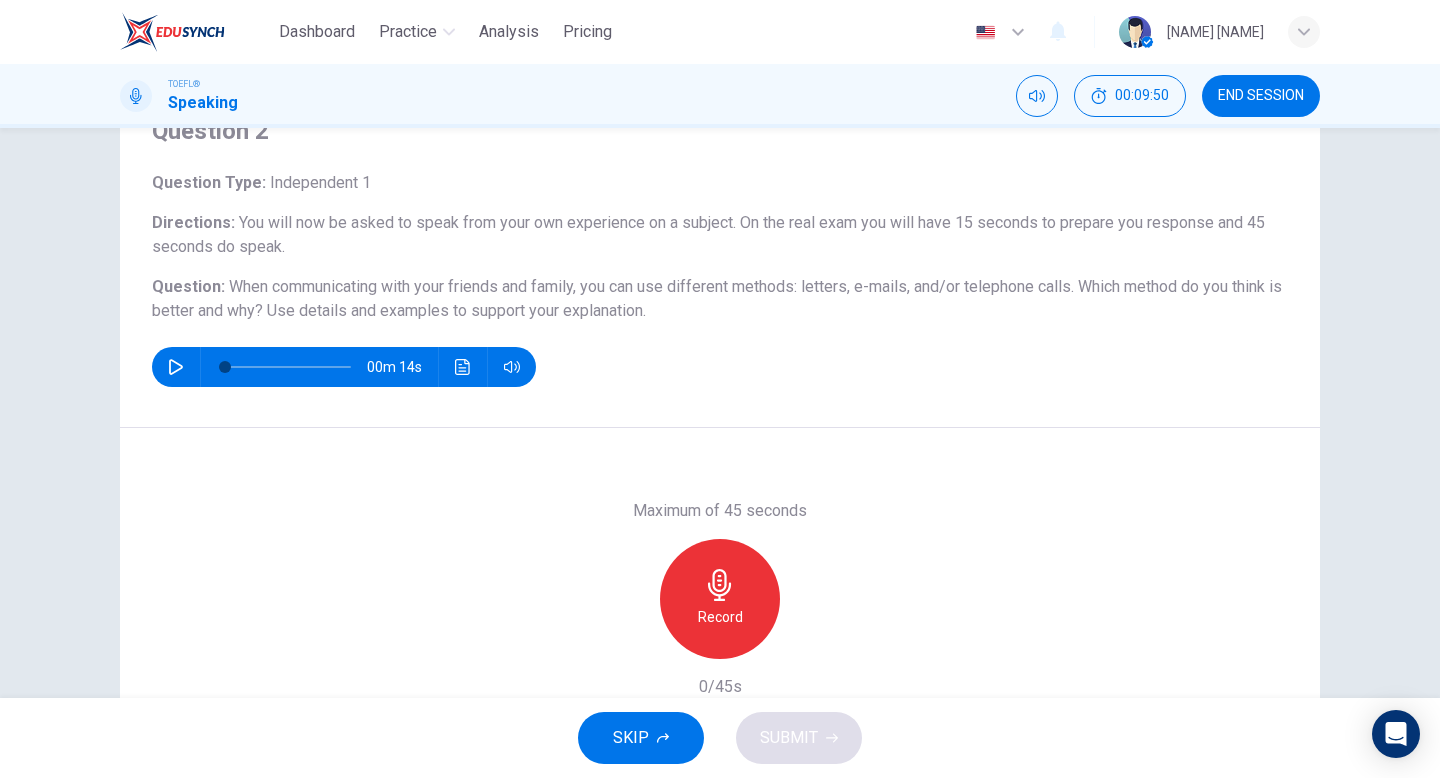 click at bounding box center [719, 585] 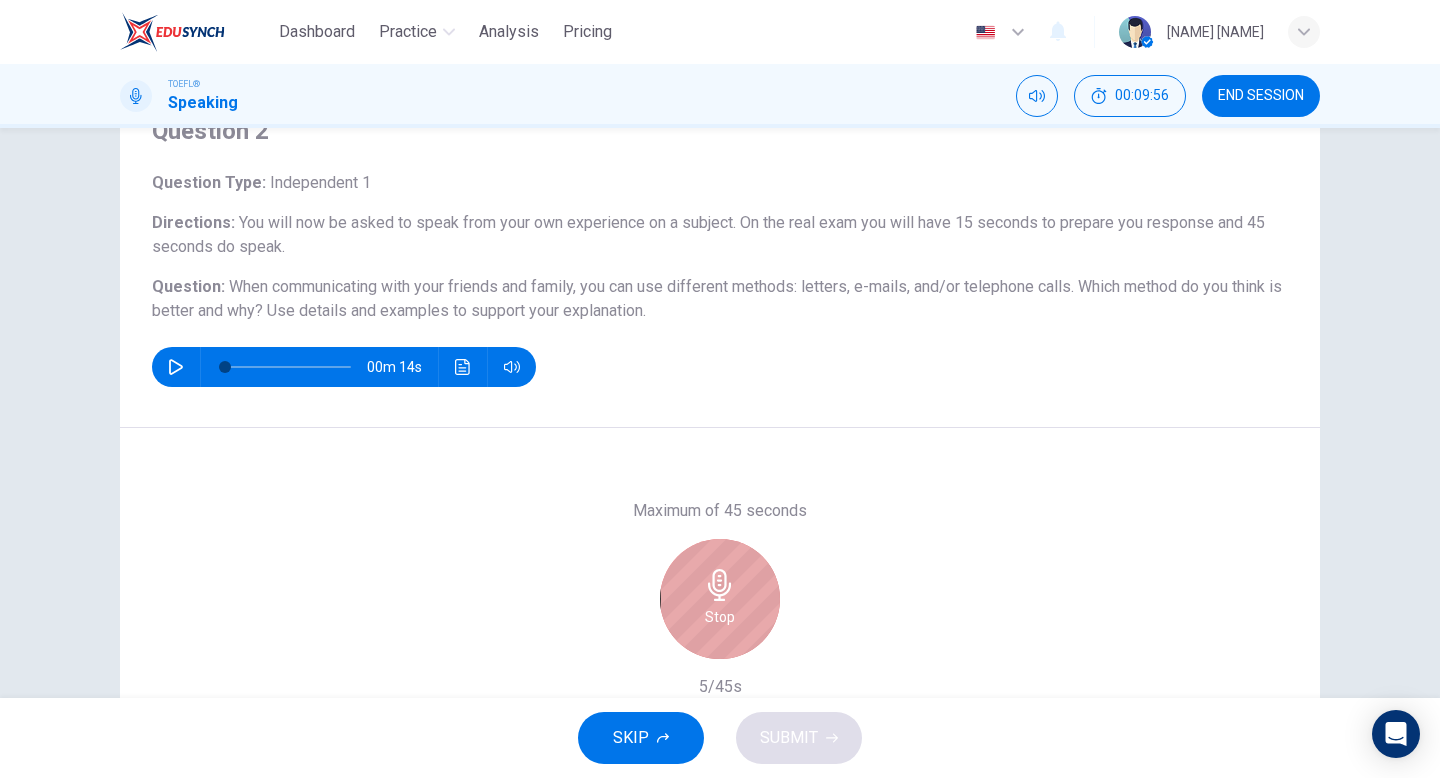 click at bounding box center (719, 585) 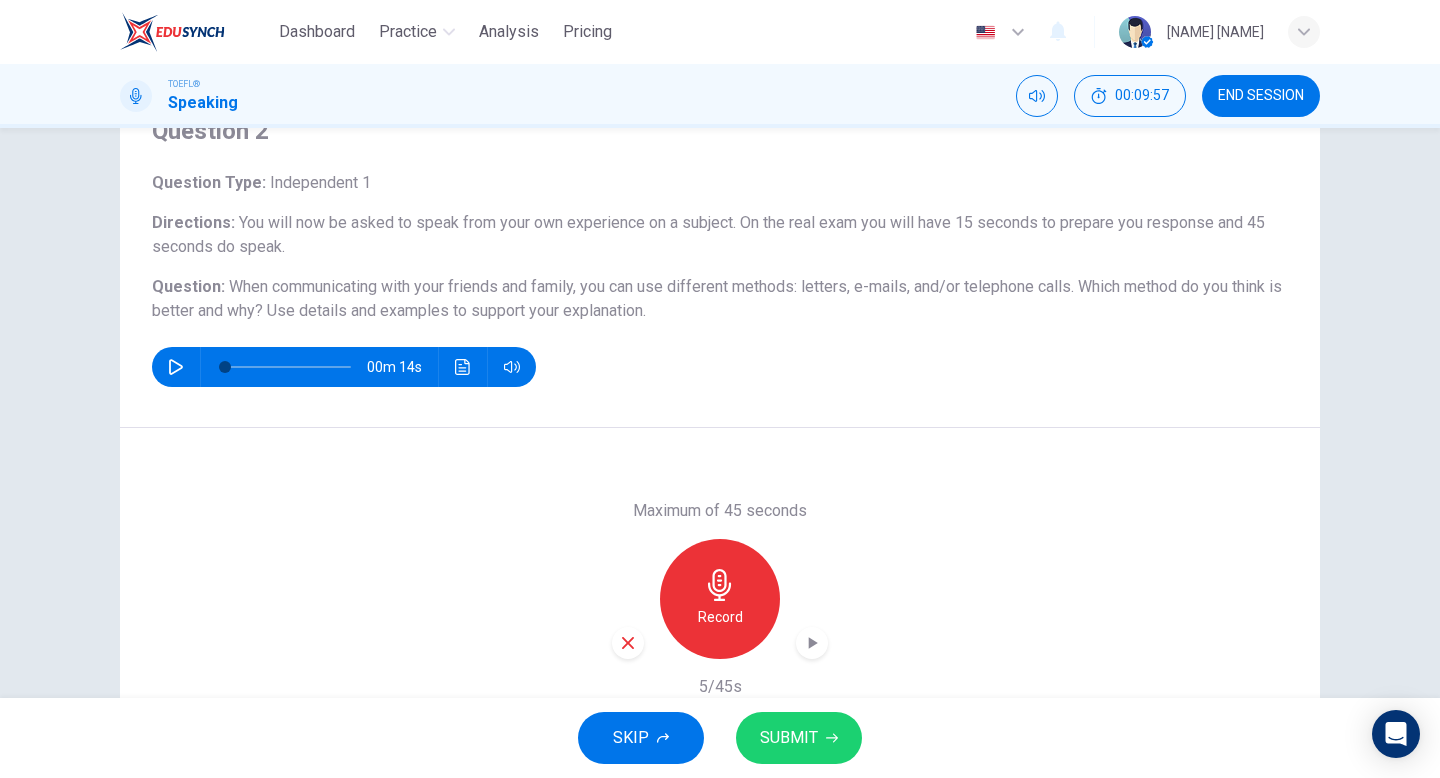 click at bounding box center (628, 643) 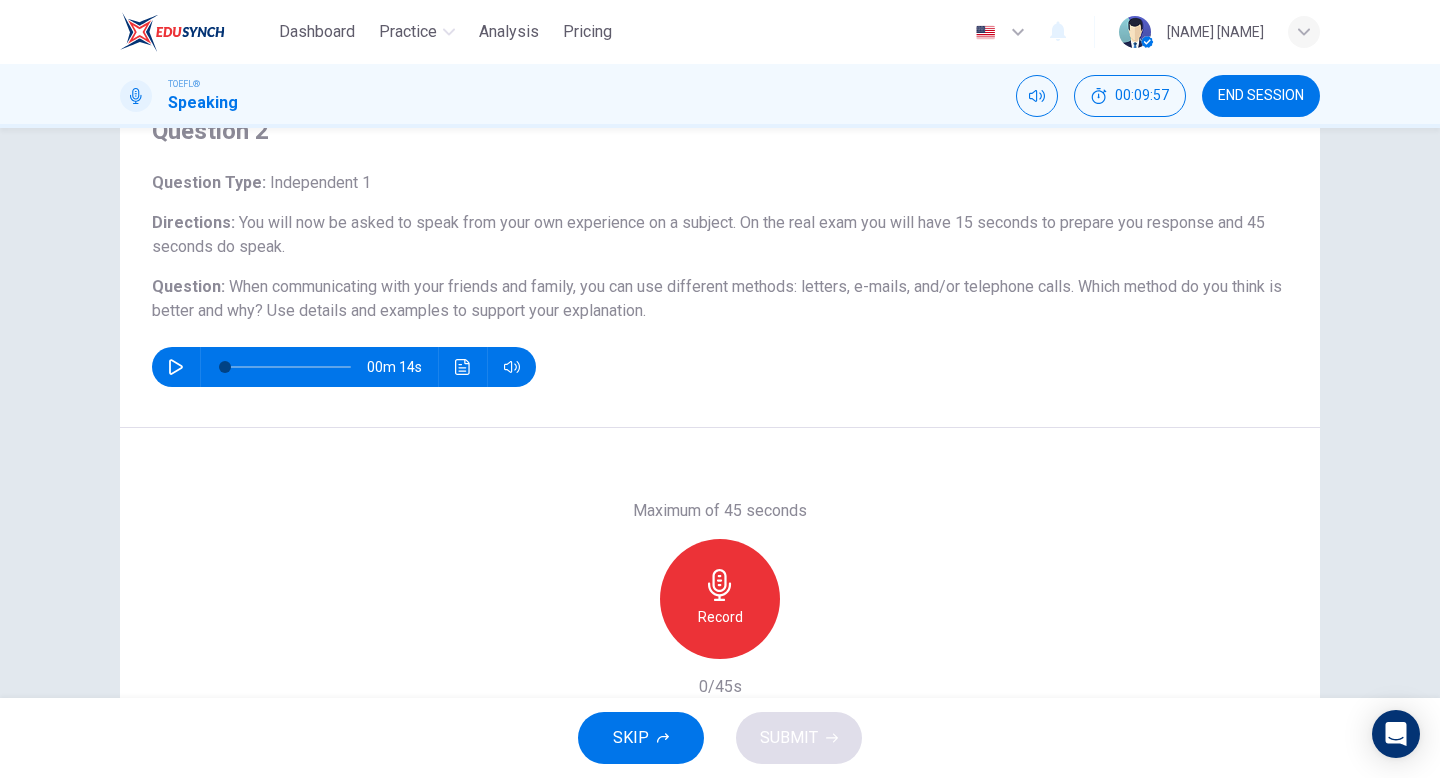 click on "Record" at bounding box center [720, 599] 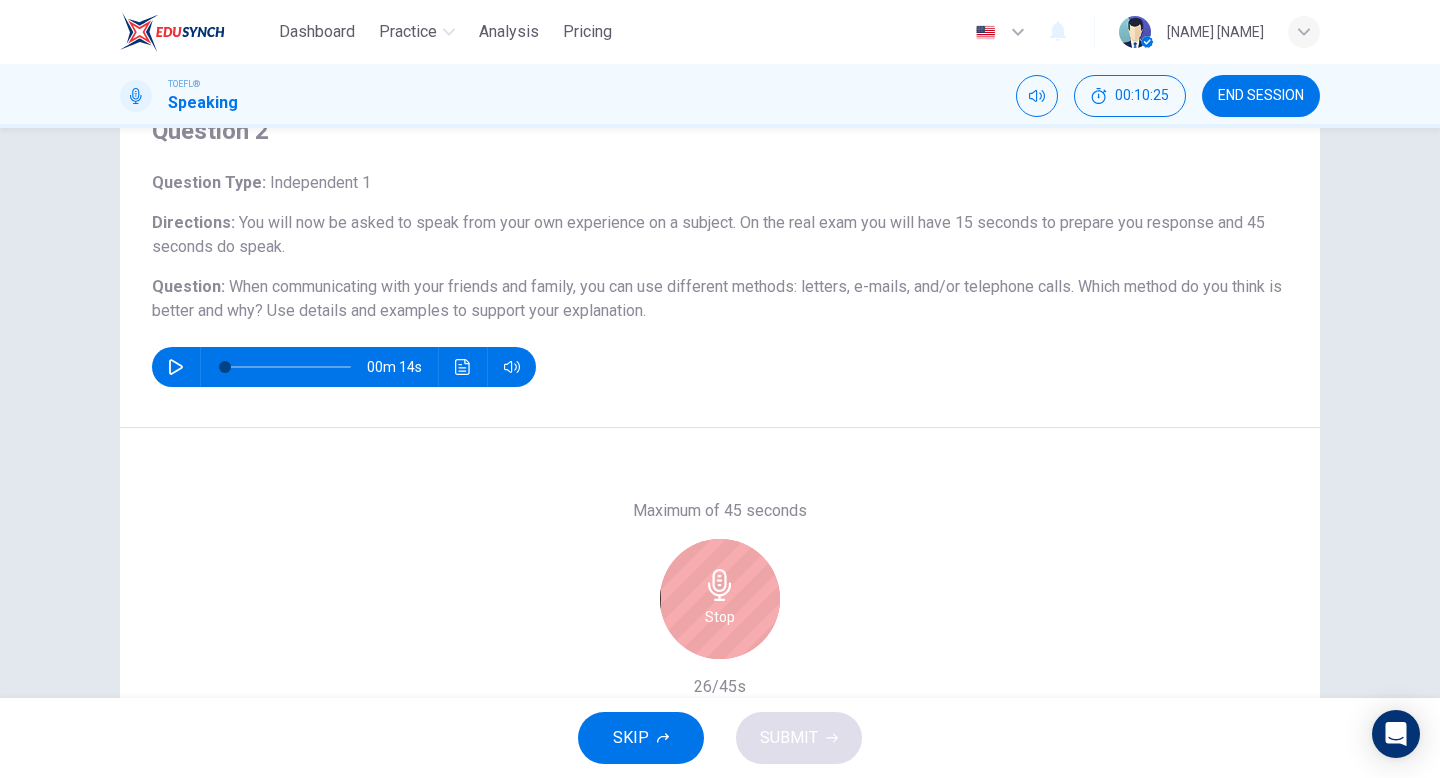 click on "Stop" at bounding box center (720, 599) 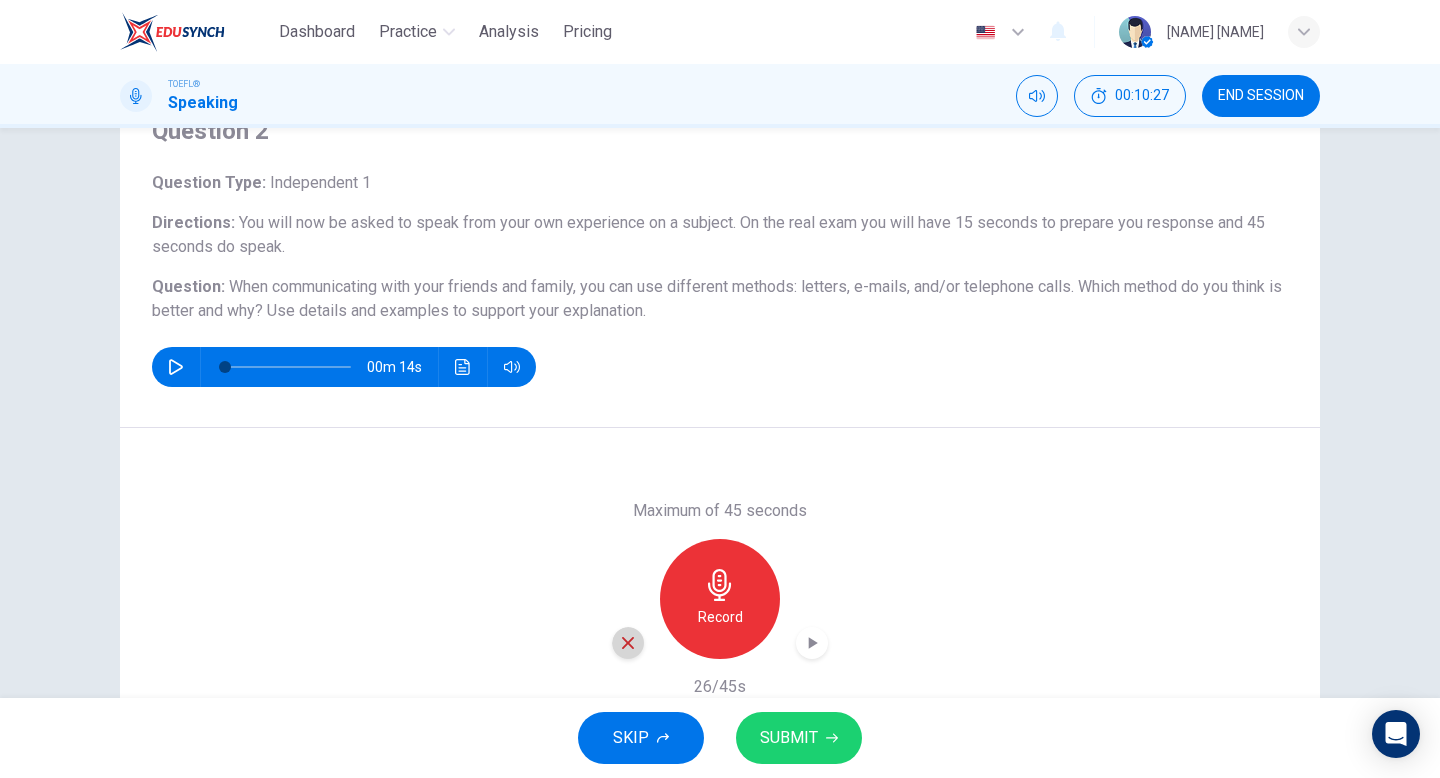 click at bounding box center [628, 643] 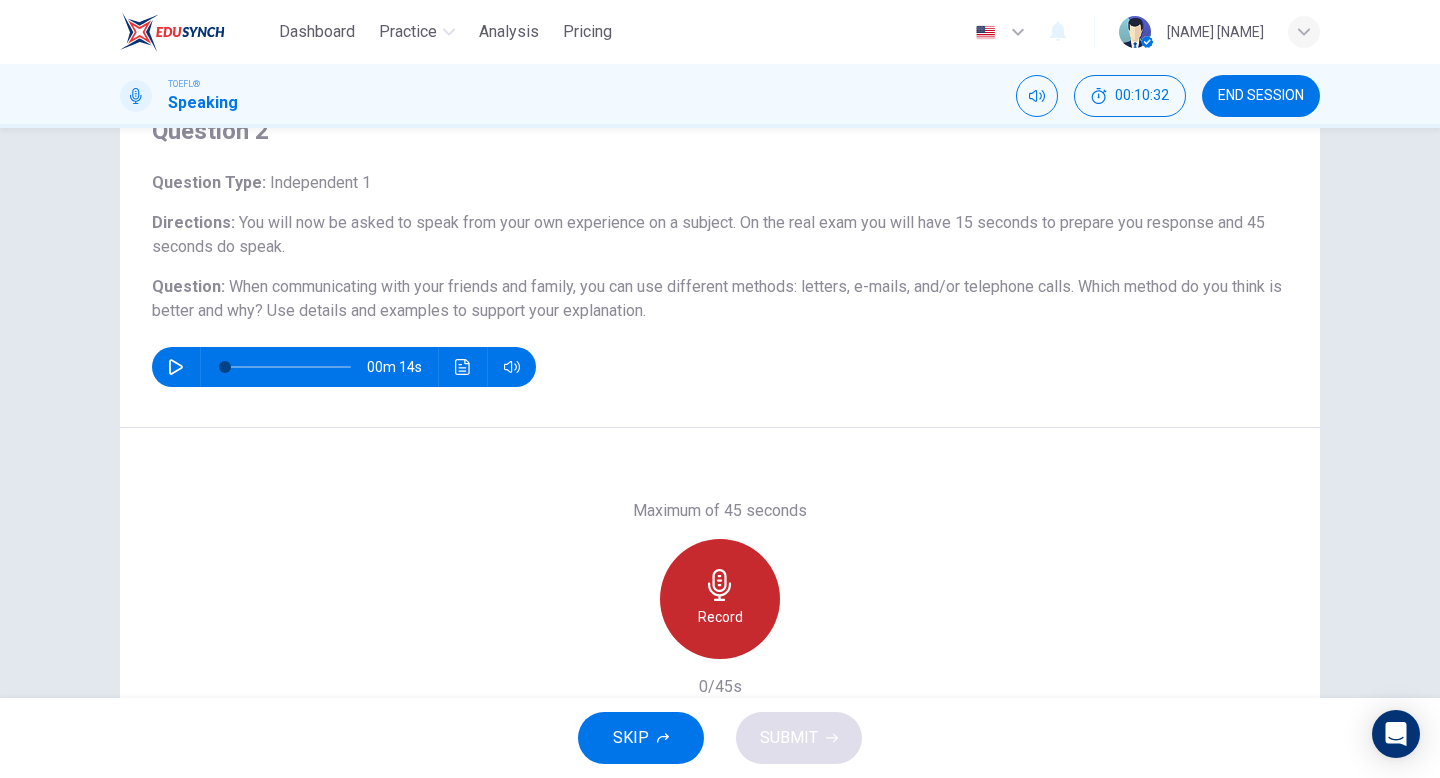 click on "Record" at bounding box center (720, 617) 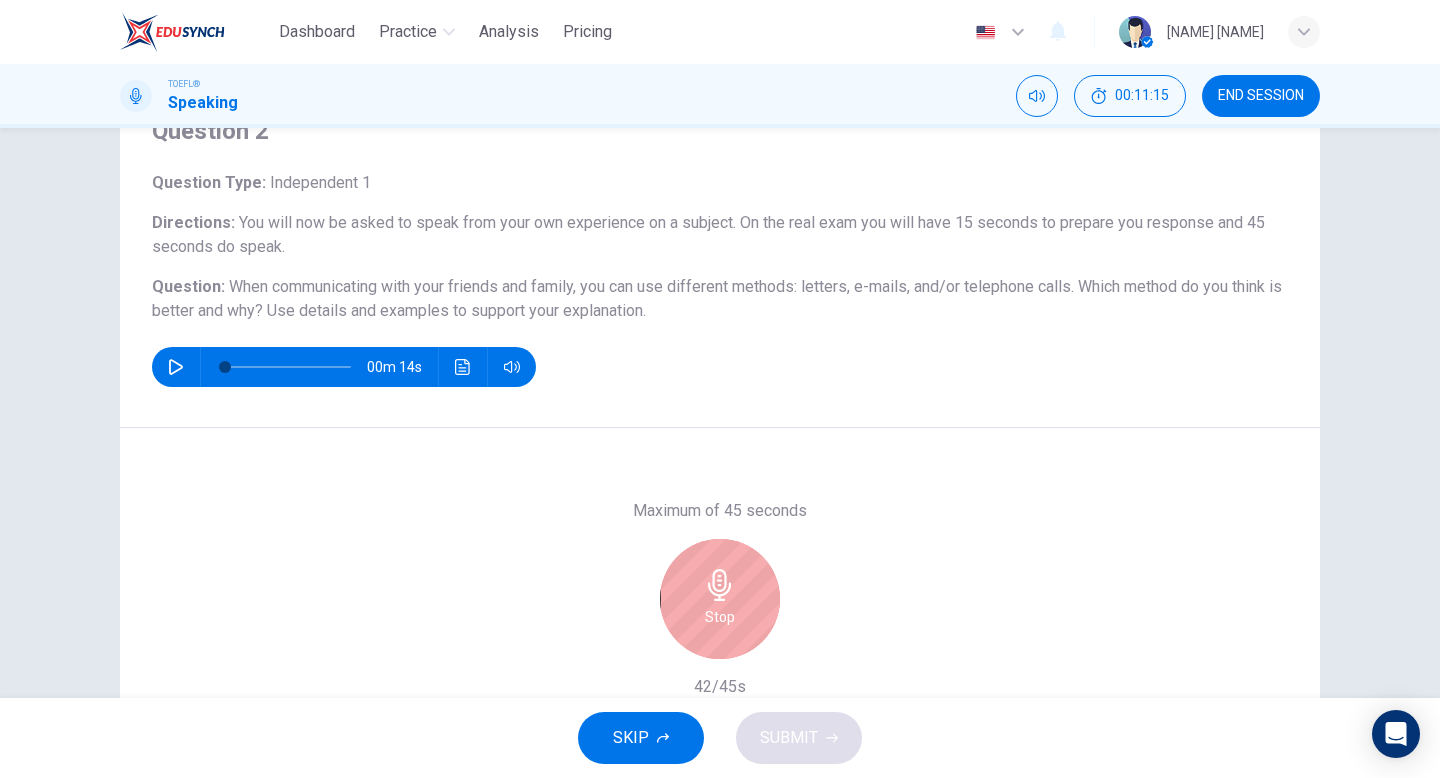 click on "Stop" at bounding box center [720, 599] 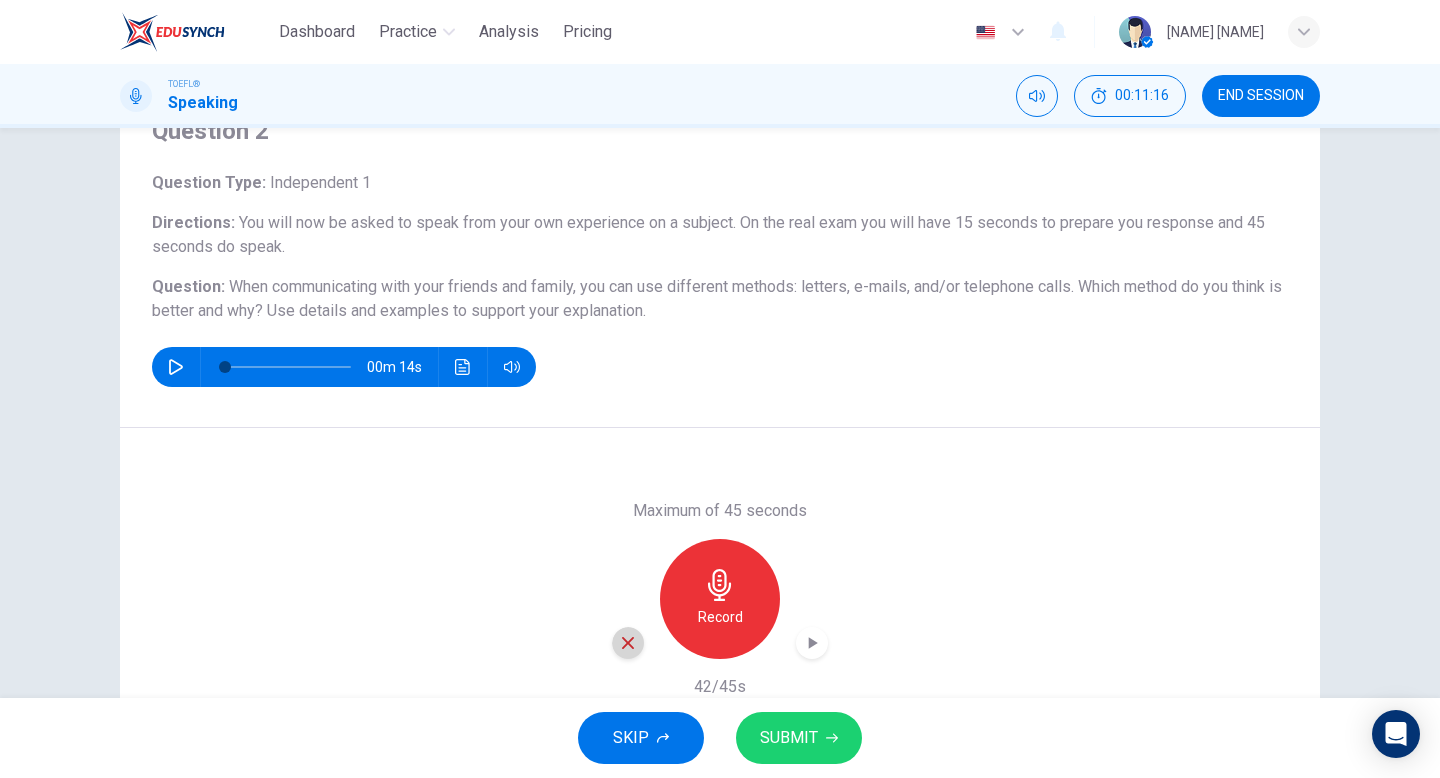 click at bounding box center (628, 643) 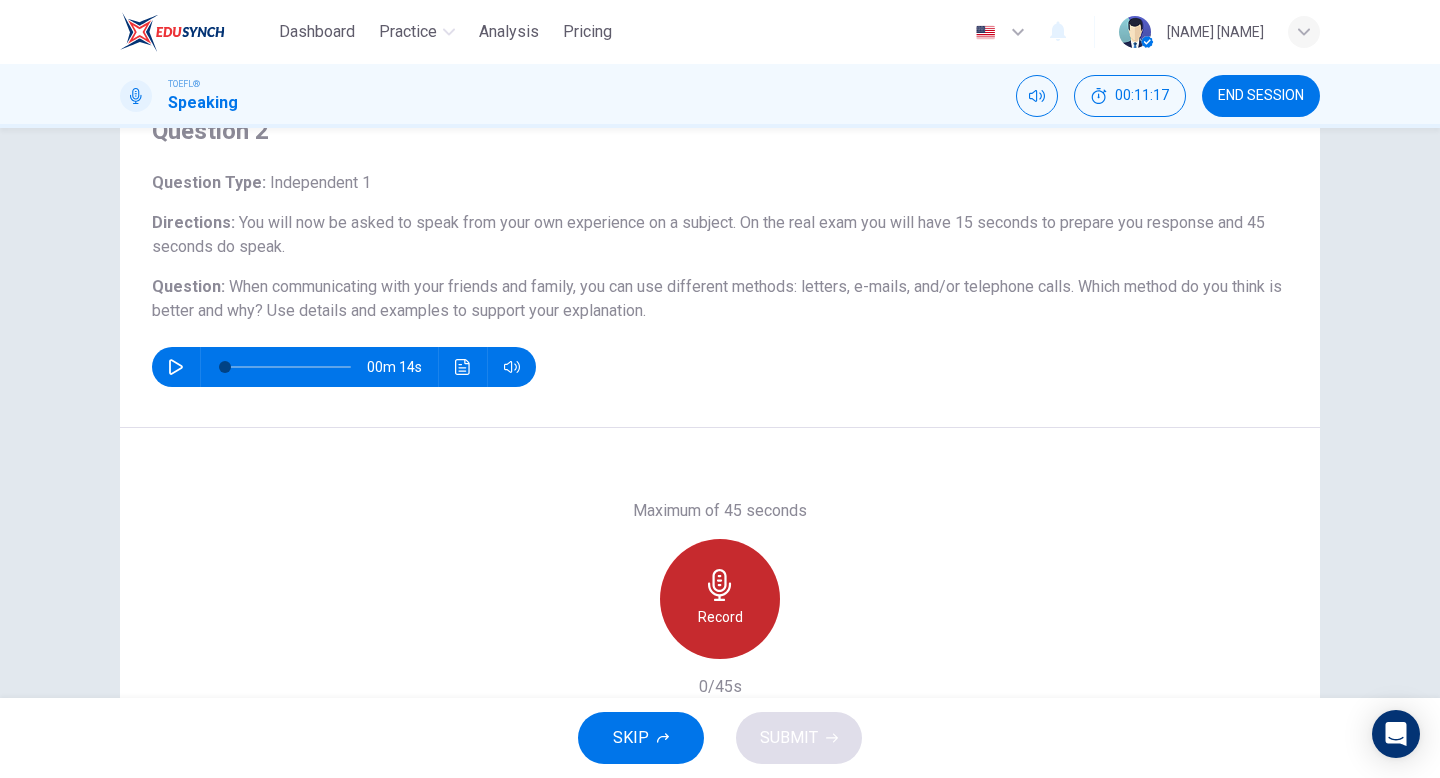 click on "Record" at bounding box center [720, 617] 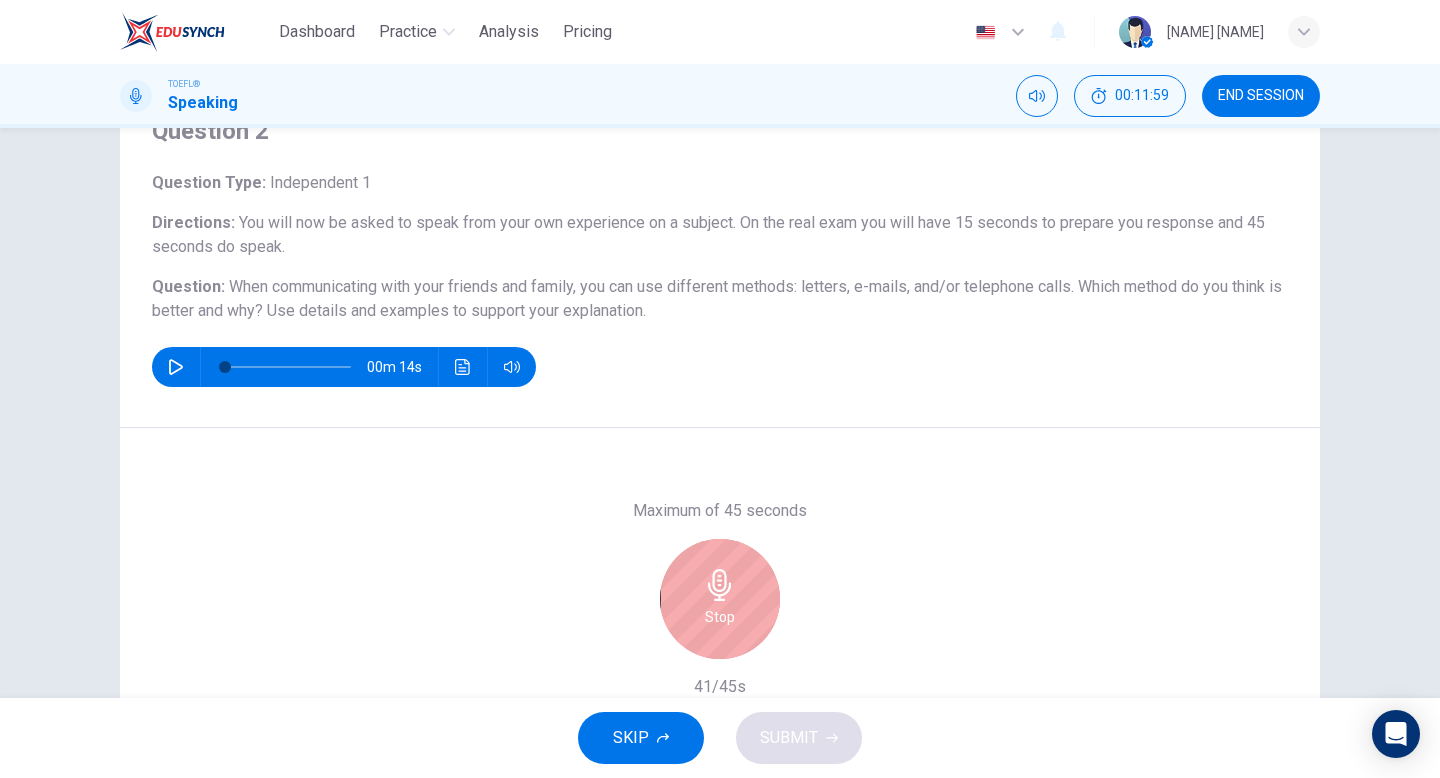 click on "Stop" at bounding box center (720, 617) 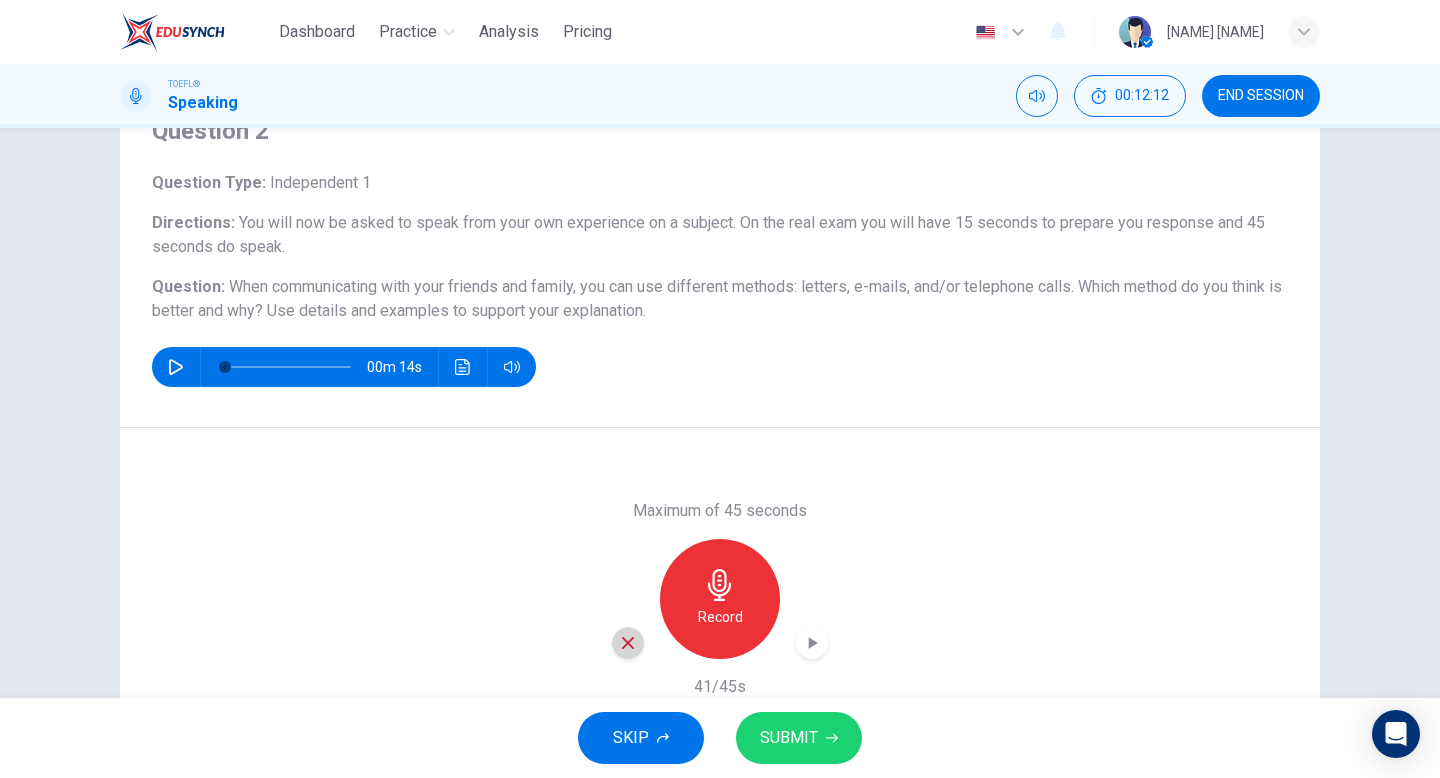 click at bounding box center [628, 643] 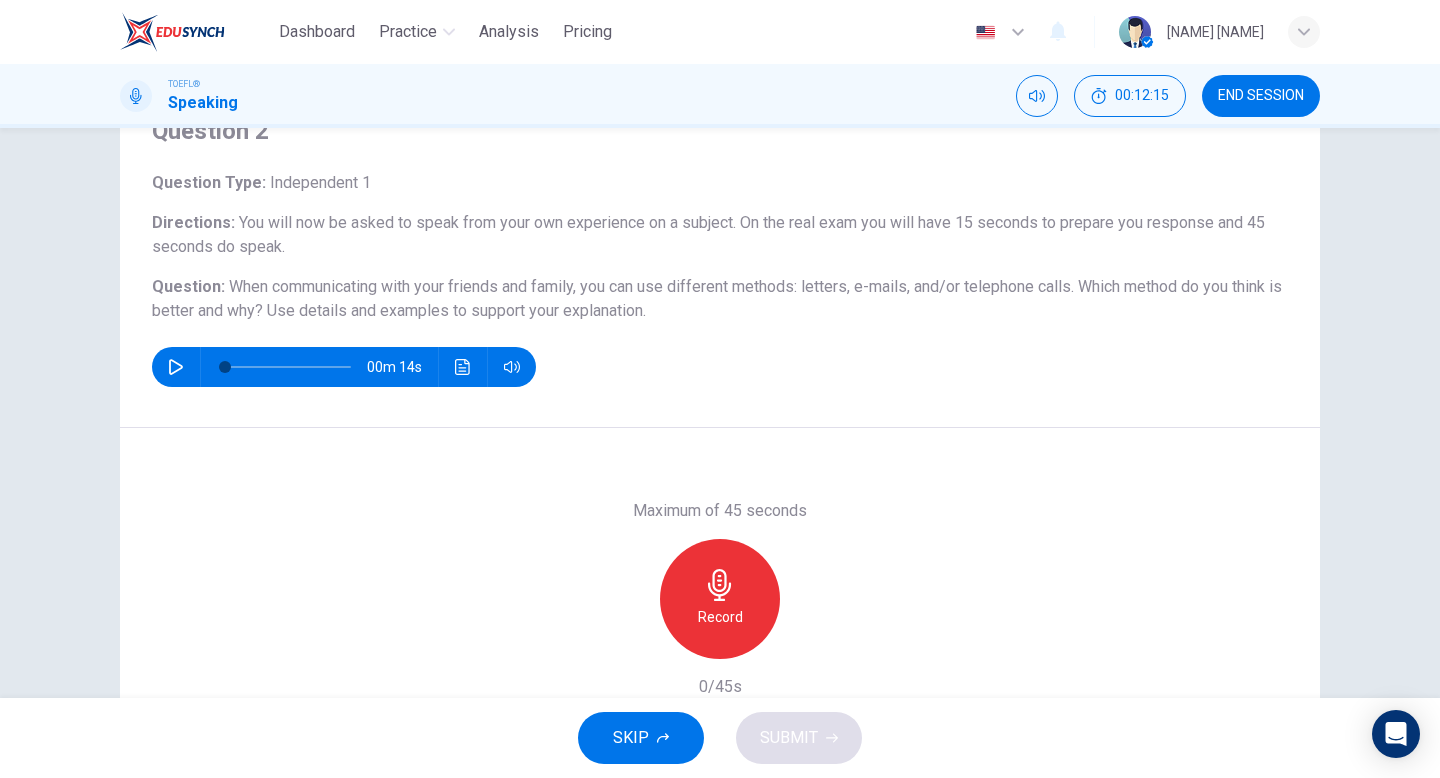 click on "Record" at bounding box center (720, 617) 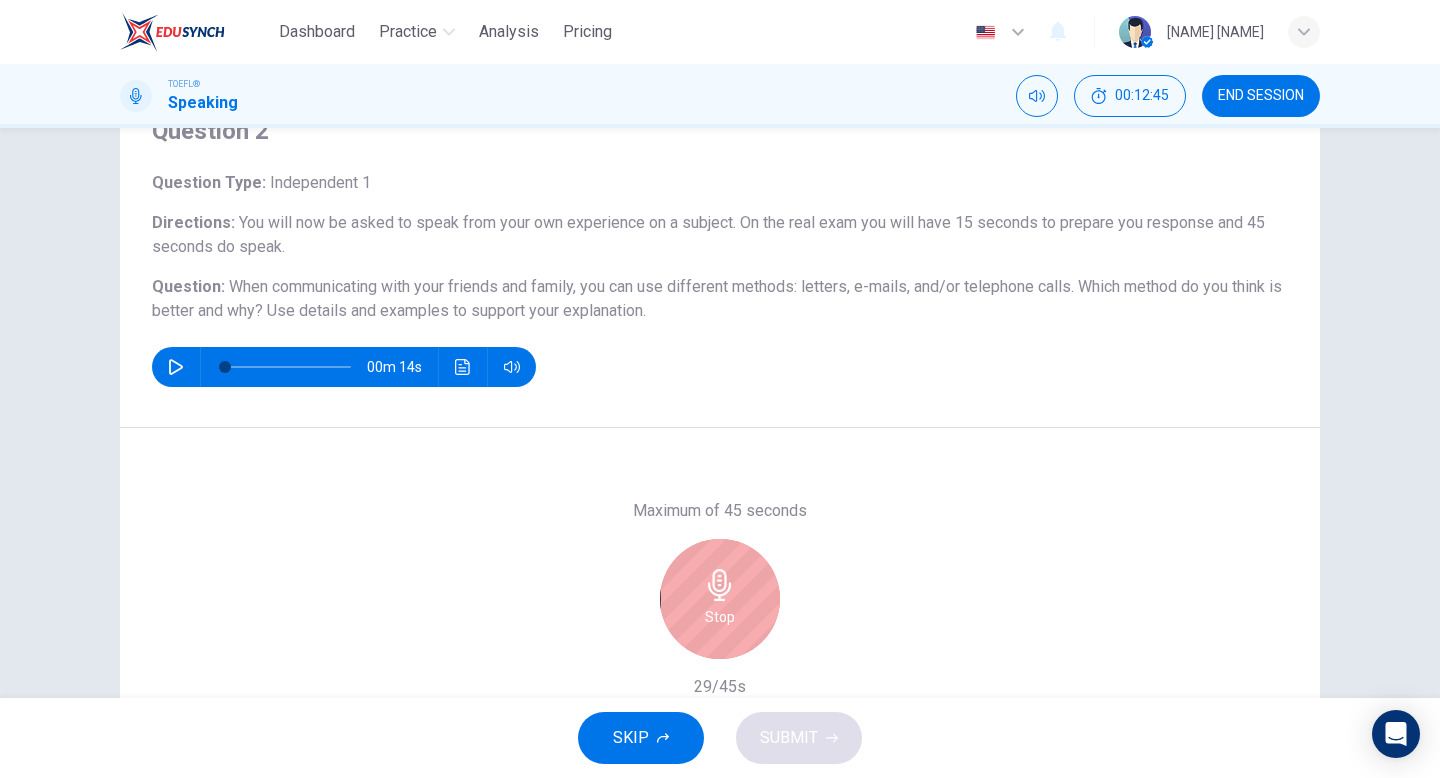 click on "Stop" at bounding box center (720, 599) 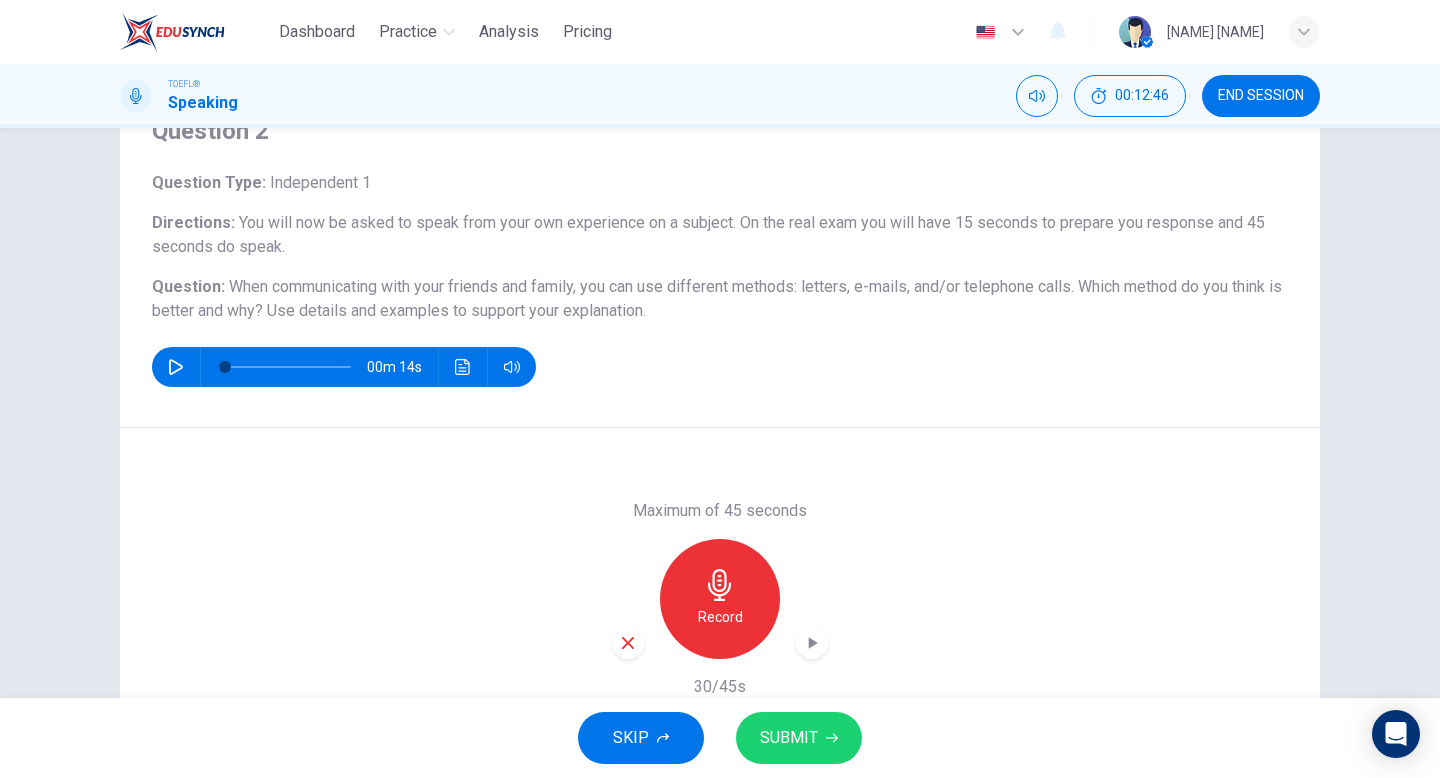 click at bounding box center [628, 643] 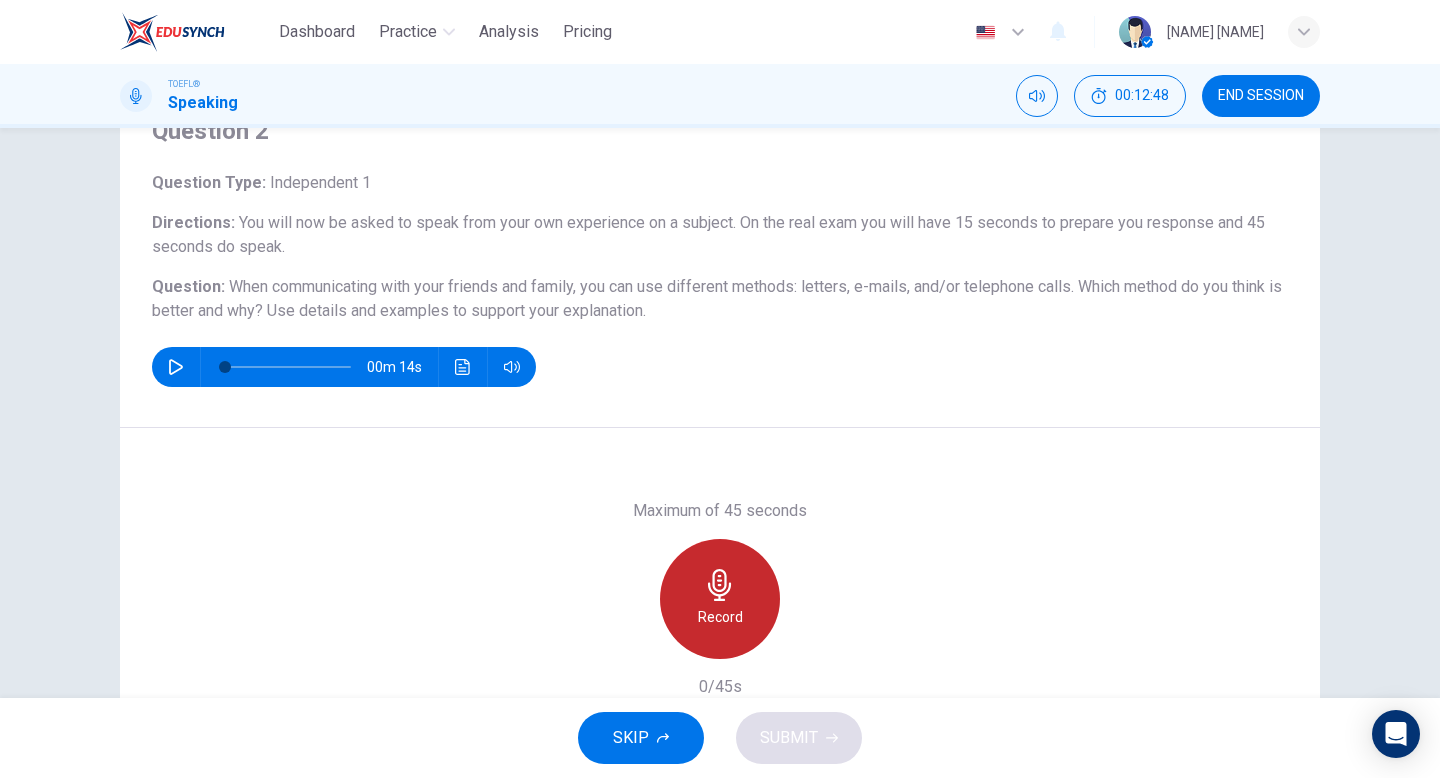 click on "Record" at bounding box center [720, 599] 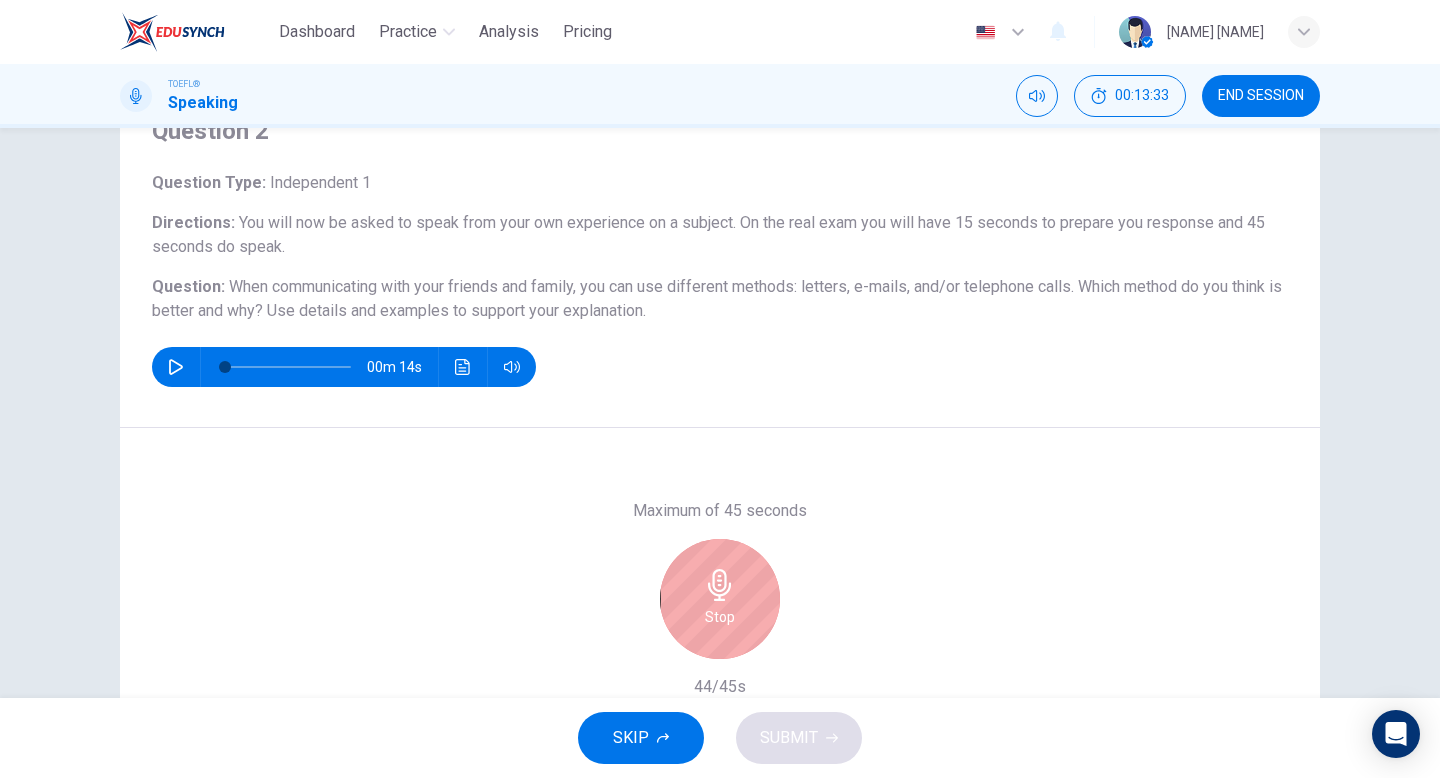 click on "Stop" at bounding box center [720, 599] 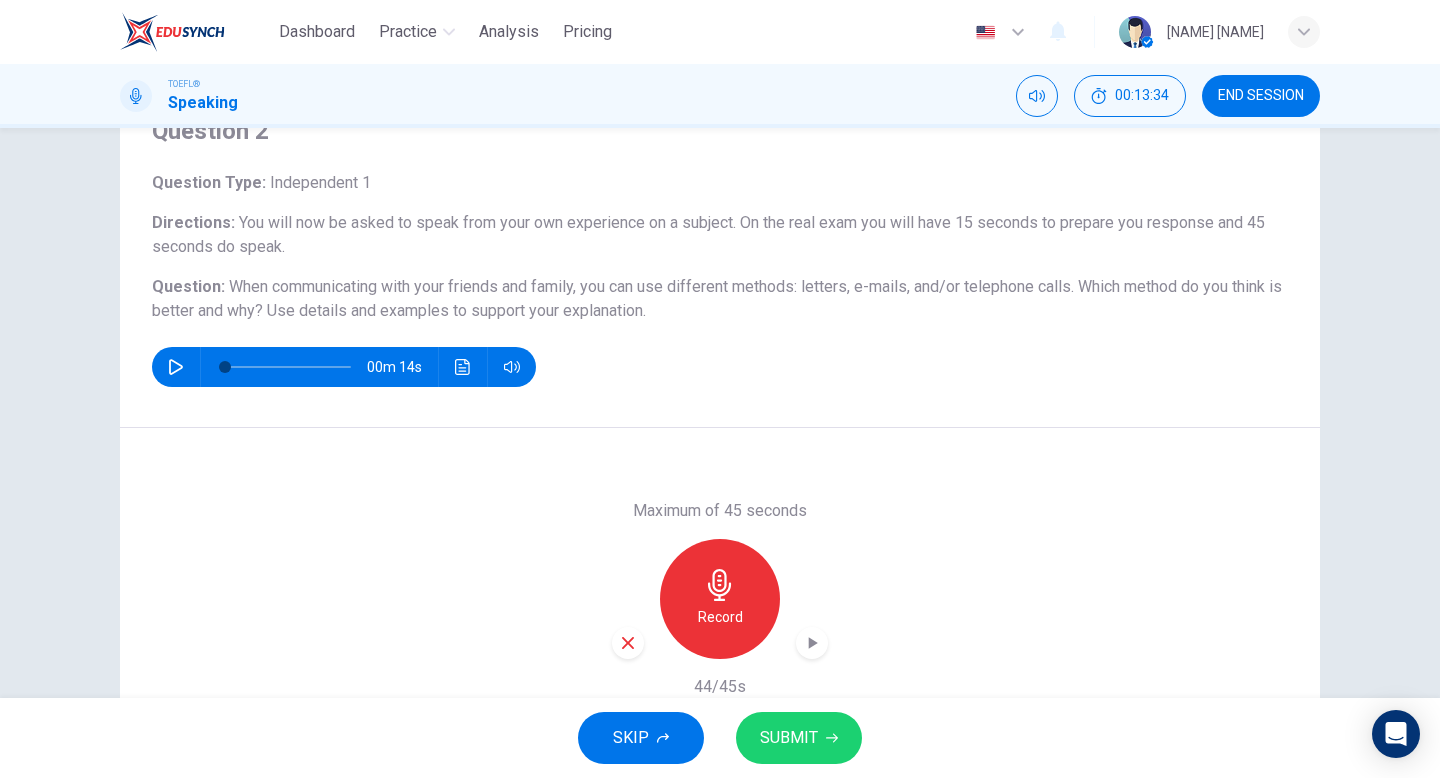 click on "SUBMIT" at bounding box center (789, 738) 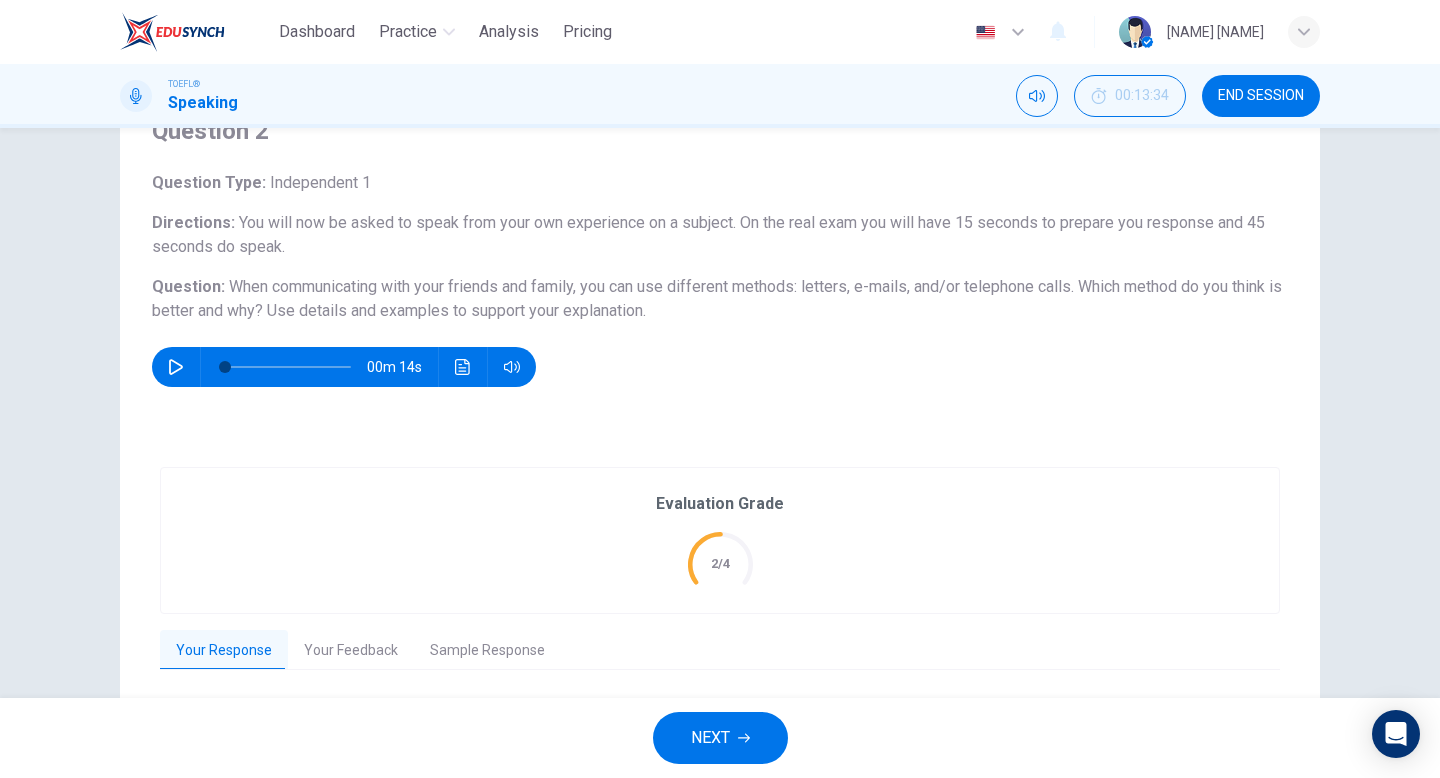 scroll, scrollTop: 251, scrollLeft: 0, axis: vertical 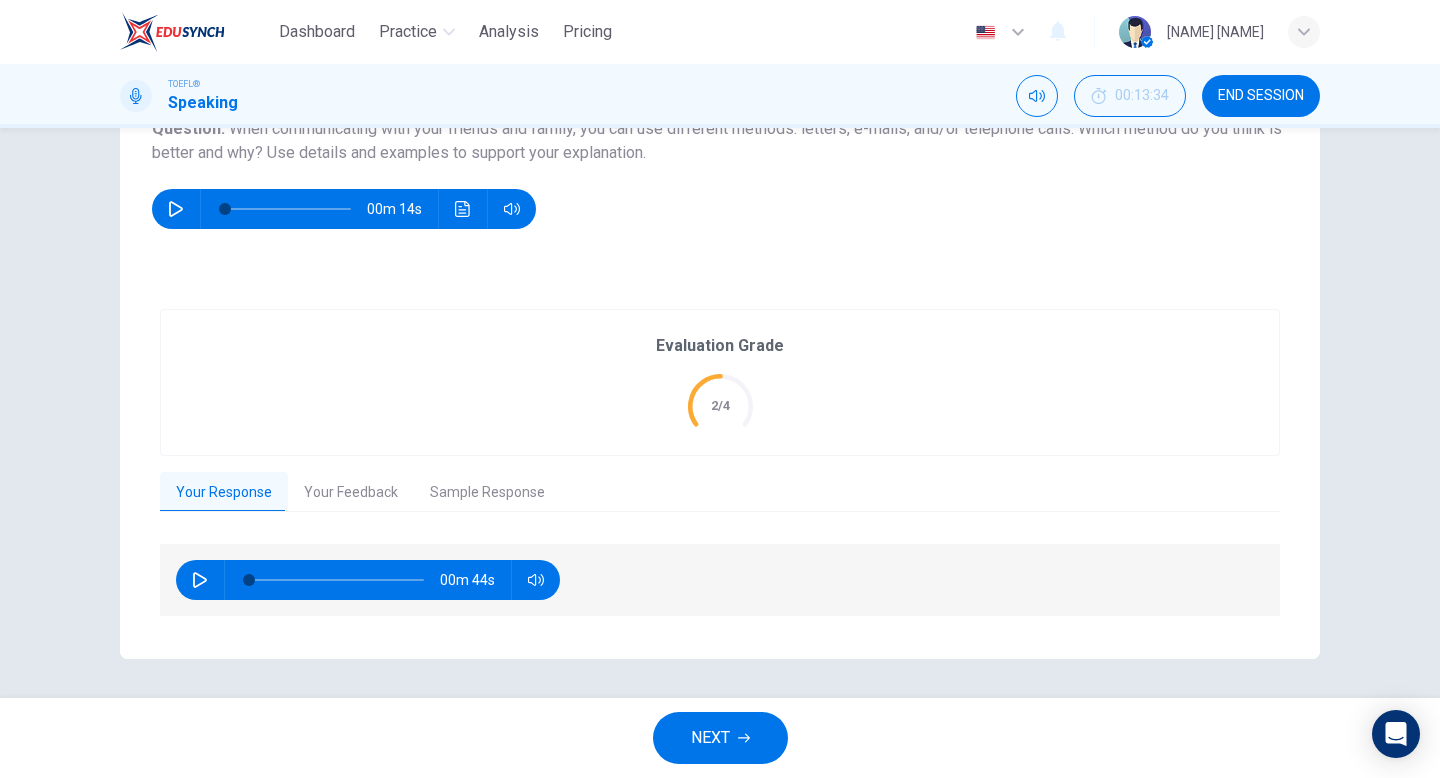 click on "Your Feedback" at bounding box center (351, 493) 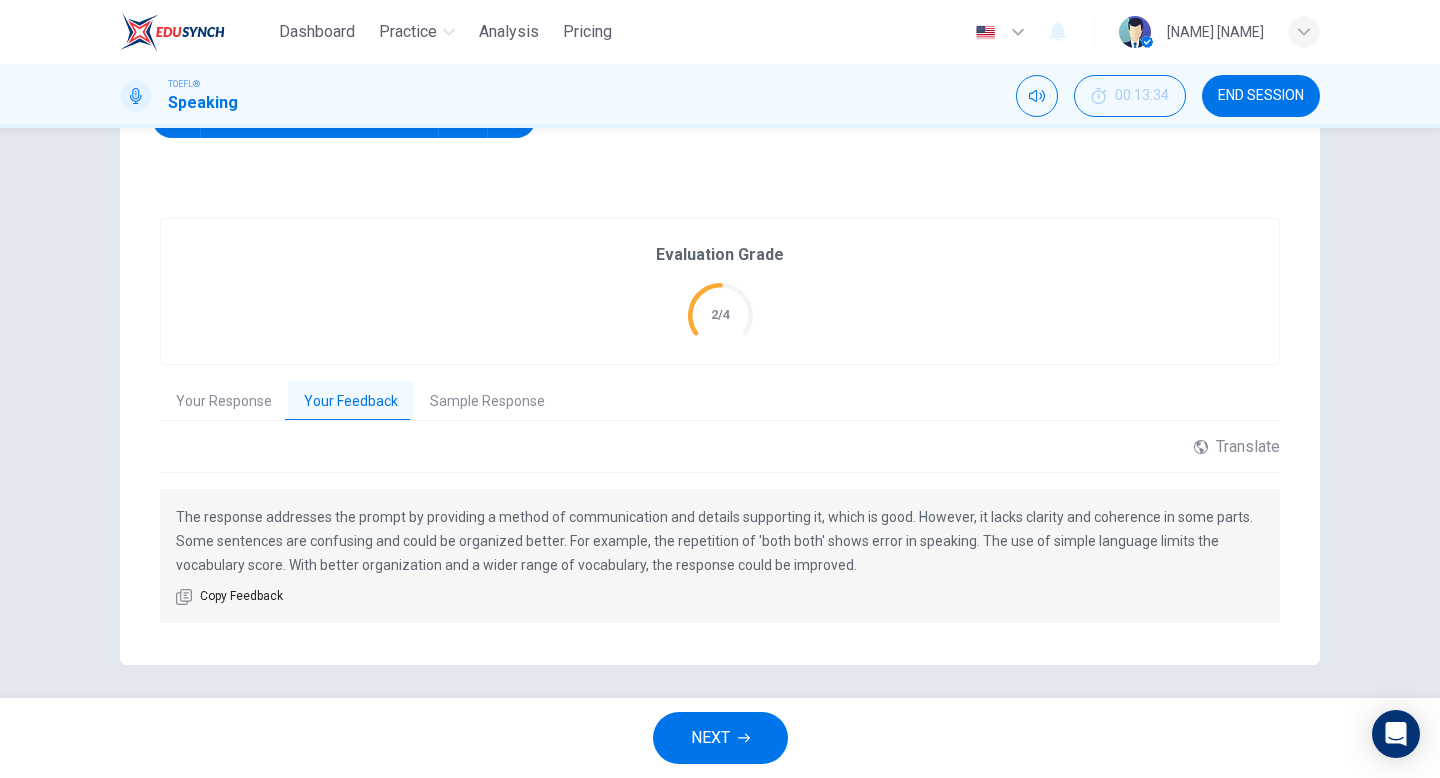 scroll, scrollTop: 349, scrollLeft: 0, axis: vertical 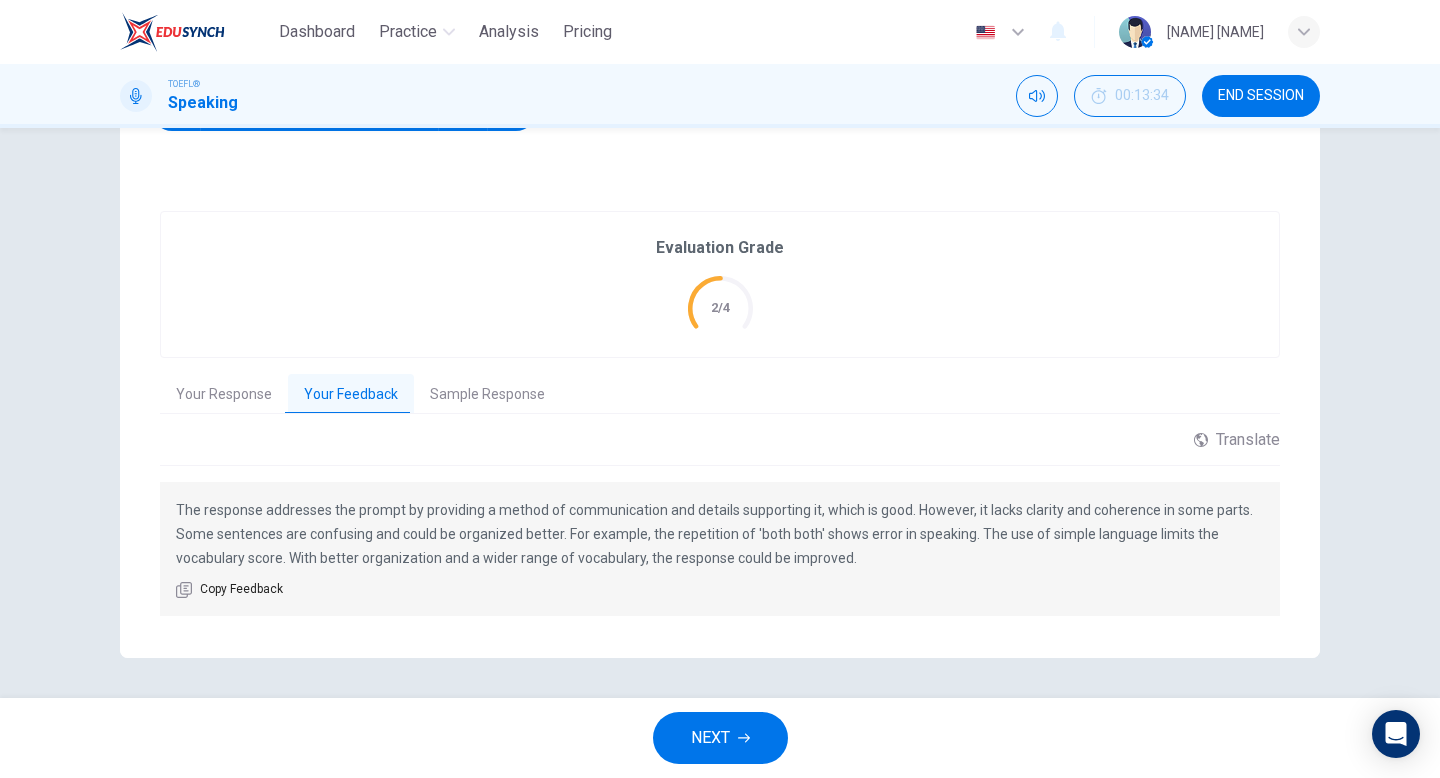 click on "NEXT" at bounding box center [720, 738] 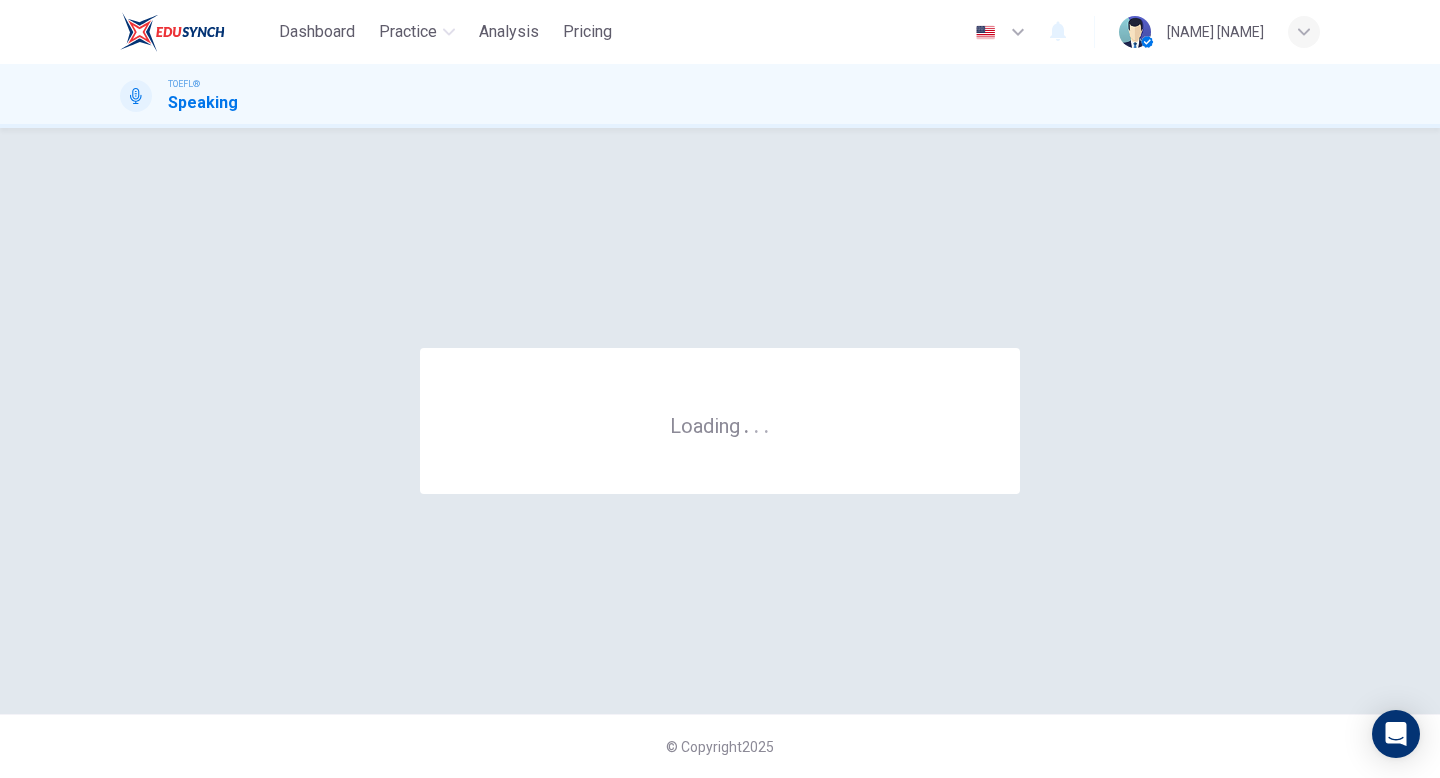 scroll, scrollTop: 0, scrollLeft: 0, axis: both 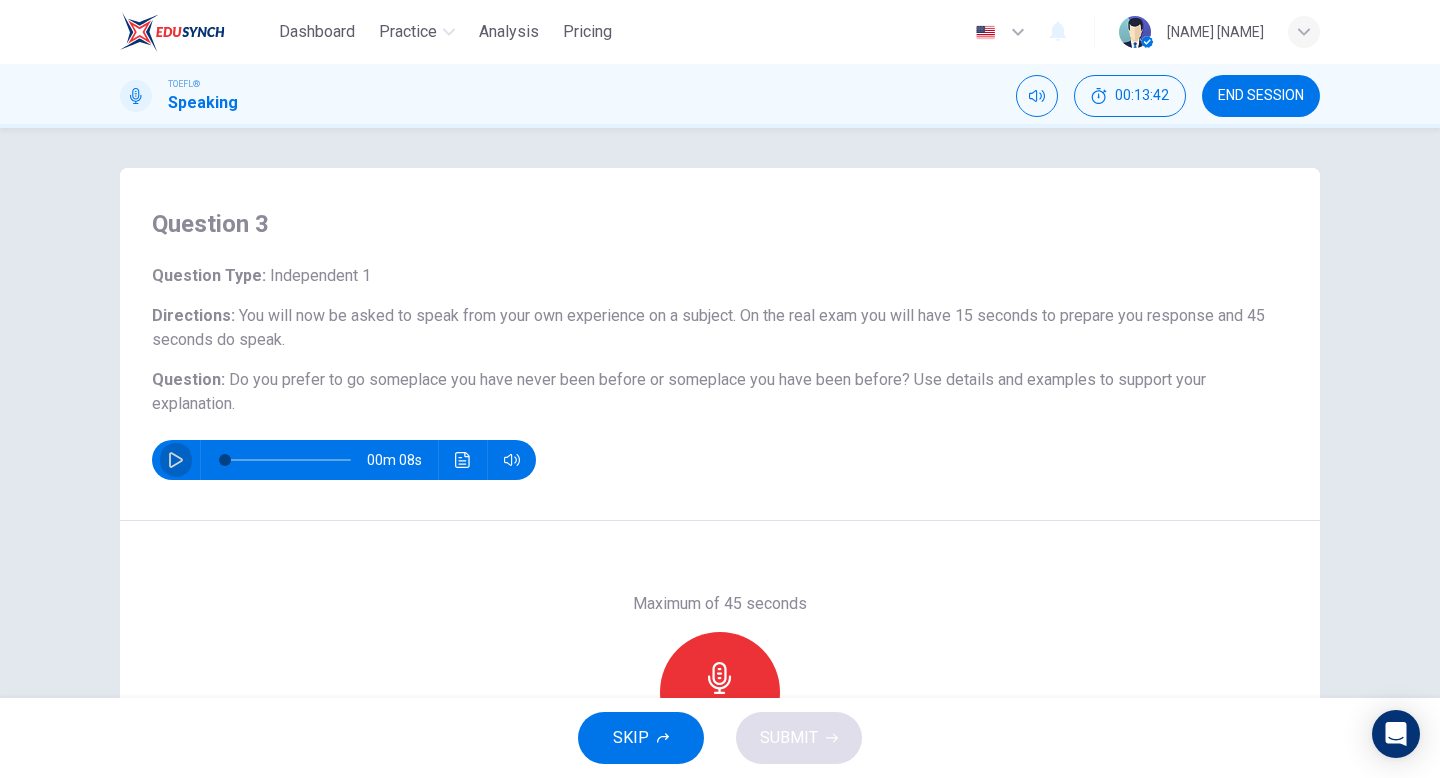 click at bounding box center [176, 460] 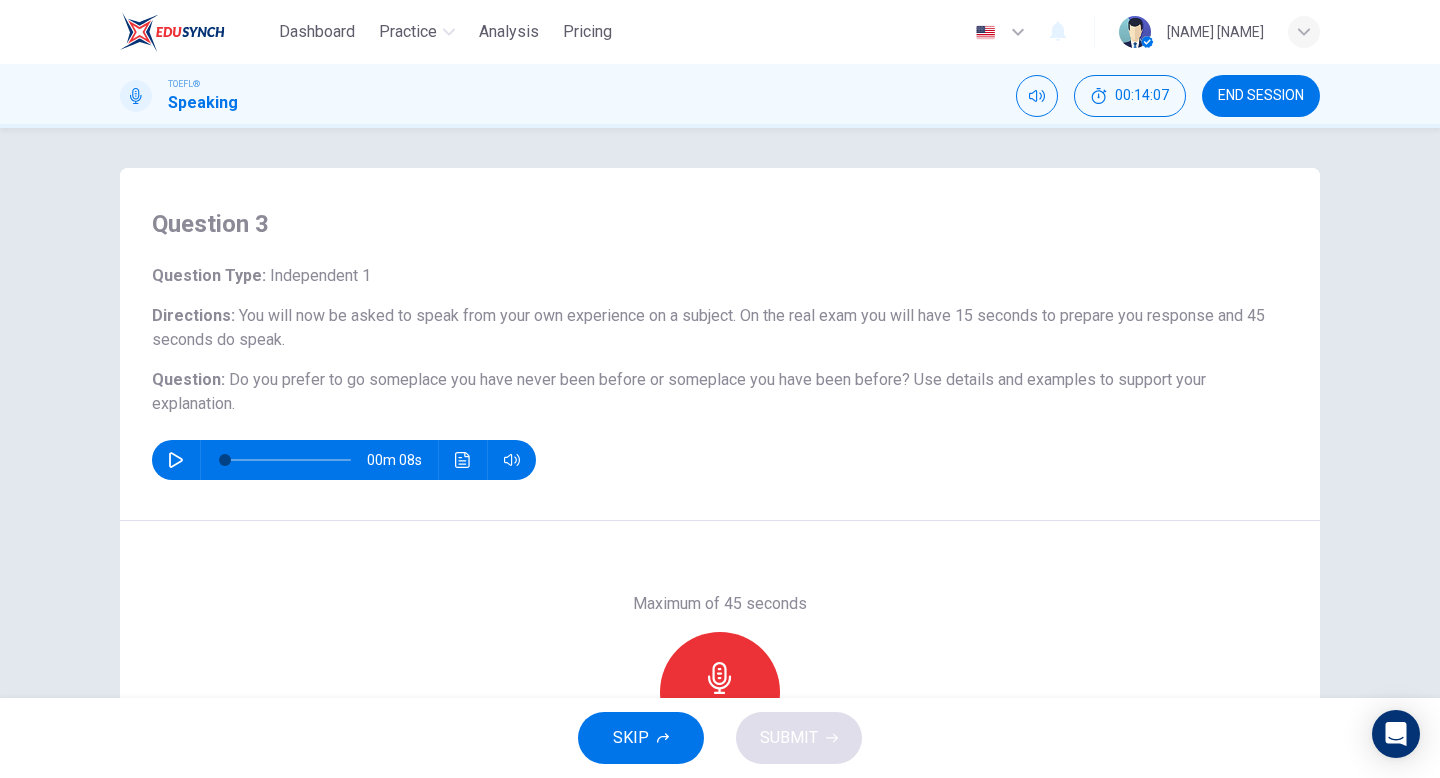 click at bounding box center [720, 678] 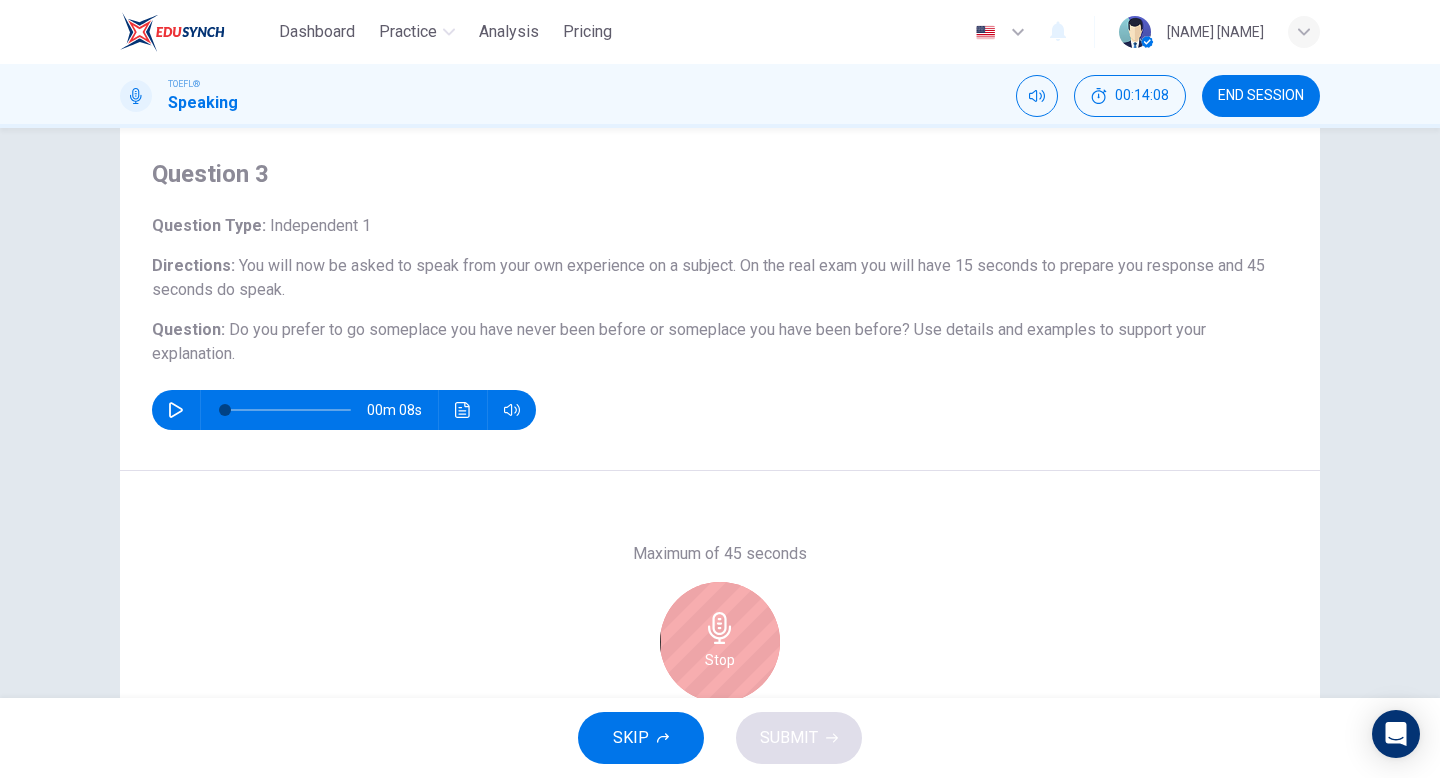 scroll, scrollTop: 80, scrollLeft: 0, axis: vertical 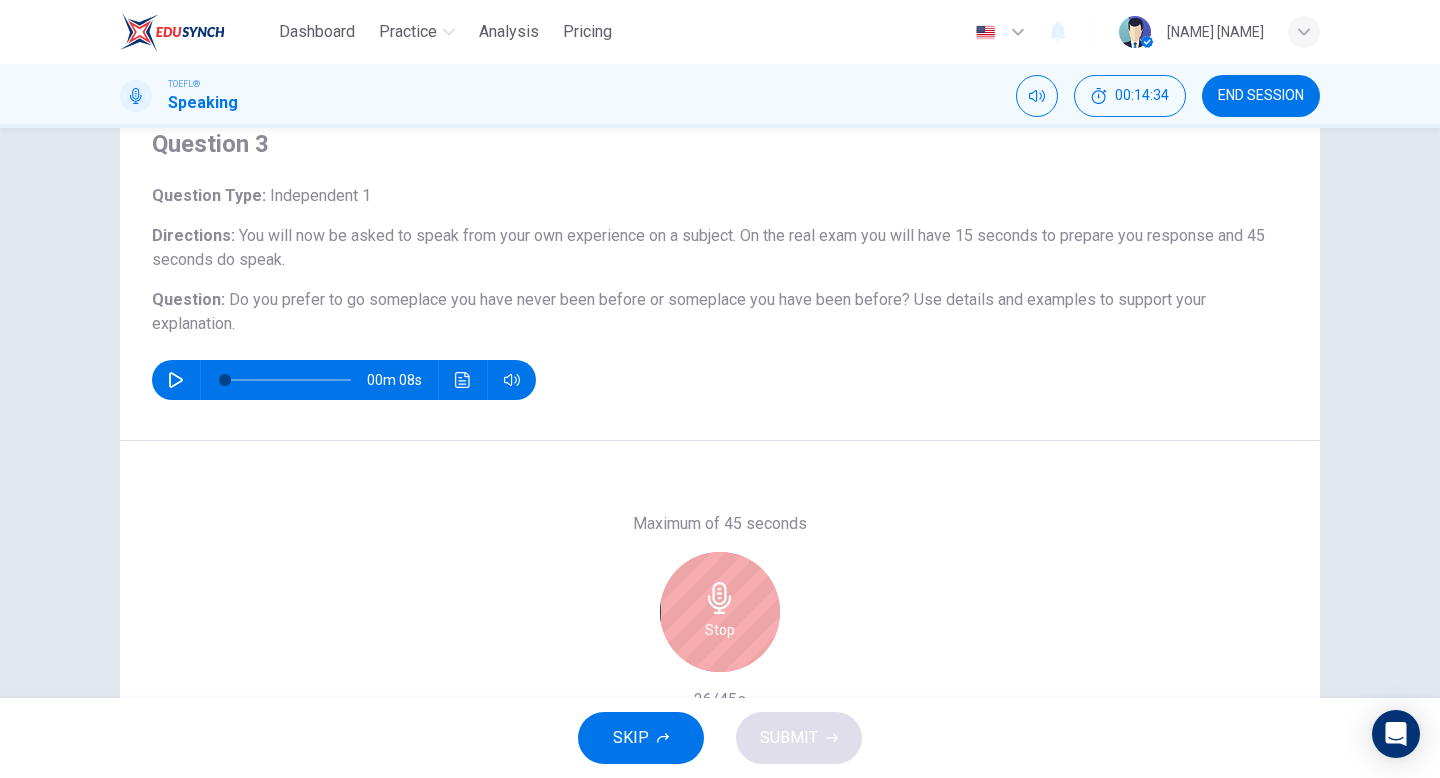 click on "Maximum of 45 seconds Stop 26/45s" at bounding box center [720, 612] 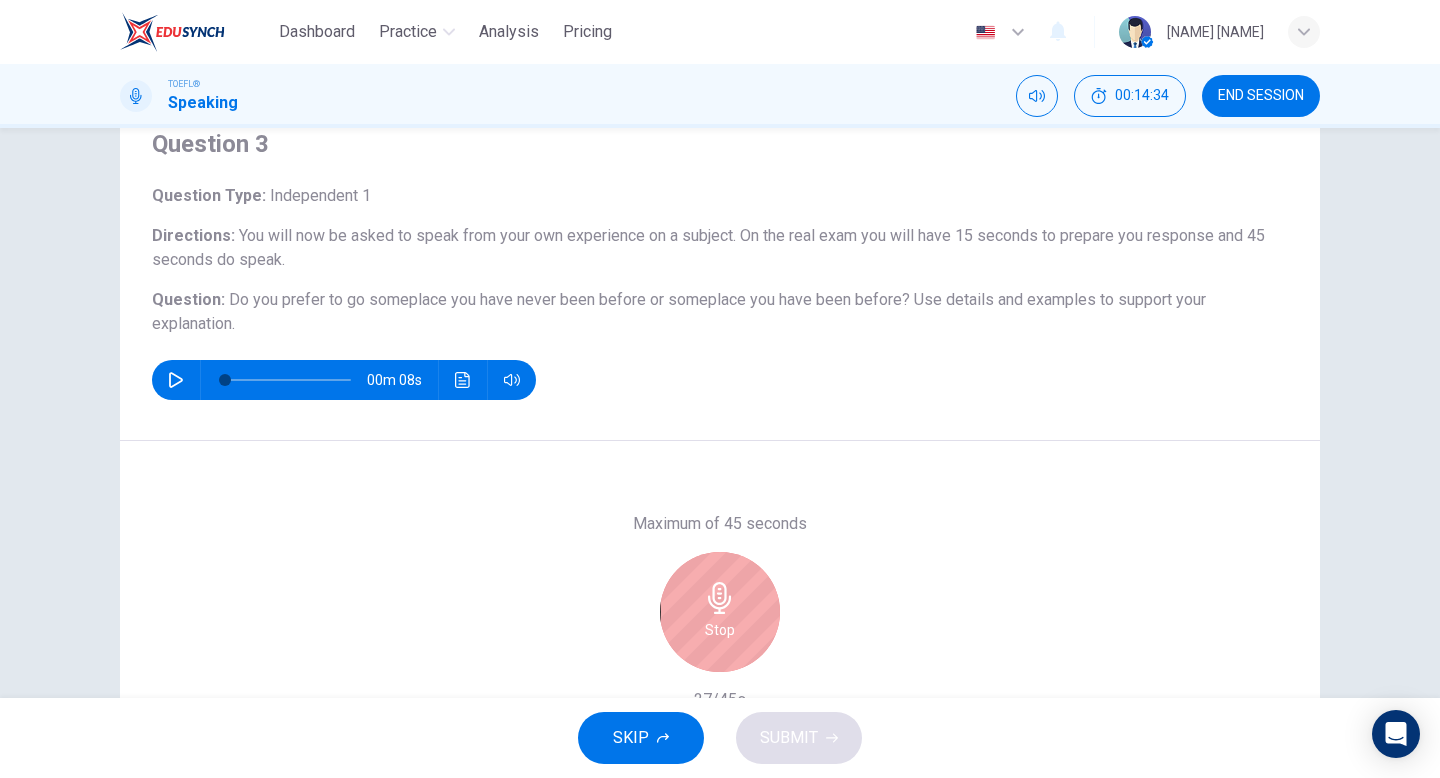 click on "Stop" at bounding box center (720, 612) 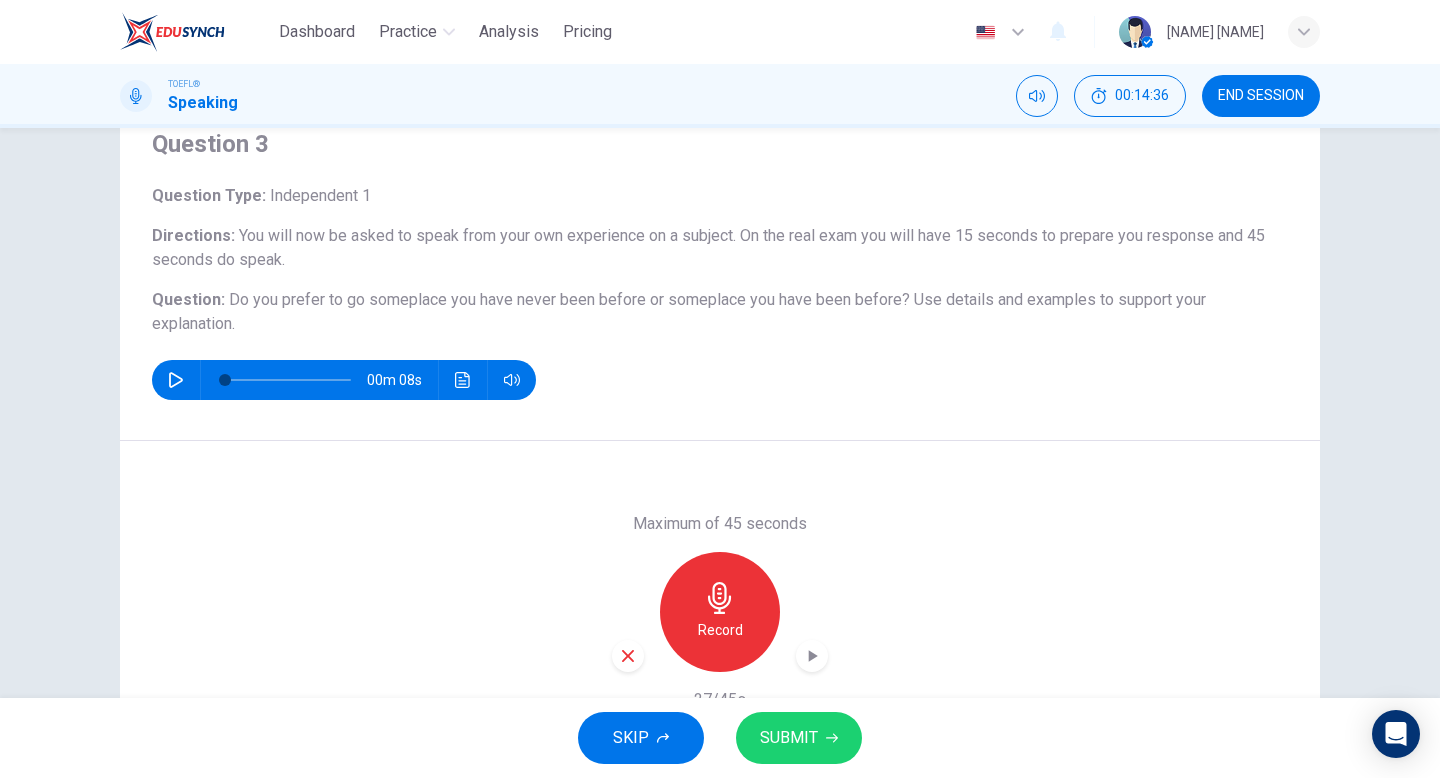 click at bounding box center [628, 656] 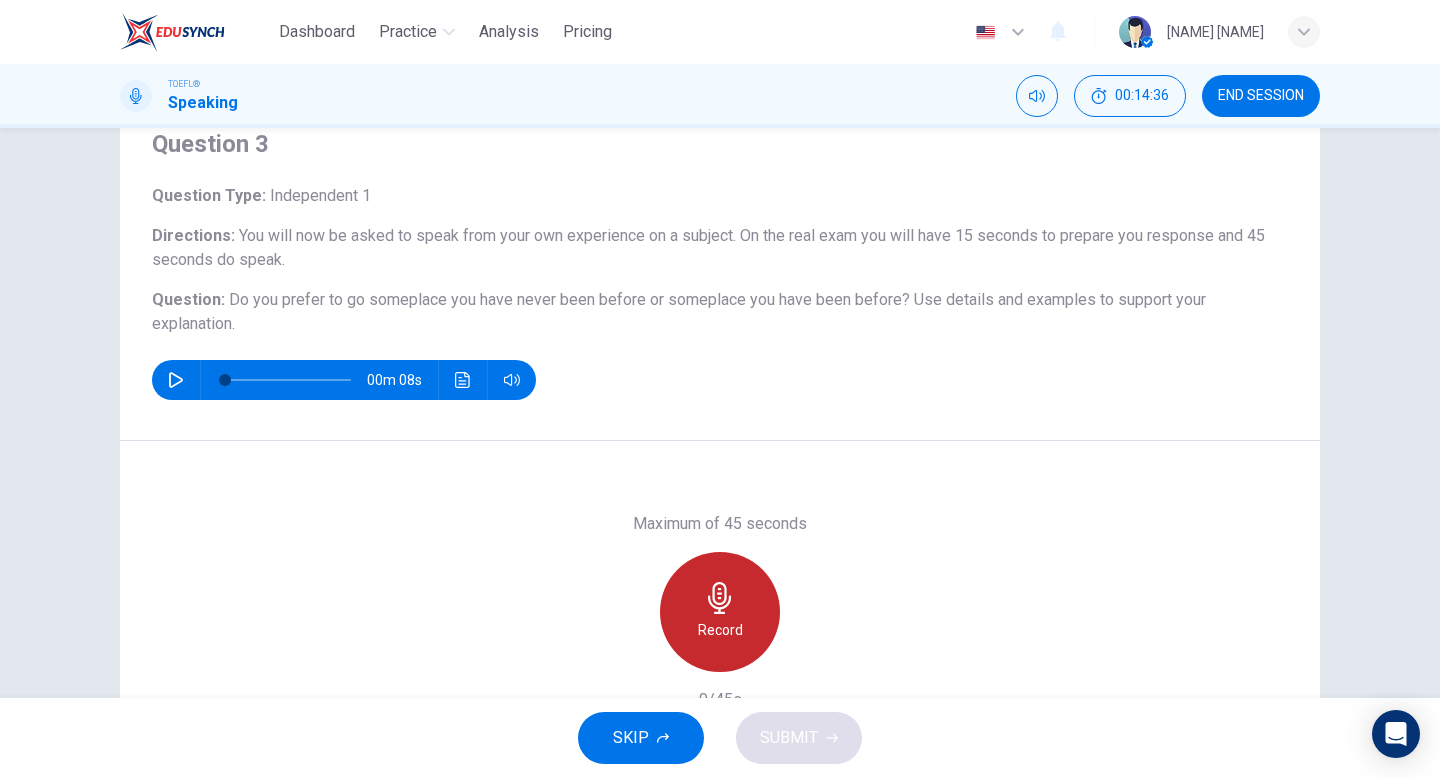 click on "Record" at bounding box center [720, 612] 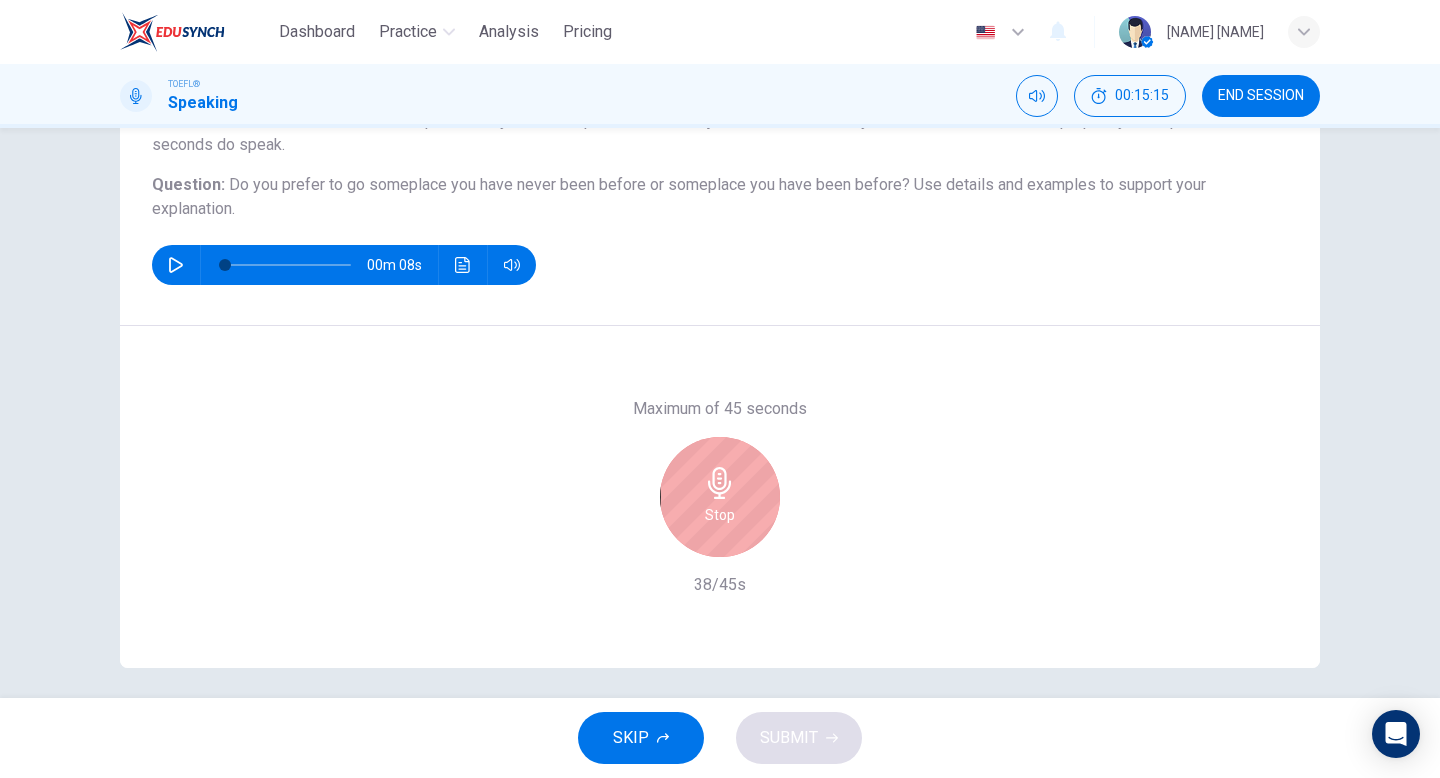 scroll, scrollTop: 194, scrollLeft: 0, axis: vertical 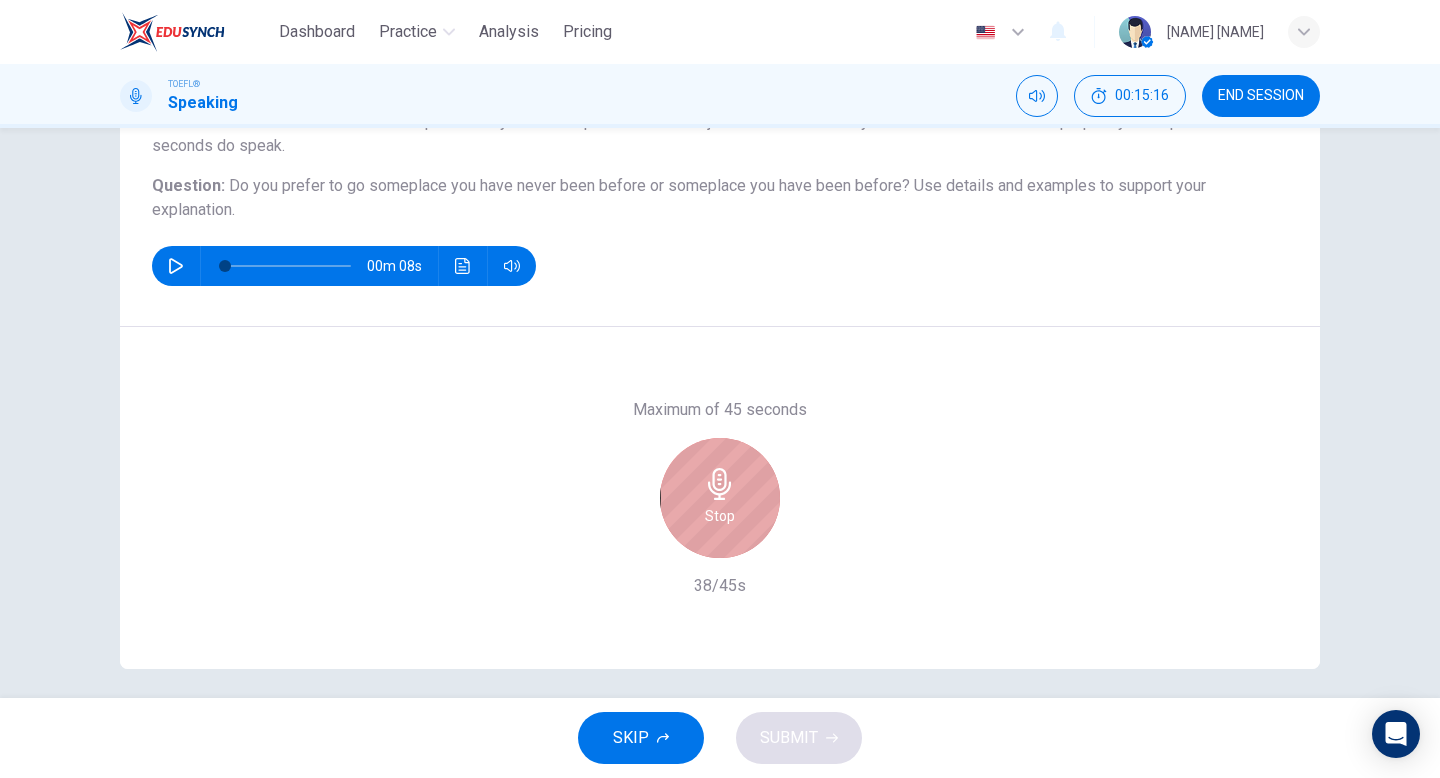 click on "Stop" at bounding box center [720, 516] 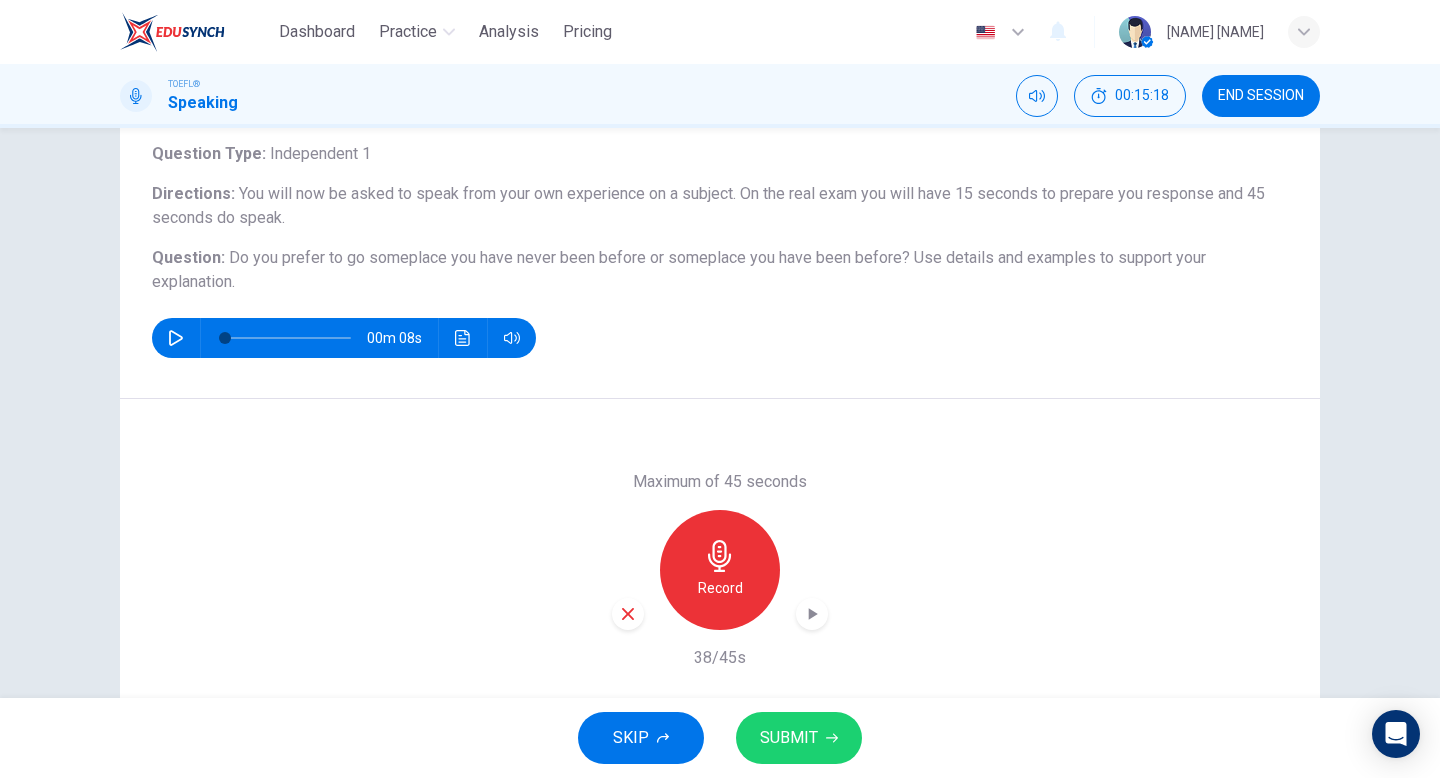 scroll, scrollTop: 119, scrollLeft: 0, axis: vertical 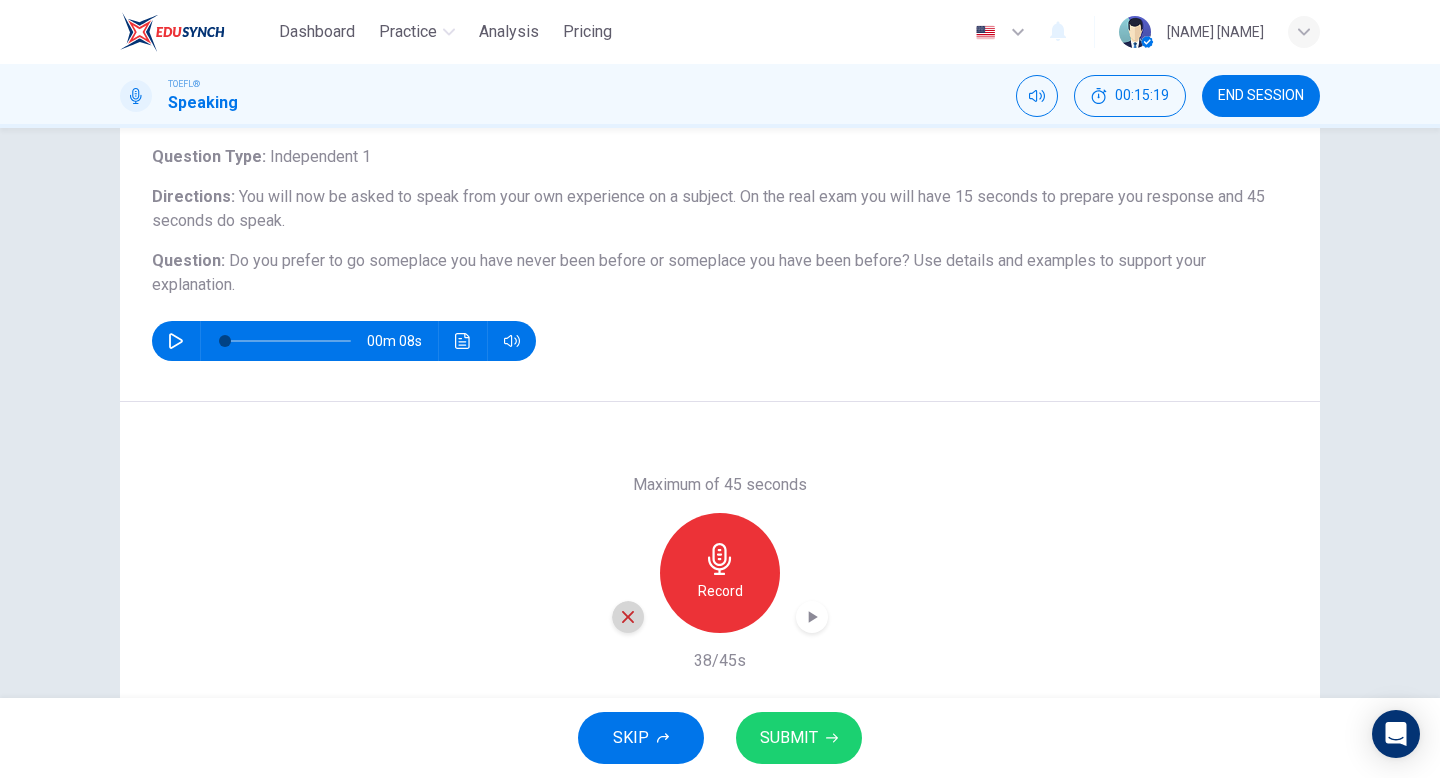 click at bounding box center [628, 617] 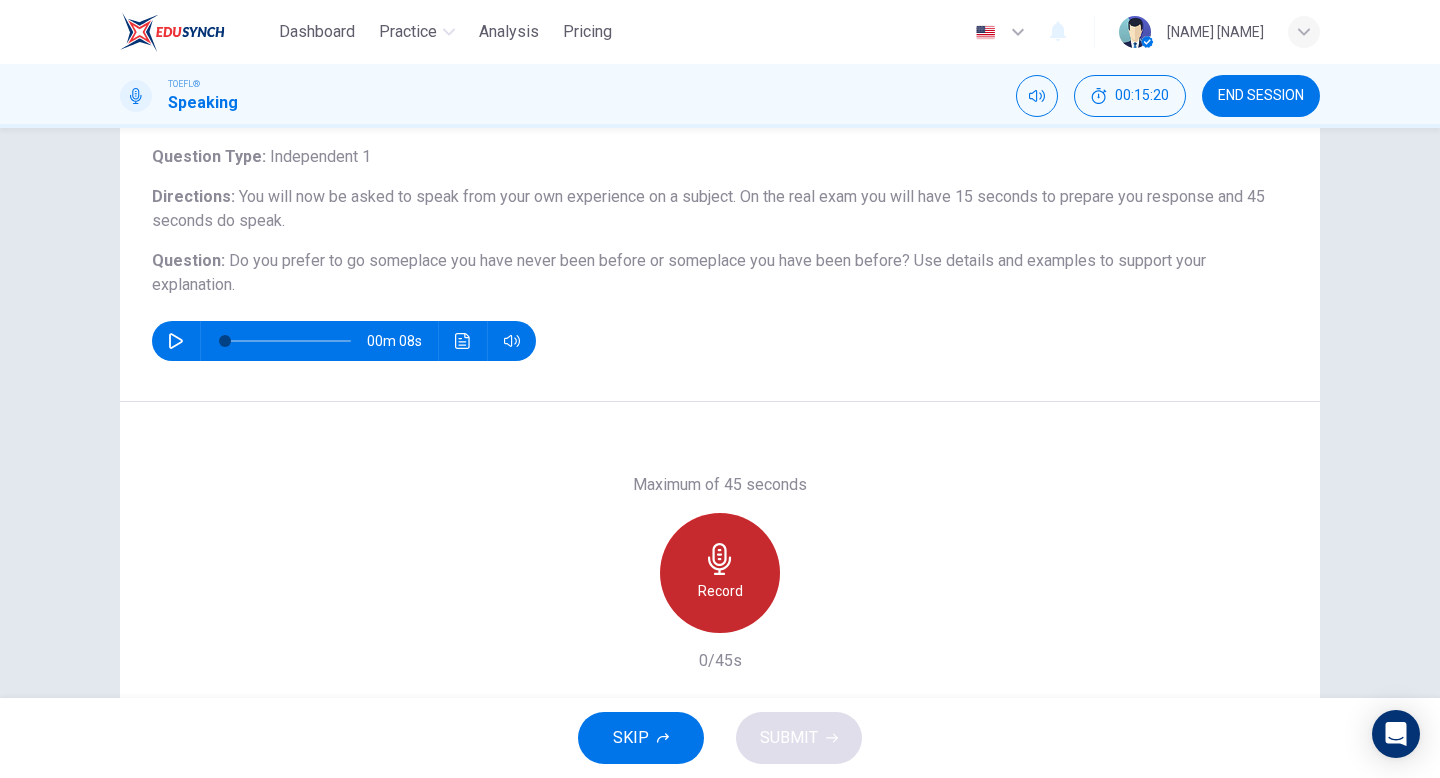 click on "Record" at bounding box center (720, 591) 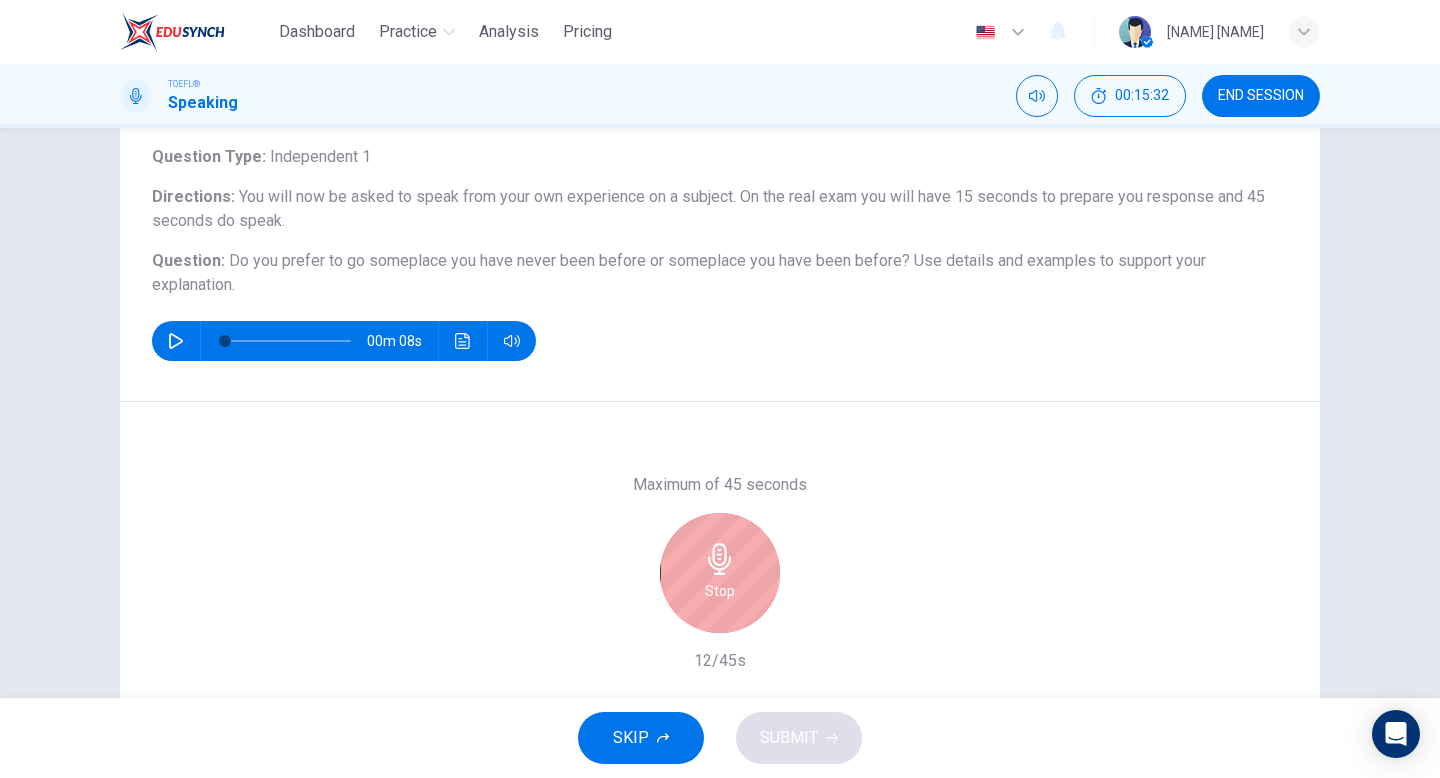 click on "Stop" at bounding box center (720, 591) 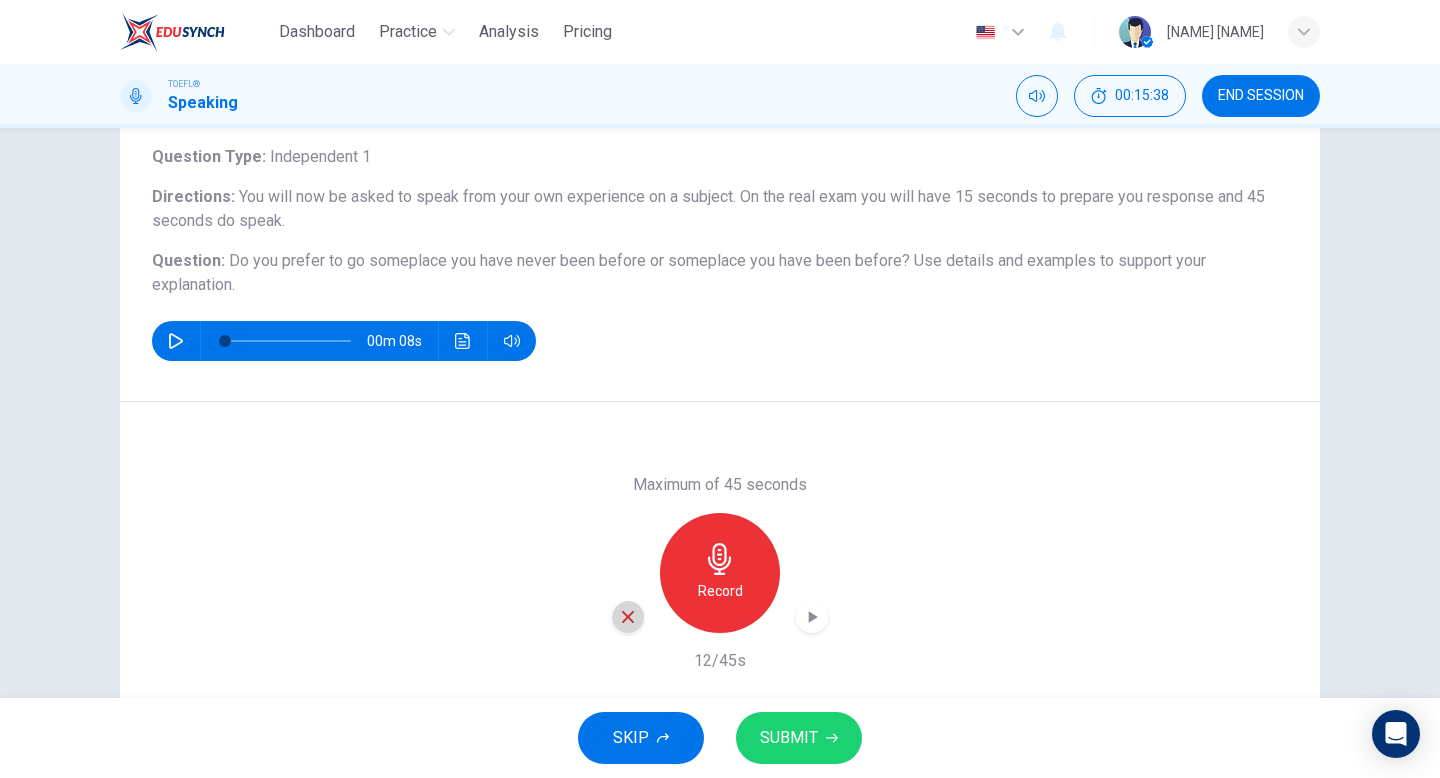 click at bounding box center (628, 617) 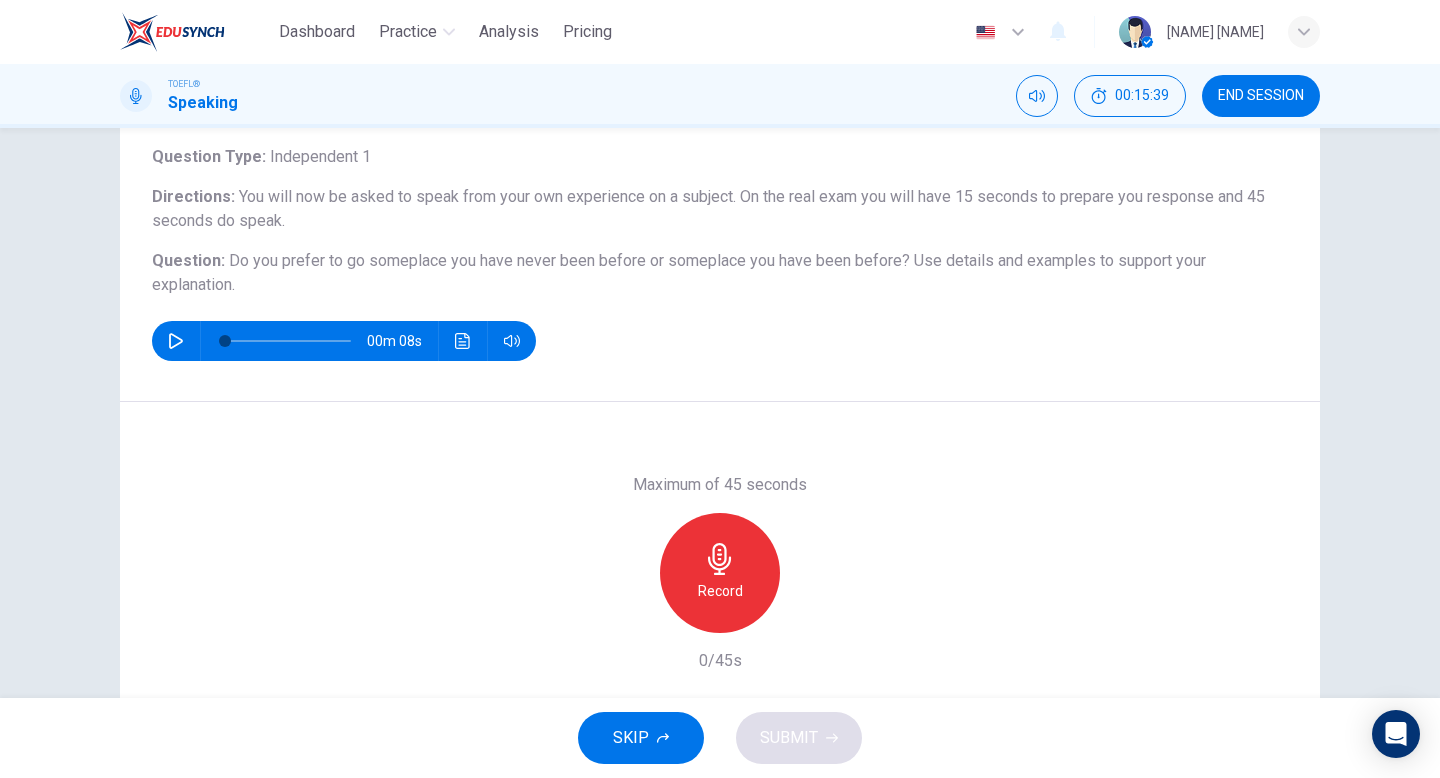 click at bounding box center [720, 559] 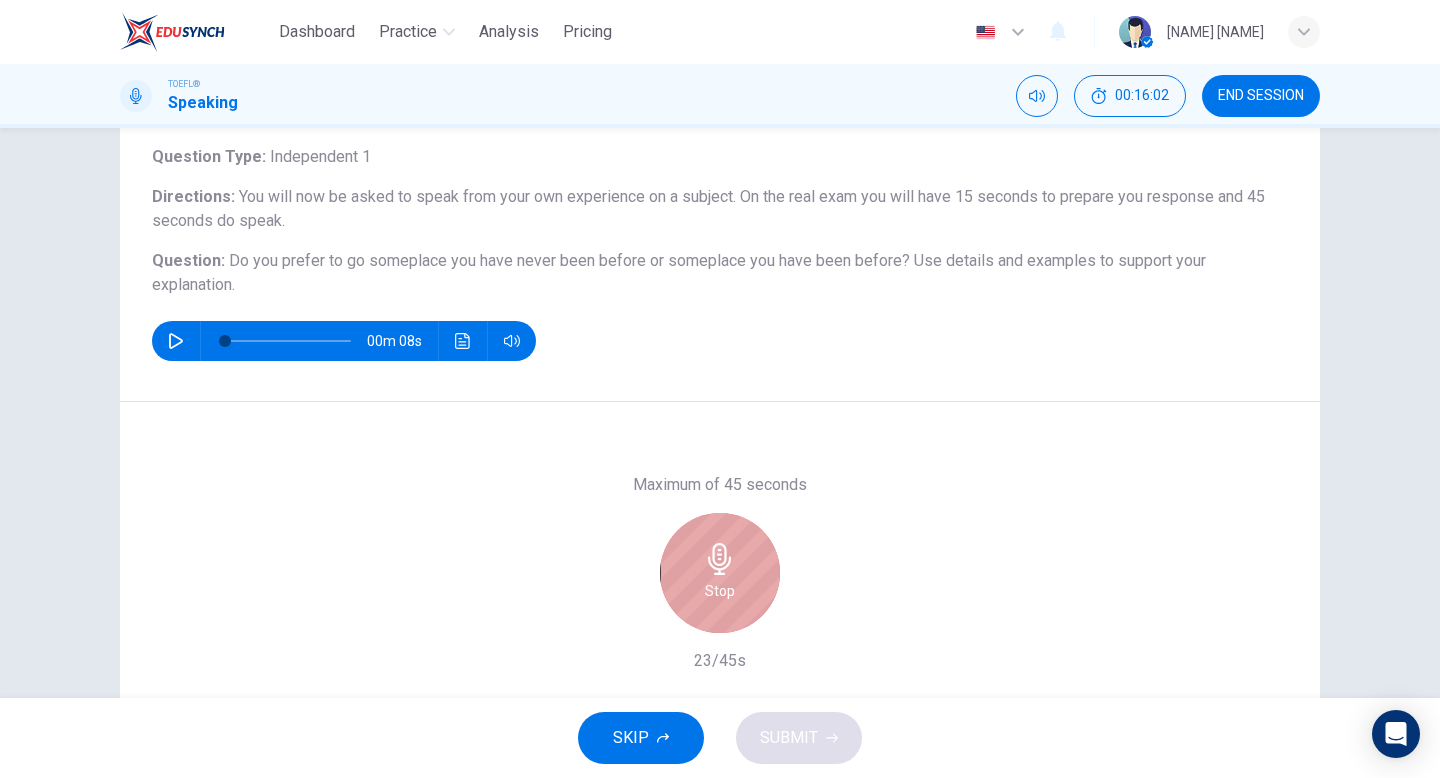 click at bounding box center (720, 559) 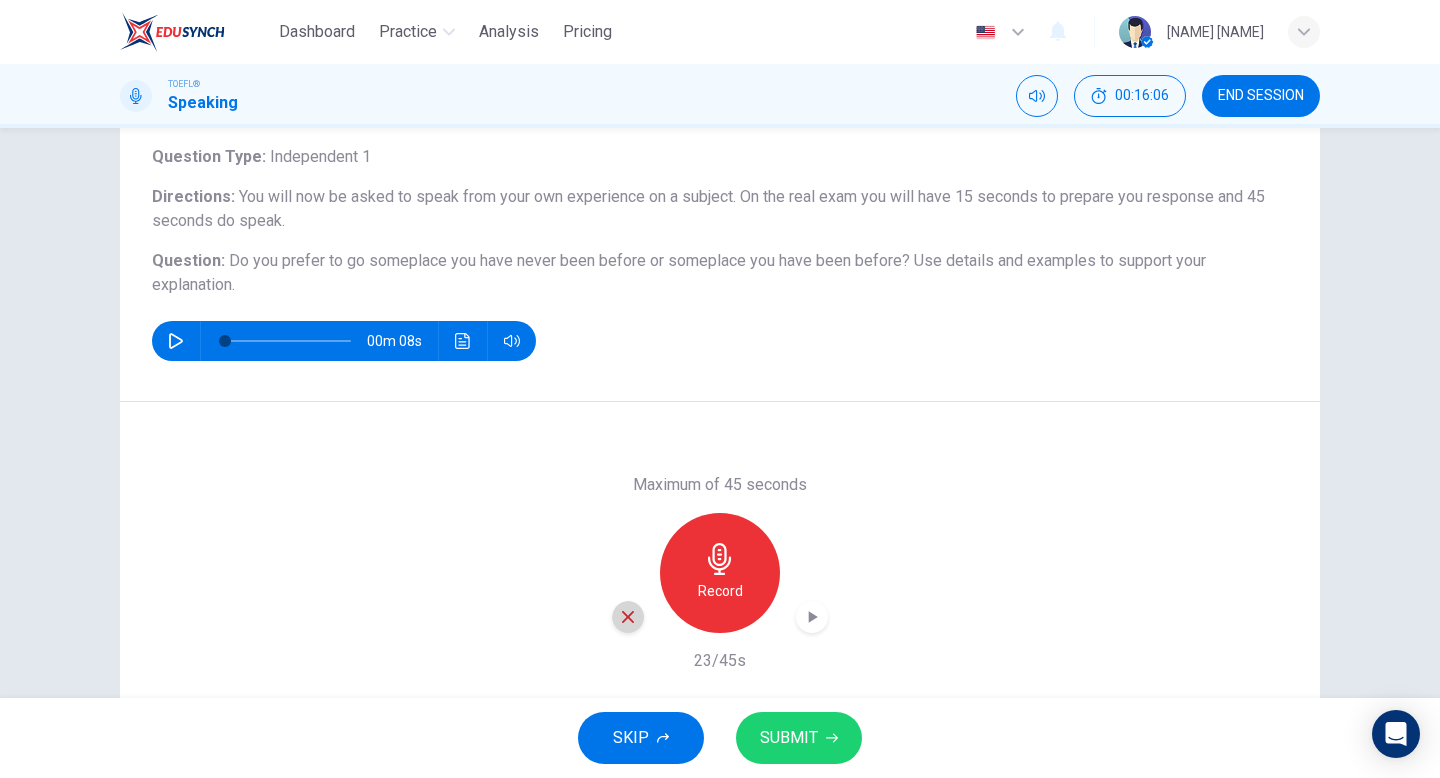 click at bounding box center [628, 617] 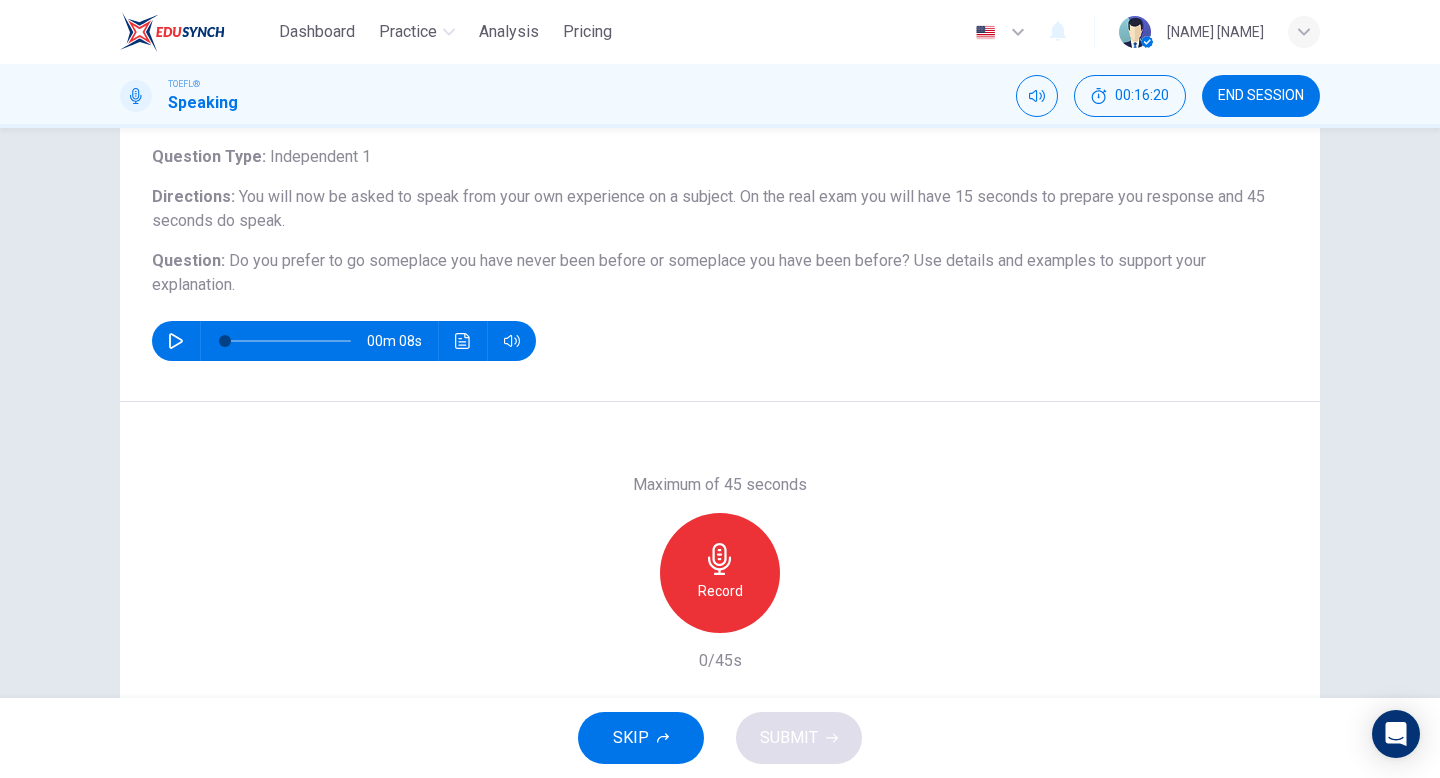 click at bounding box center (720, 559) 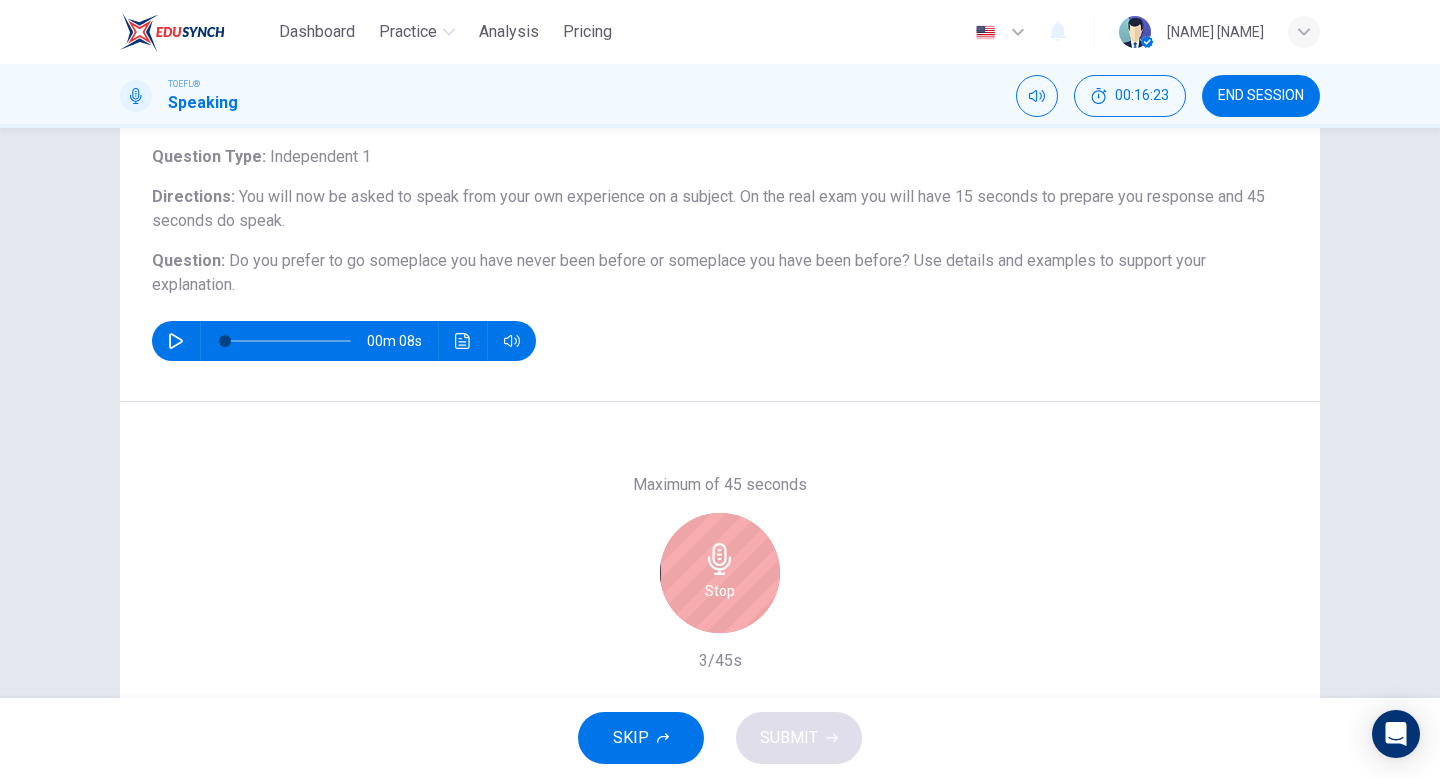 click at bounding box center [720, 559] 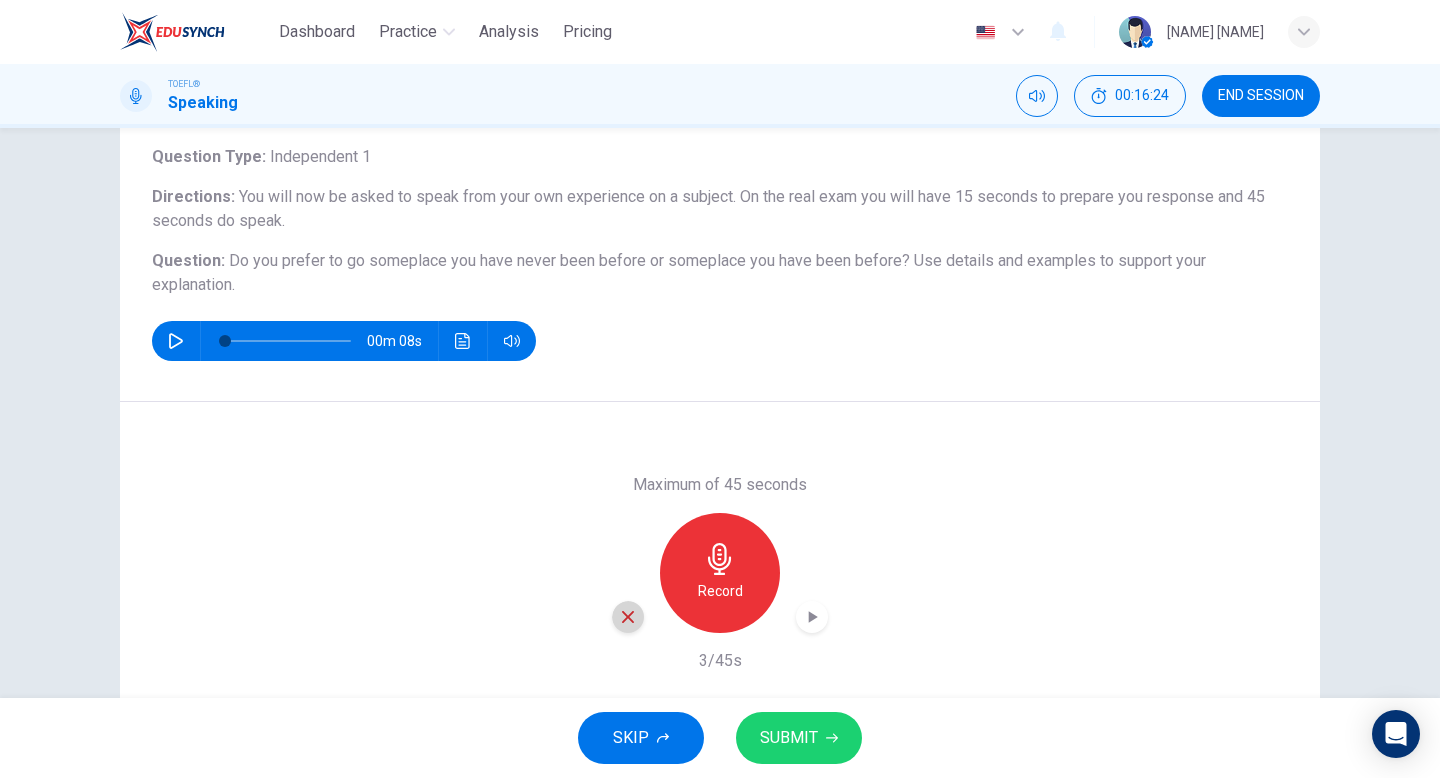 click at bounding box center (628, 617) 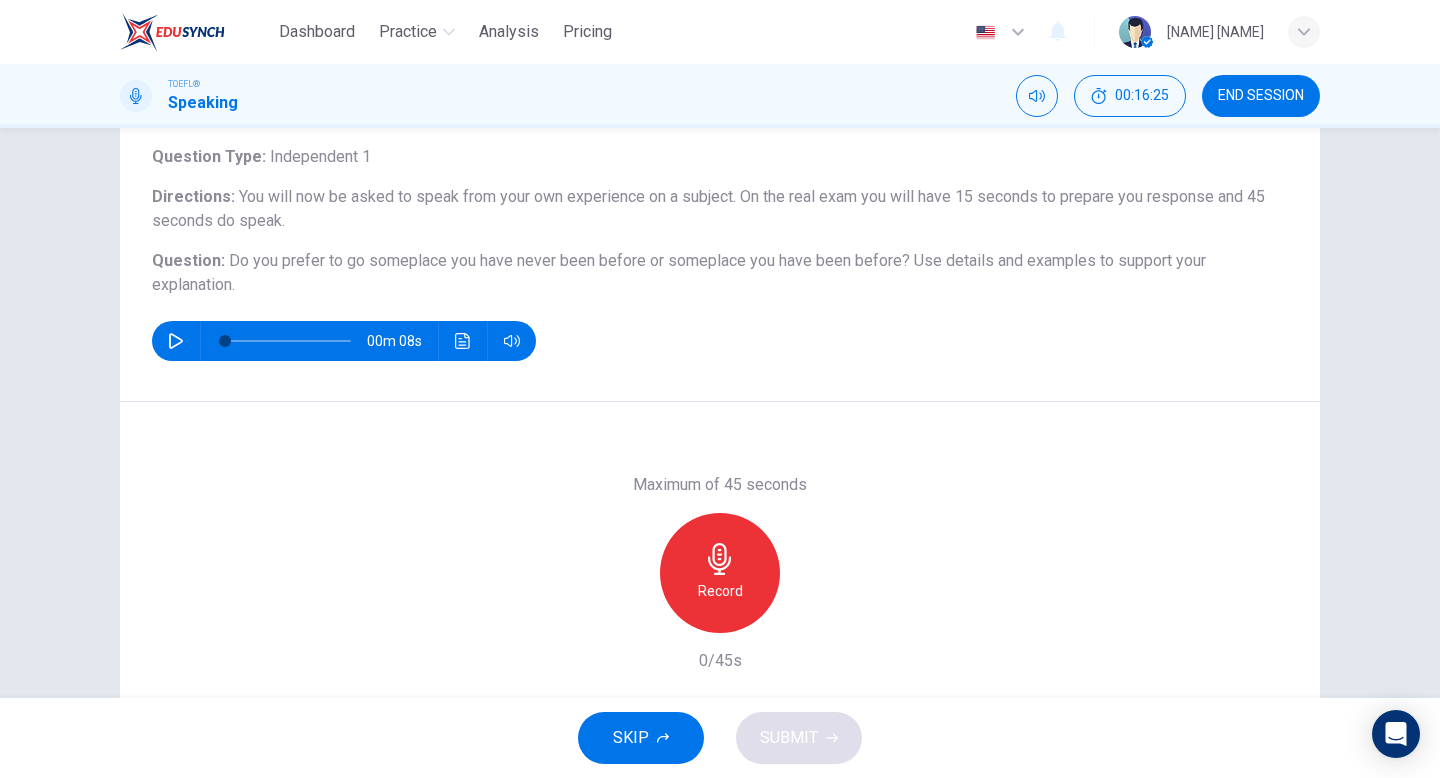 click at bounding box center (720, 559) 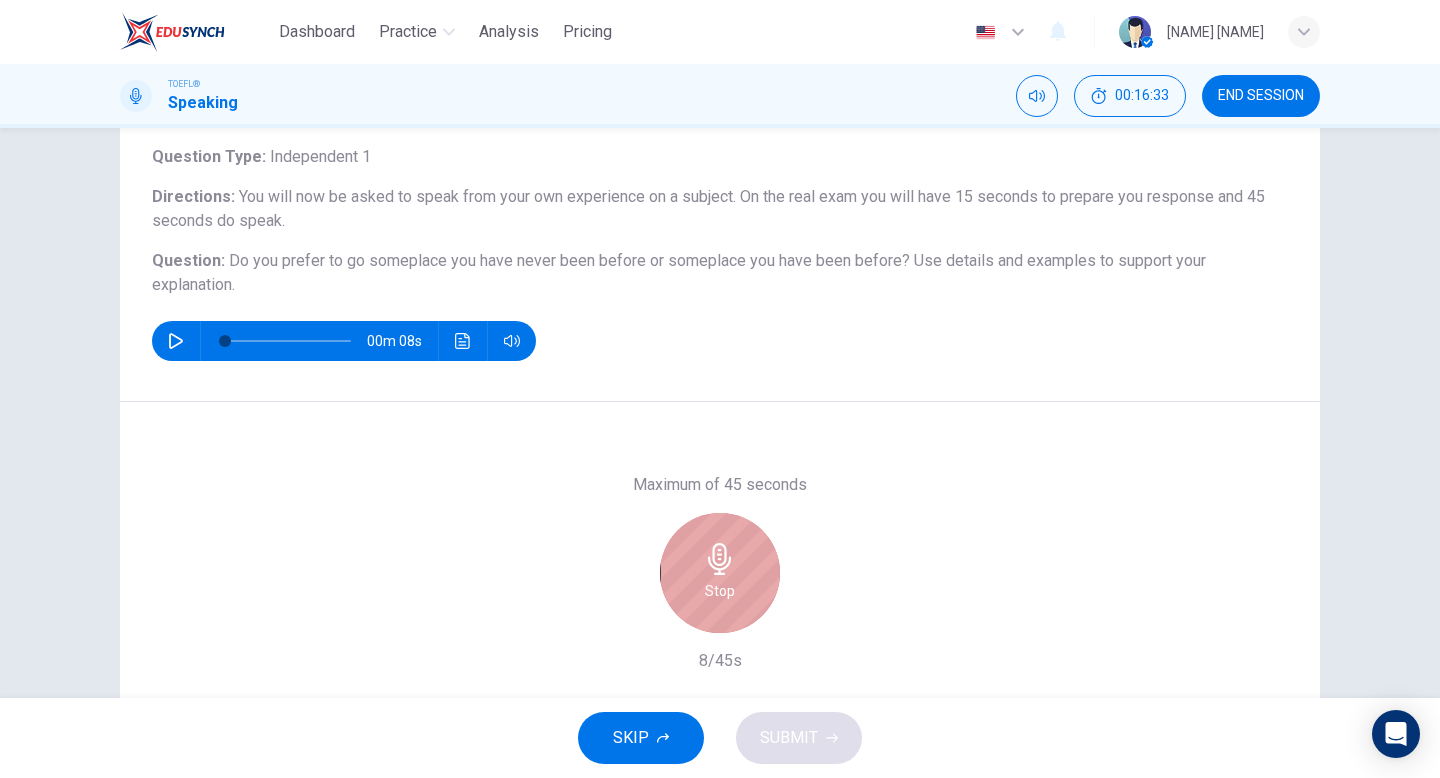 click at bounding box center (720, 559) 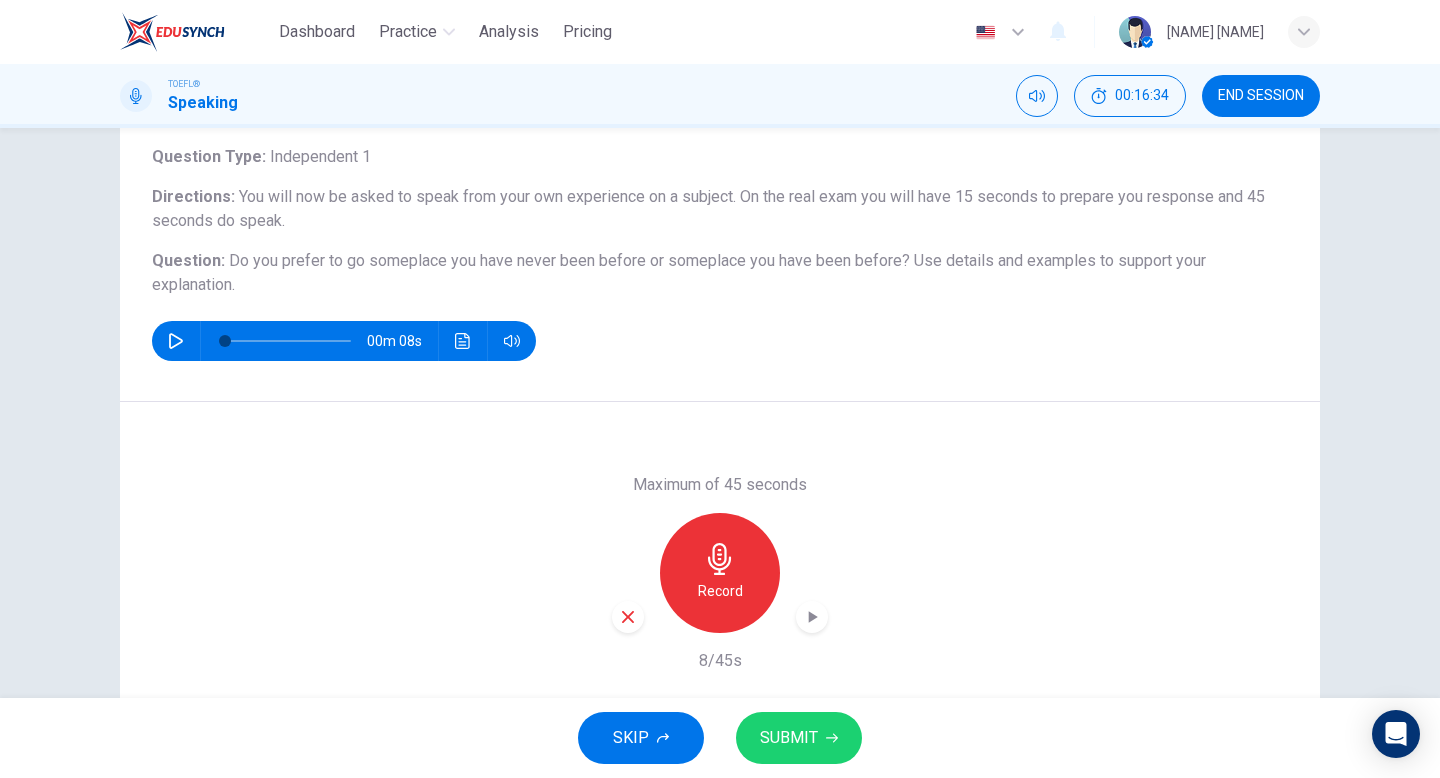 click at bounding box center [628, 617] 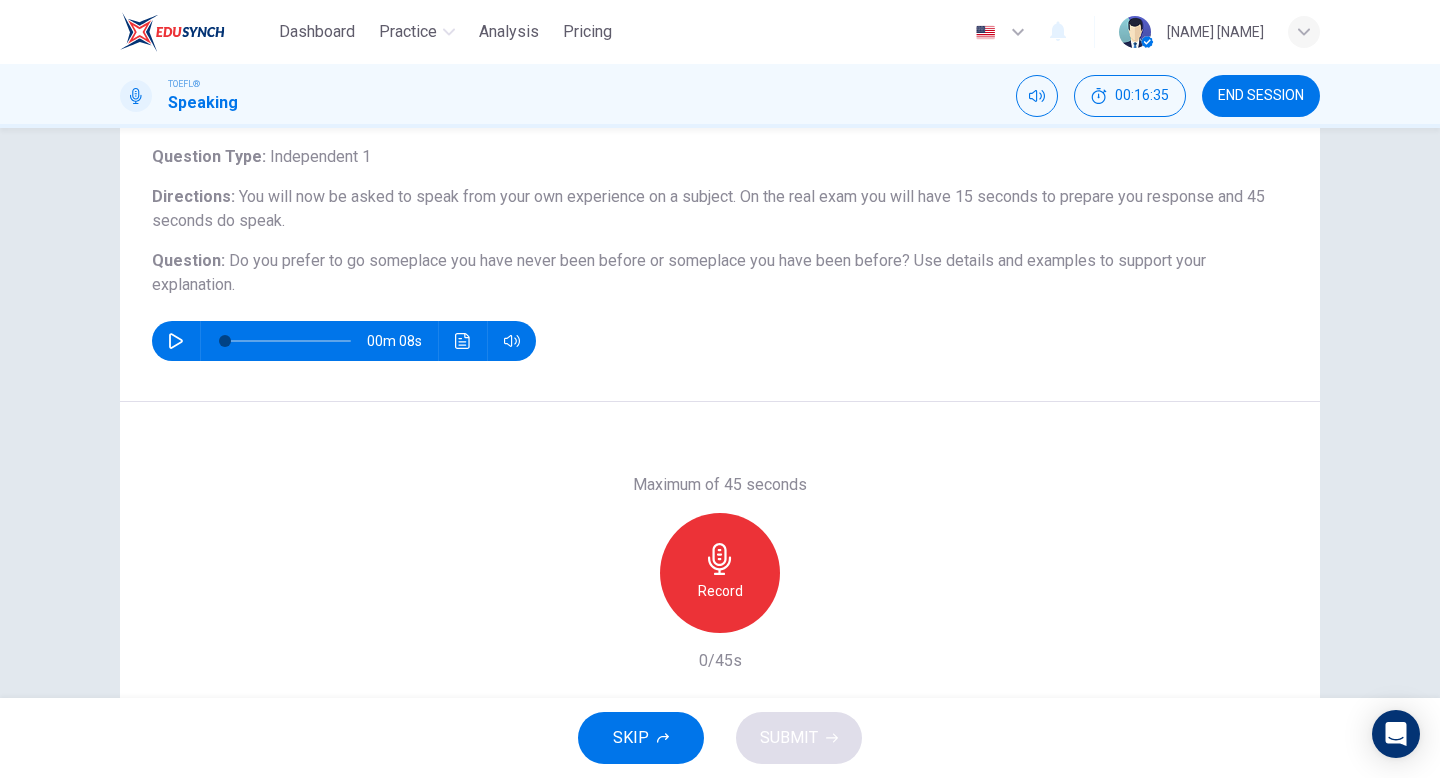 click on "Record" at bounding box center [720, 573] 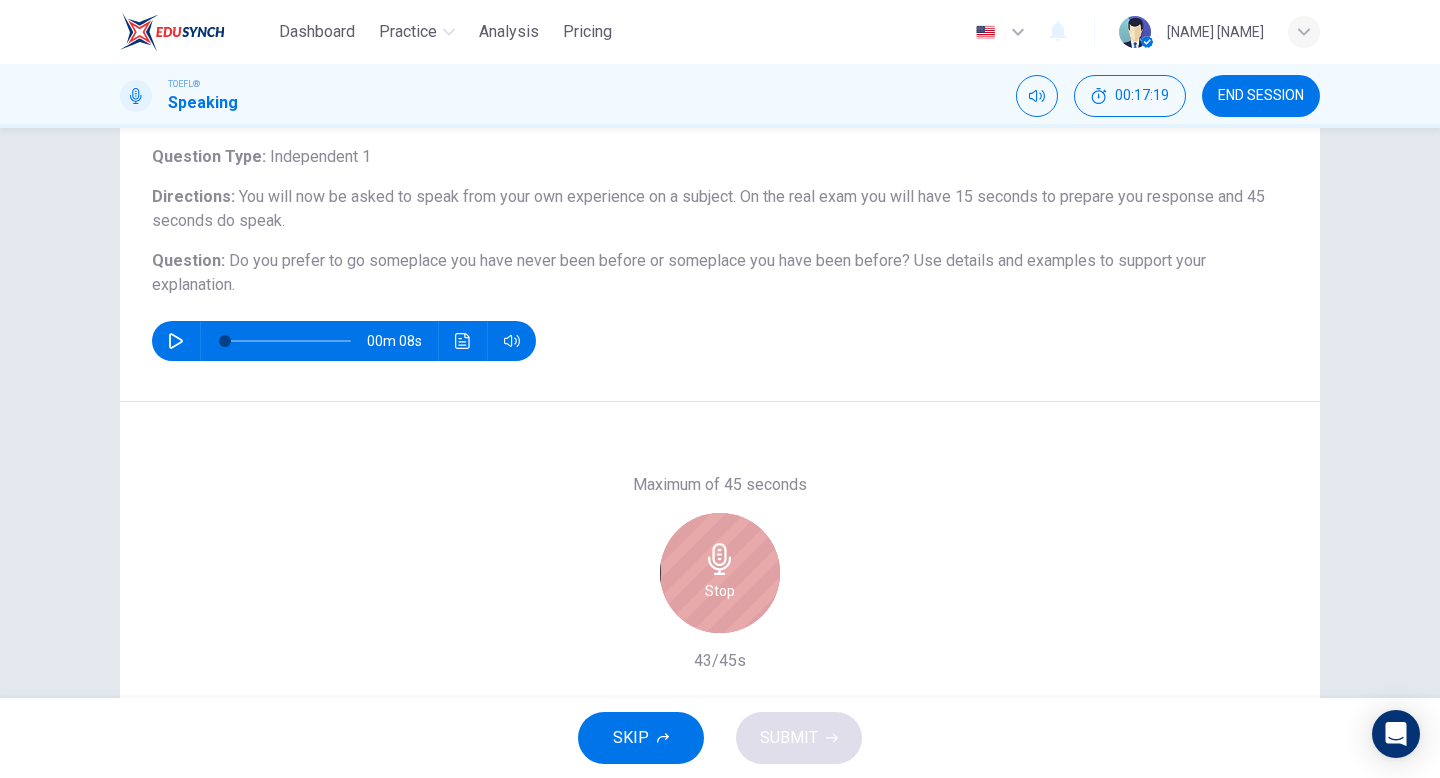 click on "Stop" at bounding box center [720, 573] 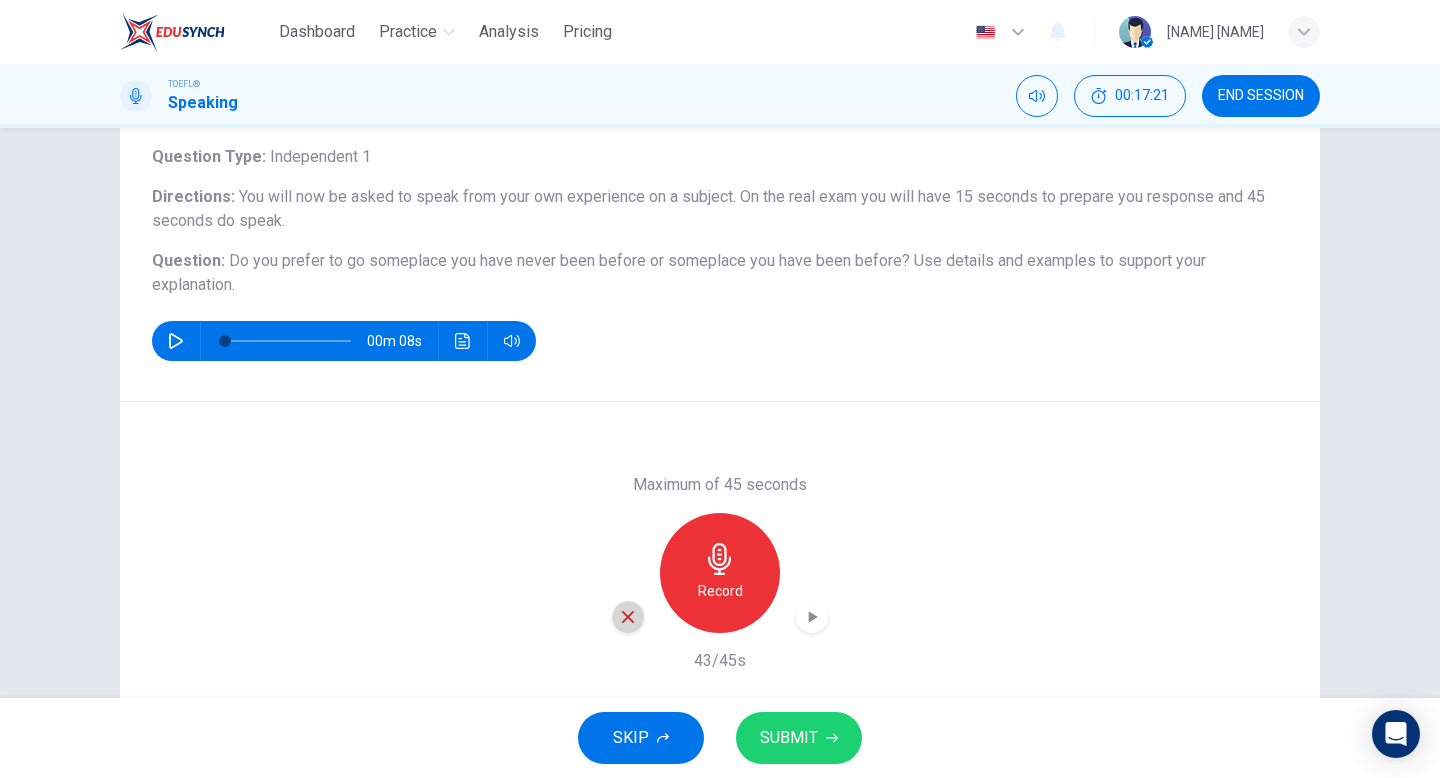 click at bounding box center [628, 617] 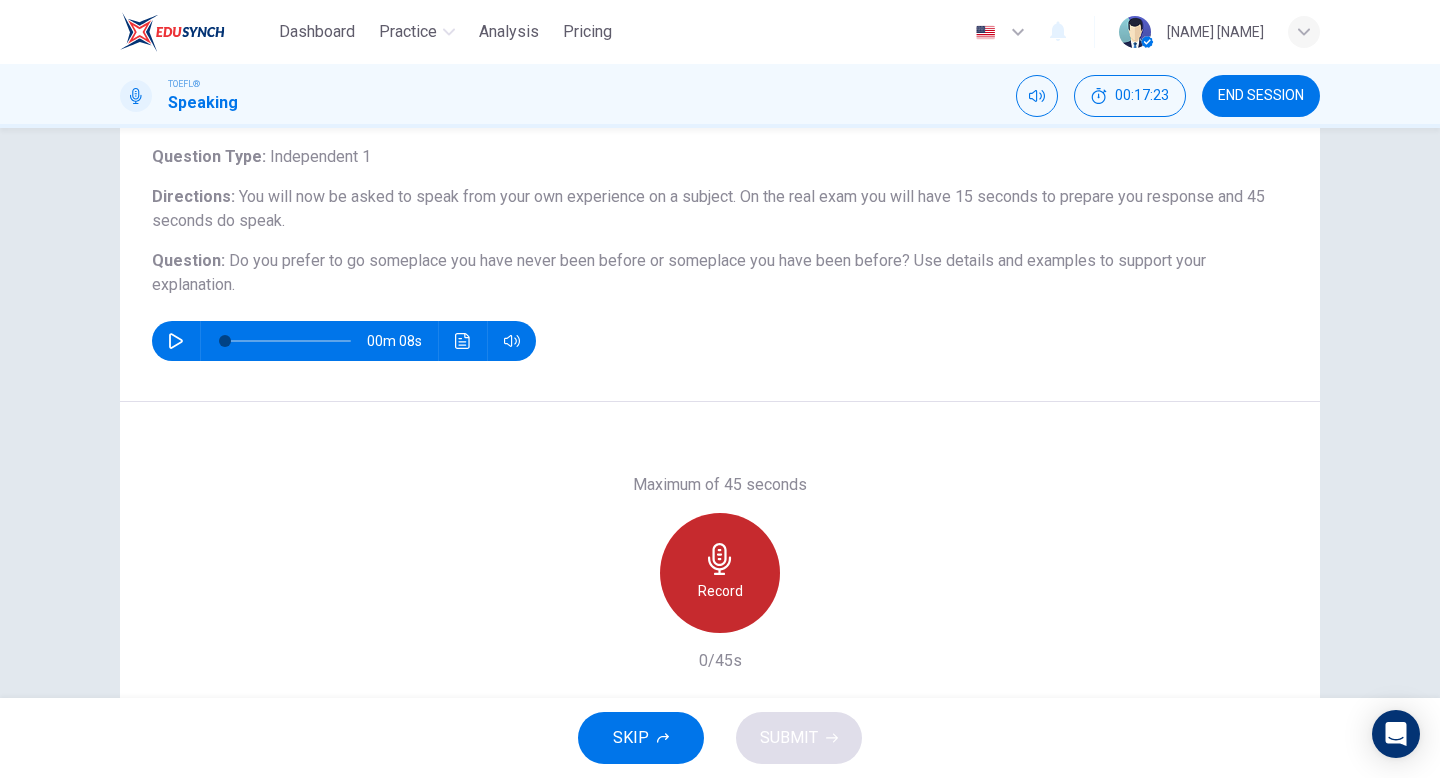 click on "Record" at bounding box center (720, 591) 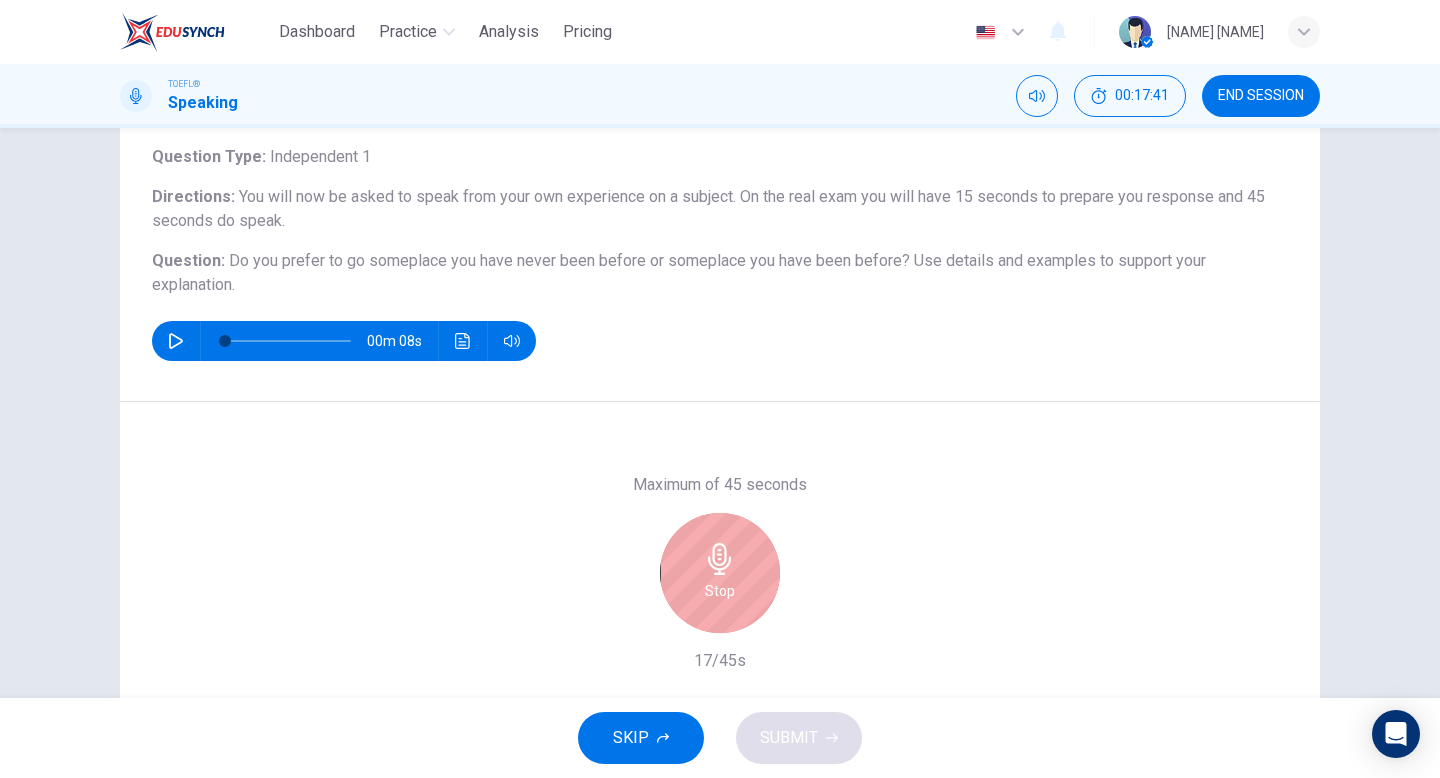 click on "Stop" at bounding box center [720, 573] 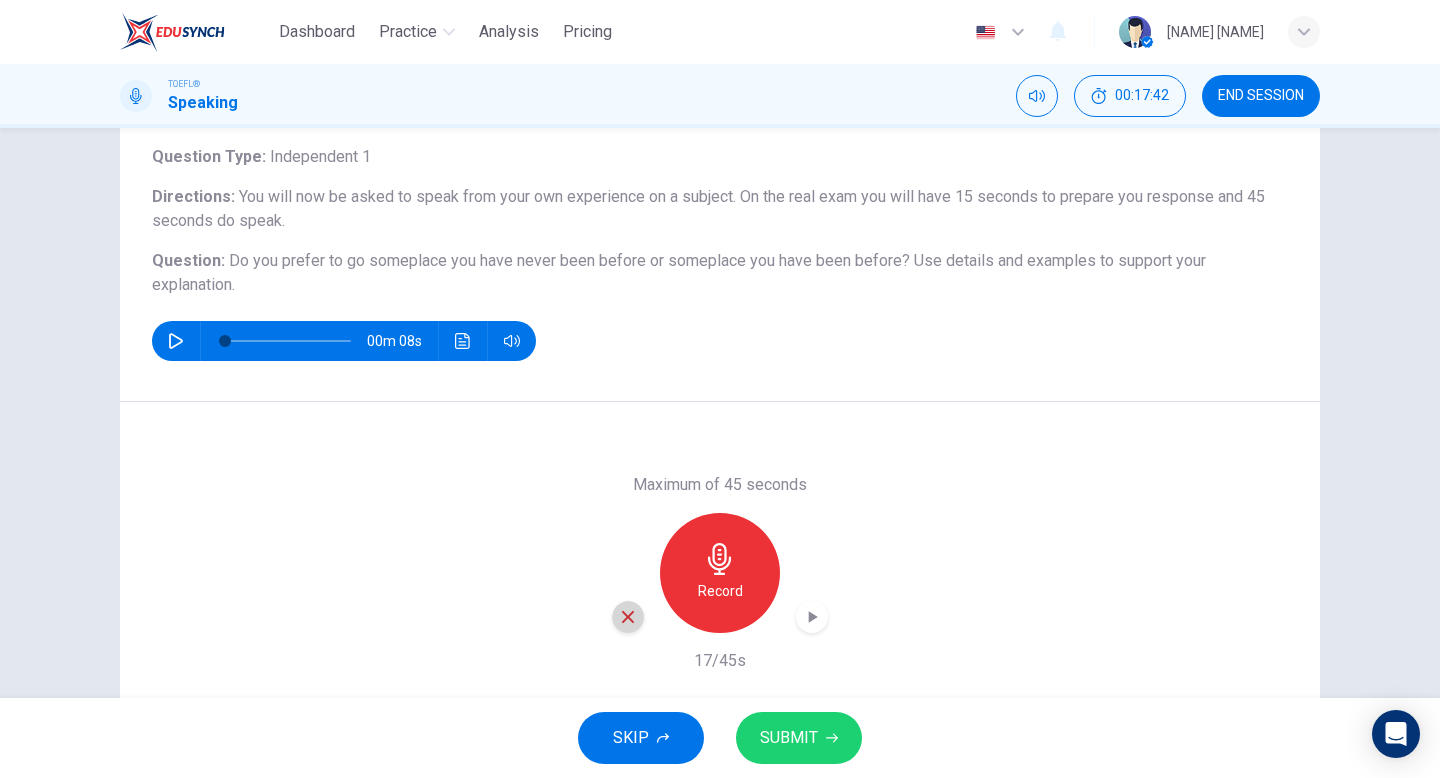 click at bounding box center [628, 617] 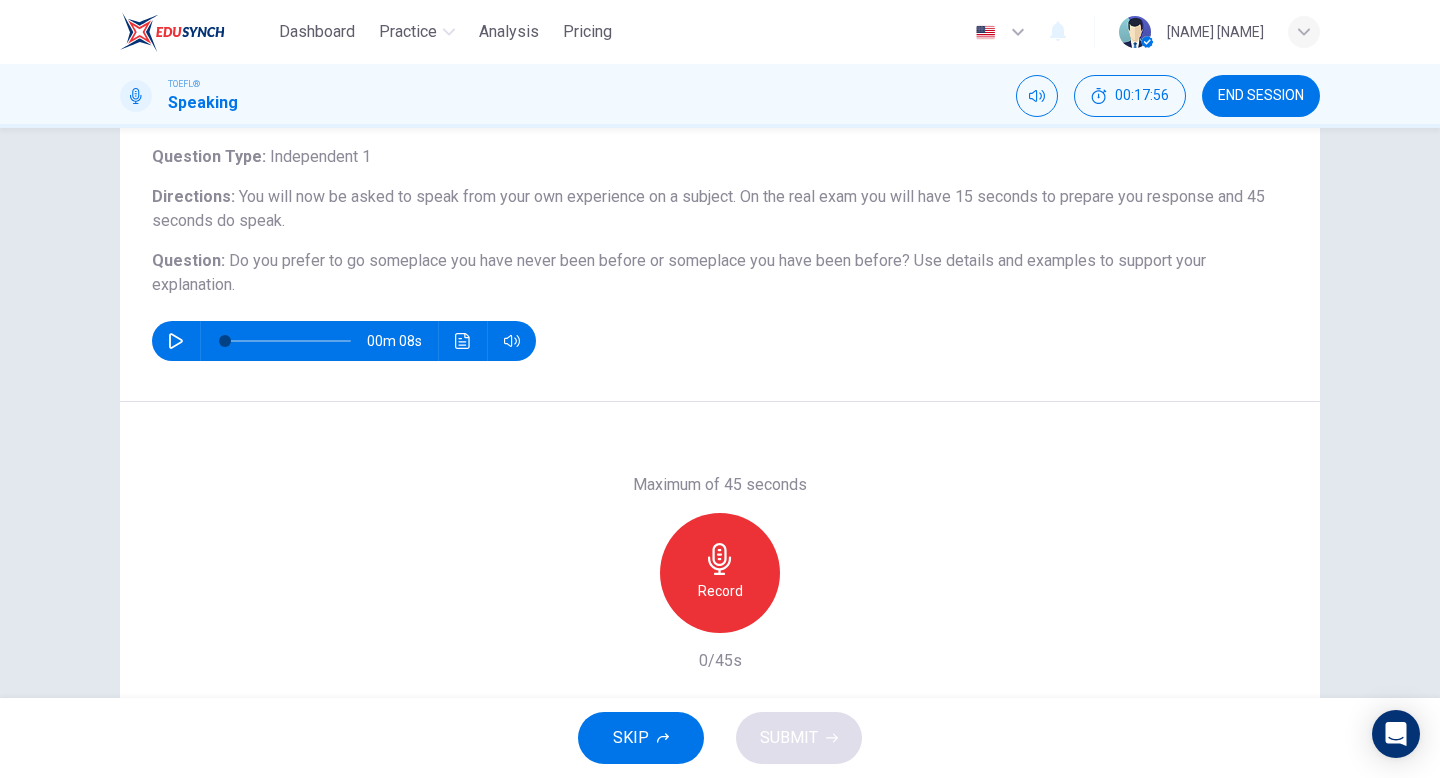 click on "Record" at bounding box center [720, 573] 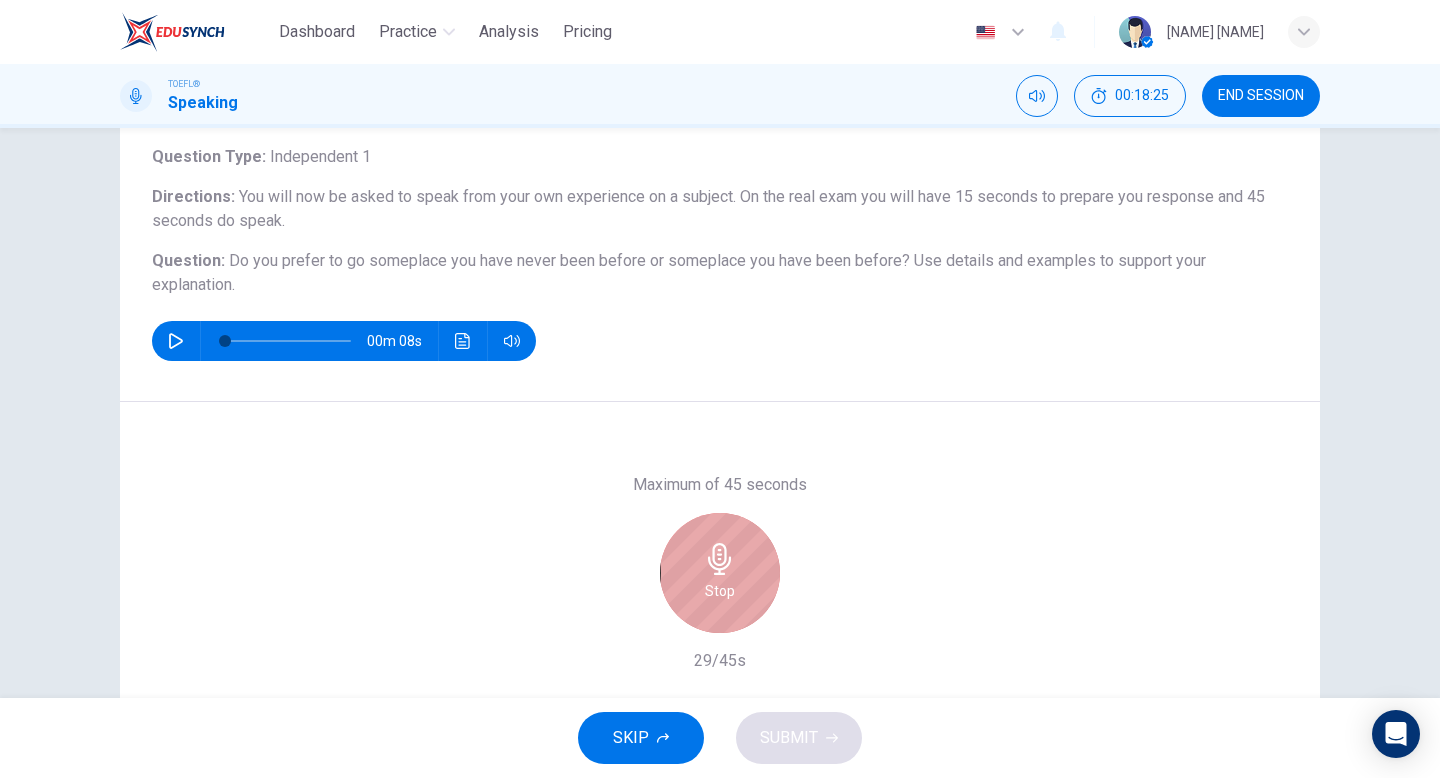 click on "Stop" at bounding box center (720, 573) 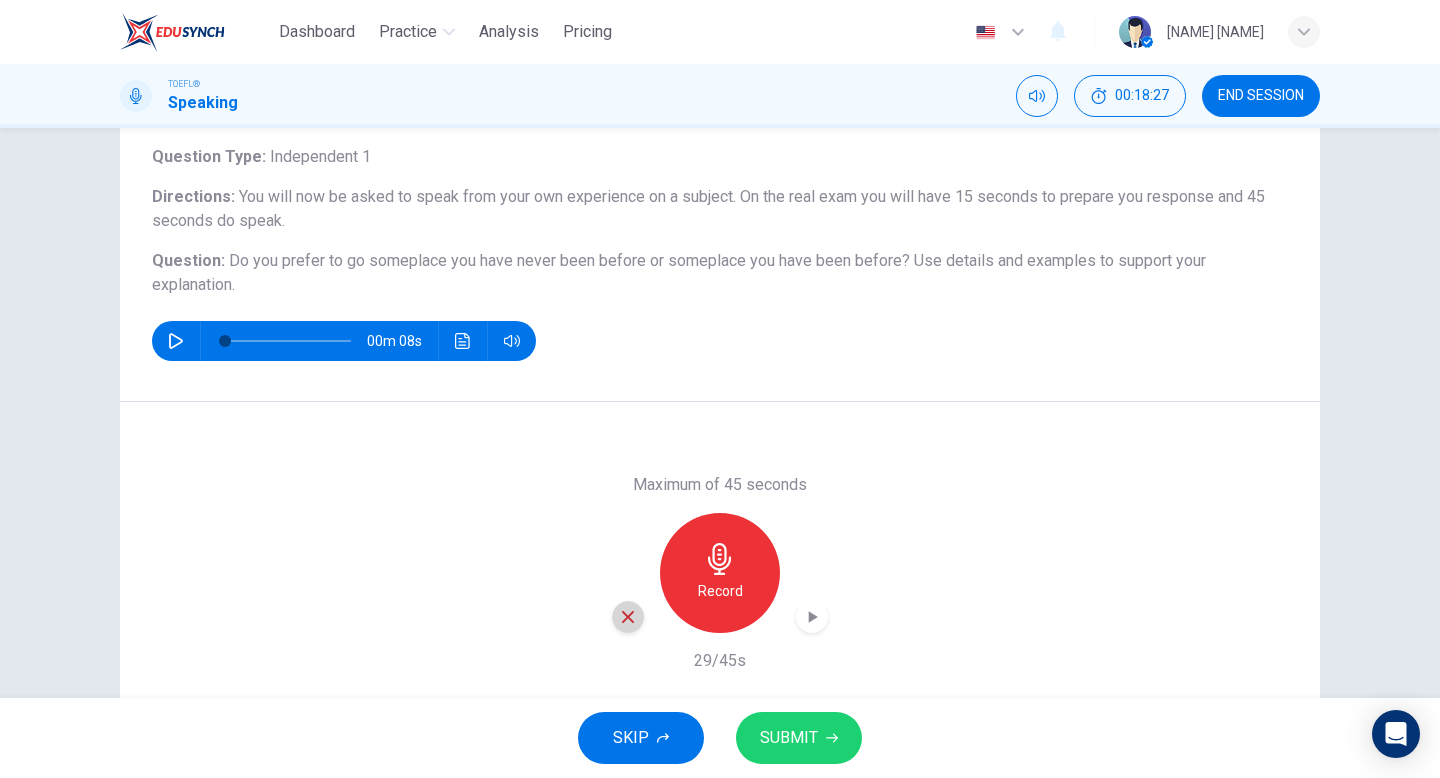 click at bounding box center [628, 617] 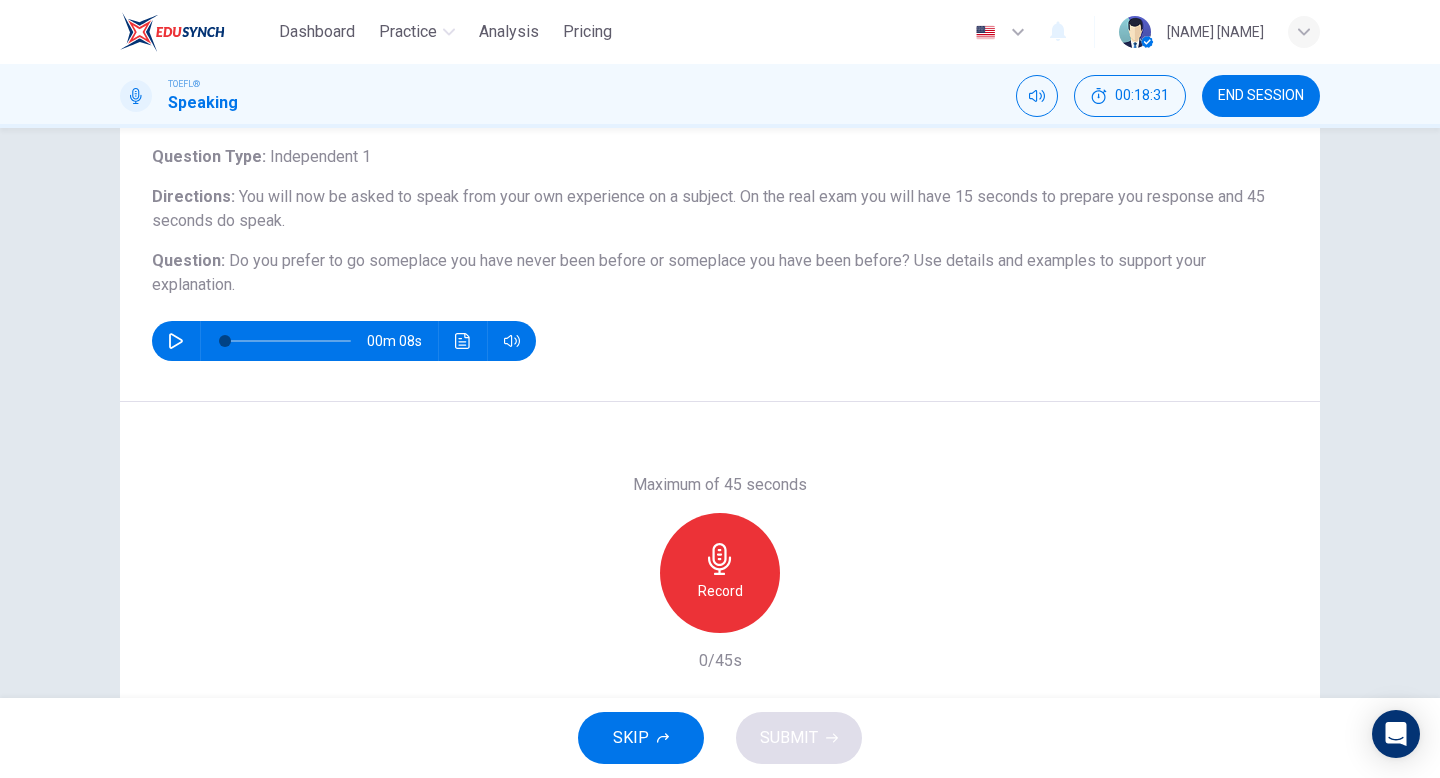 click on "Record" at bounding box center (720, 573) 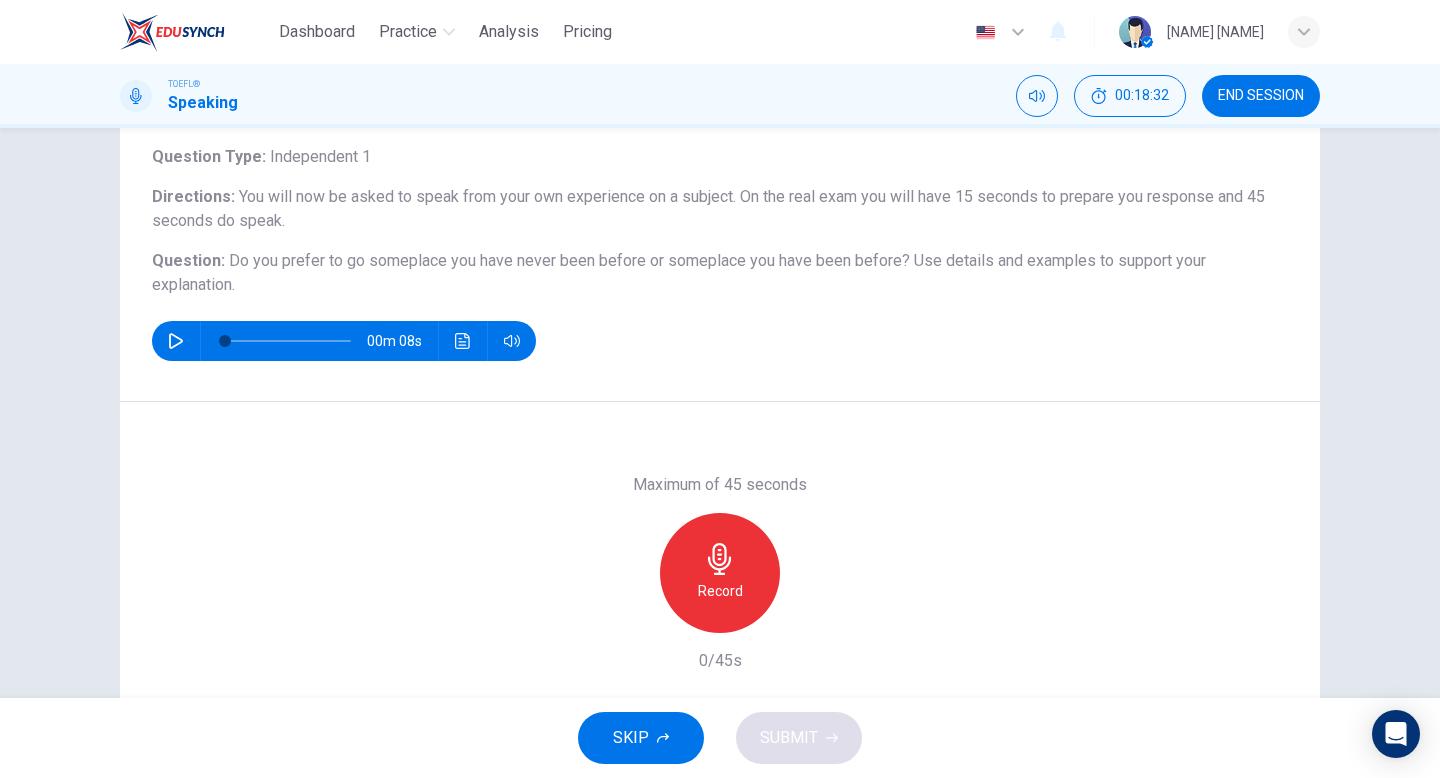 click on "Record" at bounding box center (720, 573) 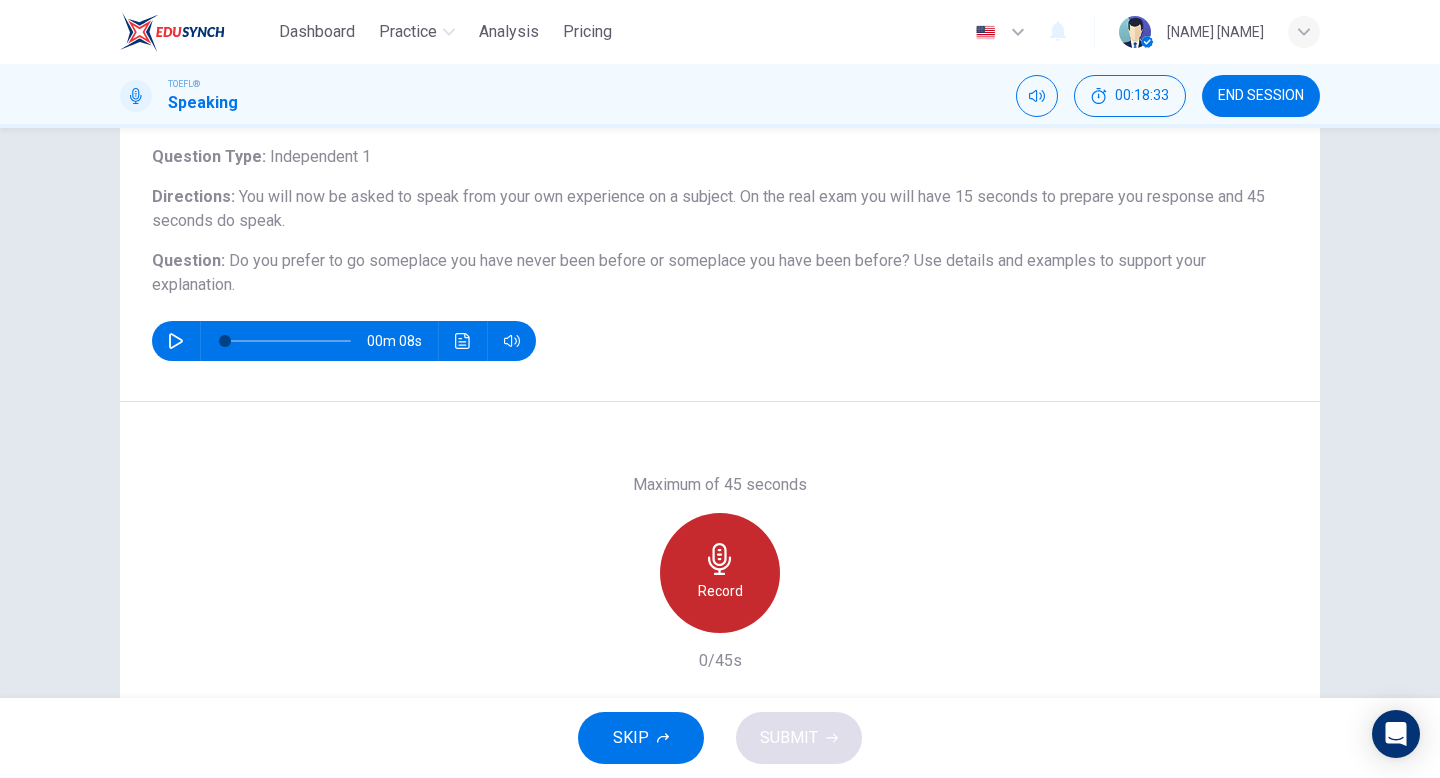 click on "Record" at bounding box center (720, 573) 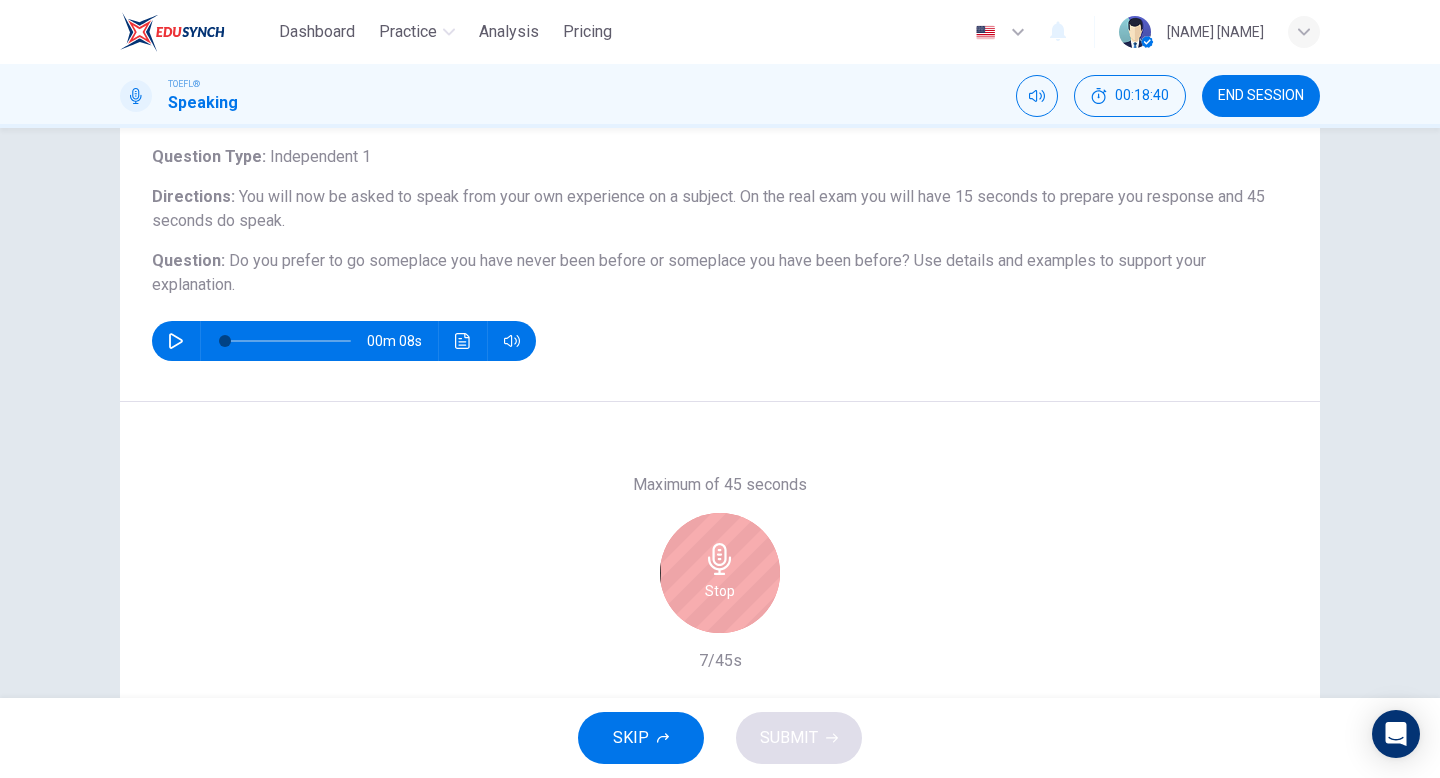 click on "Stop" at bounding box center [720, 573] 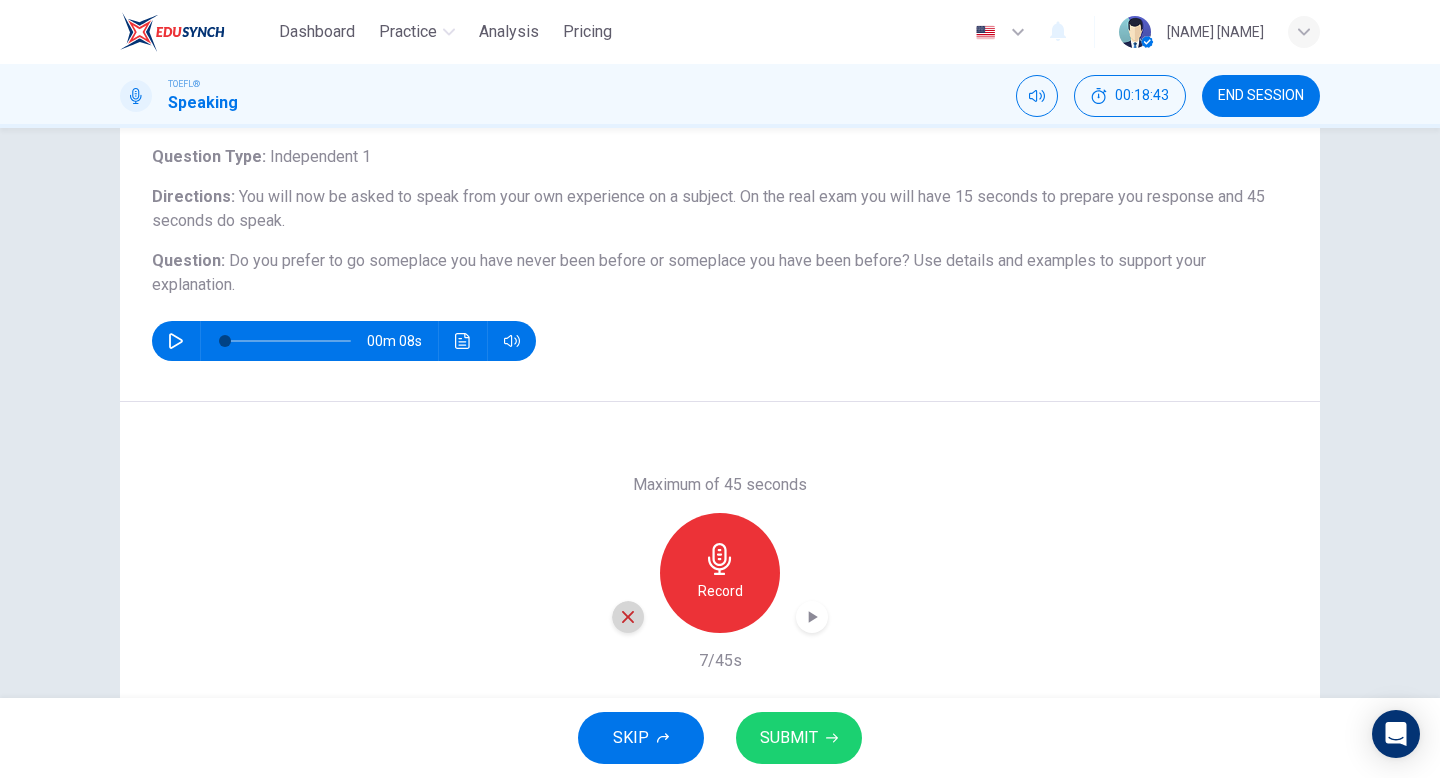click at bounding box center [628, 617] 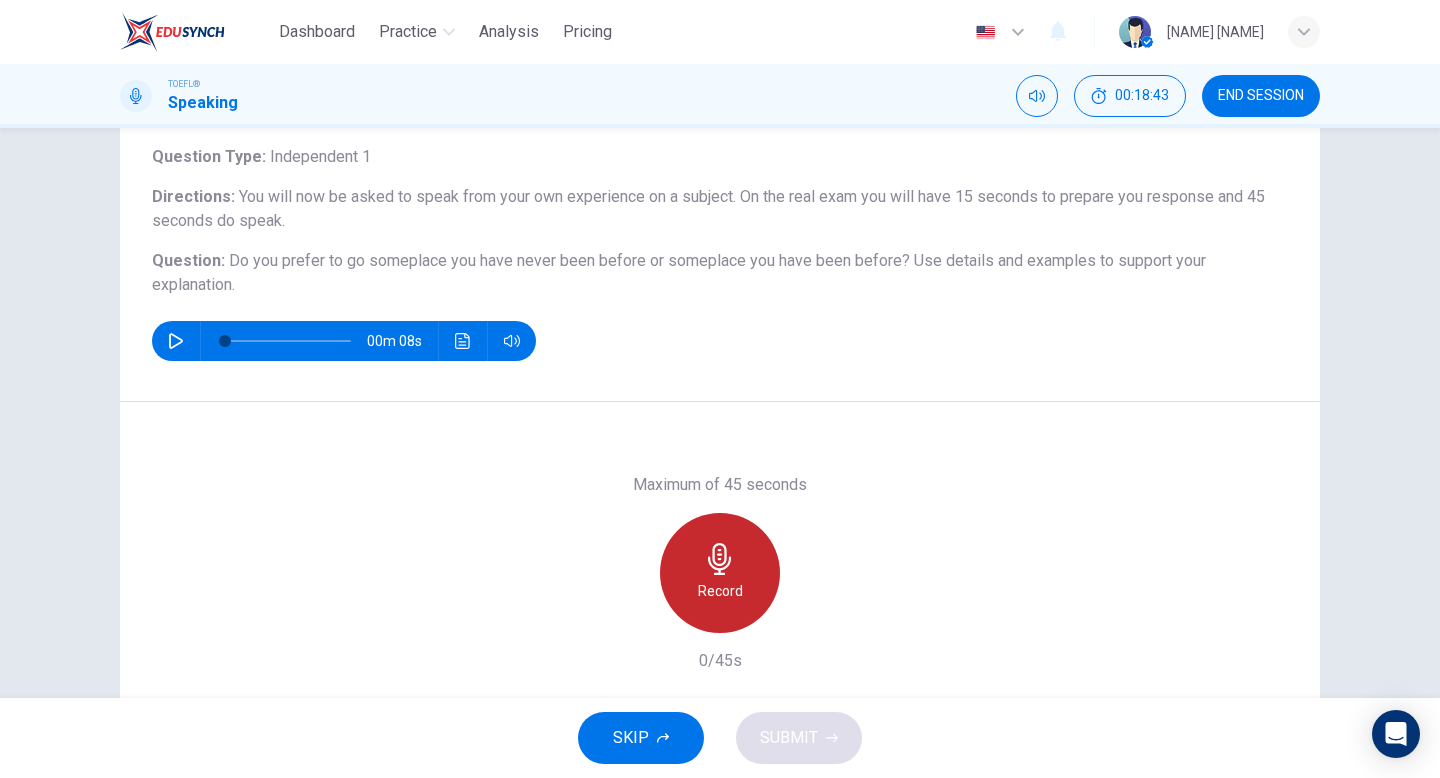 click on "Record" at bounding box center (720, 591) 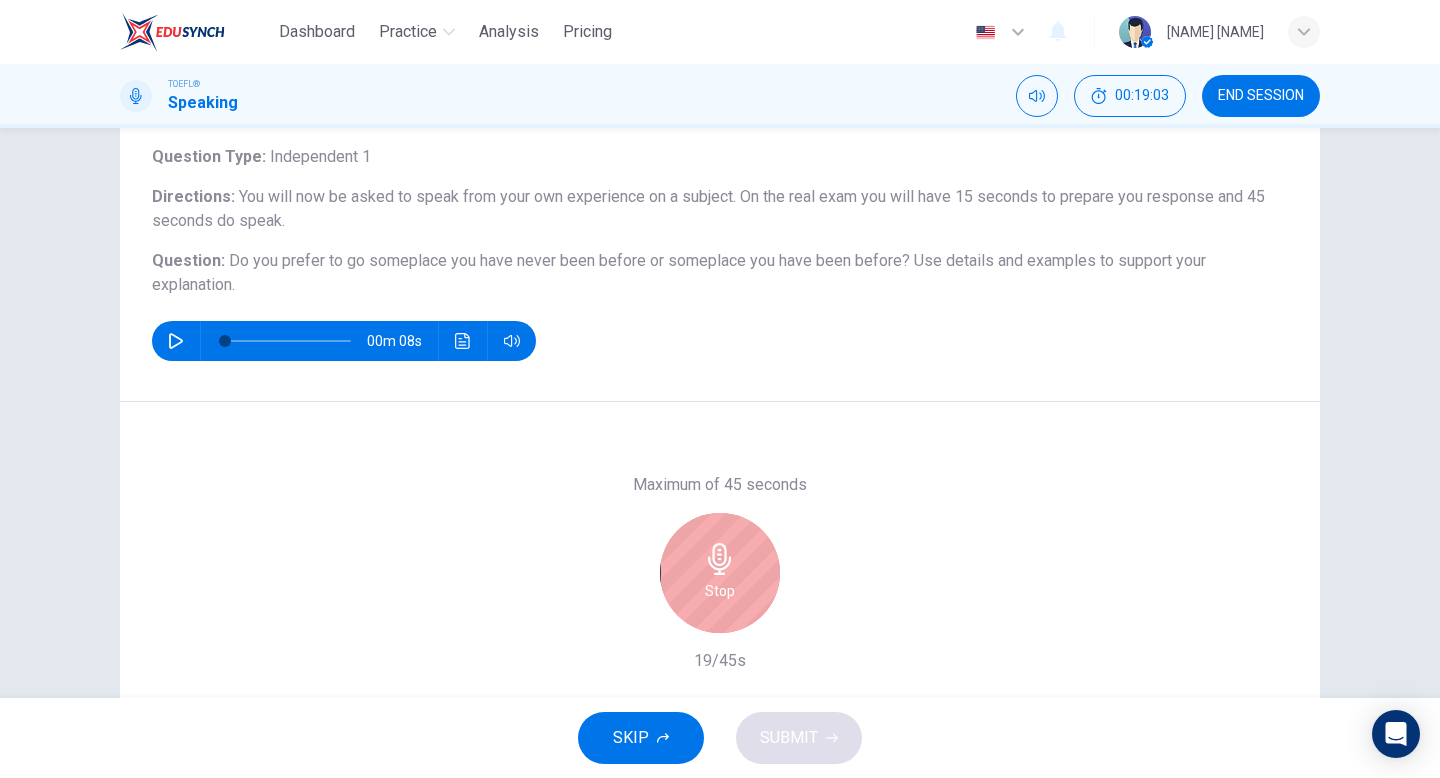 click on "Stop" at bounding box center [720, 591] 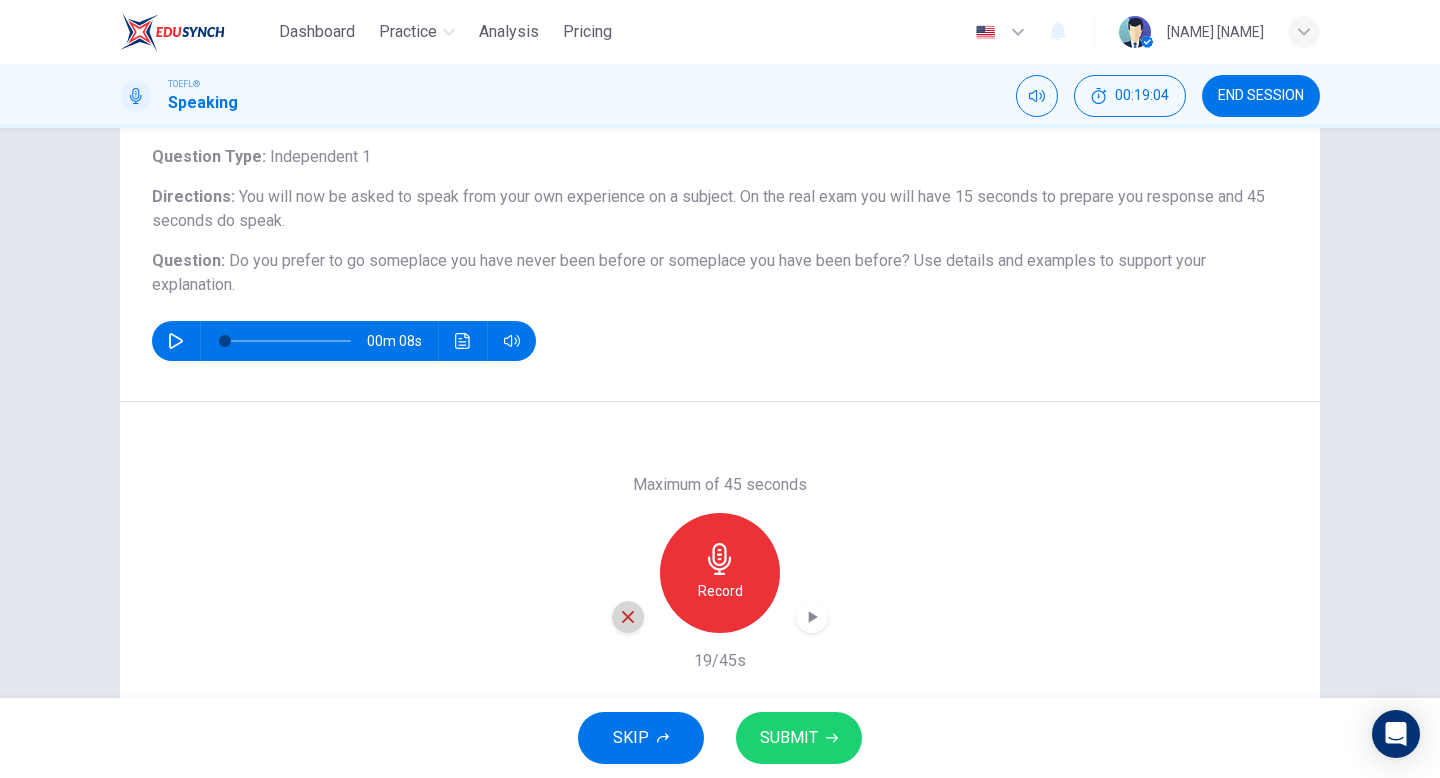click at bounding box center [628, 617] 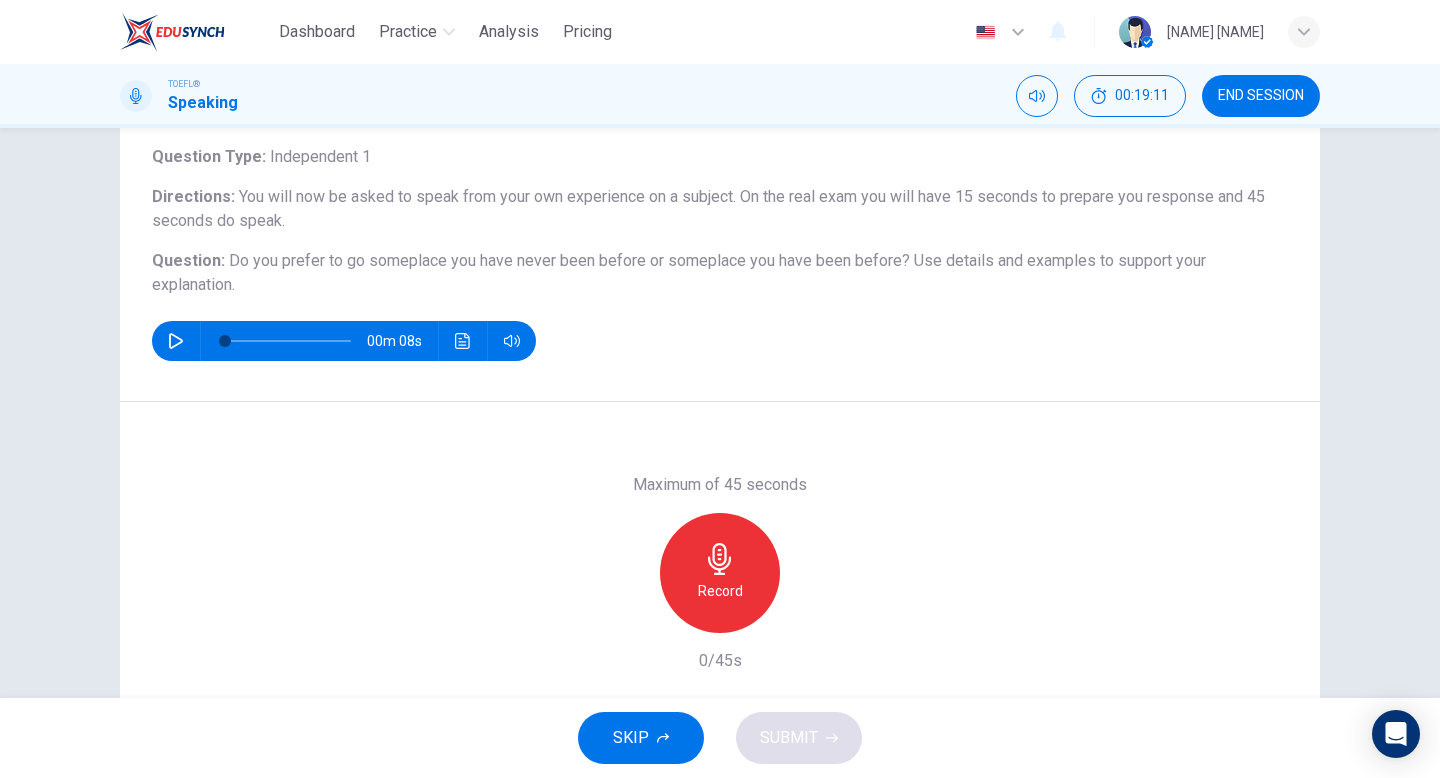 click on "Record" at bounding box center [720, 573] 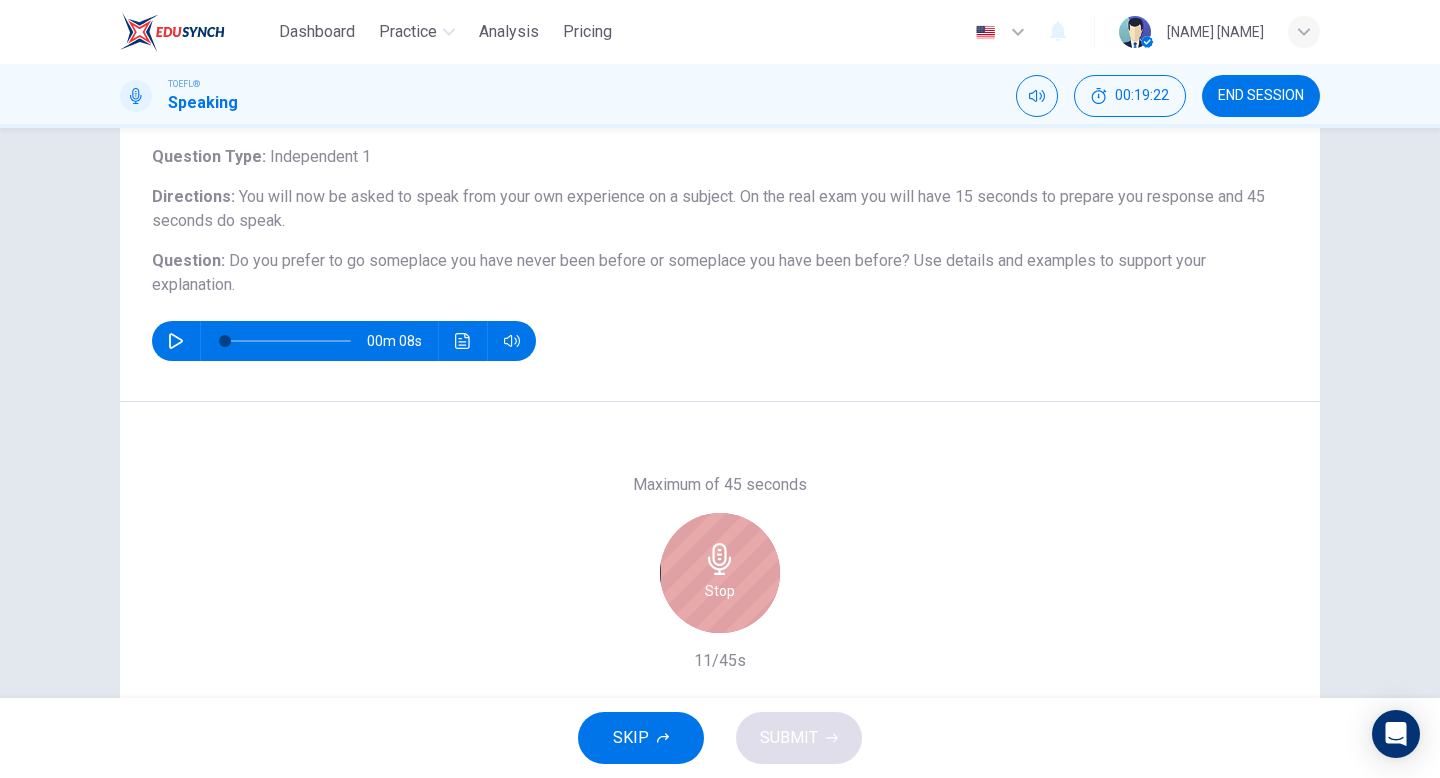 click on "Stop" at bounding box center (720, 573) 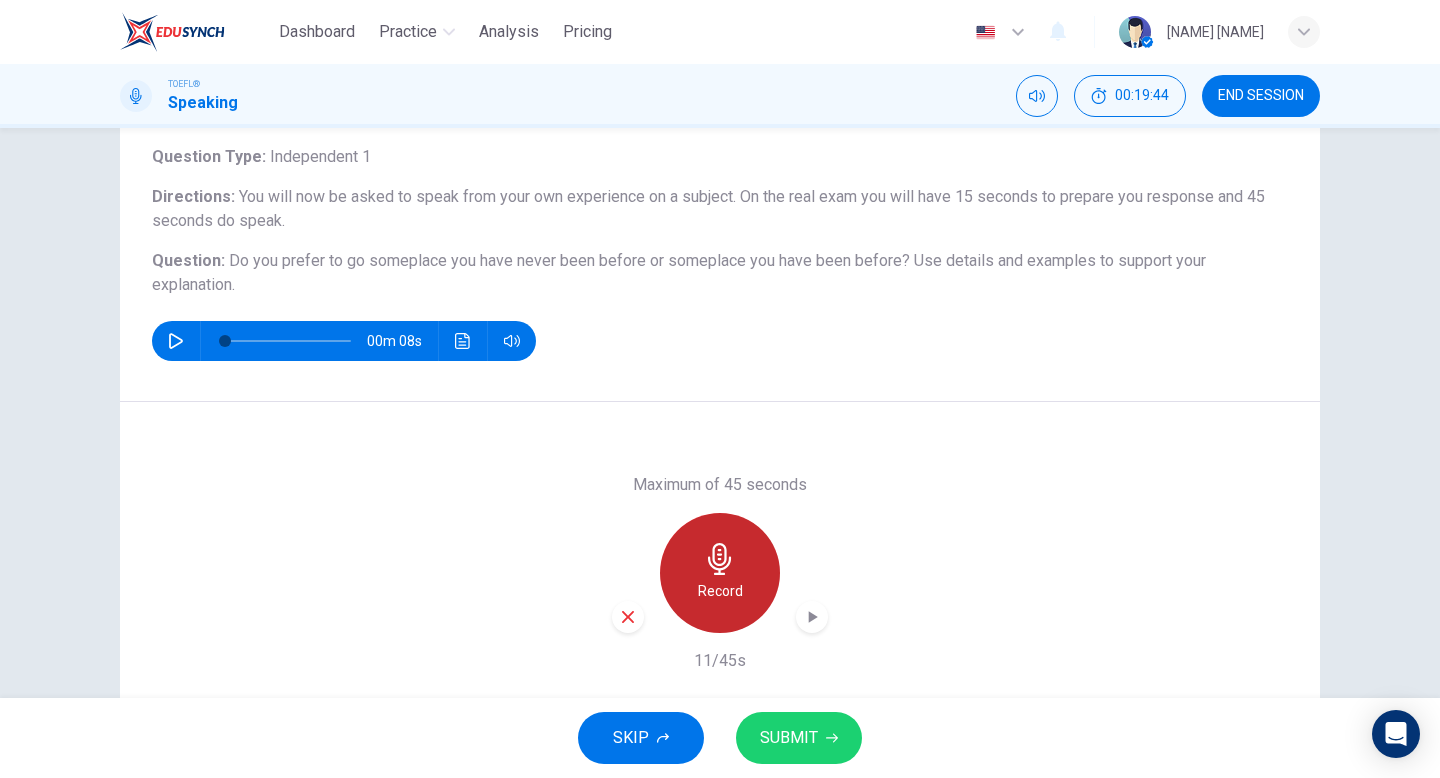 click on "Record" at bounding box center [720, 573] 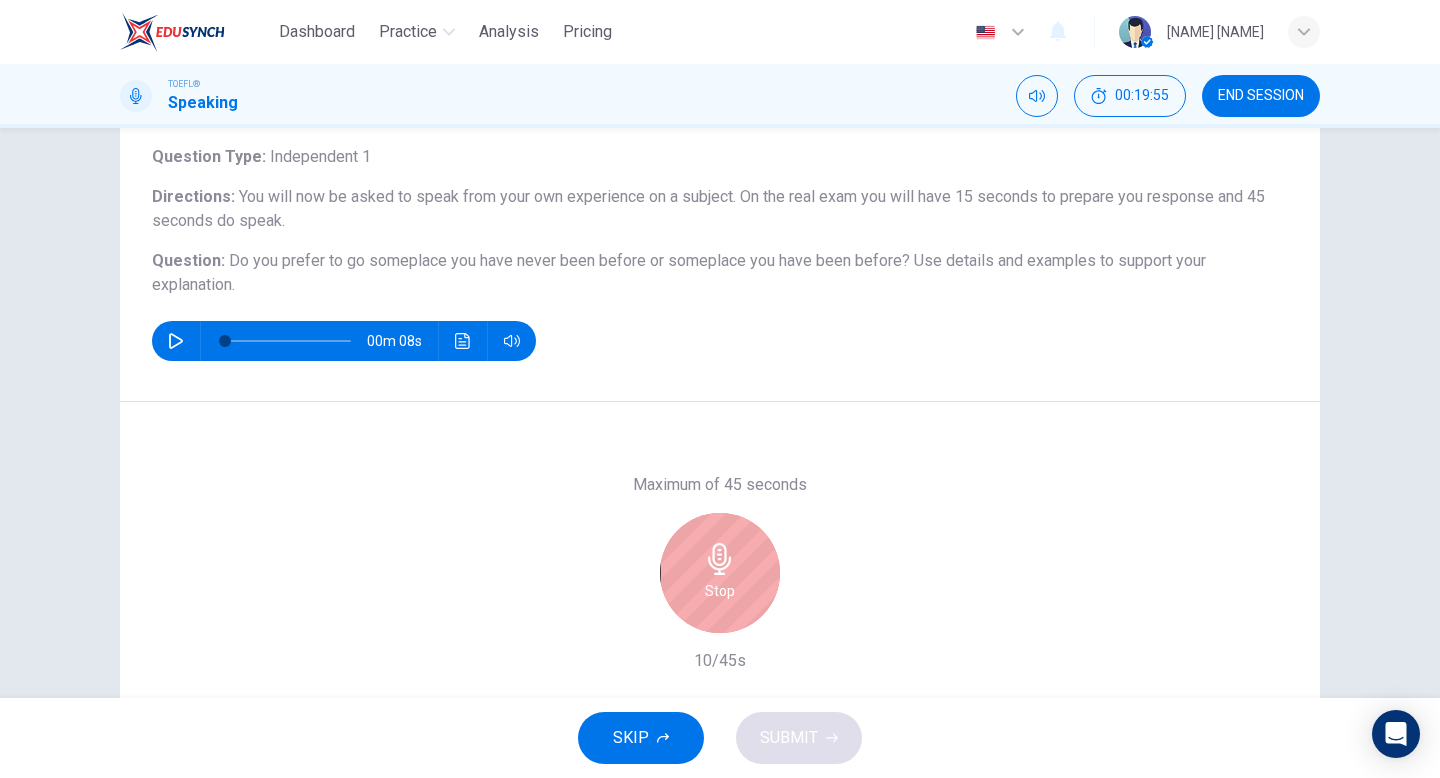click on "Stop" at bounding box center [720, 573] 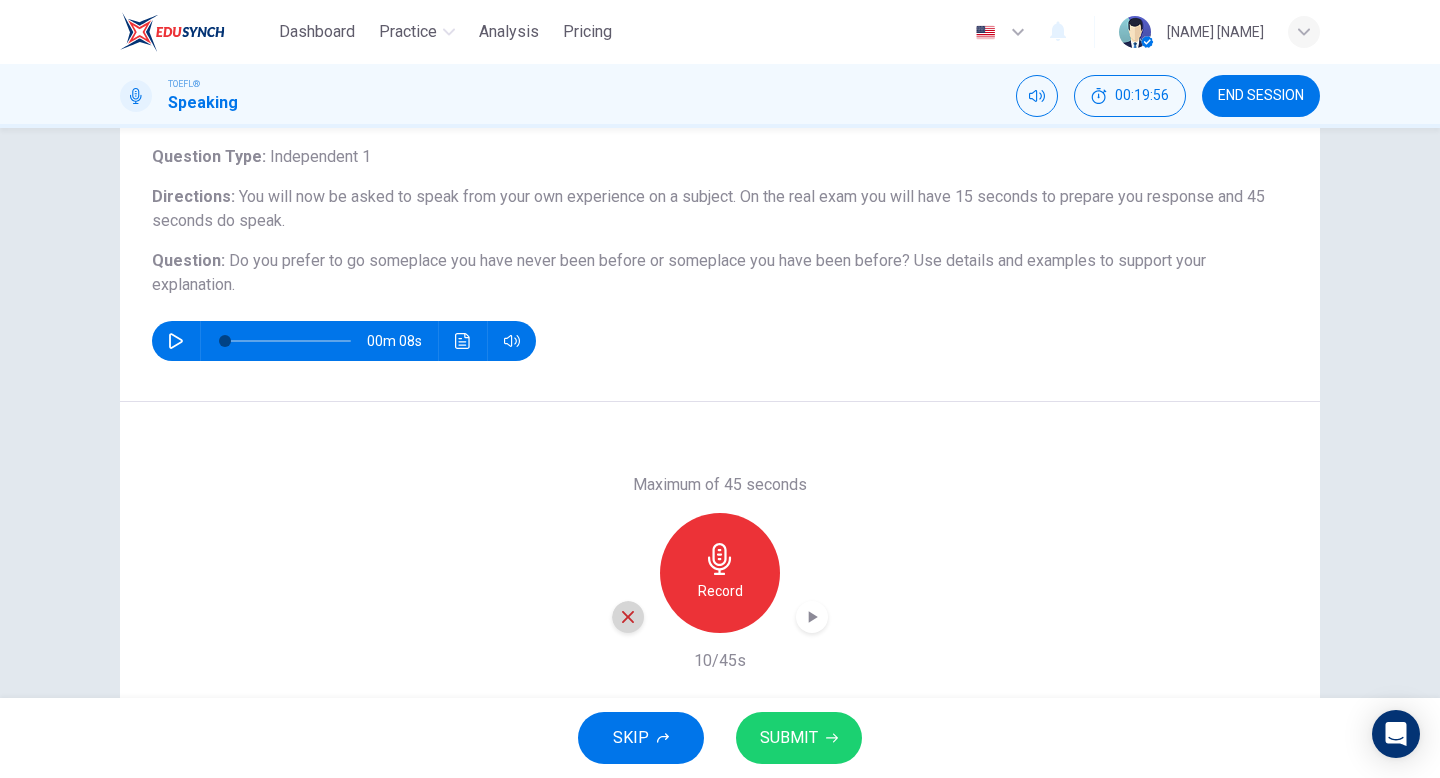 click at bounding box center (628, 617) 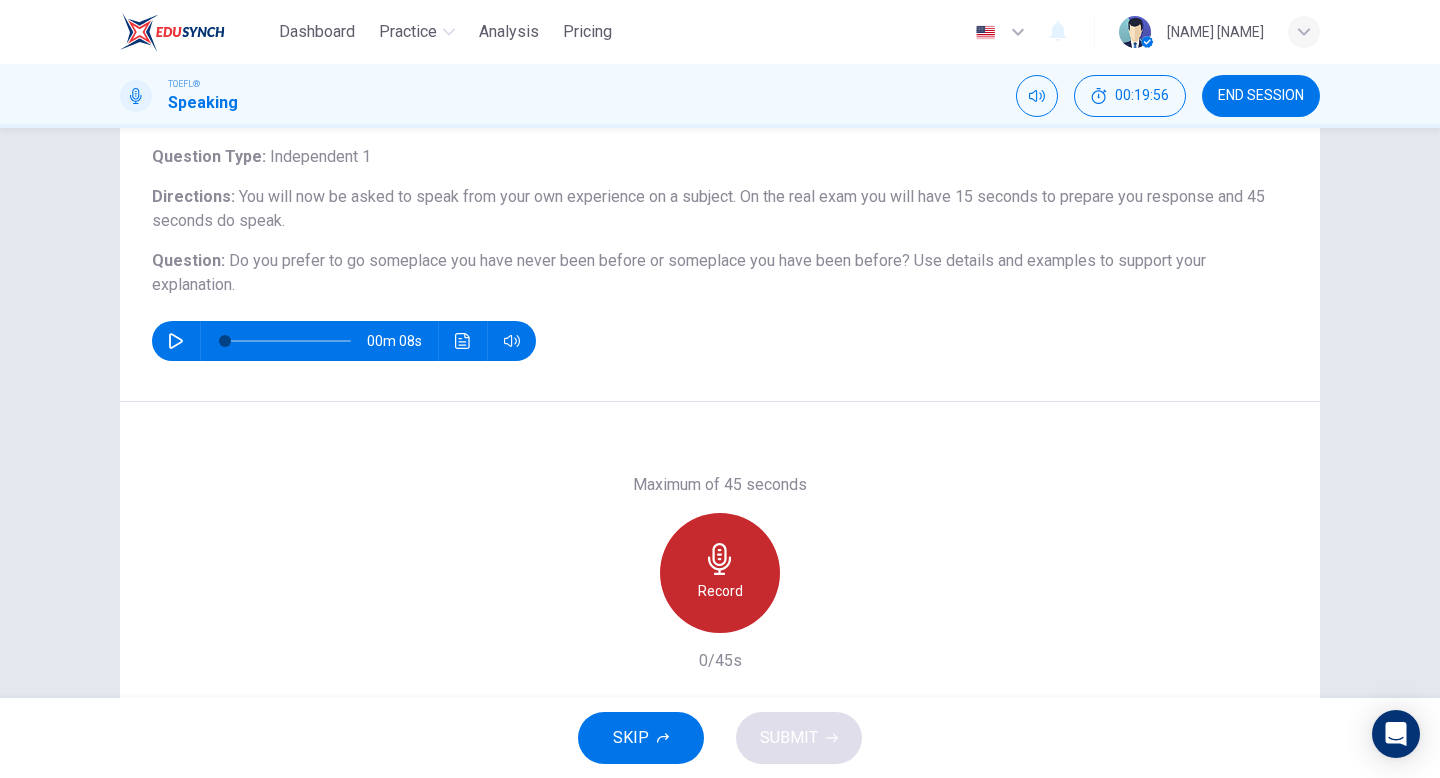click on "Record" at bounding box center (720, 591) 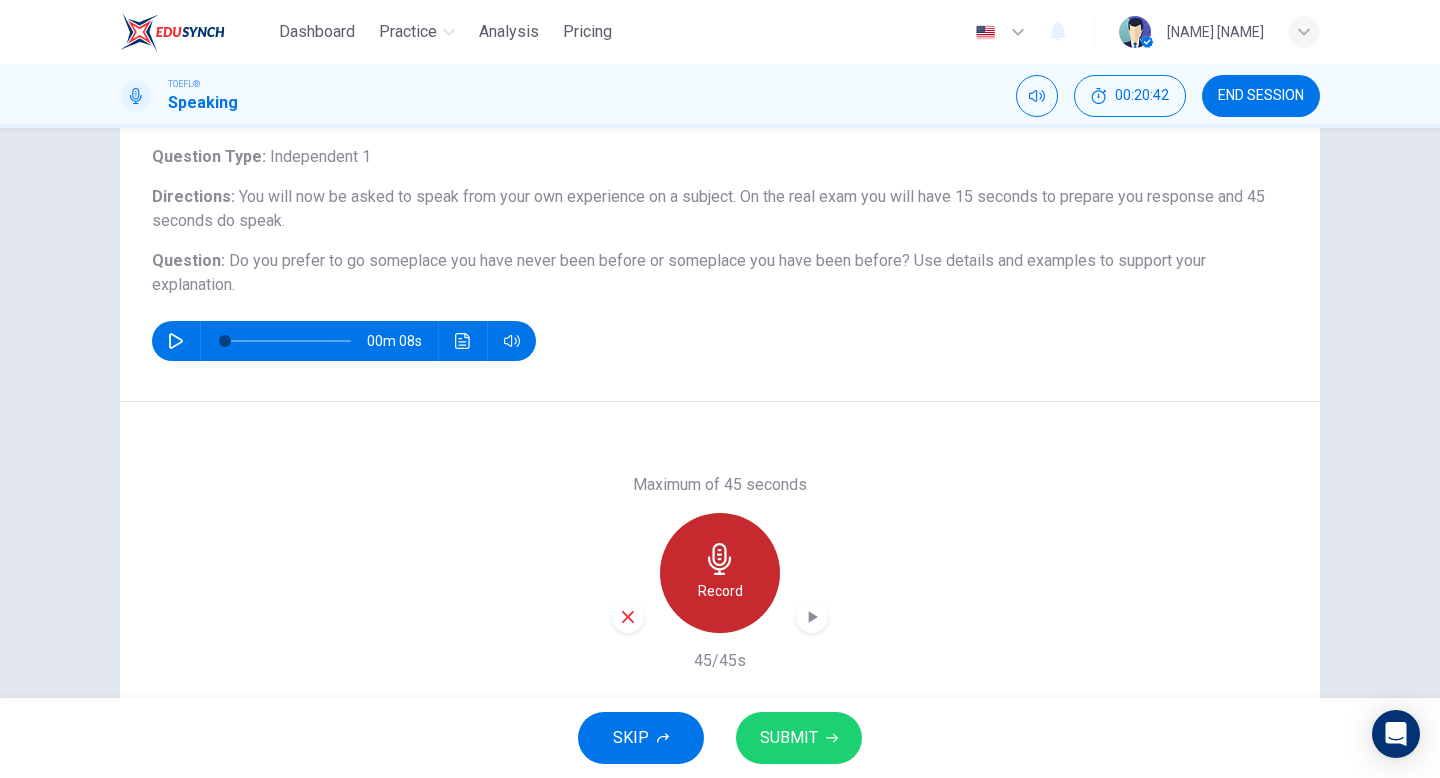 click on "Record" at bounding box center (720, 591) 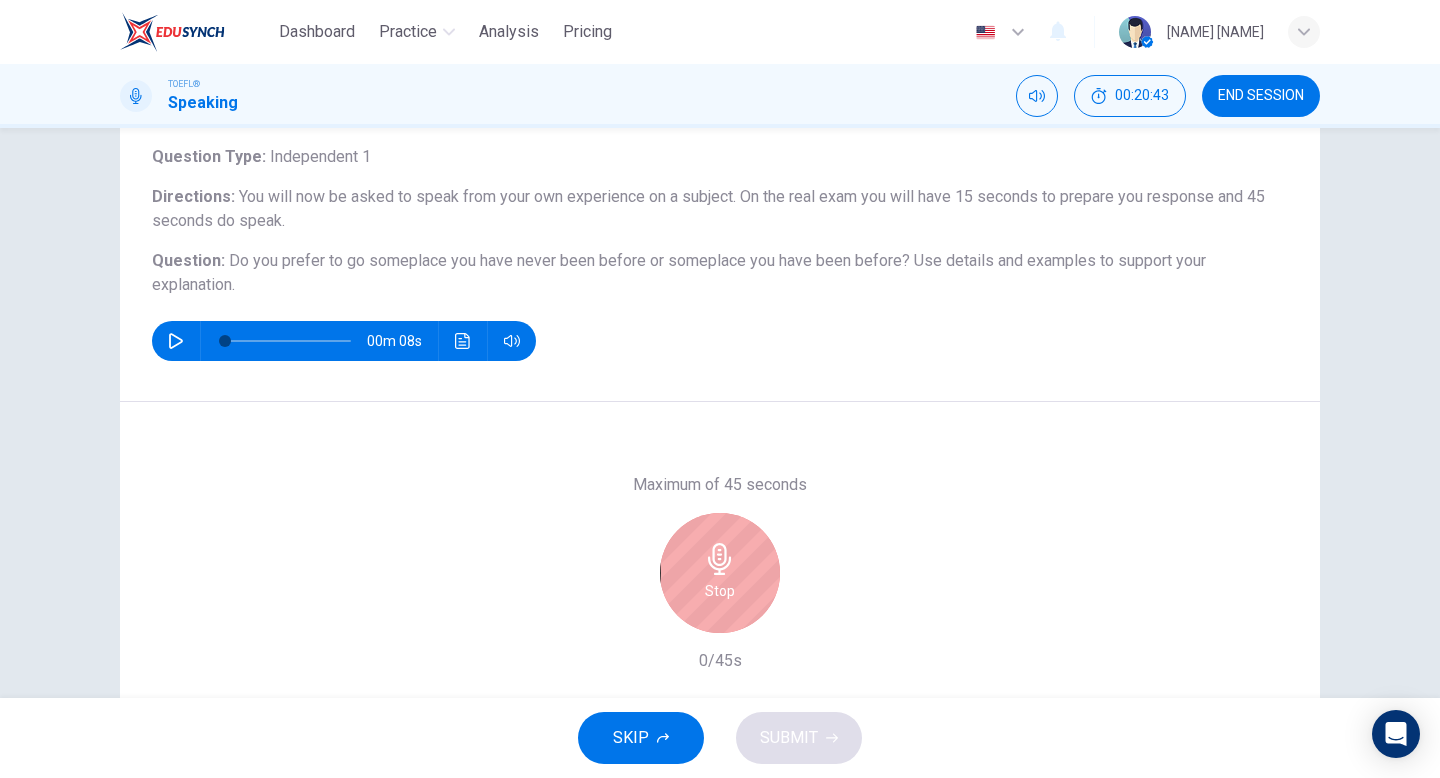 click on "Stop" at bounding box center (720, 573) 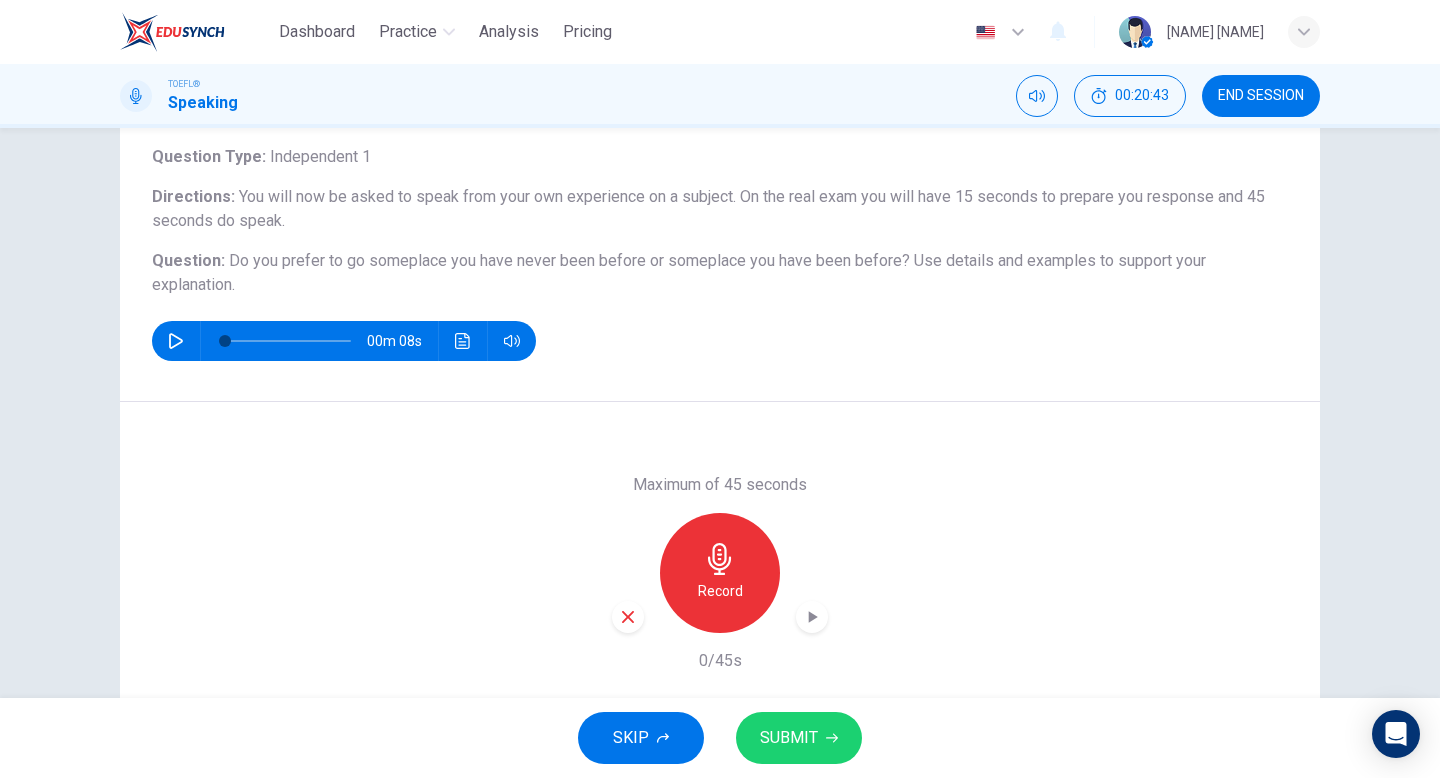 click on "Record" at bounding box center [720, 591] 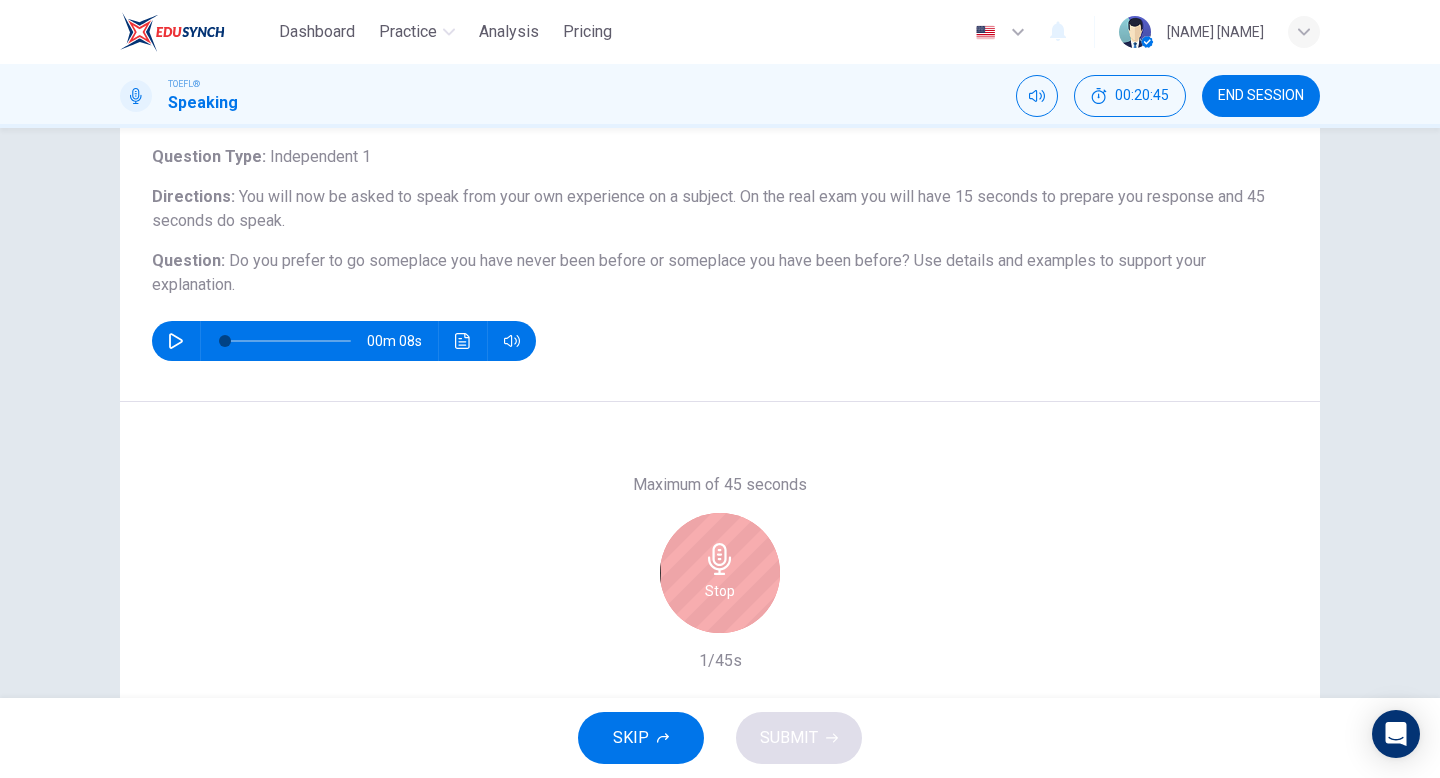 click on "Stop" at bounding box center [720, 591] 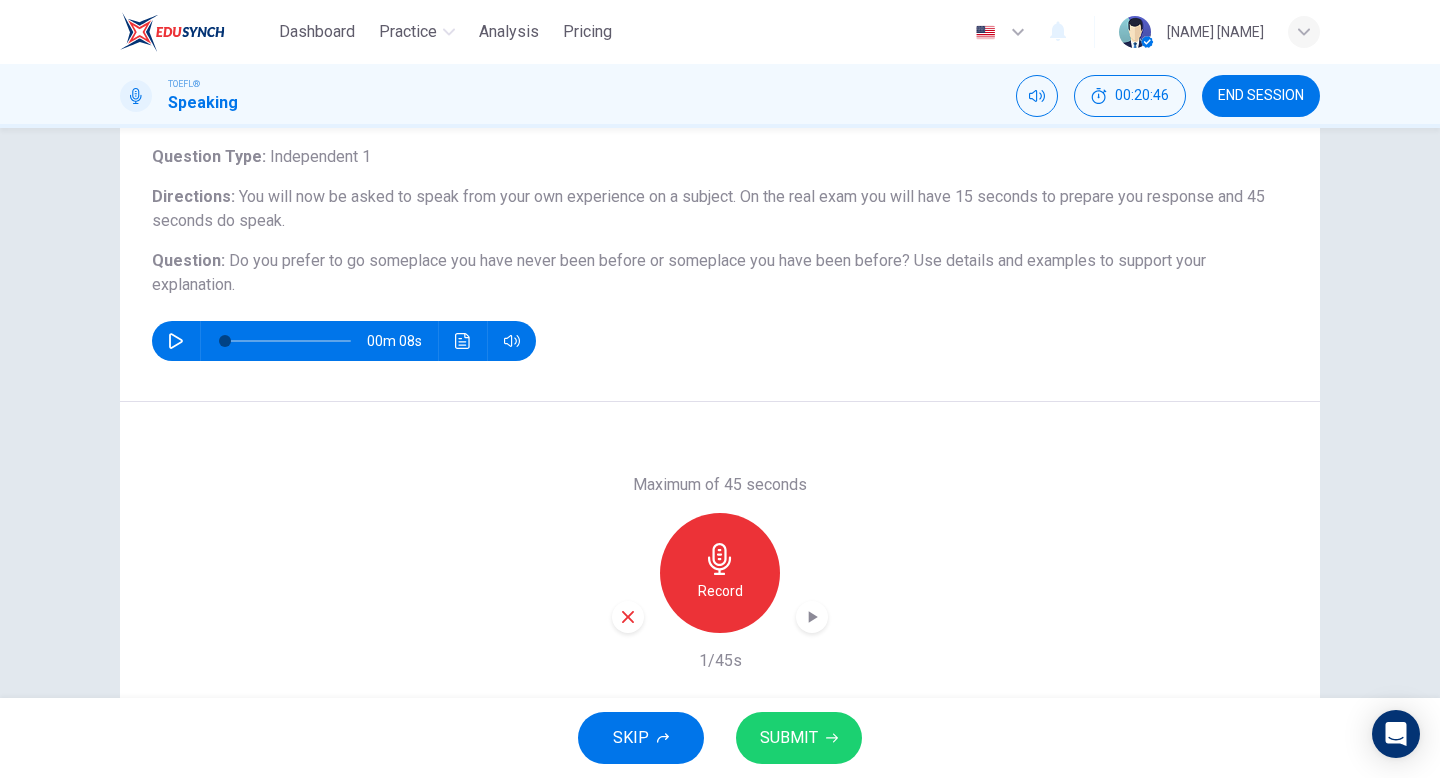 click at bounding box center [628, 617] 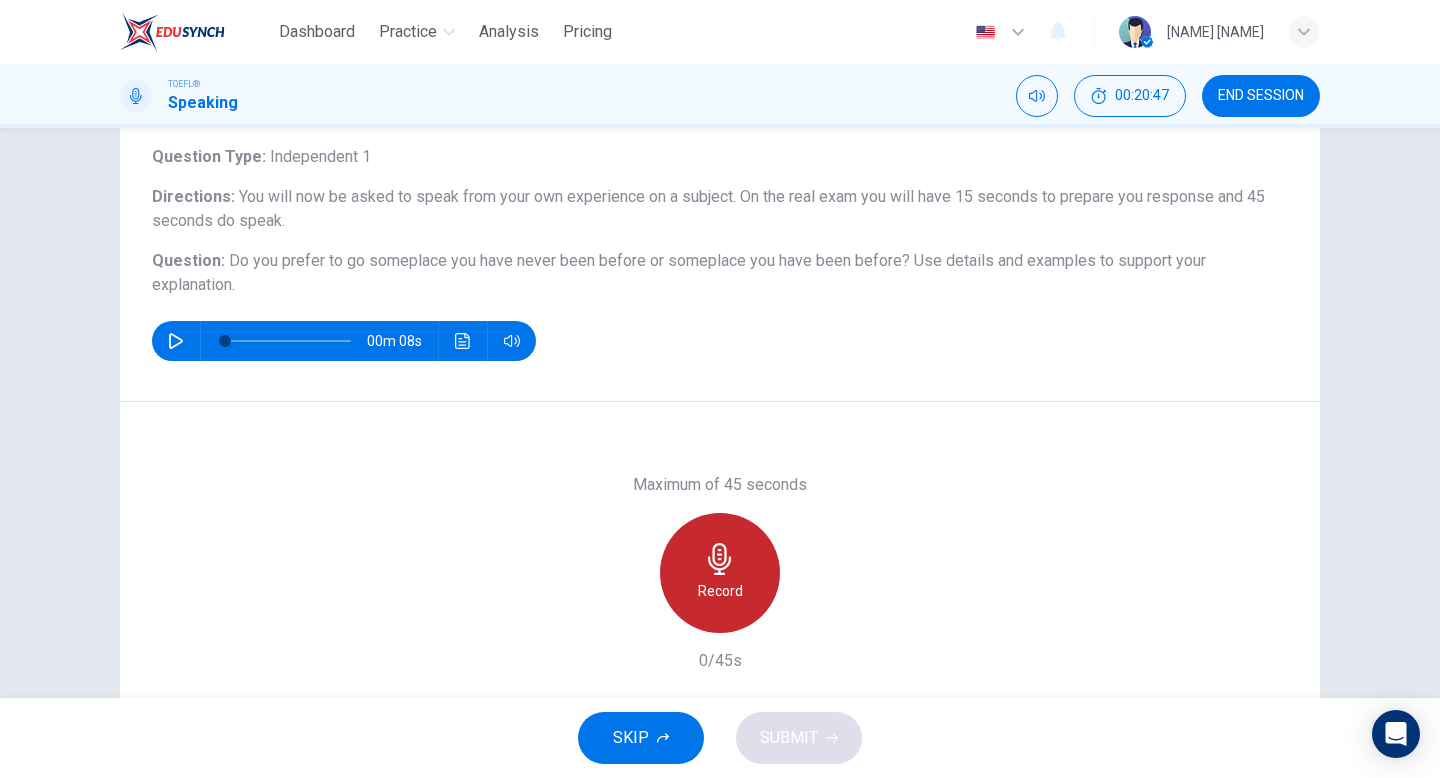 click on "Record" at bounding box center [720, 573] 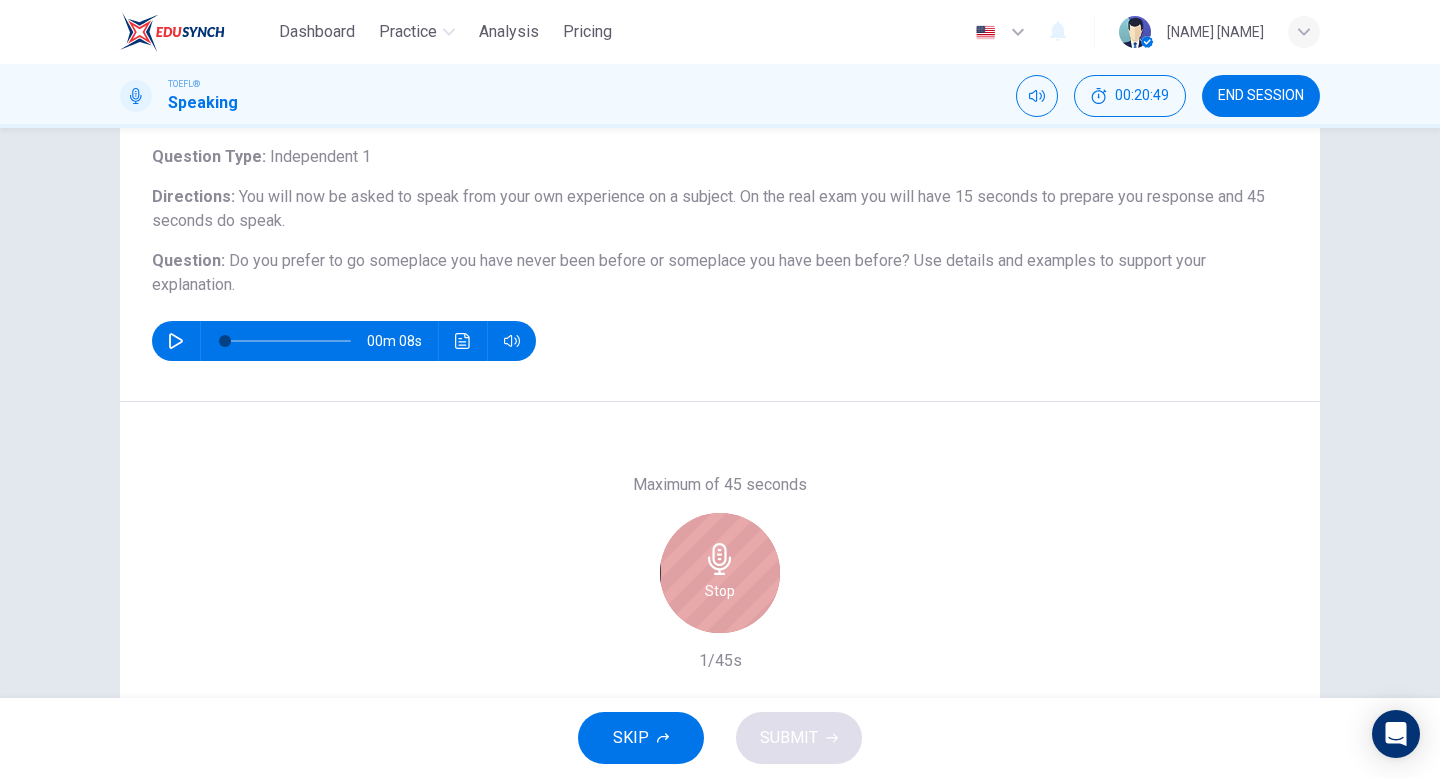 click on "Stop" at bounding box center [720, 573] 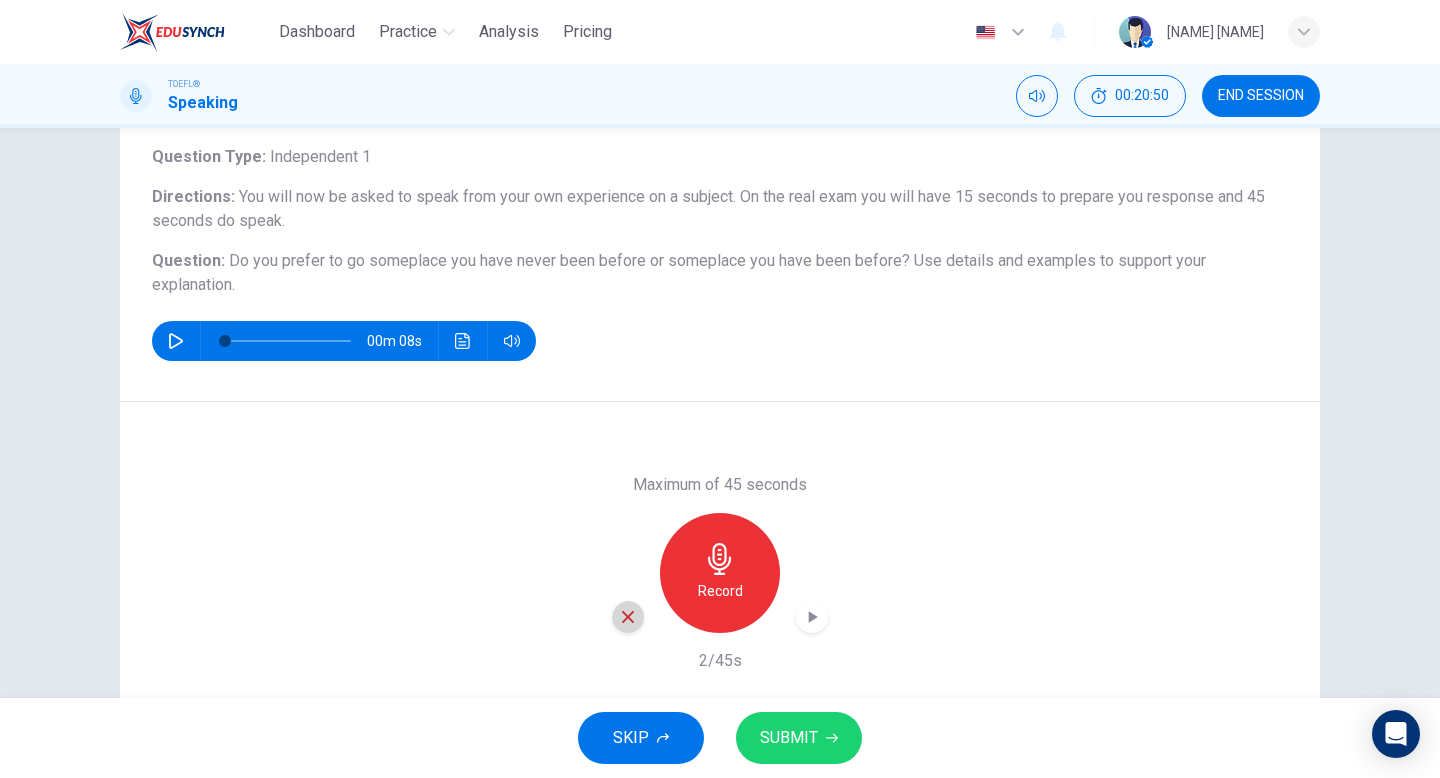 click at bounding box center [628, 617] 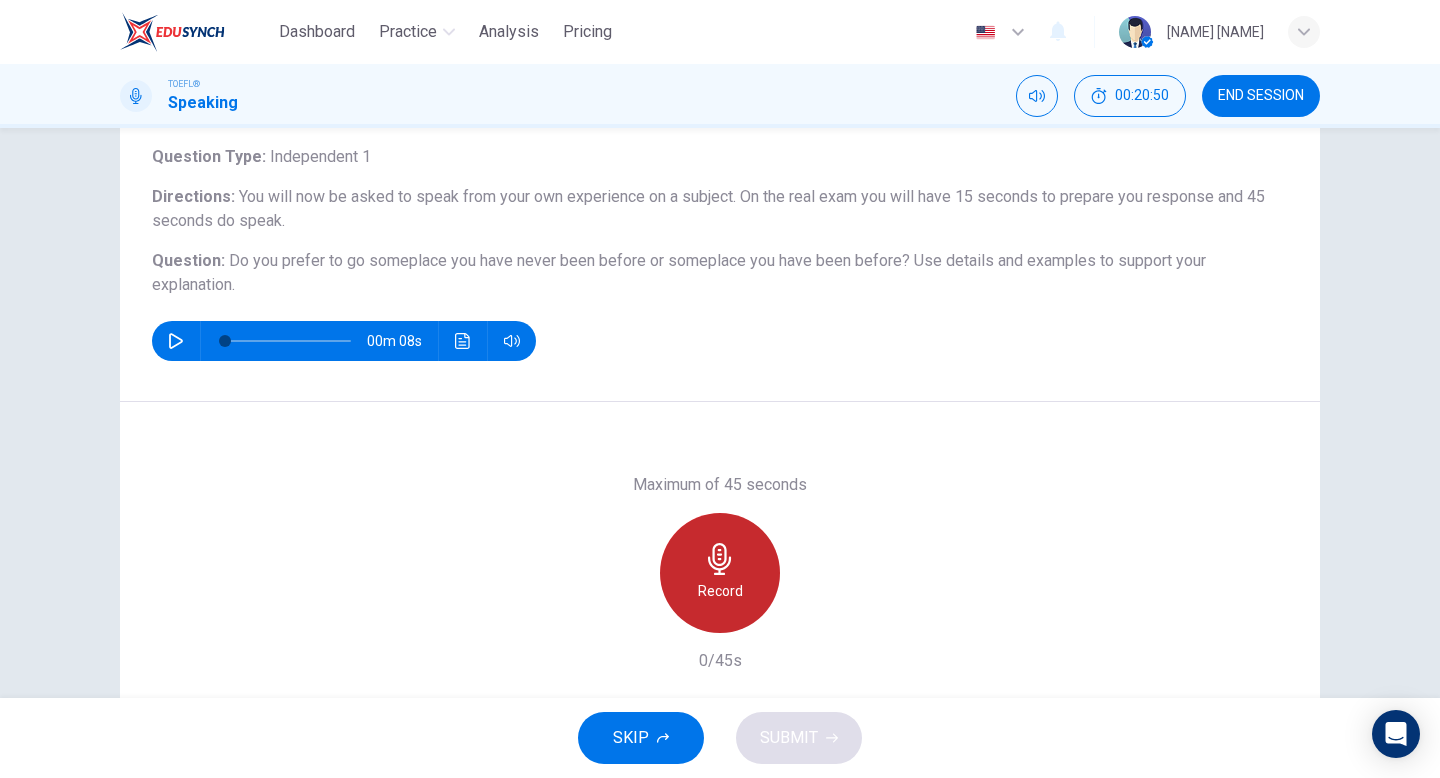 click on "Record" at bounding box center (720, 591) 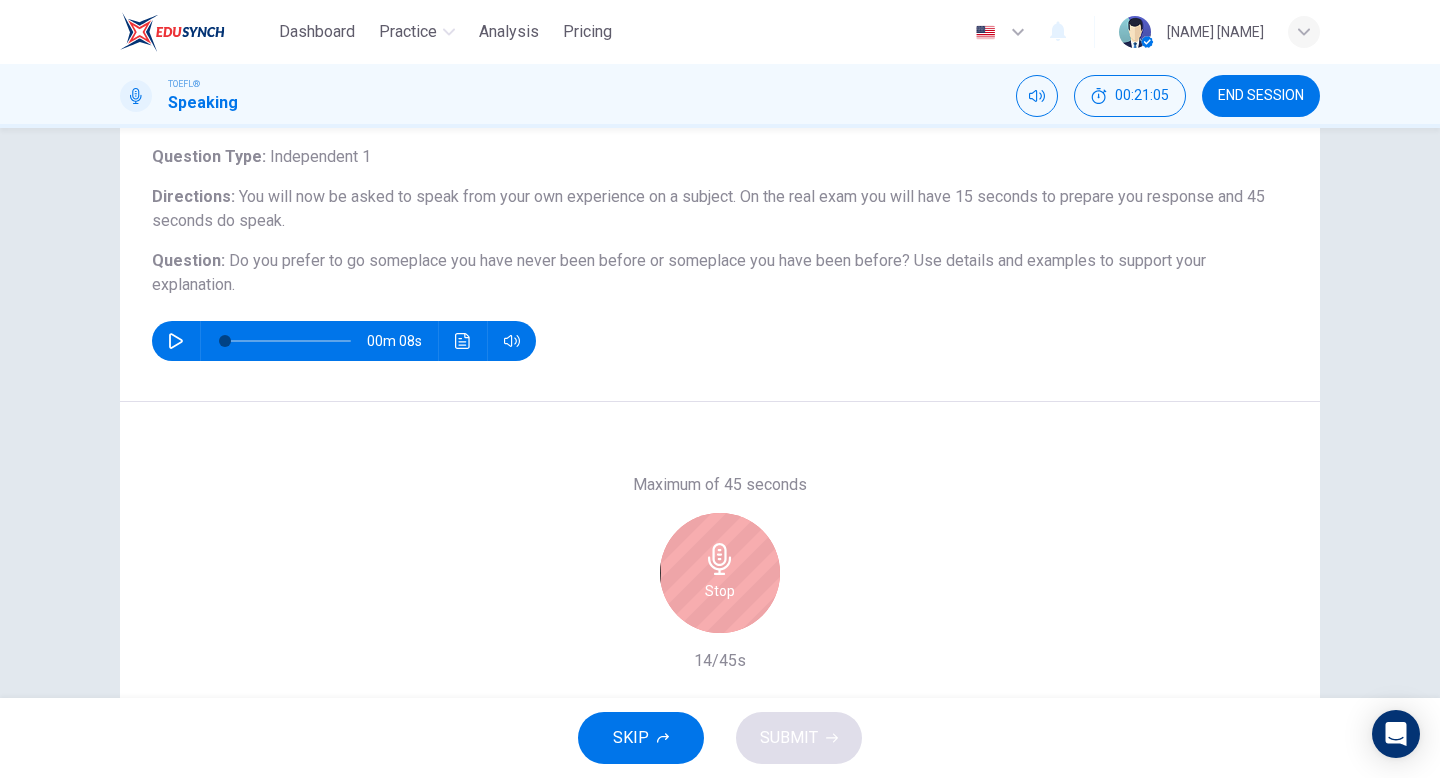 click on "Stop" at bounding box center (720, 591) 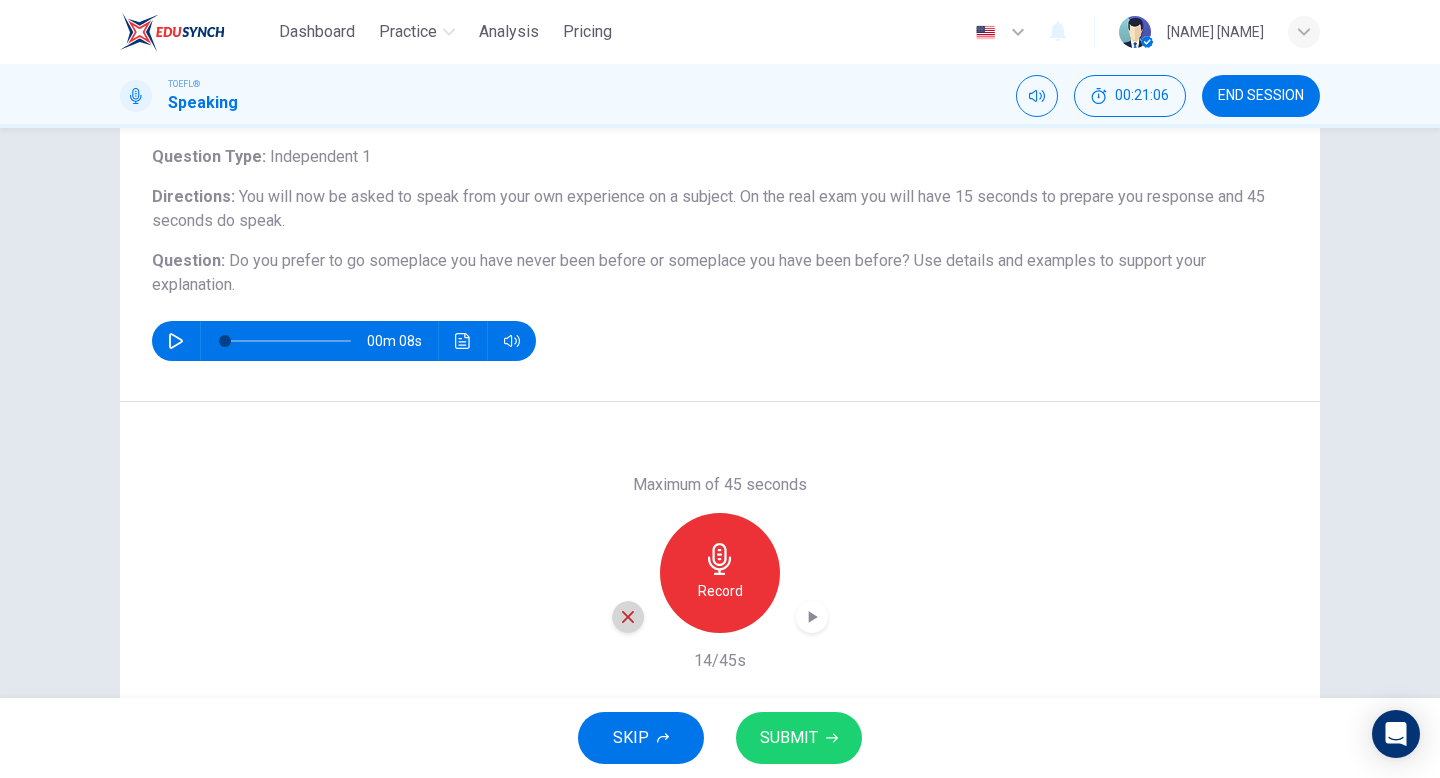 click at bounding box center (628, 617) 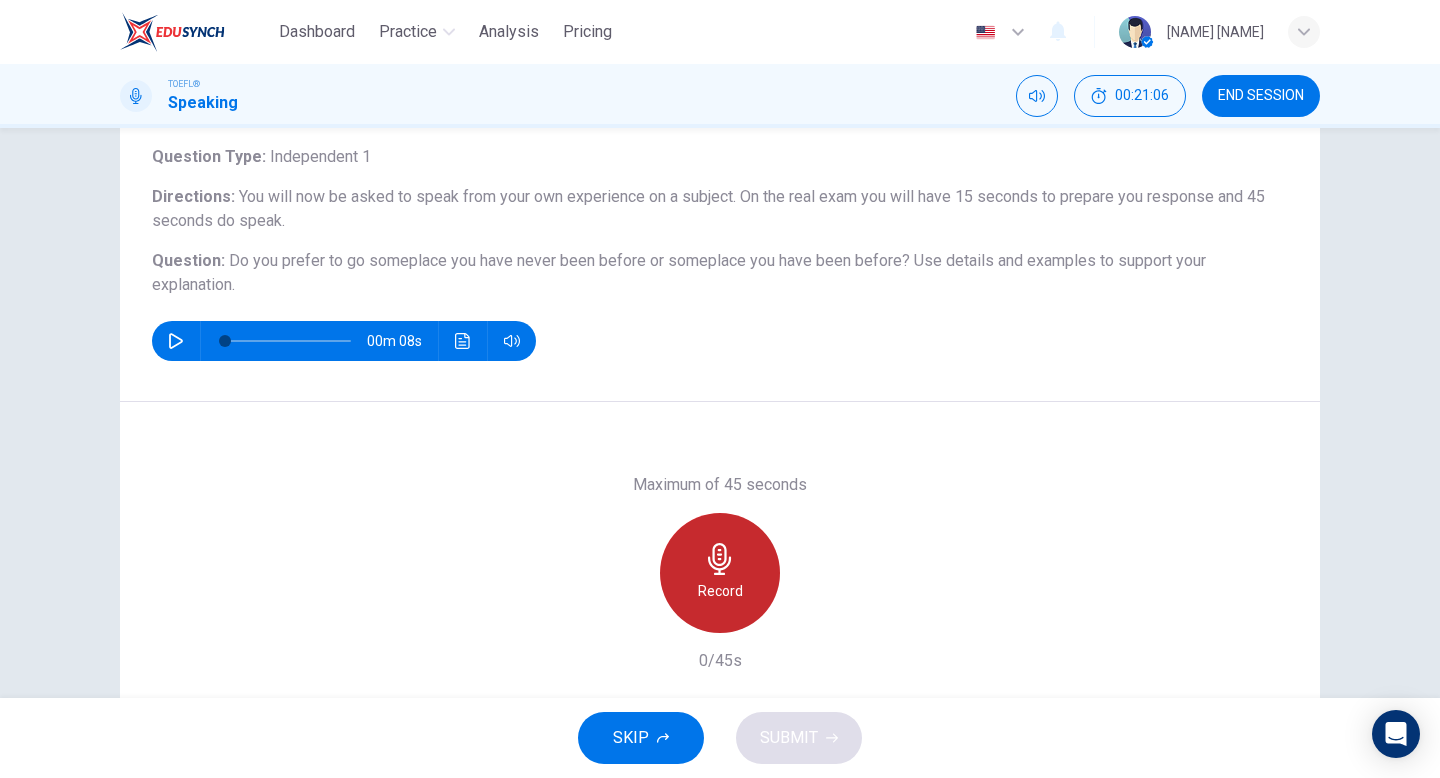 click on "Record" at bounding box center [720, 573] 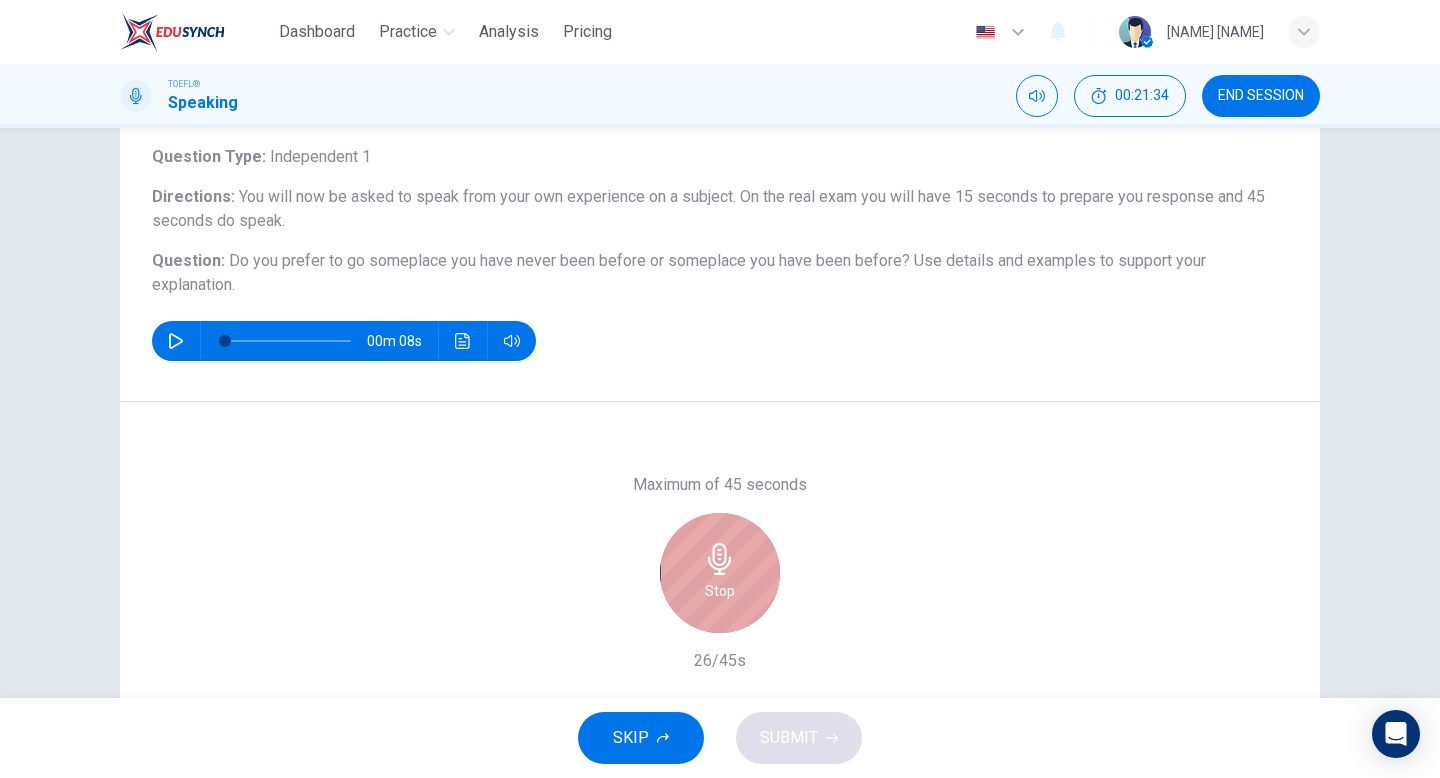 click on "Stop" at bounding box center [720, 573] 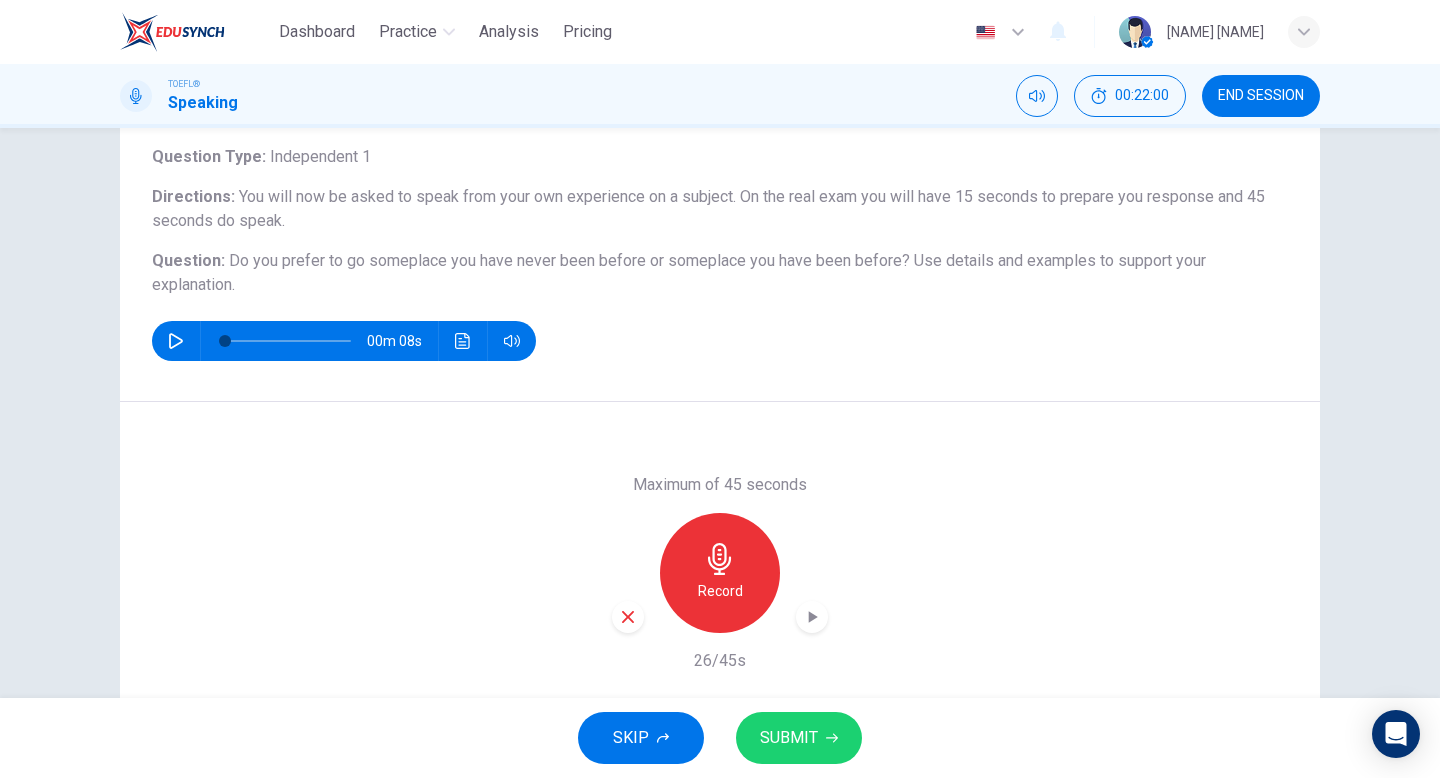 click at bounding box center [628, 617] 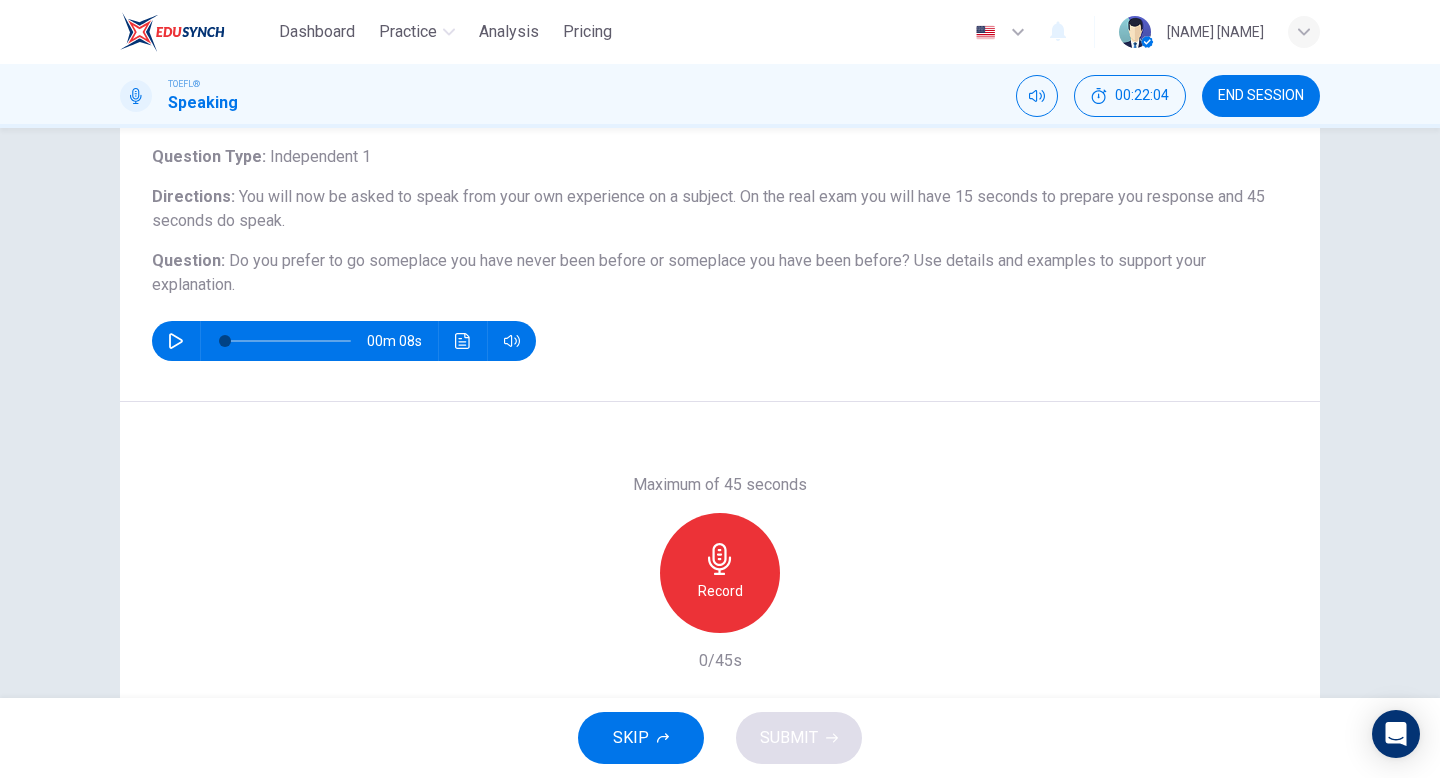 click on "Record" at bounding box center [720, 573] 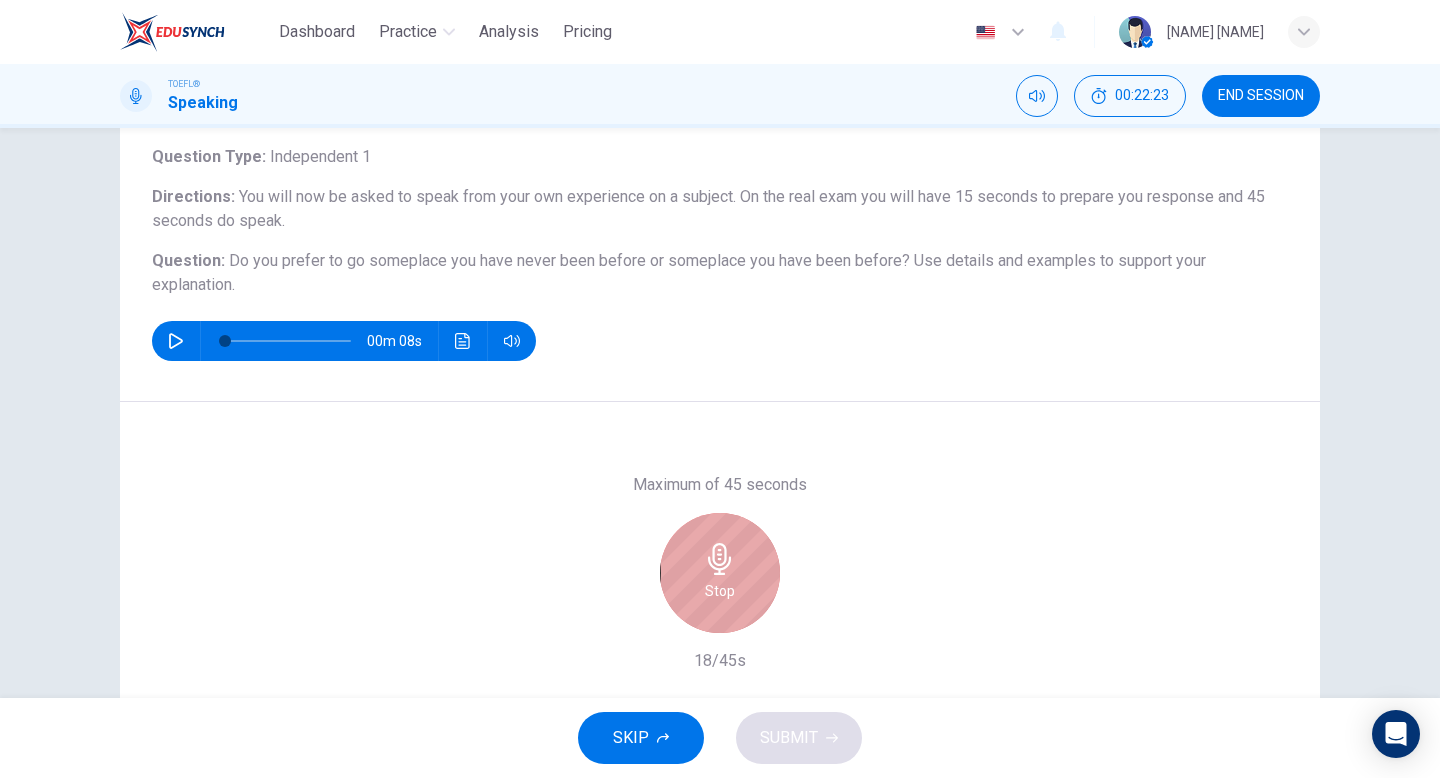 click on "Stop" at bounding box center (720, 573) 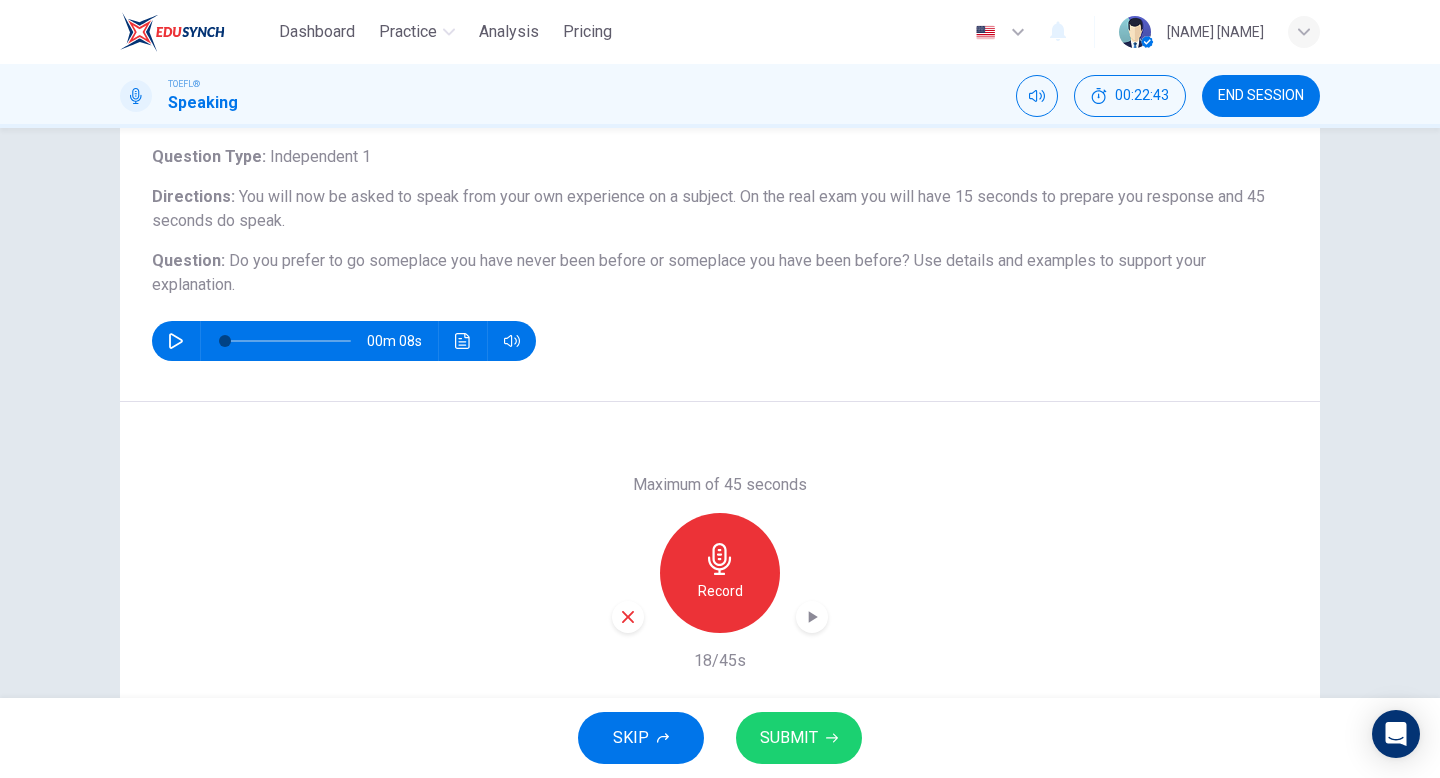 click at bounding box center (628, 617) 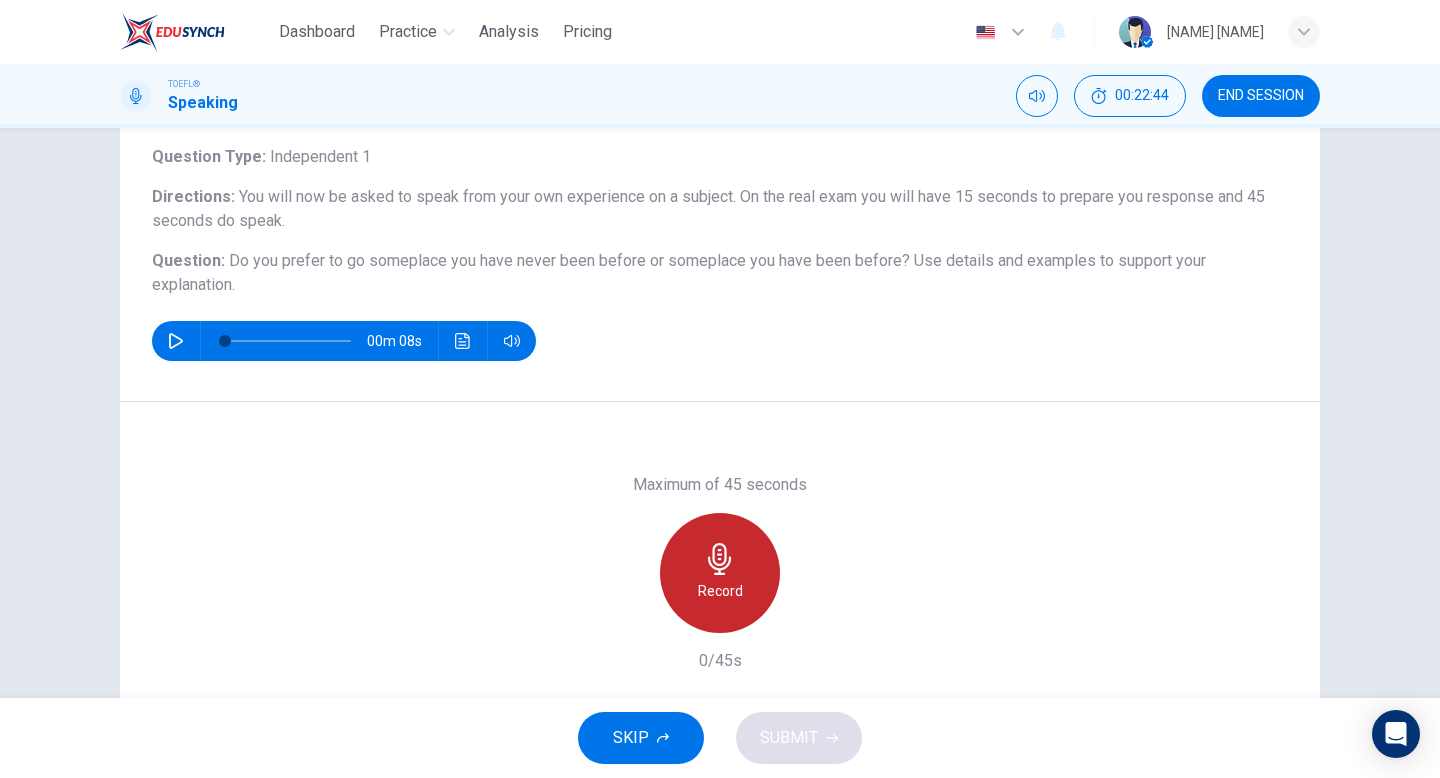 click on "Record" at bounding box center (720, 573) 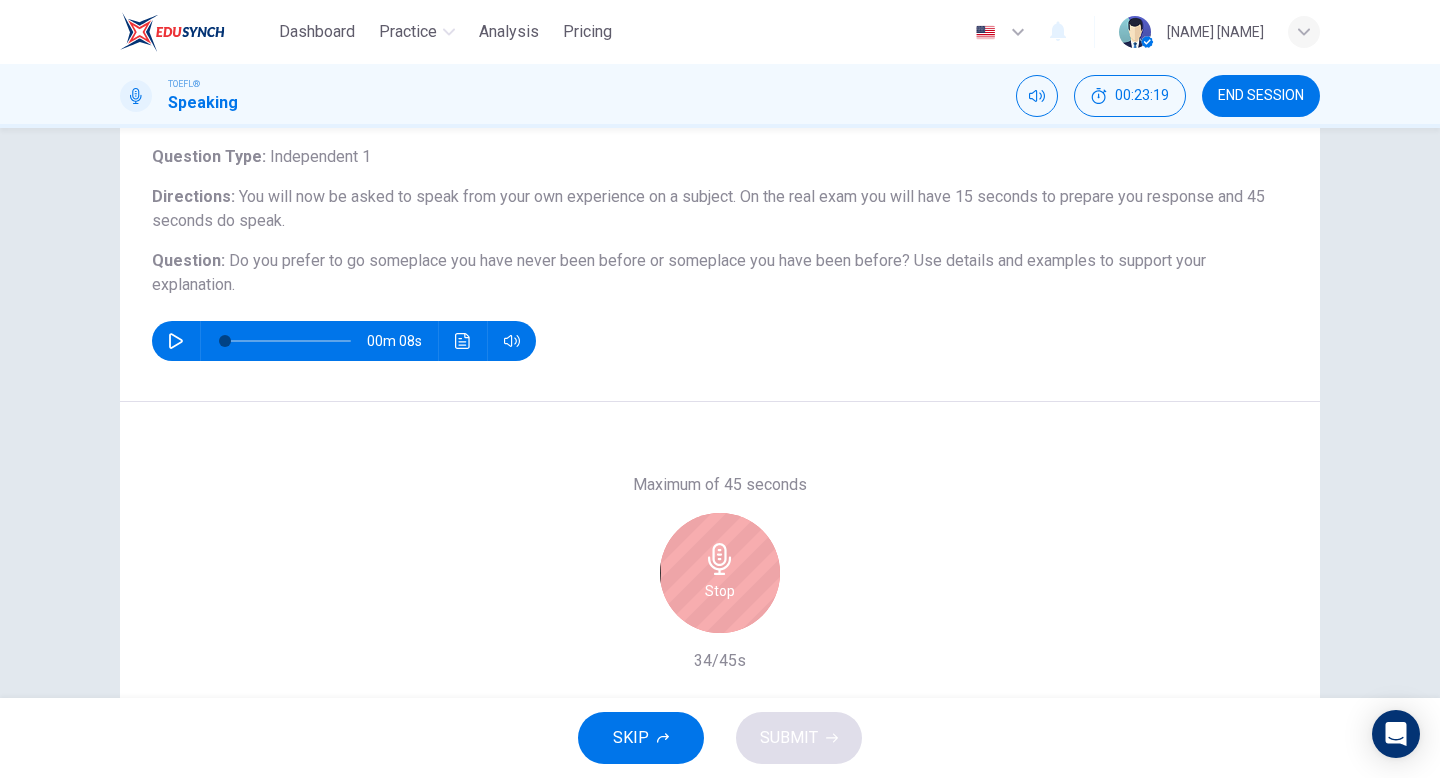 click on "Stop" at bounding box center (720, 573) 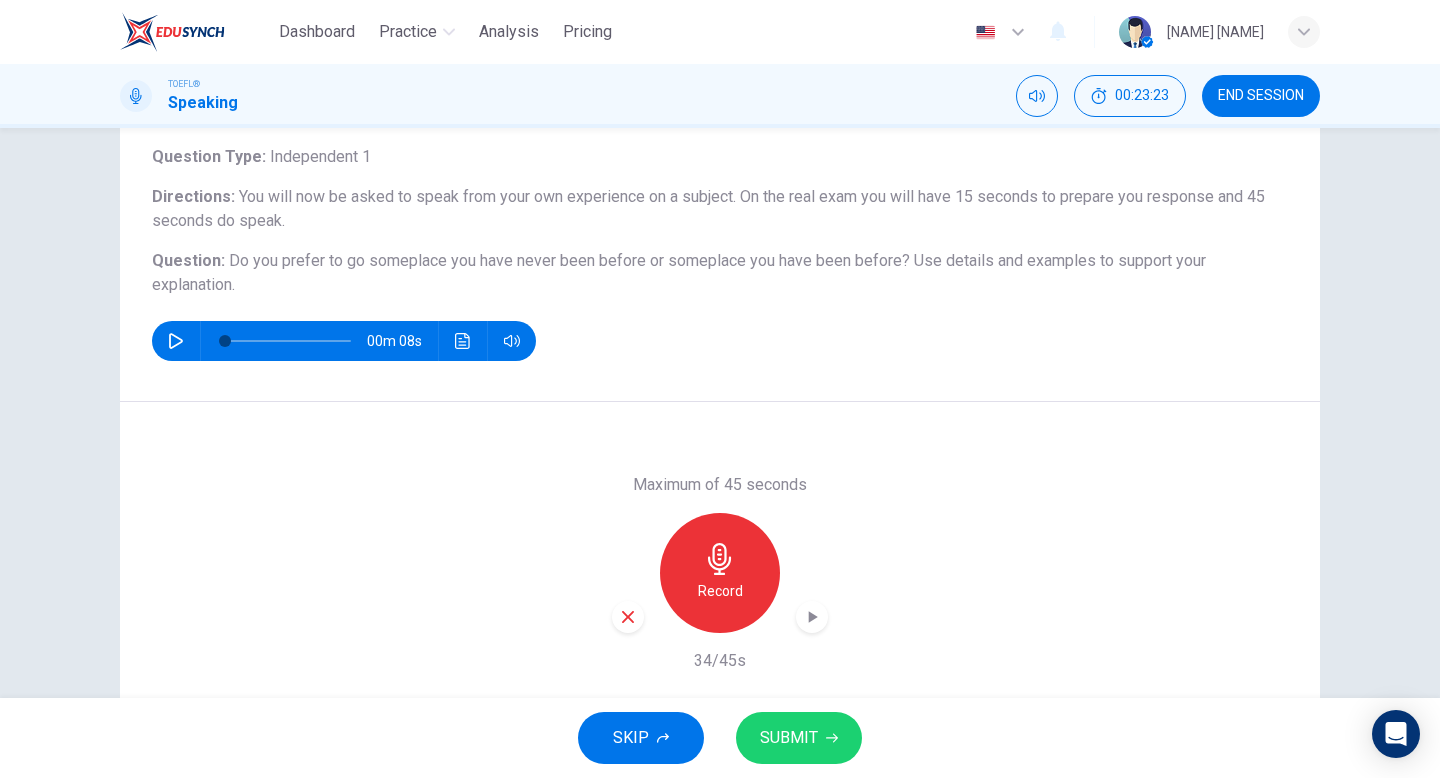 click at bounding box center (628, 617) 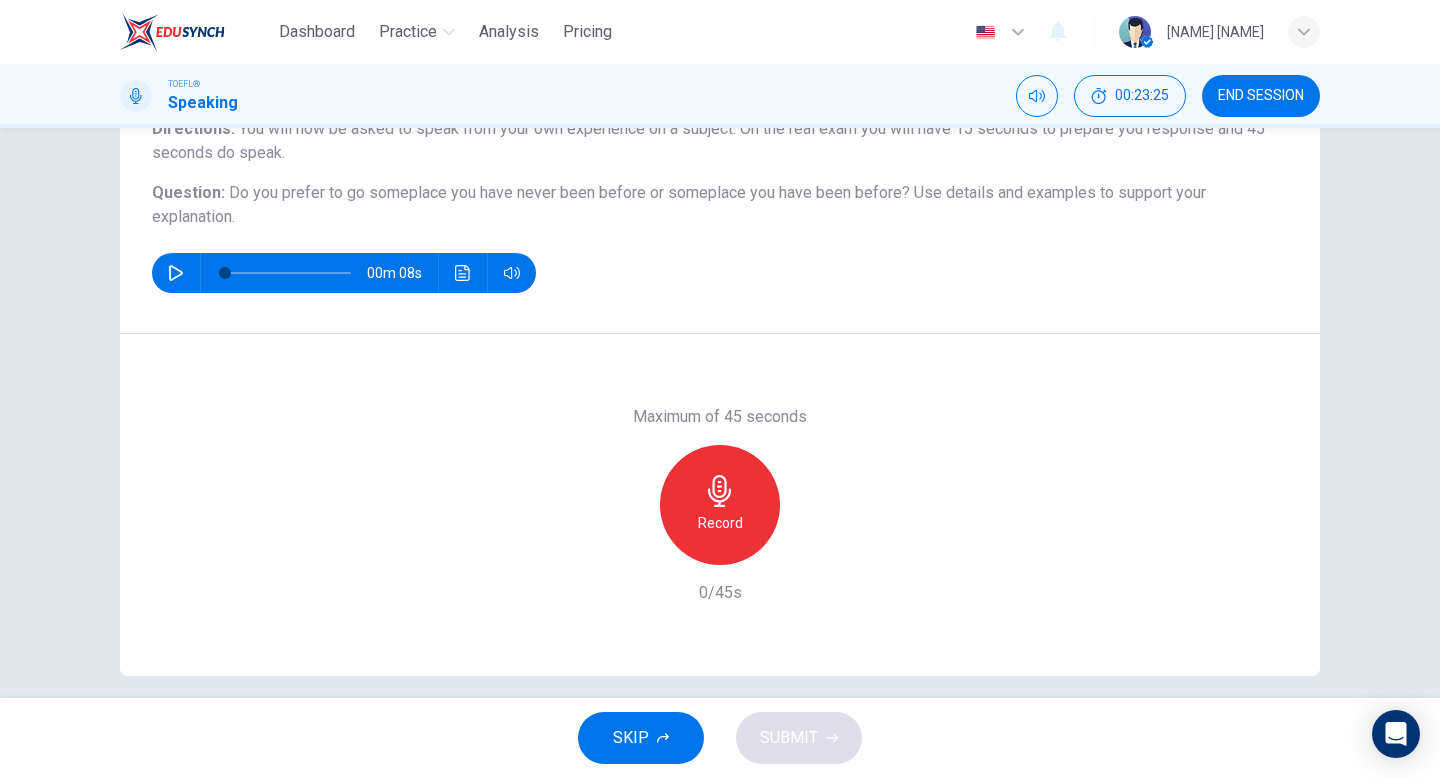 scroll, scrollTop: 205, scrollLeft: 0, axis: vertical 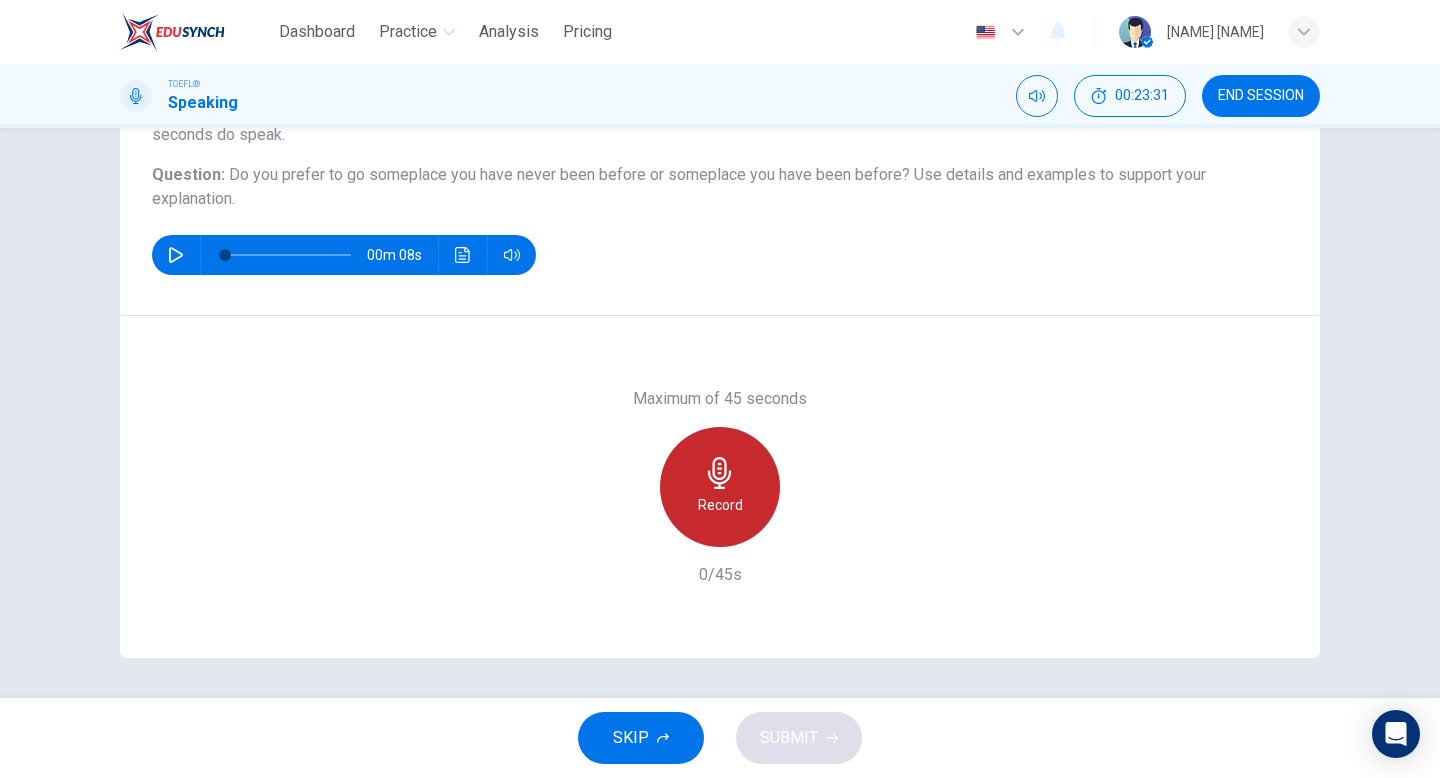 click on "Record" at bounding box center [720, 505] 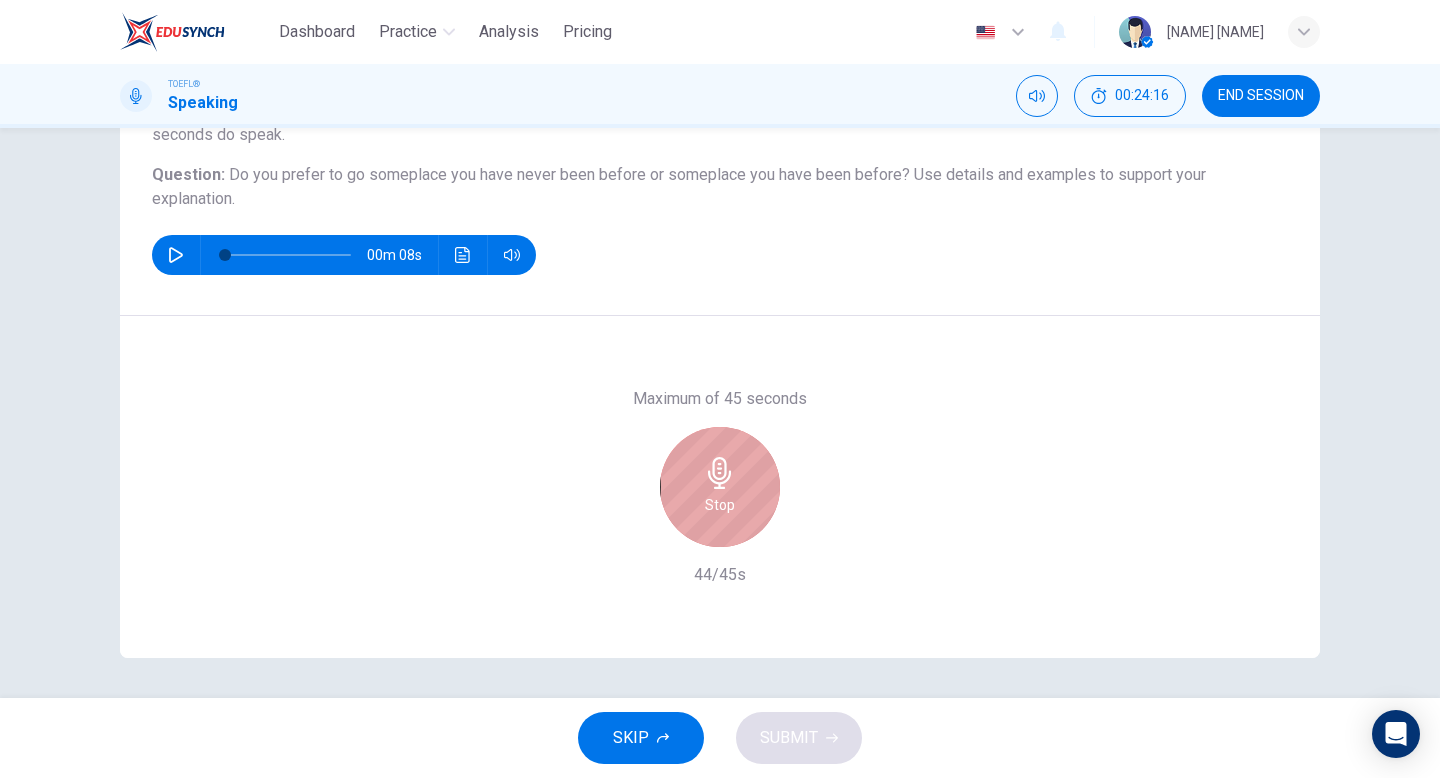 click on "Stop" at bounding box center (720, 505) 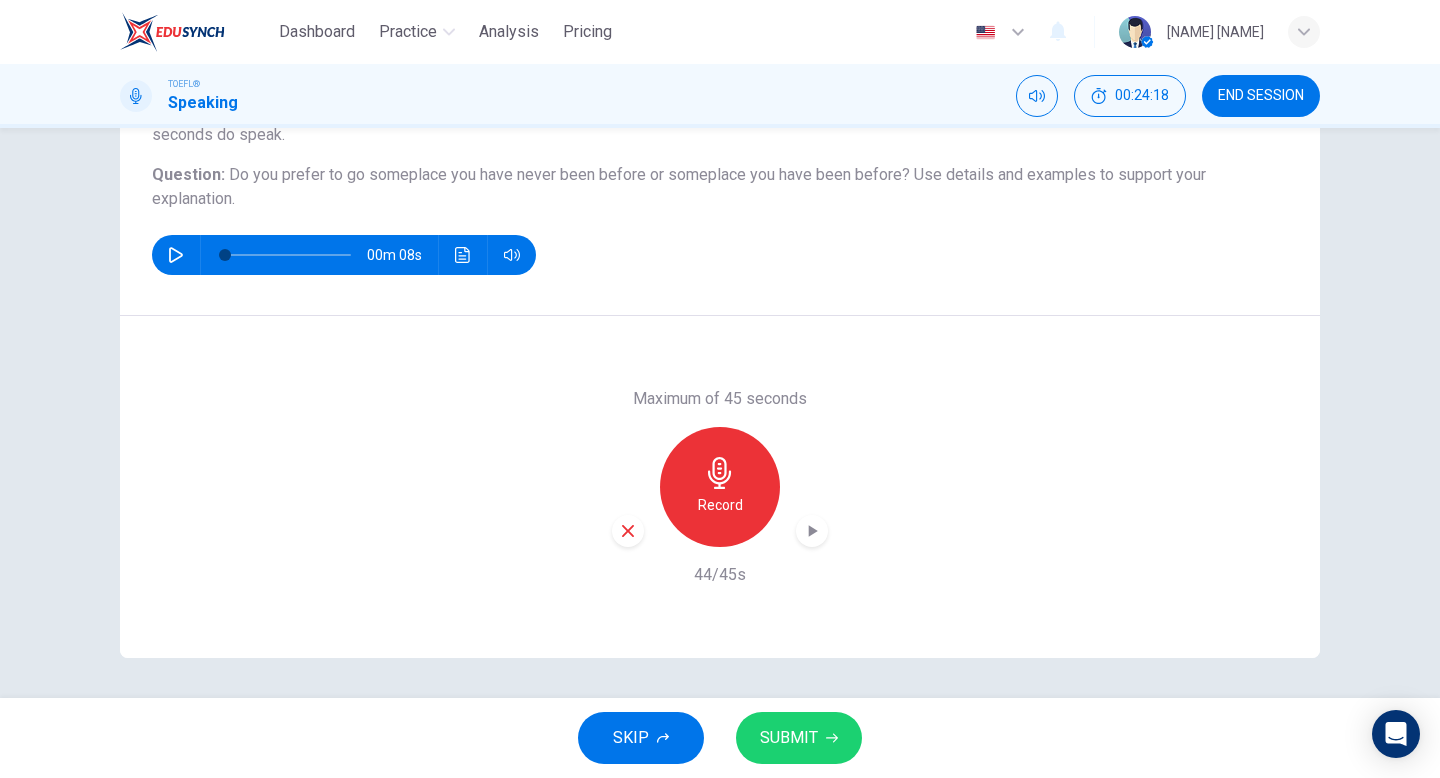 click on "SUBMIT" at bounding box center [789, 738] 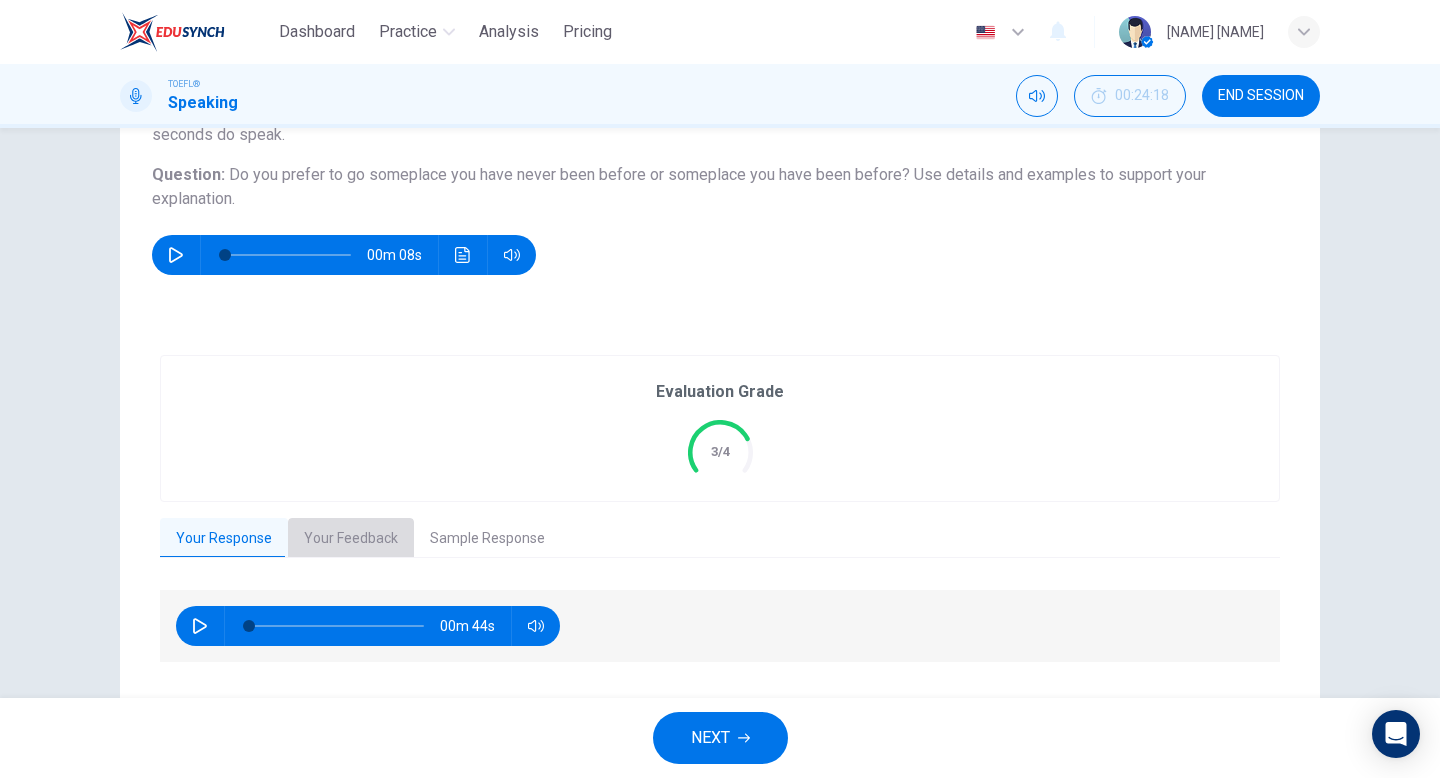 click on "Your Feedback" at bounding box center [351, 539] 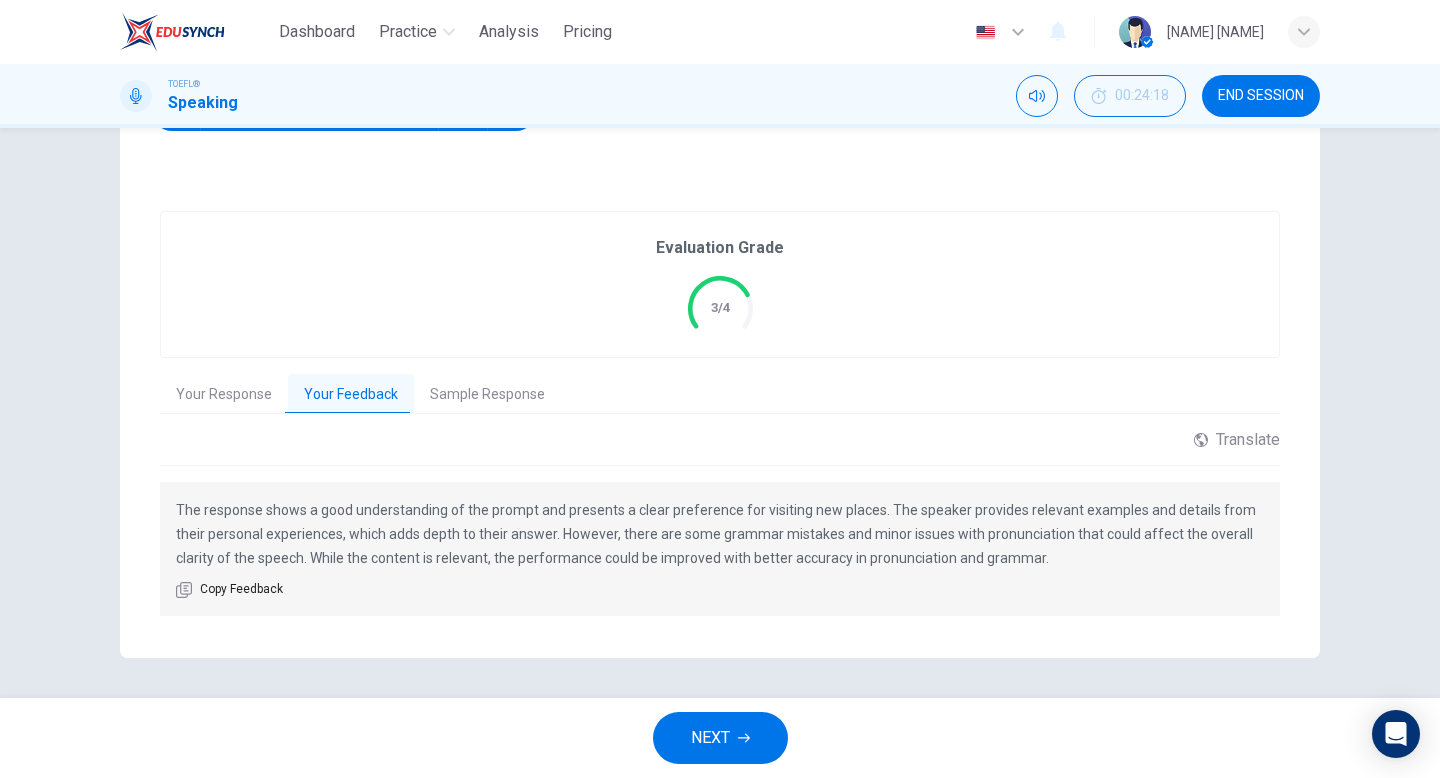 scroll, scrollTop: 349, scrollLeft: 0, axis: vertical 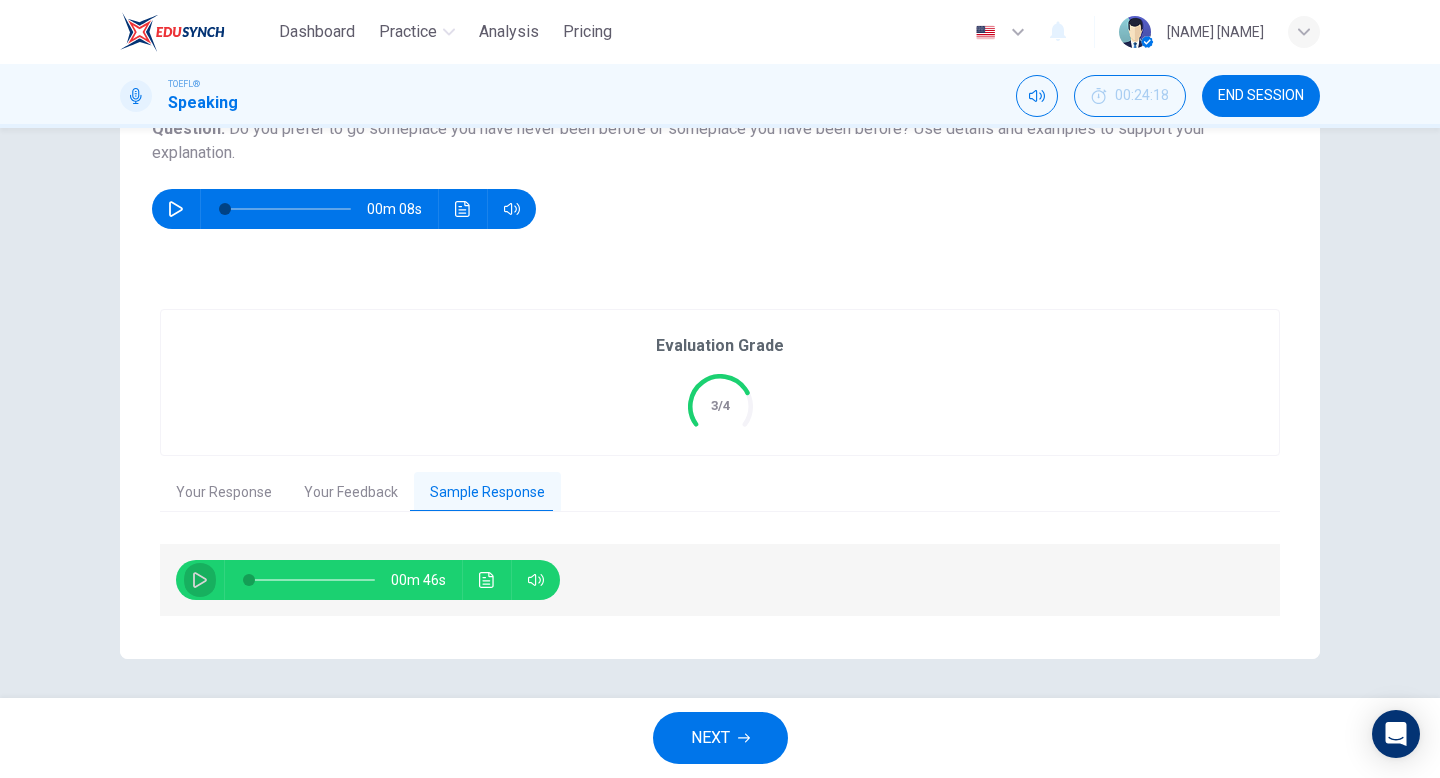 click at bounding box center (200, 580) 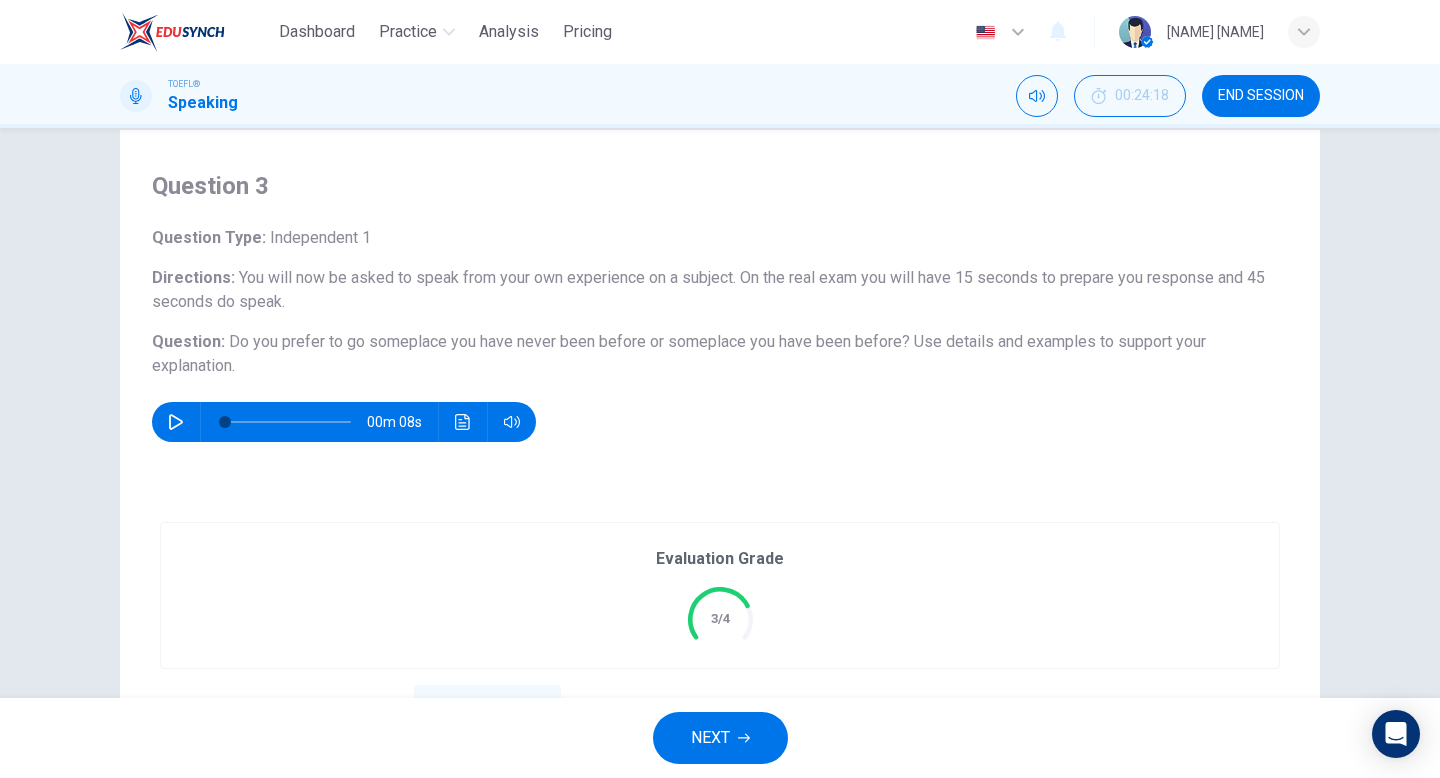 scroll, scrollTop: 0, scrollLeft: 0, axis: both 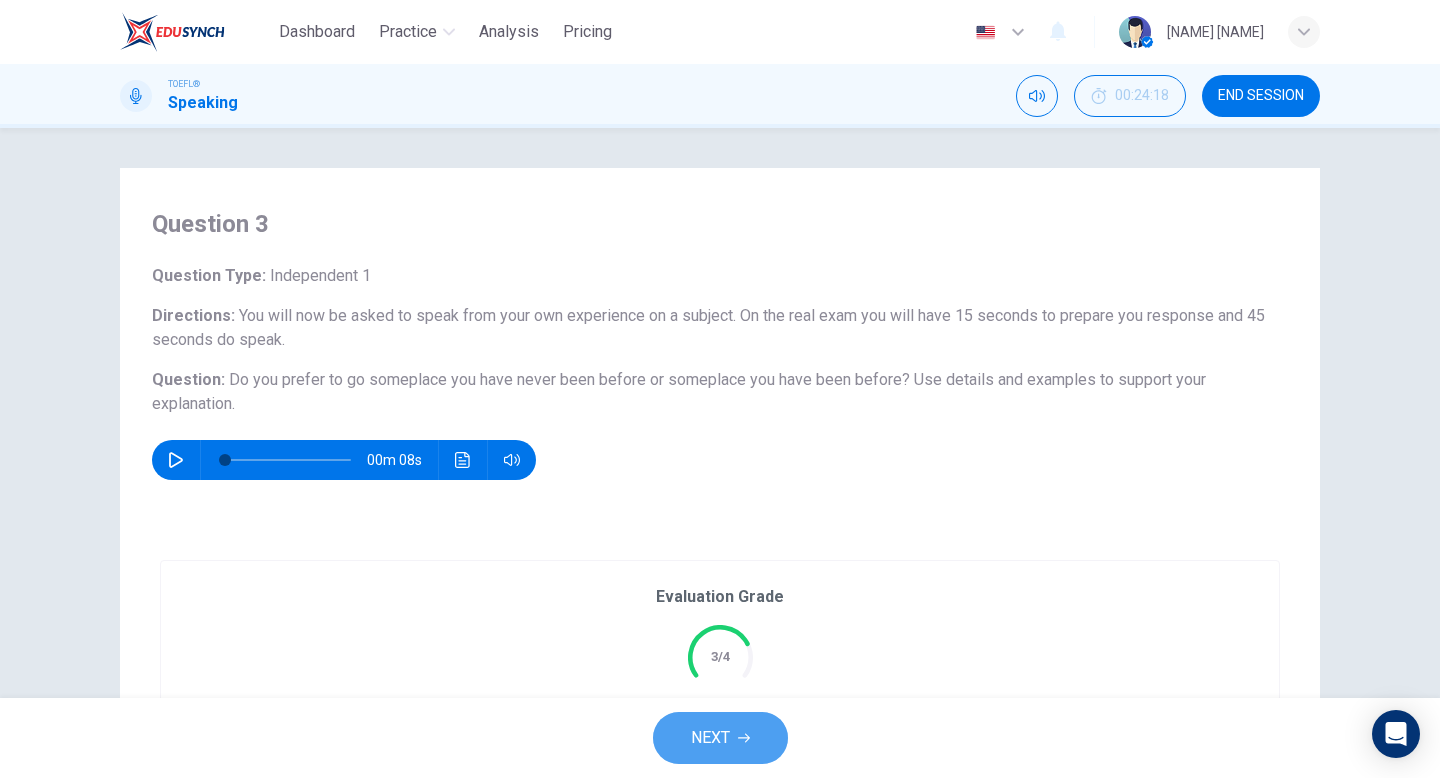click on "NEXT" at bounding box center [710, 738] 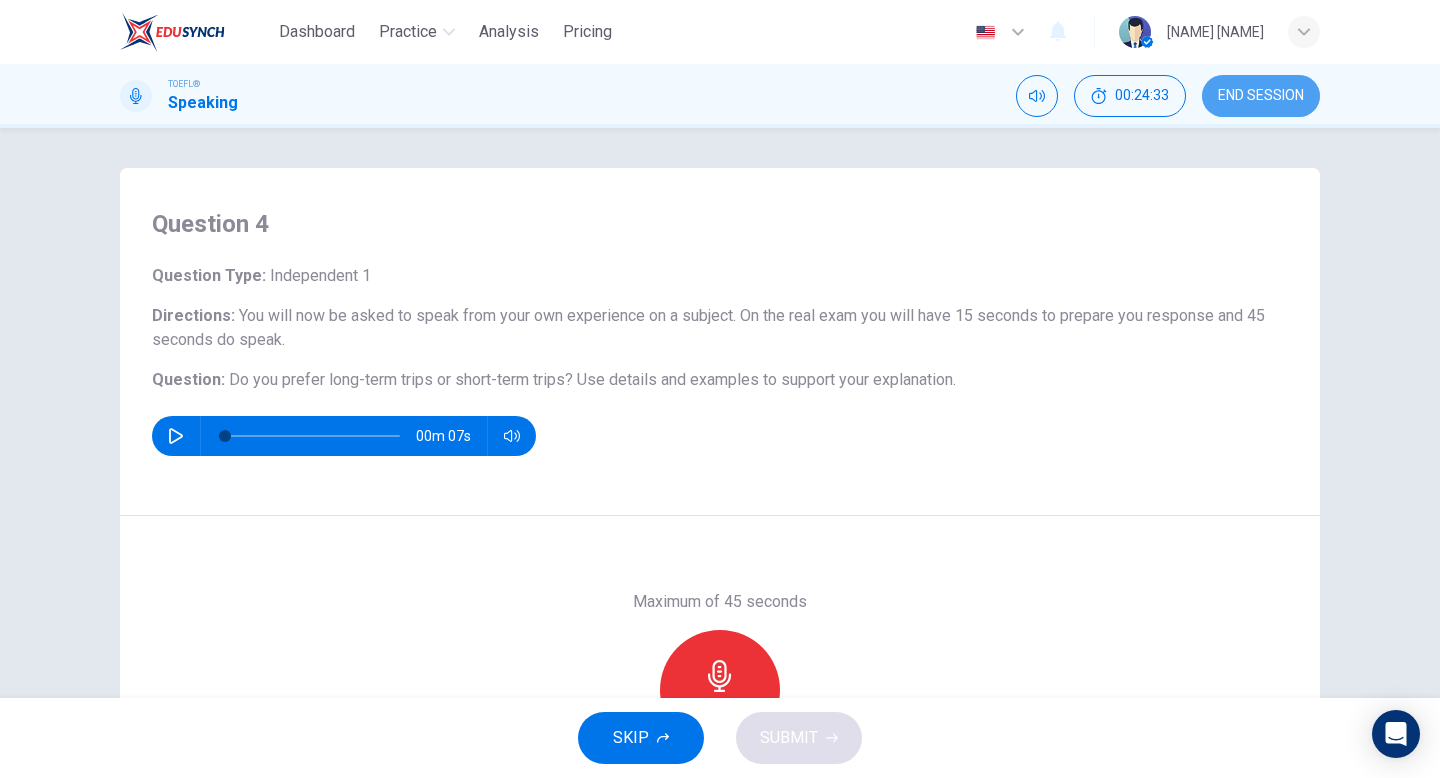 click on "END SESSION" at bounding box center [1261, 96] 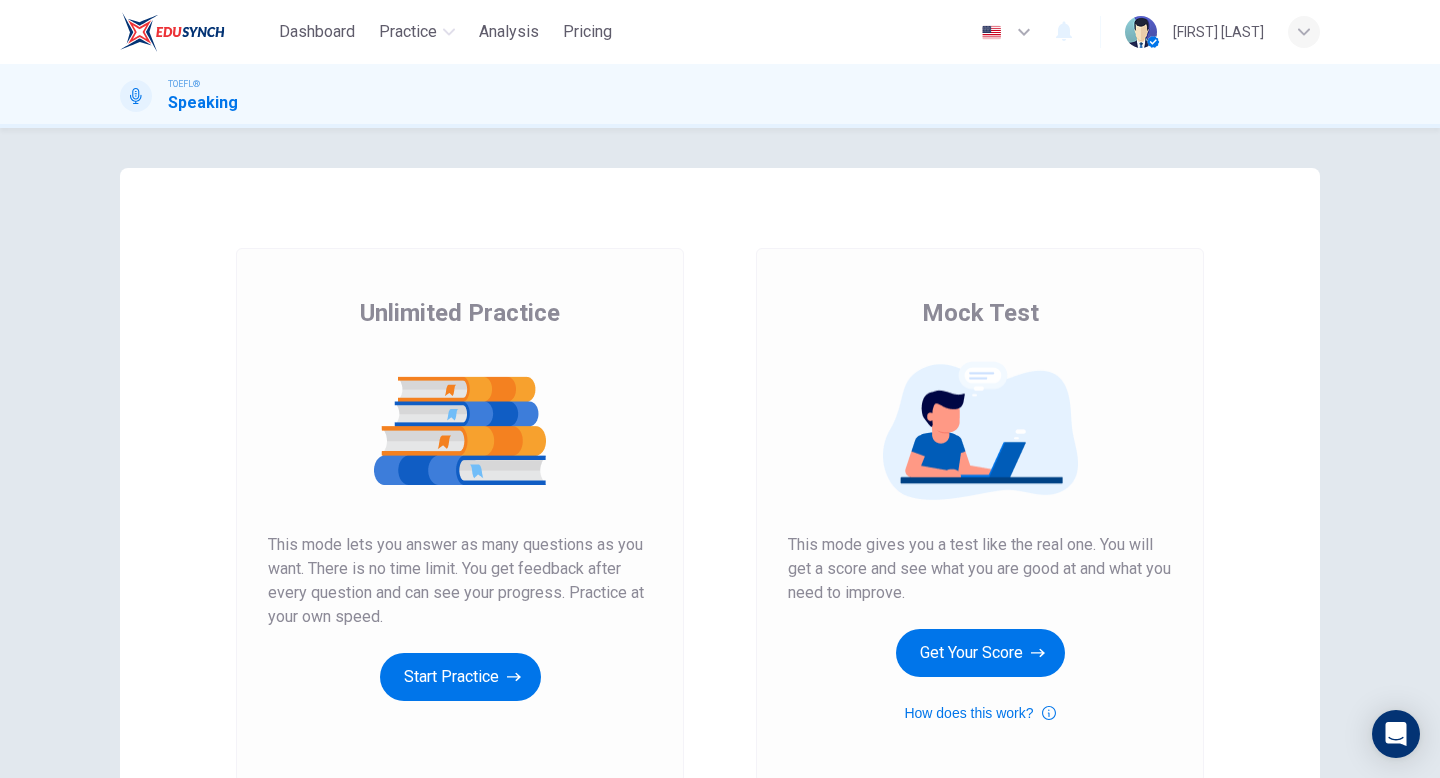 scroll, scrollTop: 0, scrollLeft: 0, axis: both 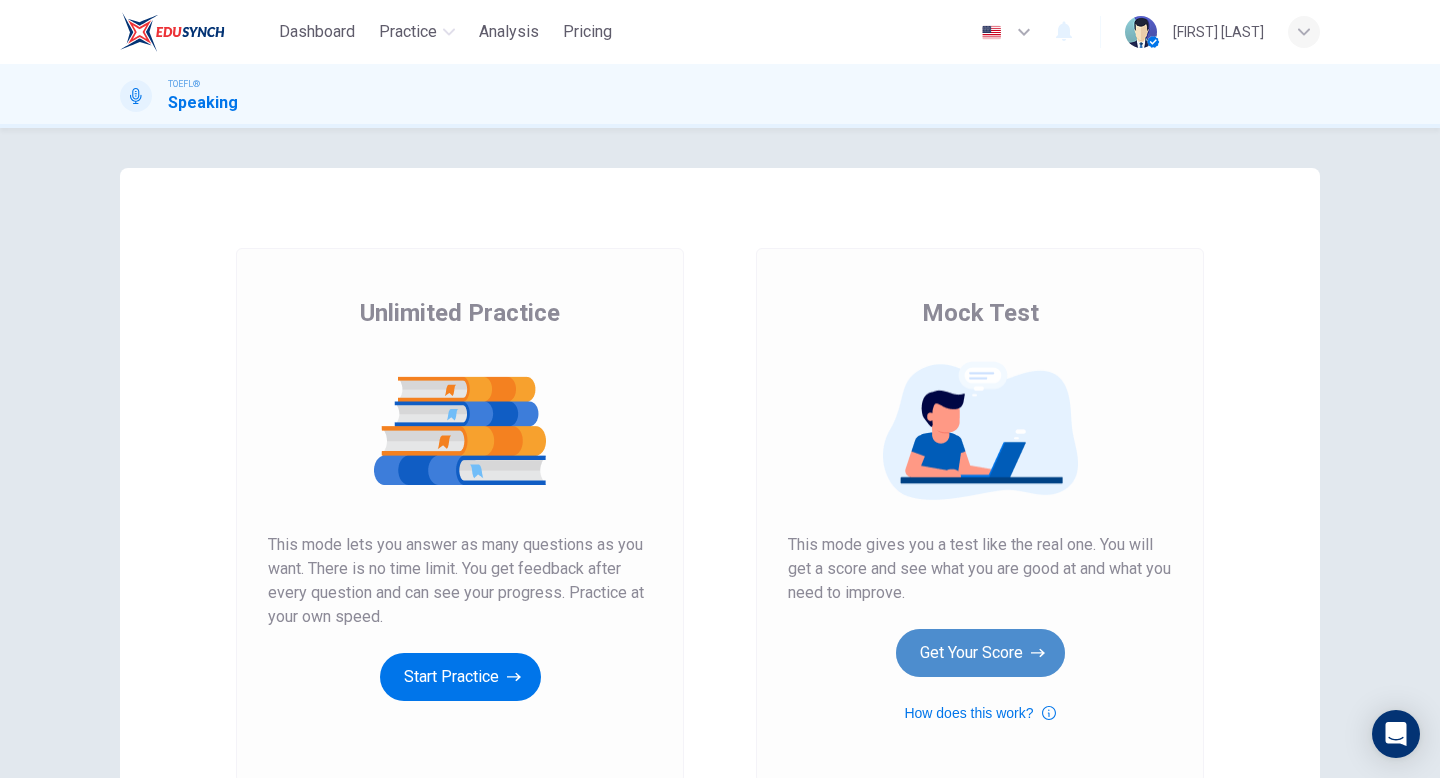 click on "Get Your Score" at bounding box center [460, 677] 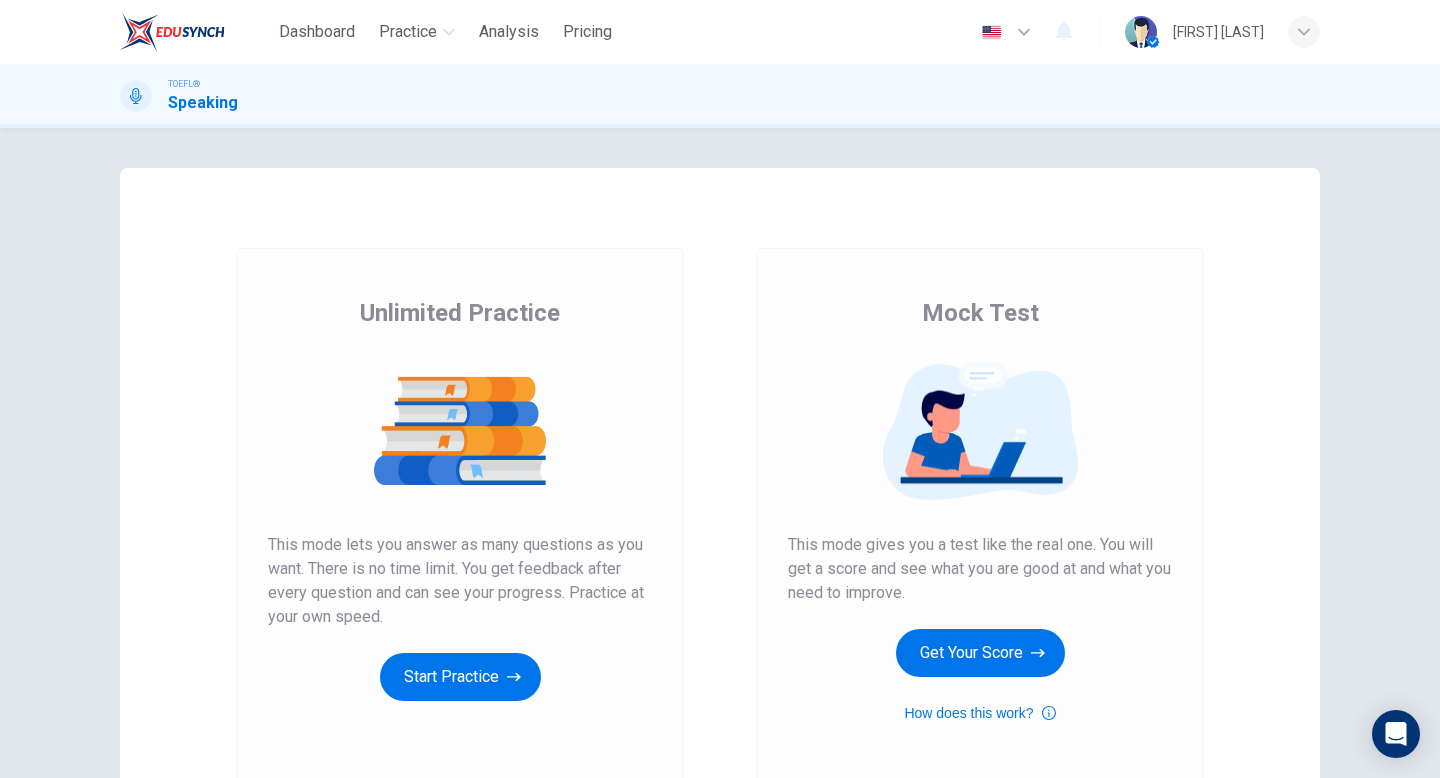 scroll, scrollTop: 0, scrollLeft: 0, axis: both 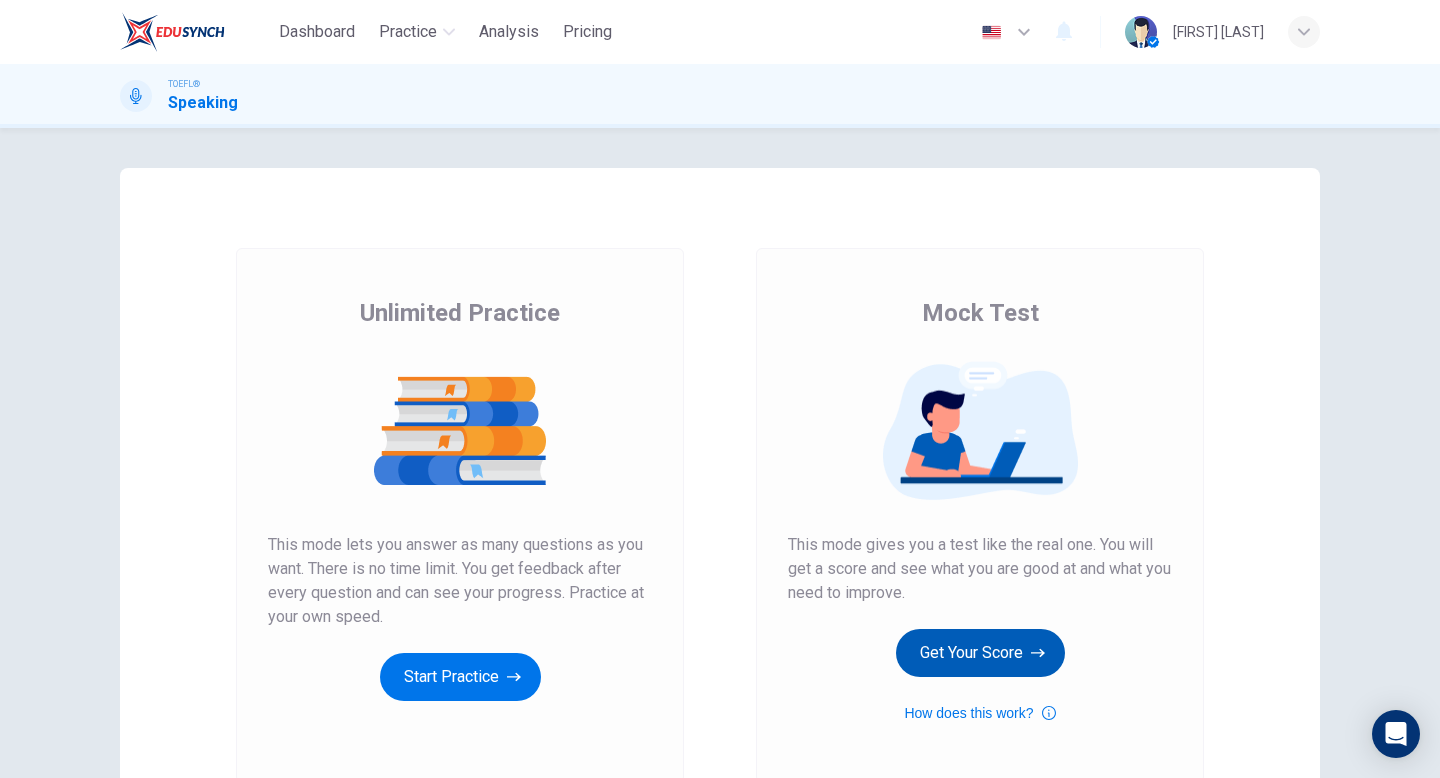 click on "Get Your Score" at bounding box center [460, 677] 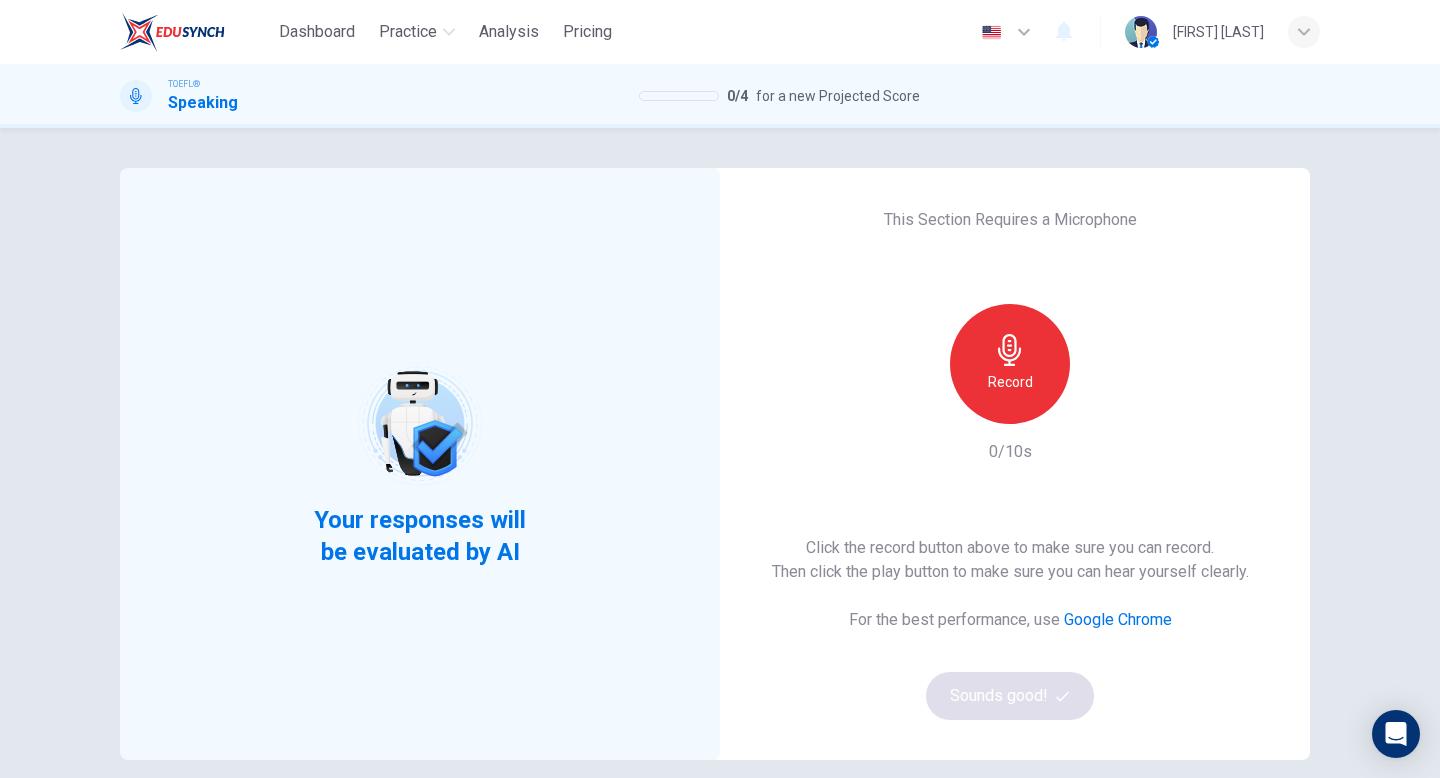 click at bounding box center (1009, 350) 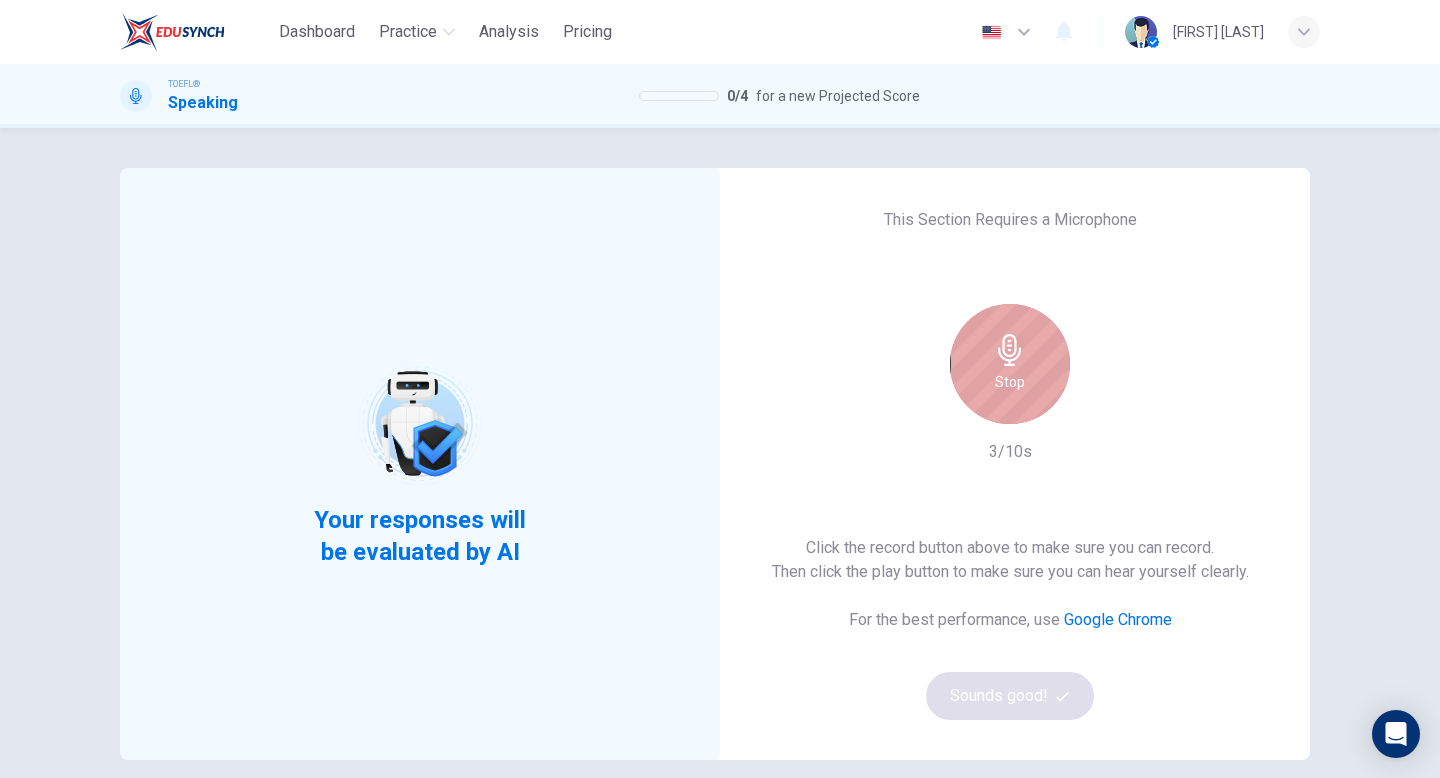 click at bounding box center [1009, 350] 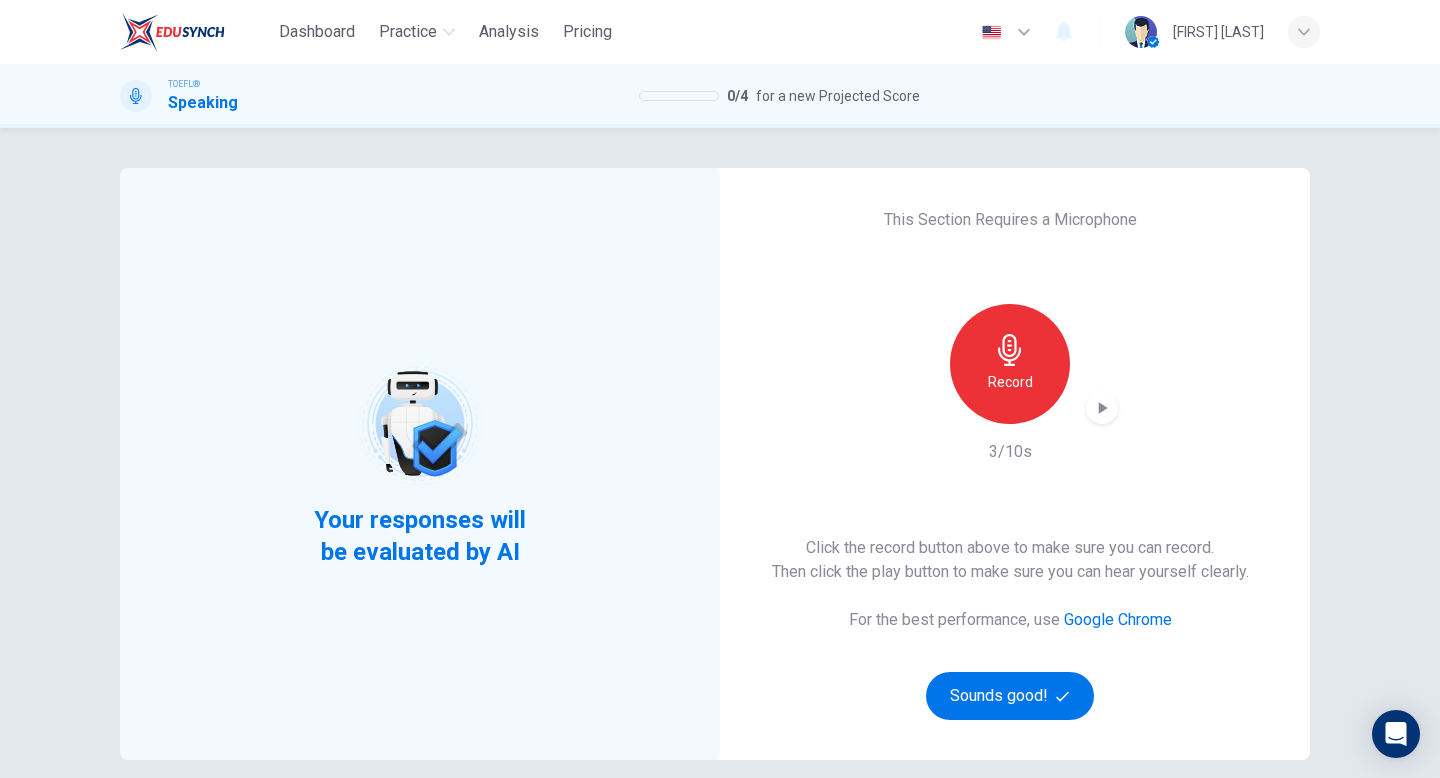 click at bounding box center [1102, 408] 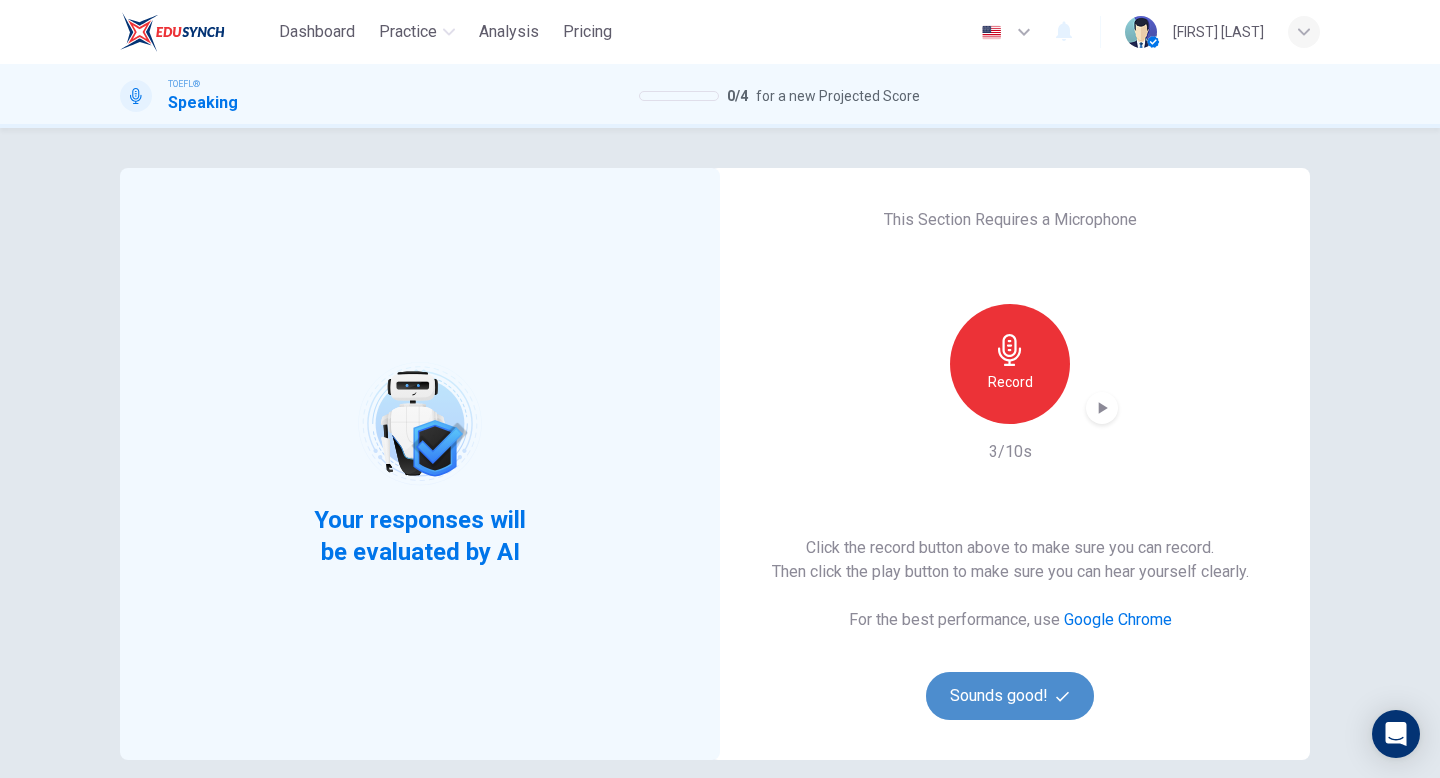 click on "Sounds good!" at bounding box center [1010, 696] 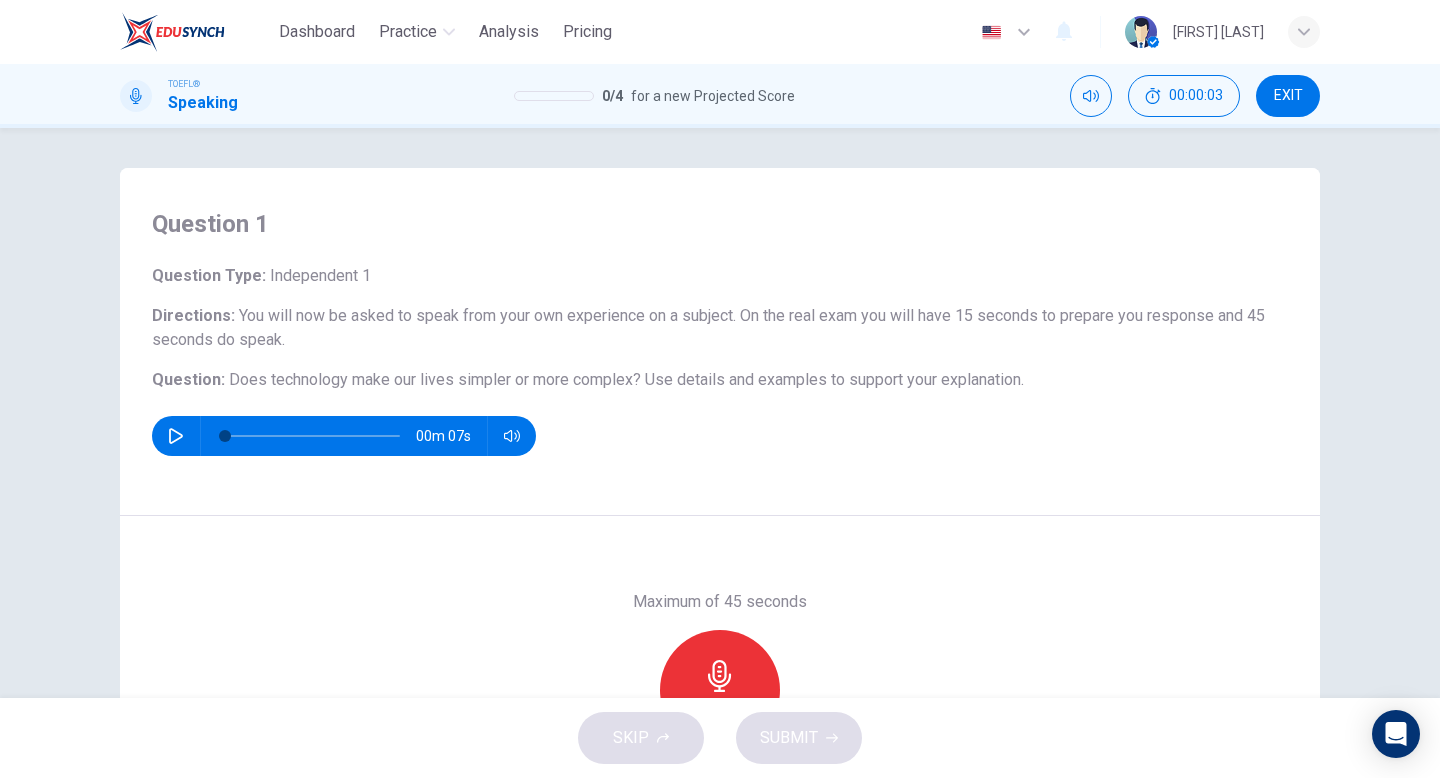 click at bounding box center (176, 436) 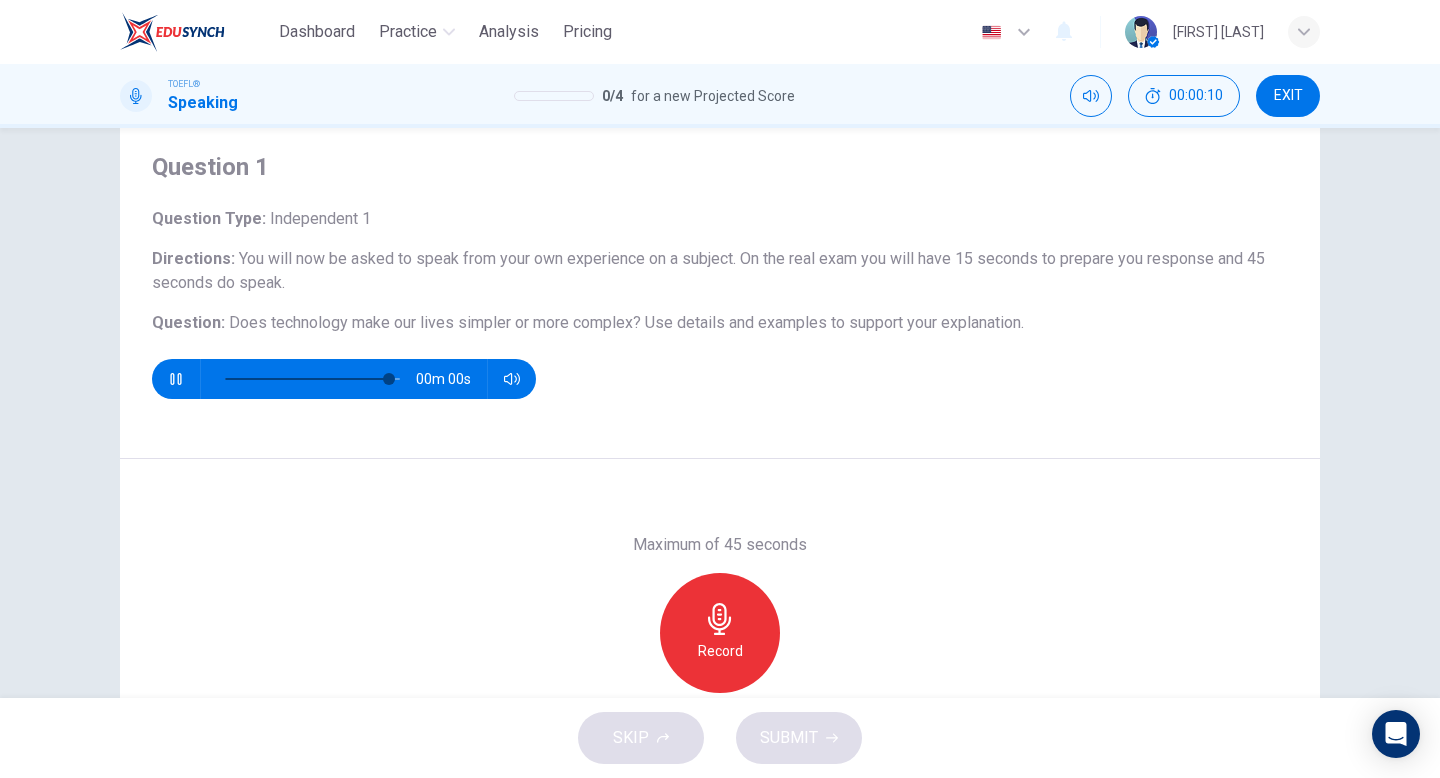 scroll, scrollTop: 60, scrollLeft: 0, axis: vertical 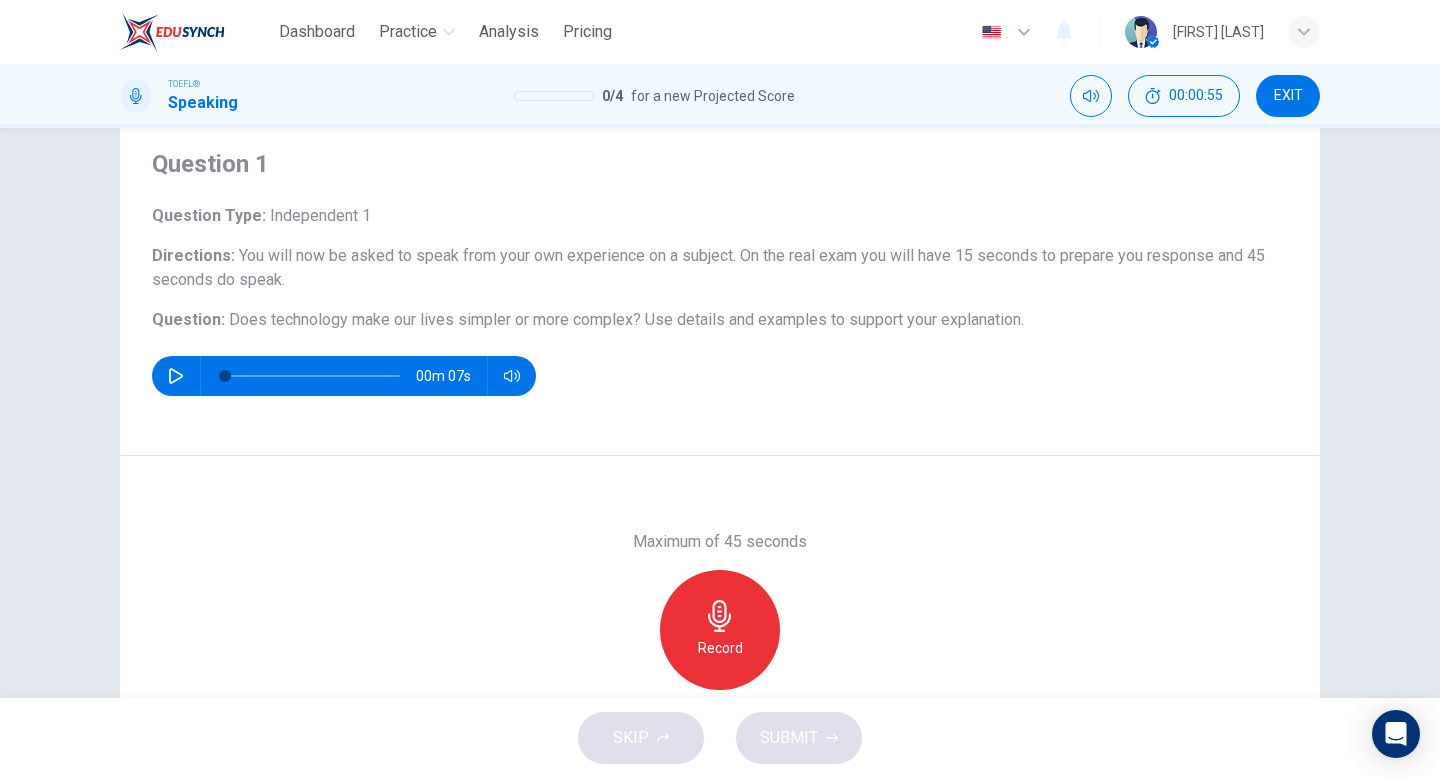 click on "Record" at bounding box center [720, 630] 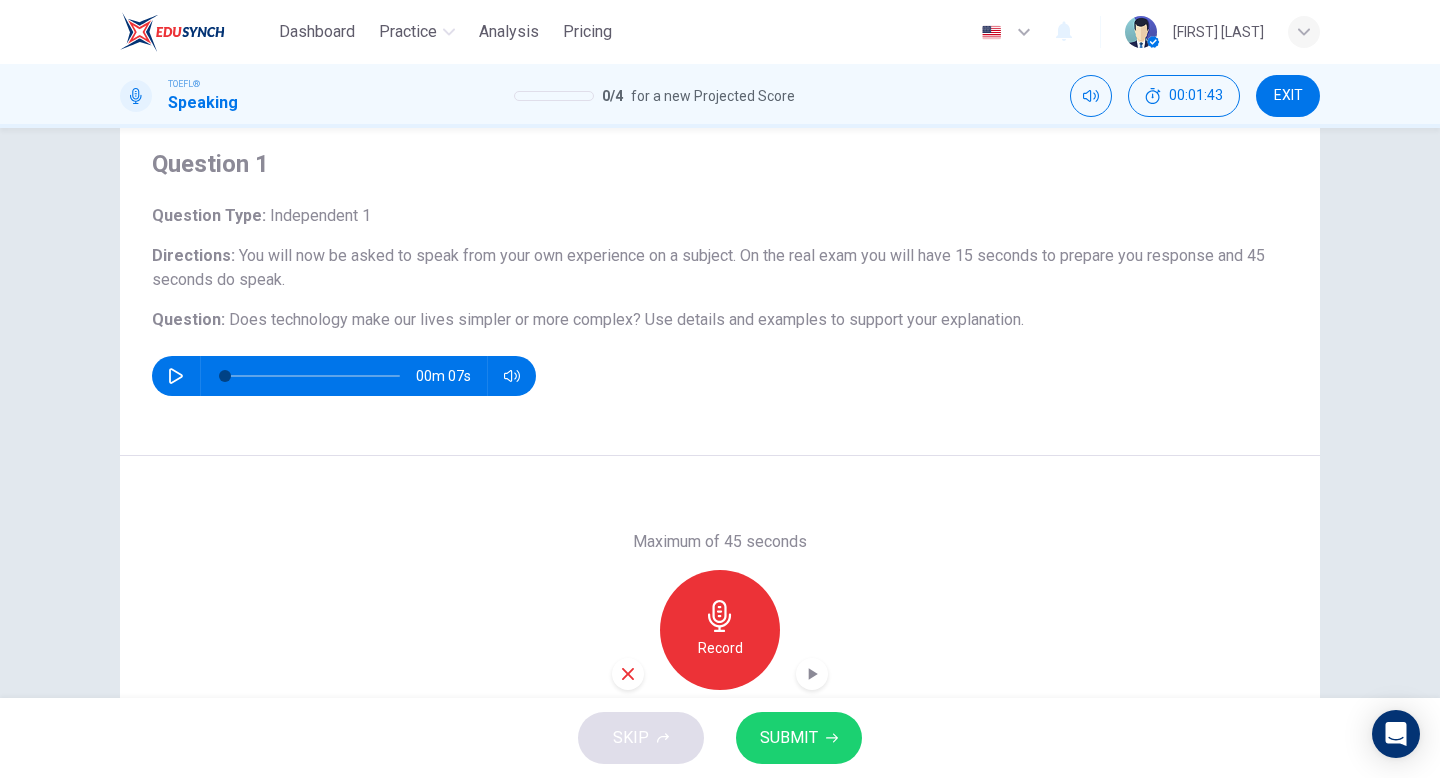 scroll, scrollTop: 205, scrollLeft: 0, axis: vertical 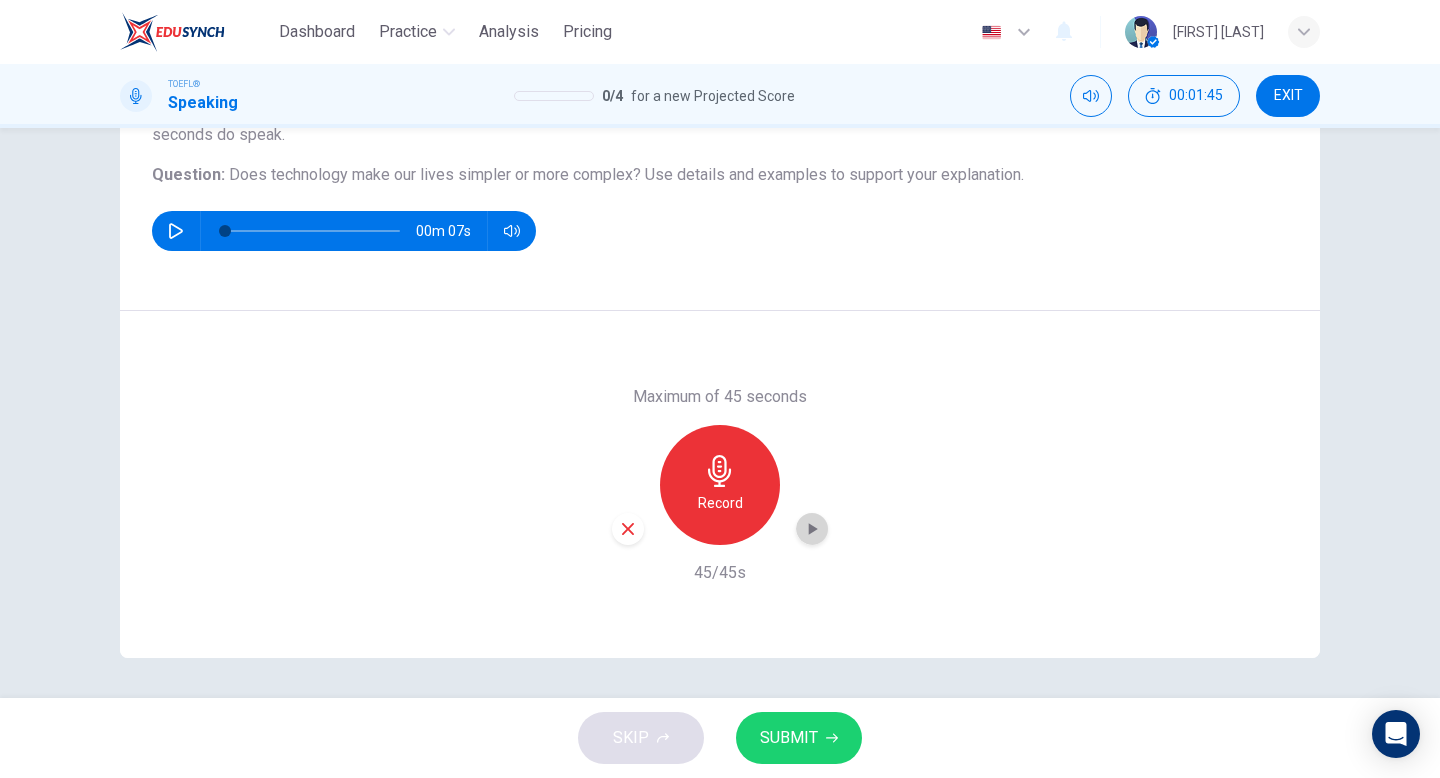 click at bounding box center [813, 529] 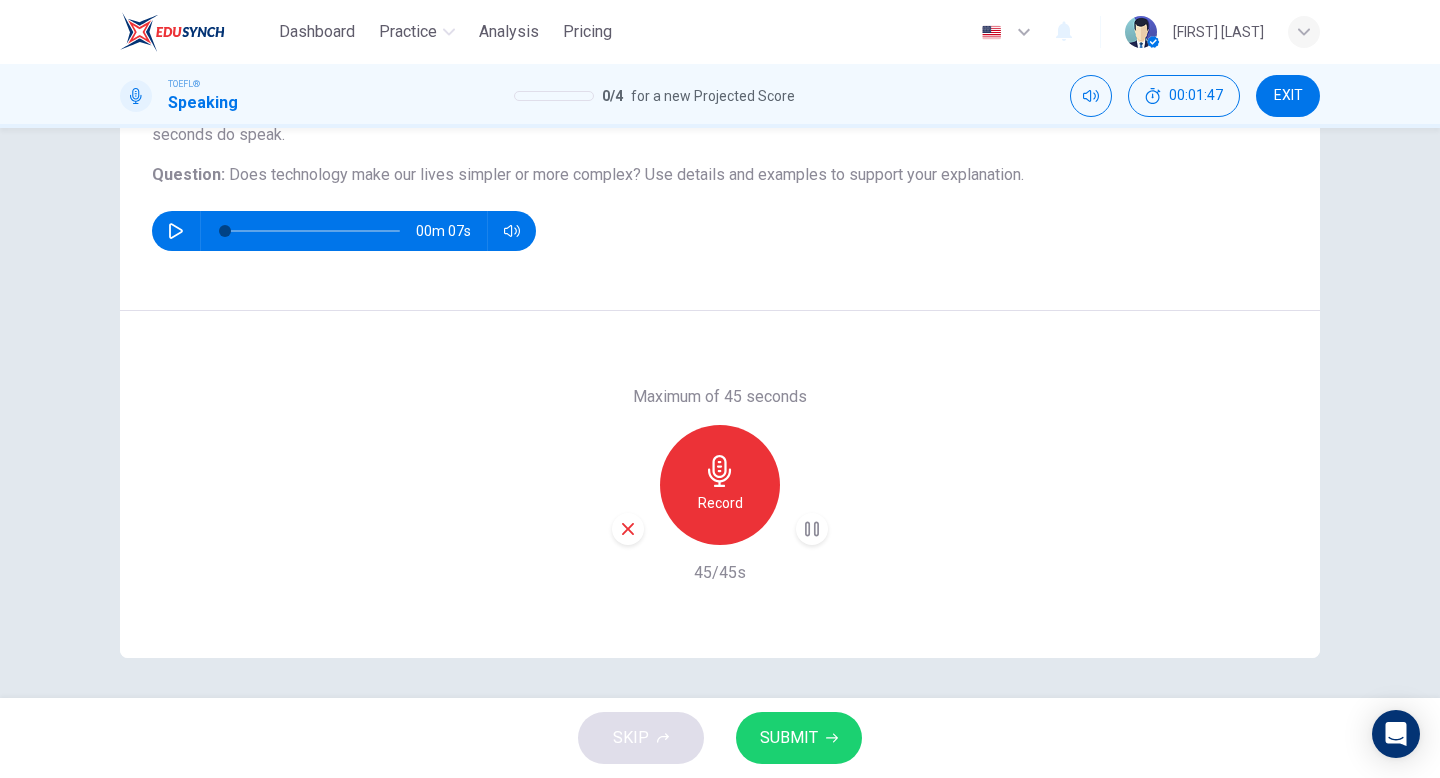 click at bounding box center (812, 529) 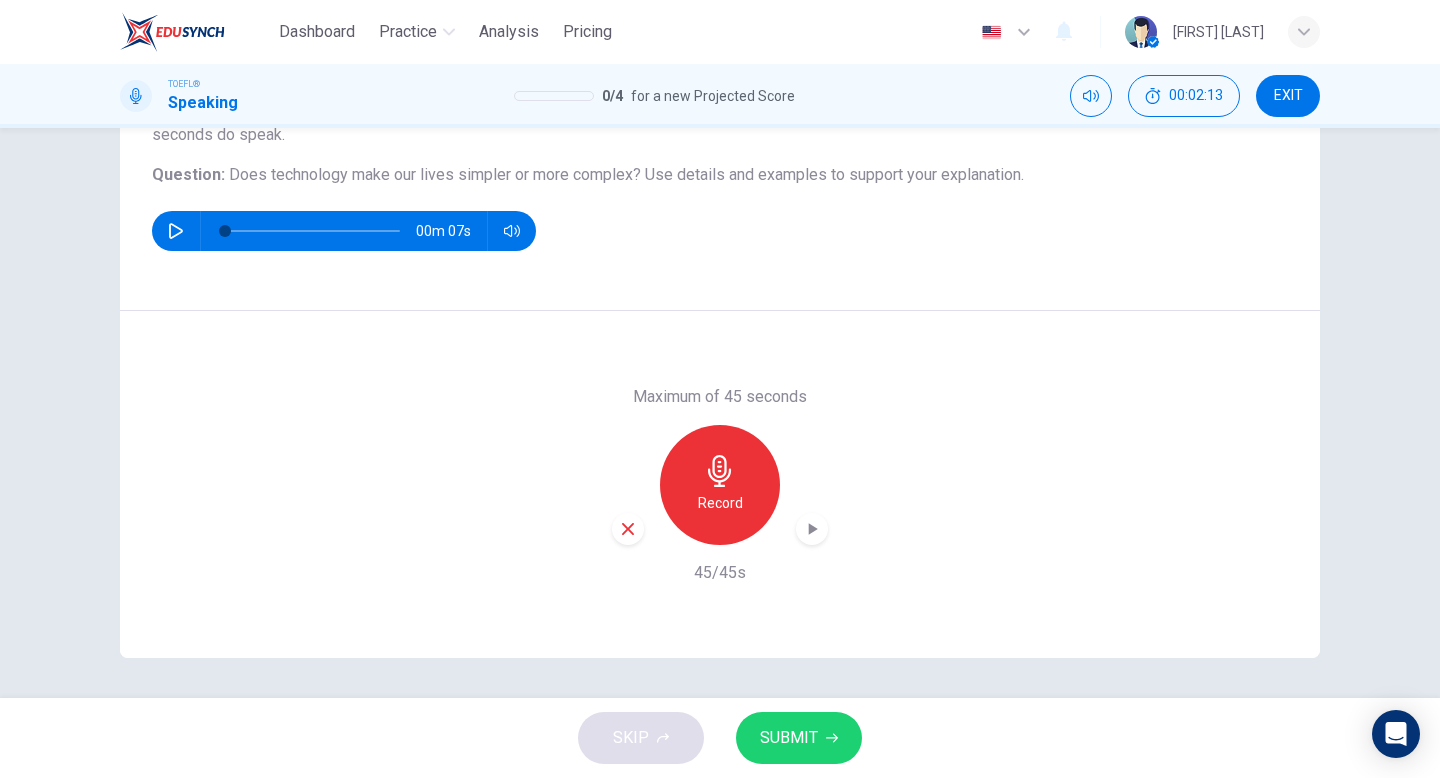 click on "SUBMIT" at bounding box center (799, 738) 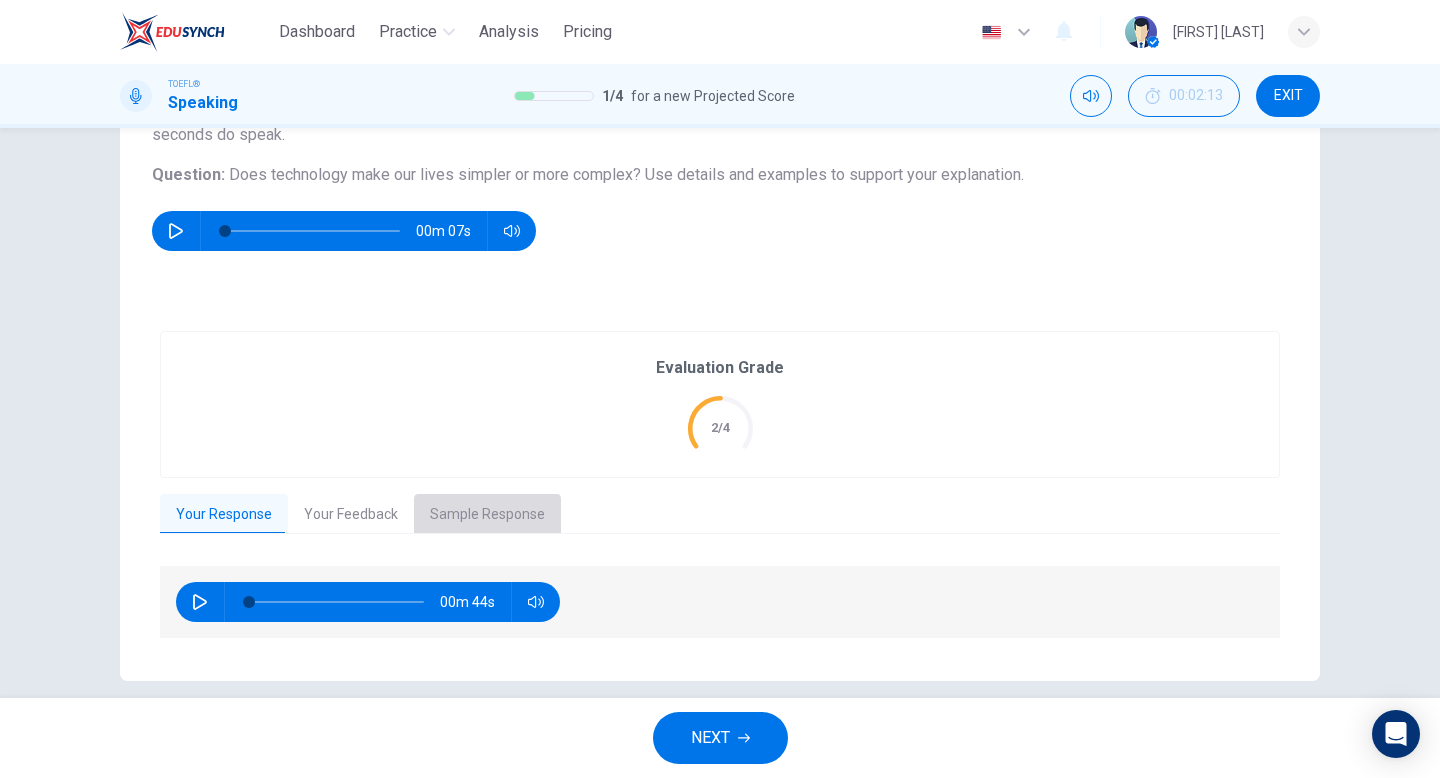 click on "Sample Response" at bounding box center (487, 515) 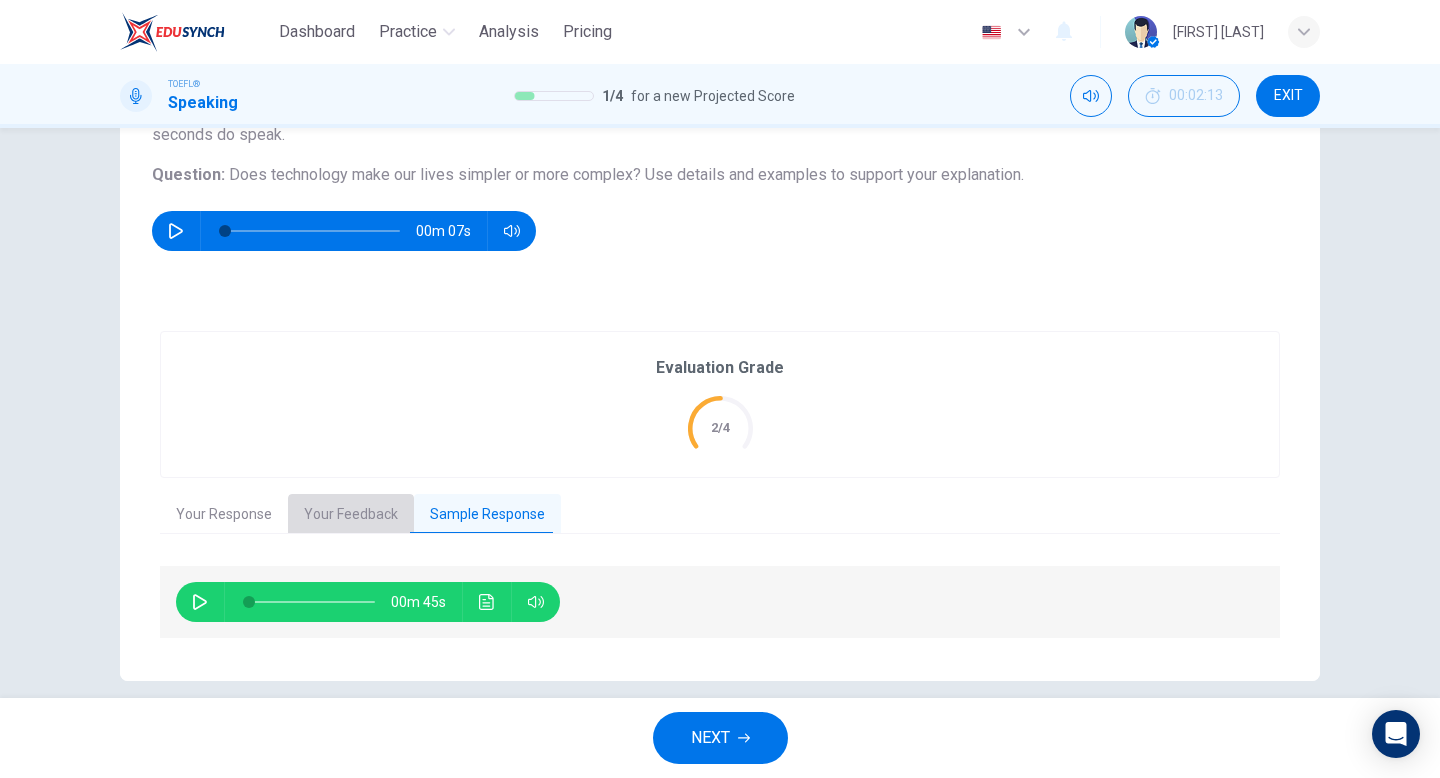 click on "Your Feedback" at bounding box center [351, 515] 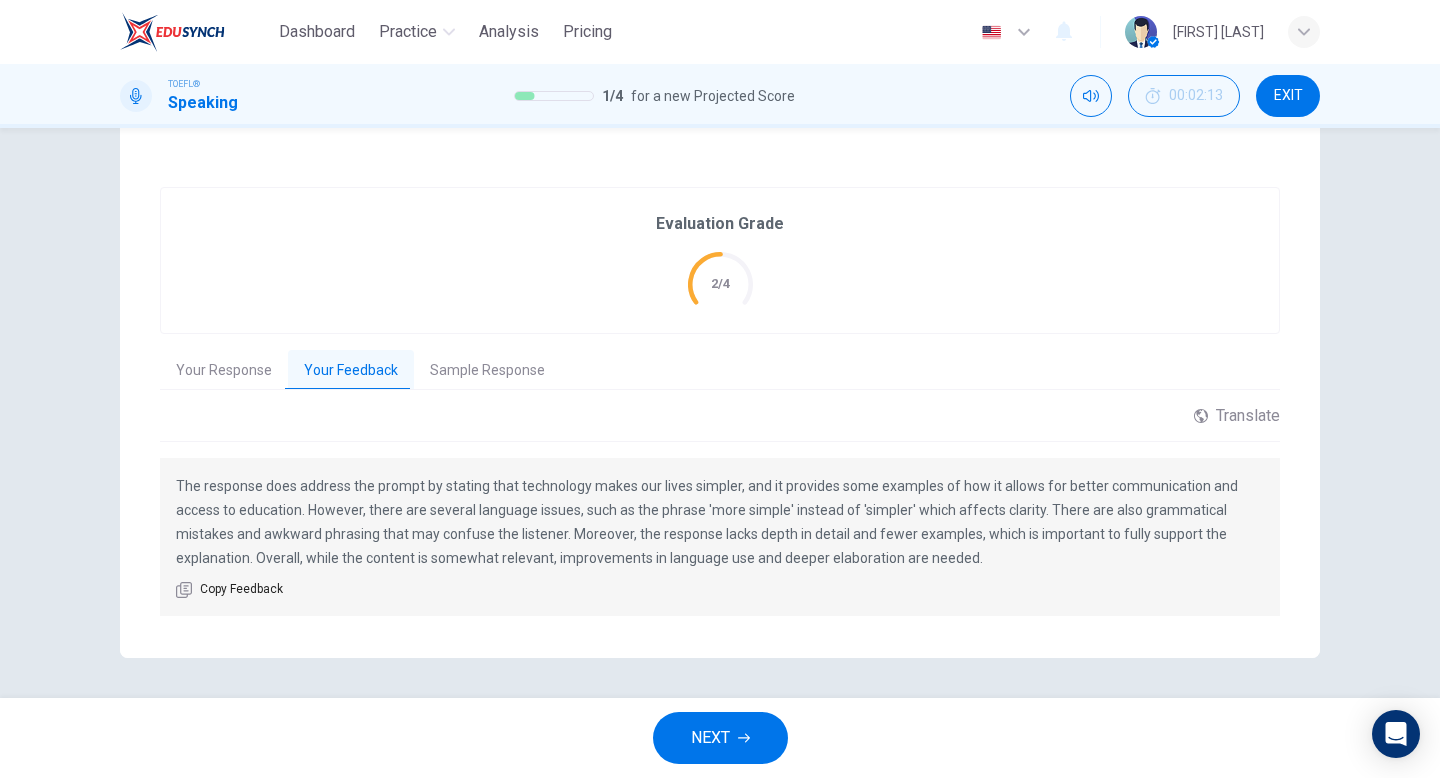 scroll, scrollTop: 348, scrollLeft: 0, axis: vertical 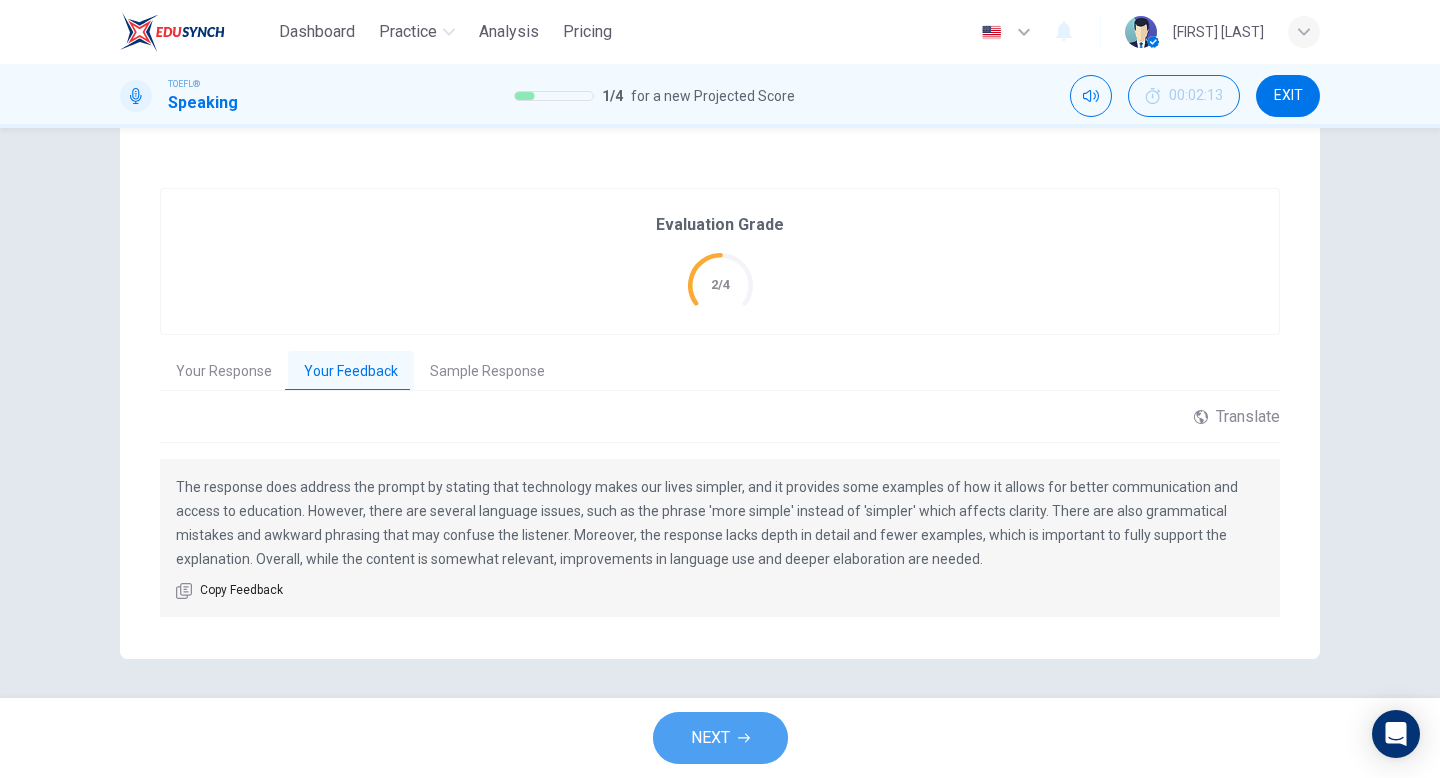 click on "NEXT" at bounding box center [720, 738] 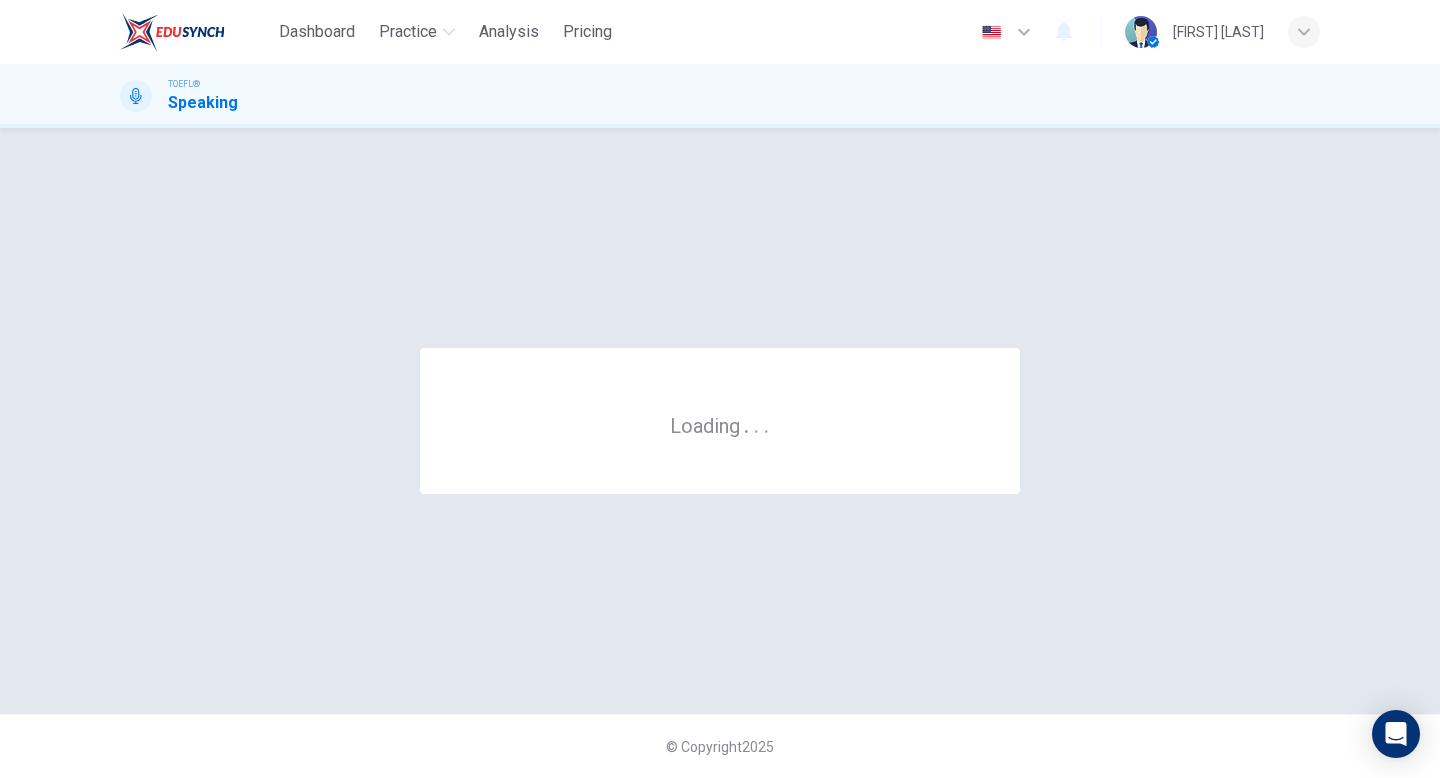 scroll, scrollTop: 0, scrollLeft: 0, axis: both 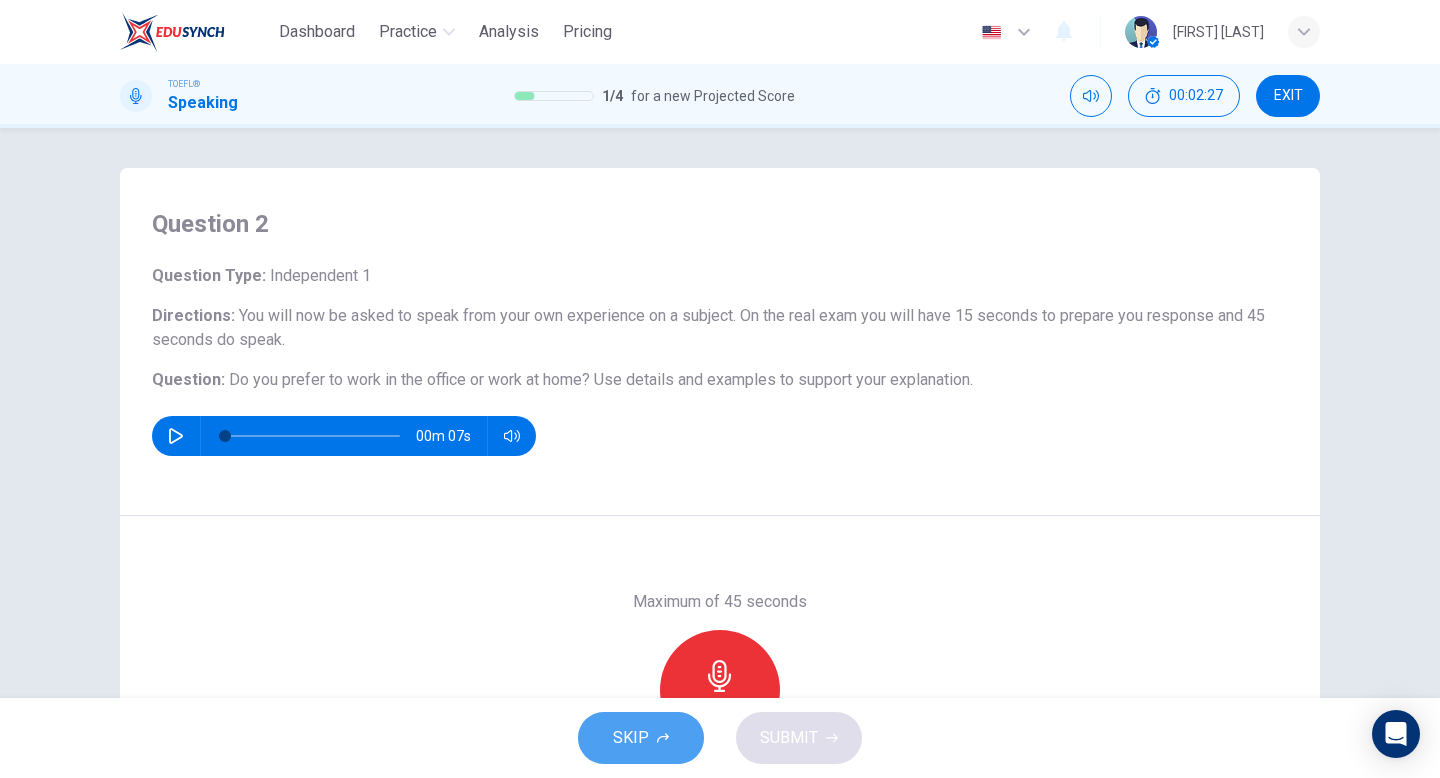 click at bounding box center (663, 738) 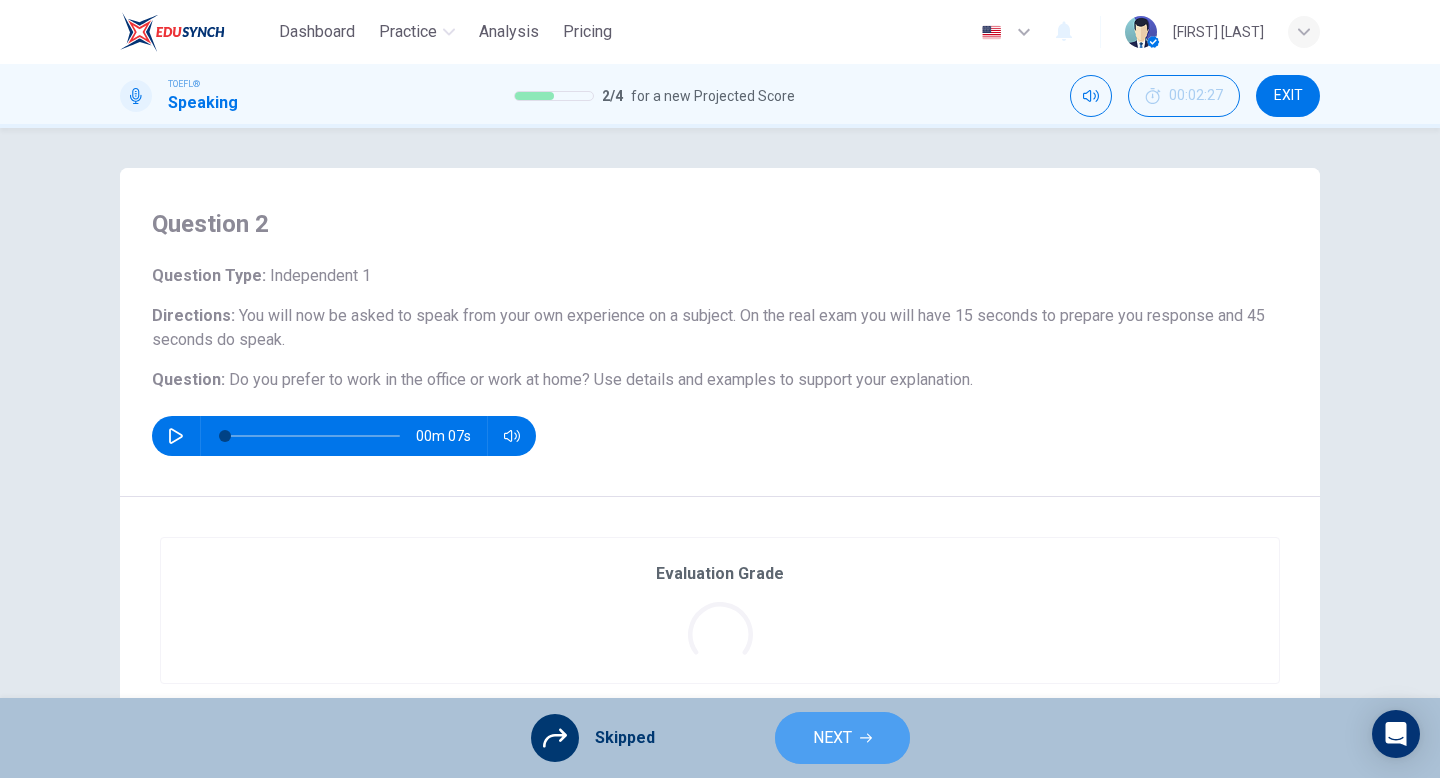 click on "NEXT" at bounding box center [832, 738] 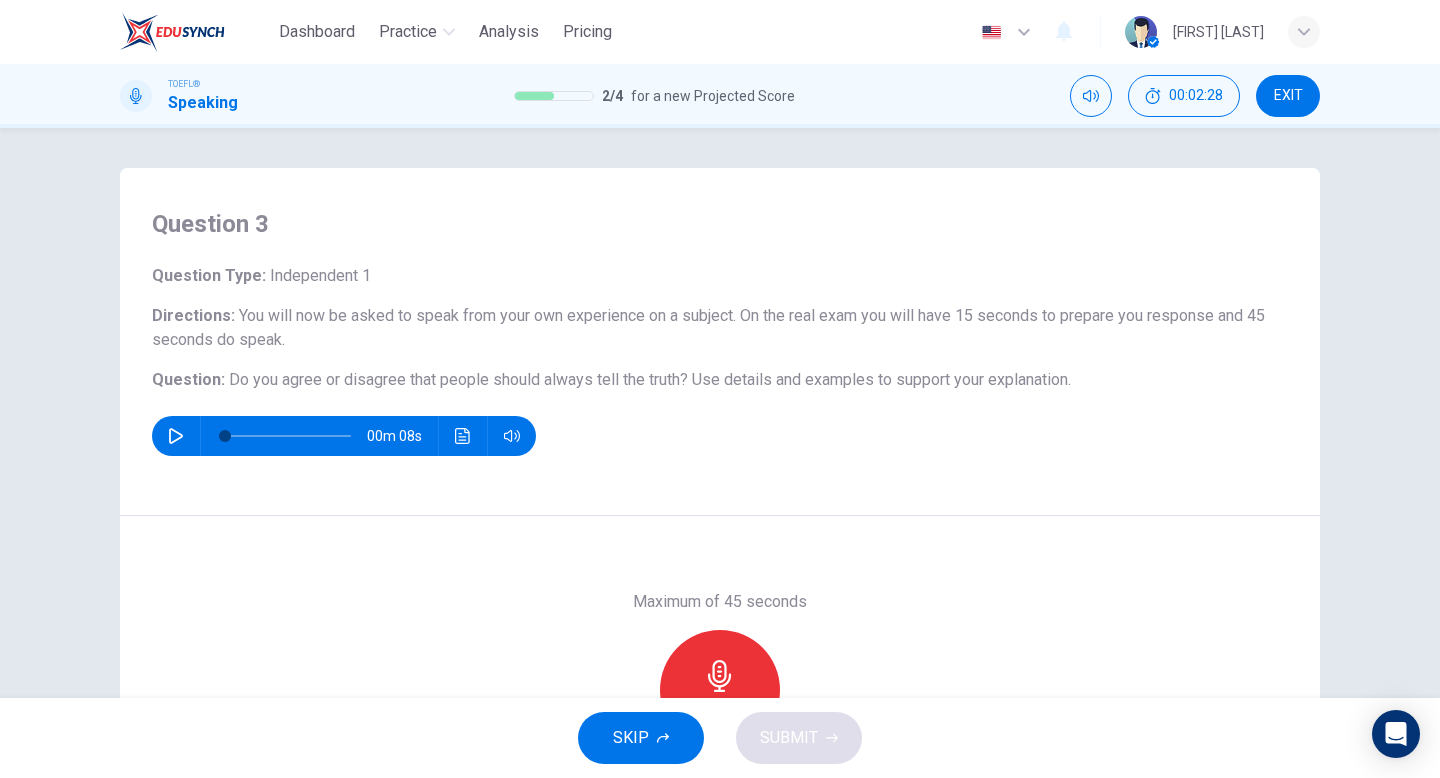 click on "SKIP" at bounding box center (641, 738) 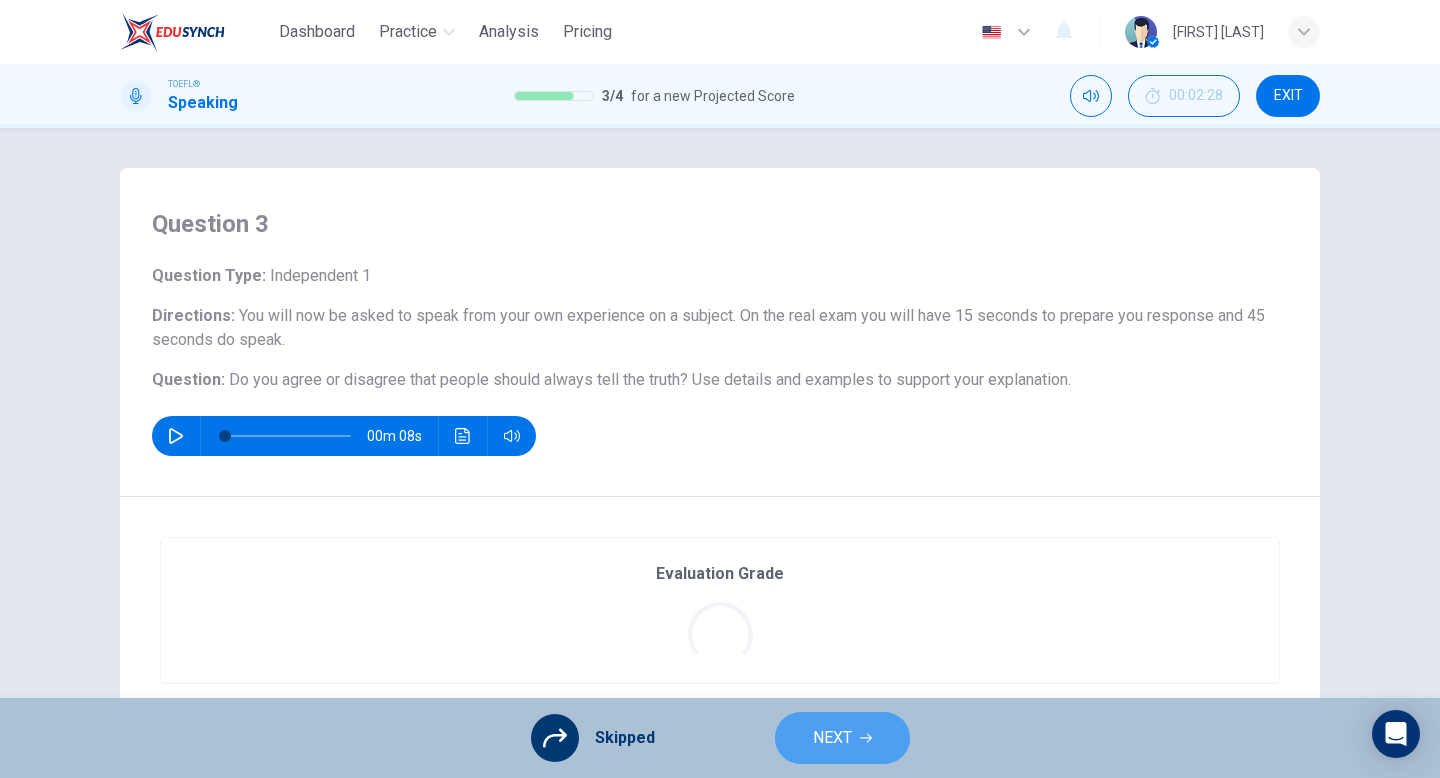 click at bounding box center (866, 738) 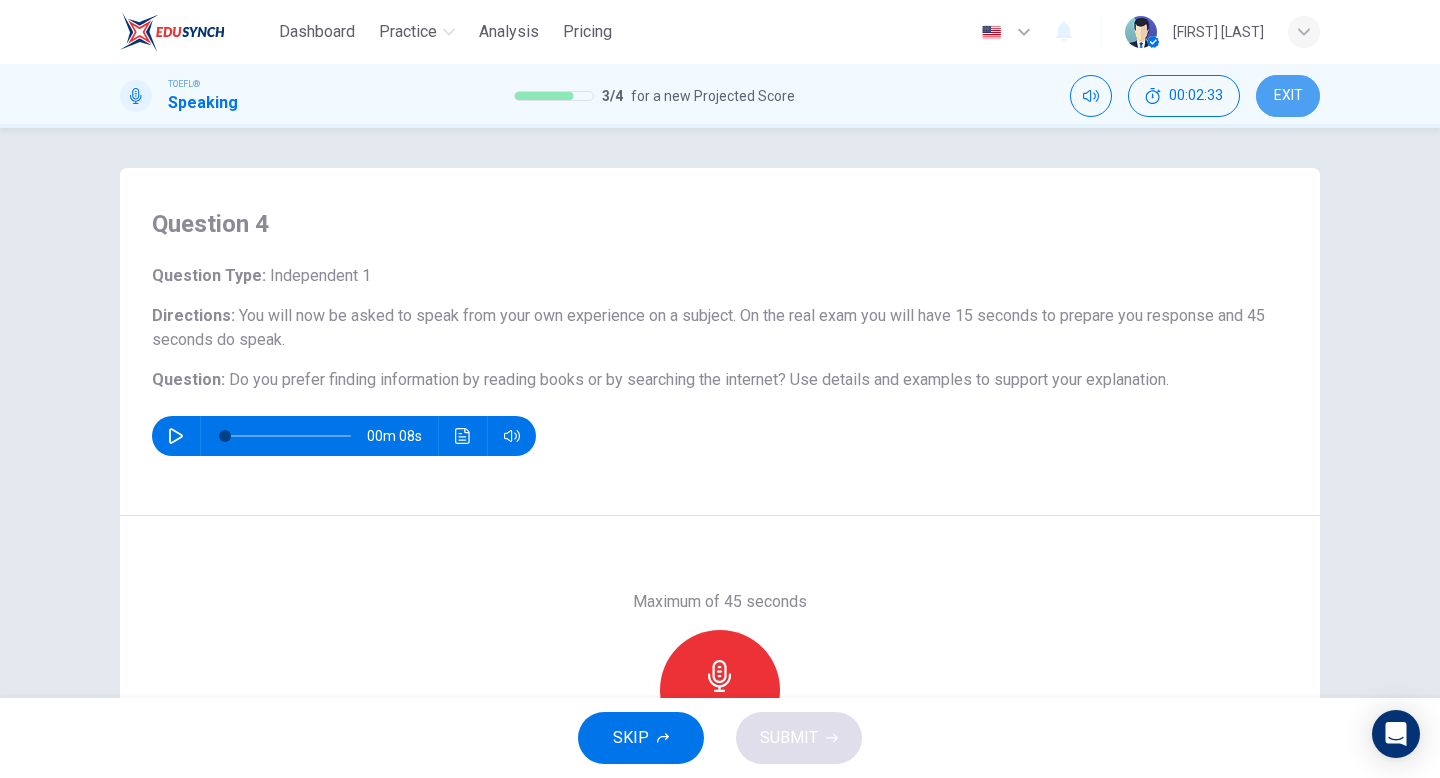 click on "EXIT" at bounding box center [1288, 96] 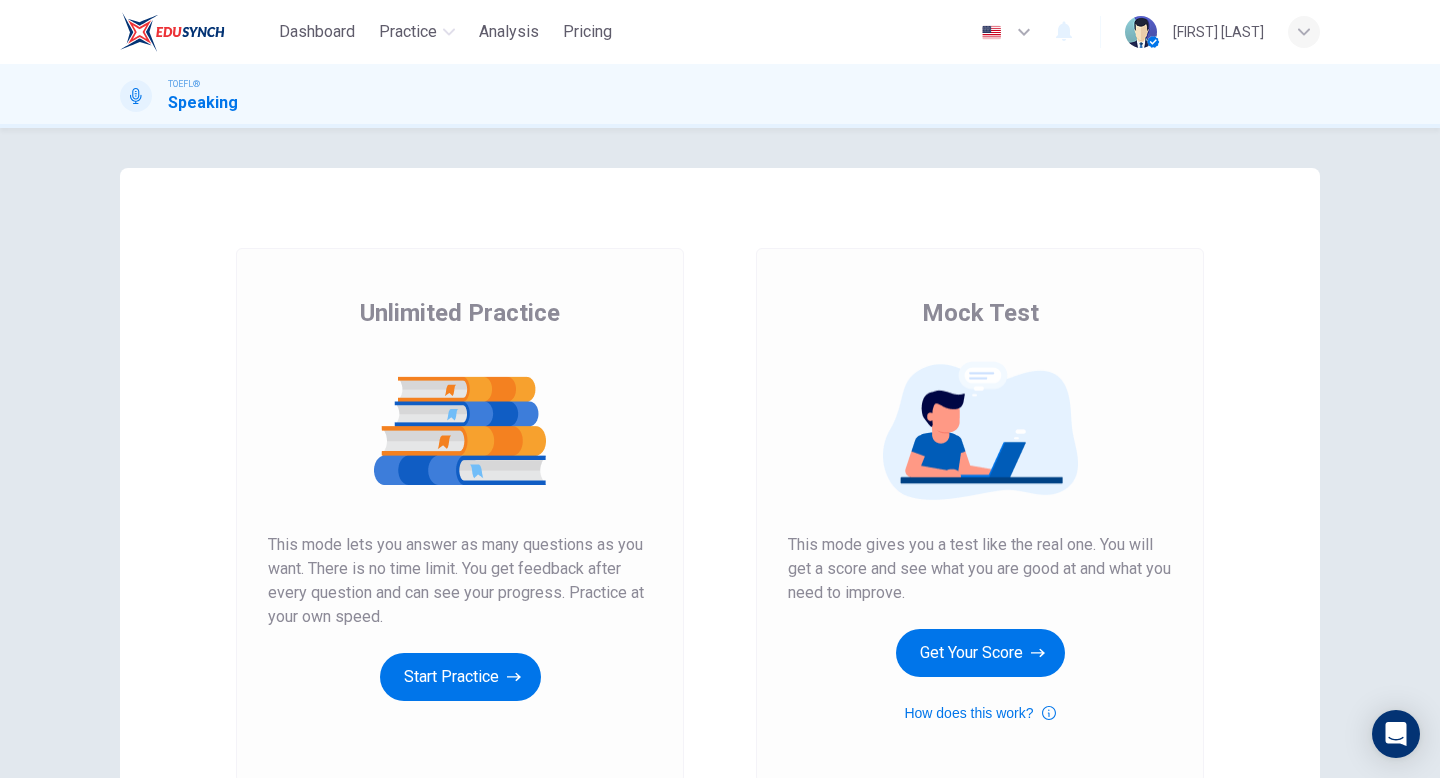 scroll, scrollTop: 0, scrollLeft: 0, axis: both 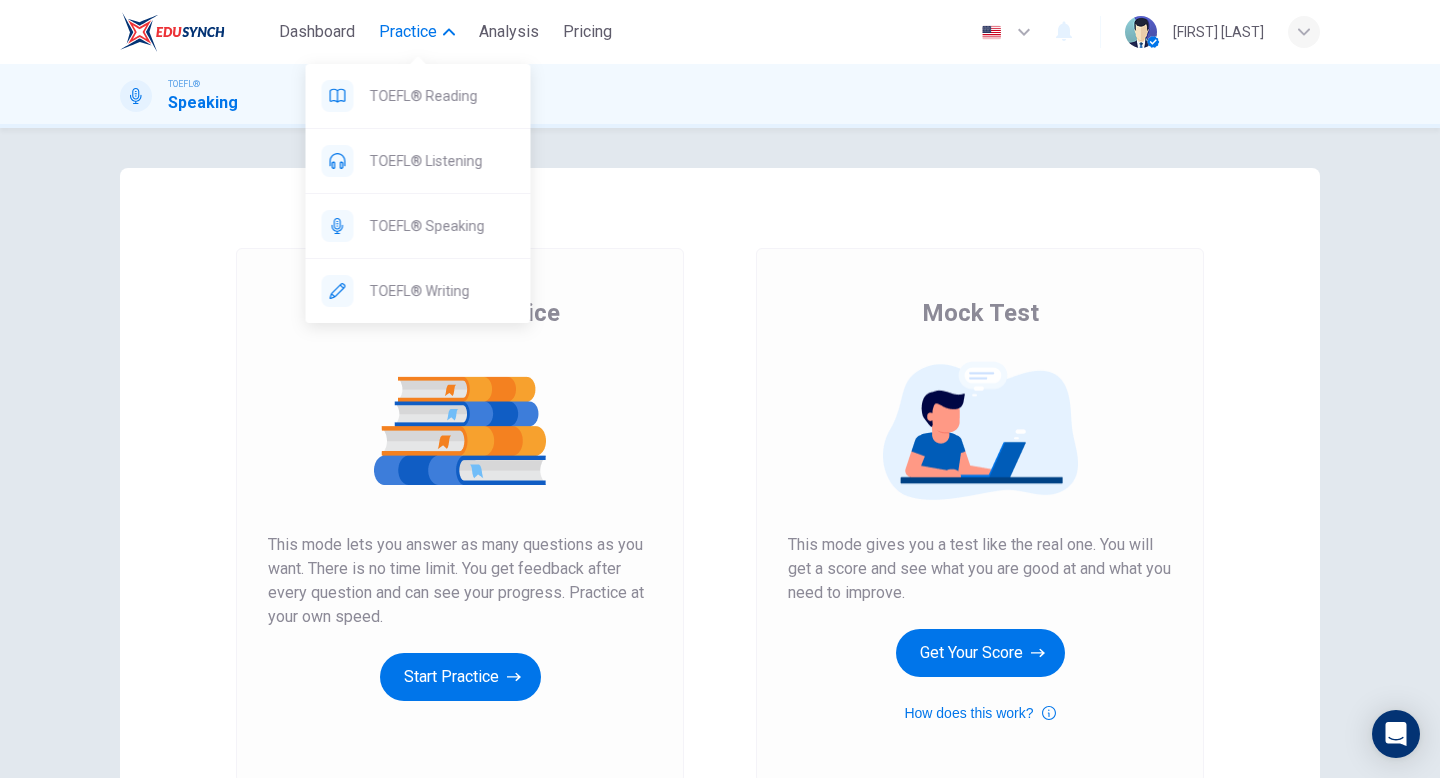 click on "Practice" at bounding box center [408, 32] 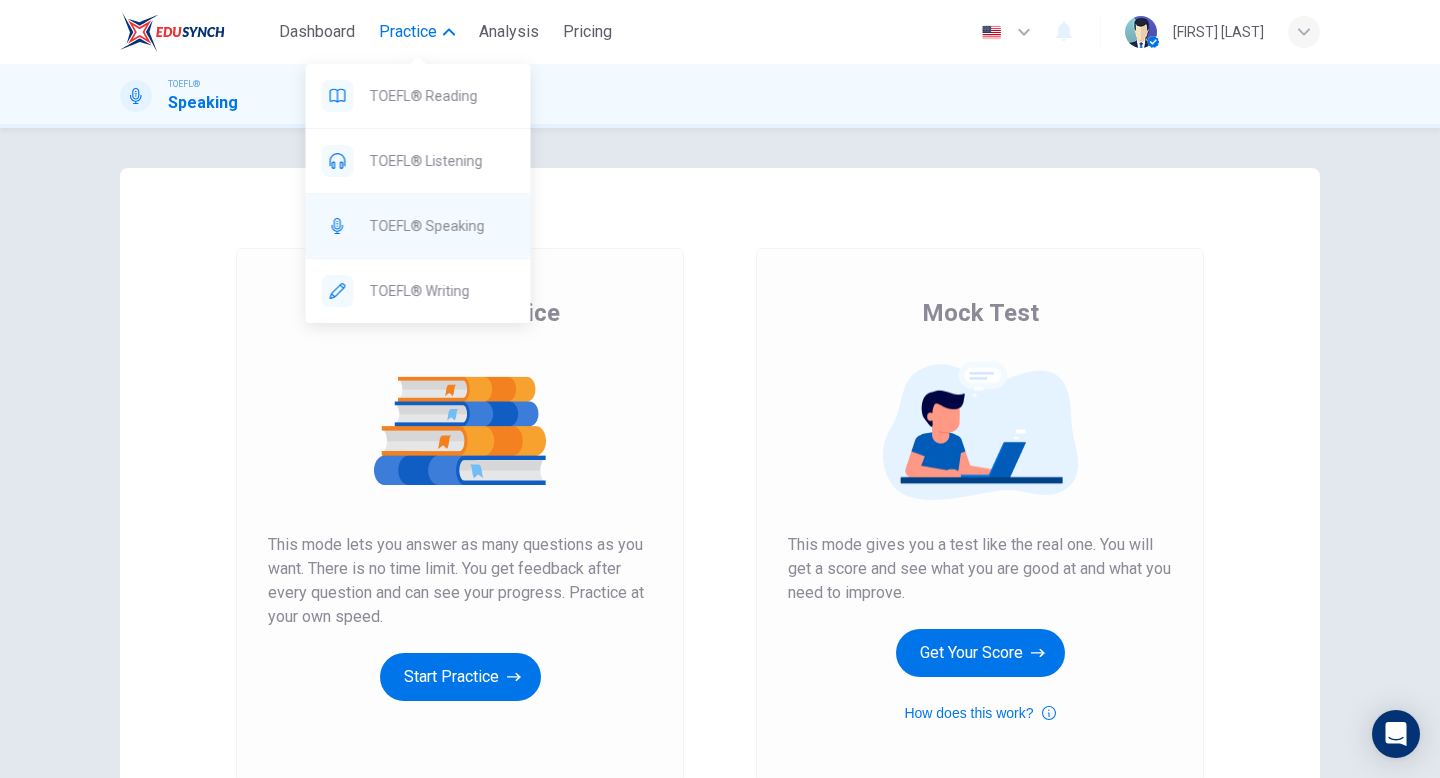 click on "TOEFL® Speaking" at bounding box center [418, 96] 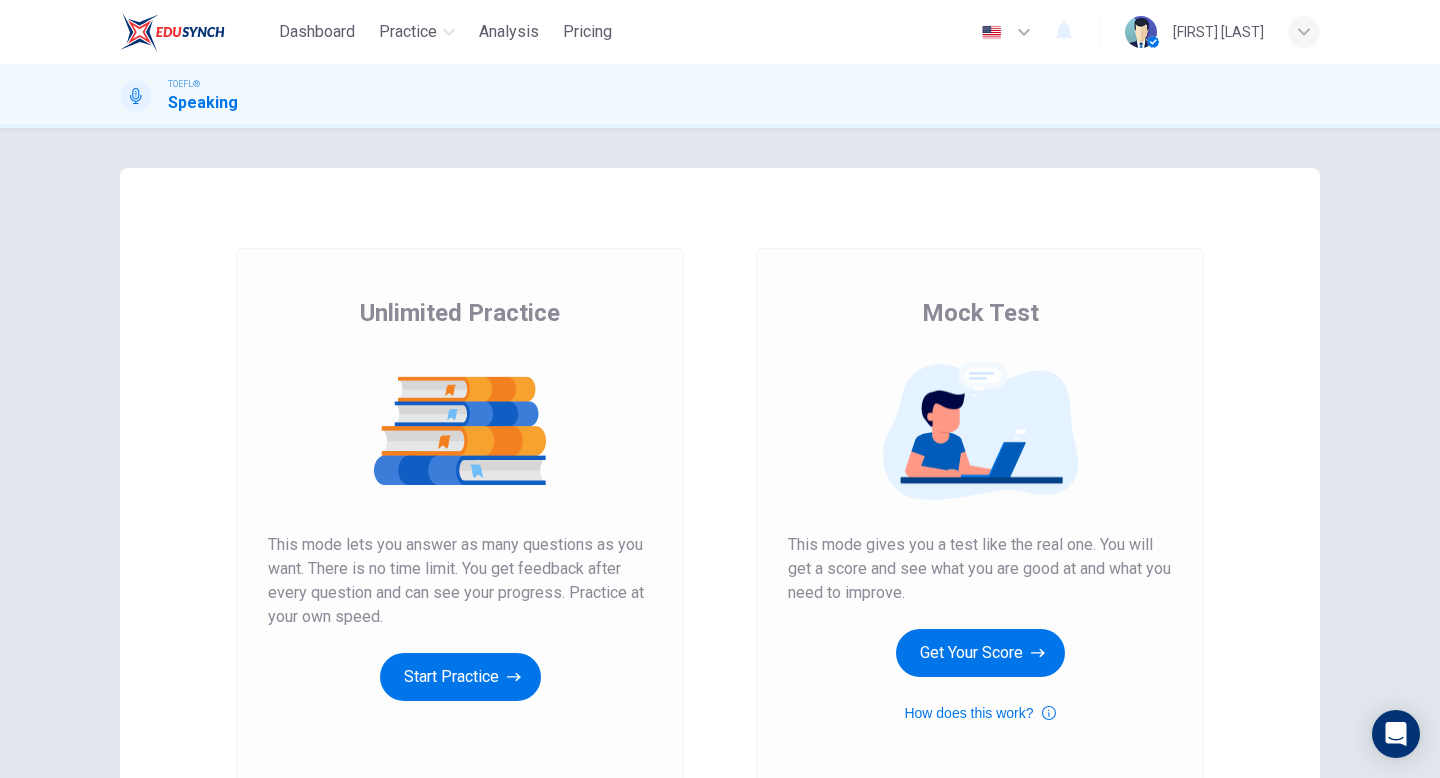 click on "Dashboard Practice Analysis Pricing English en ​ Isabella Iacchetti" at bounding box center (720, 32) 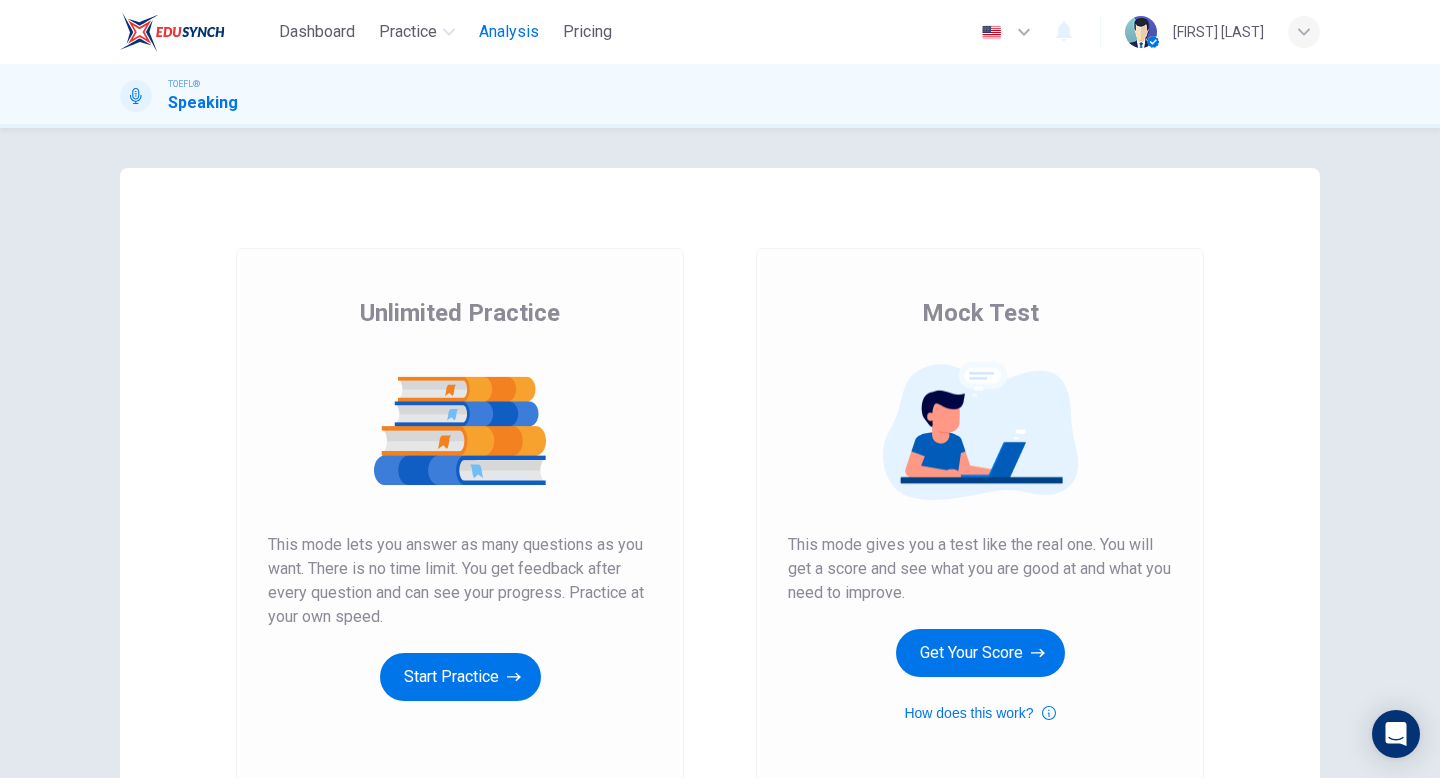 click on "Analysis" at bounding box center [509, 32] 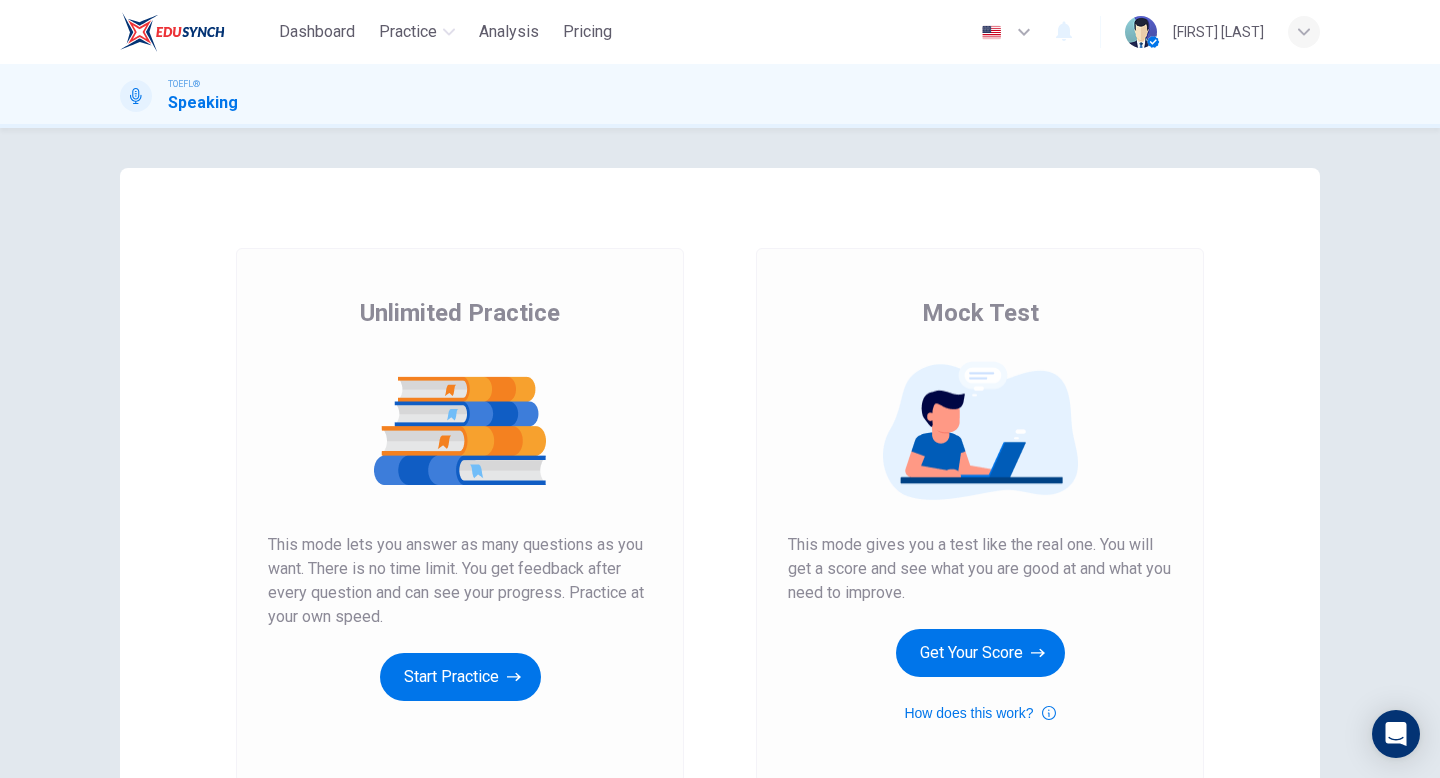 scroll, scrollTop: 0, scrollLeft: 0, axis: both 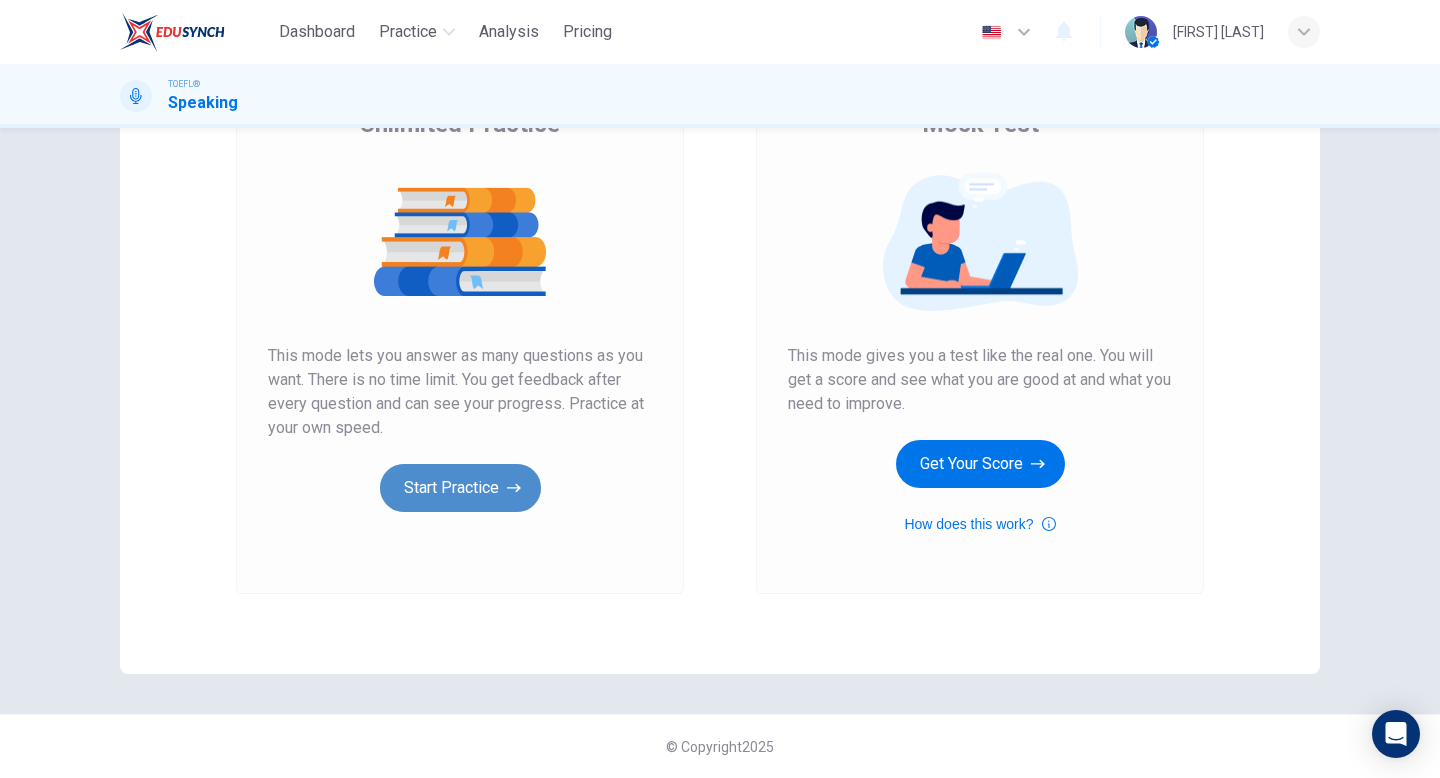 click on "Start Practice" at bounding box center (460, 488) 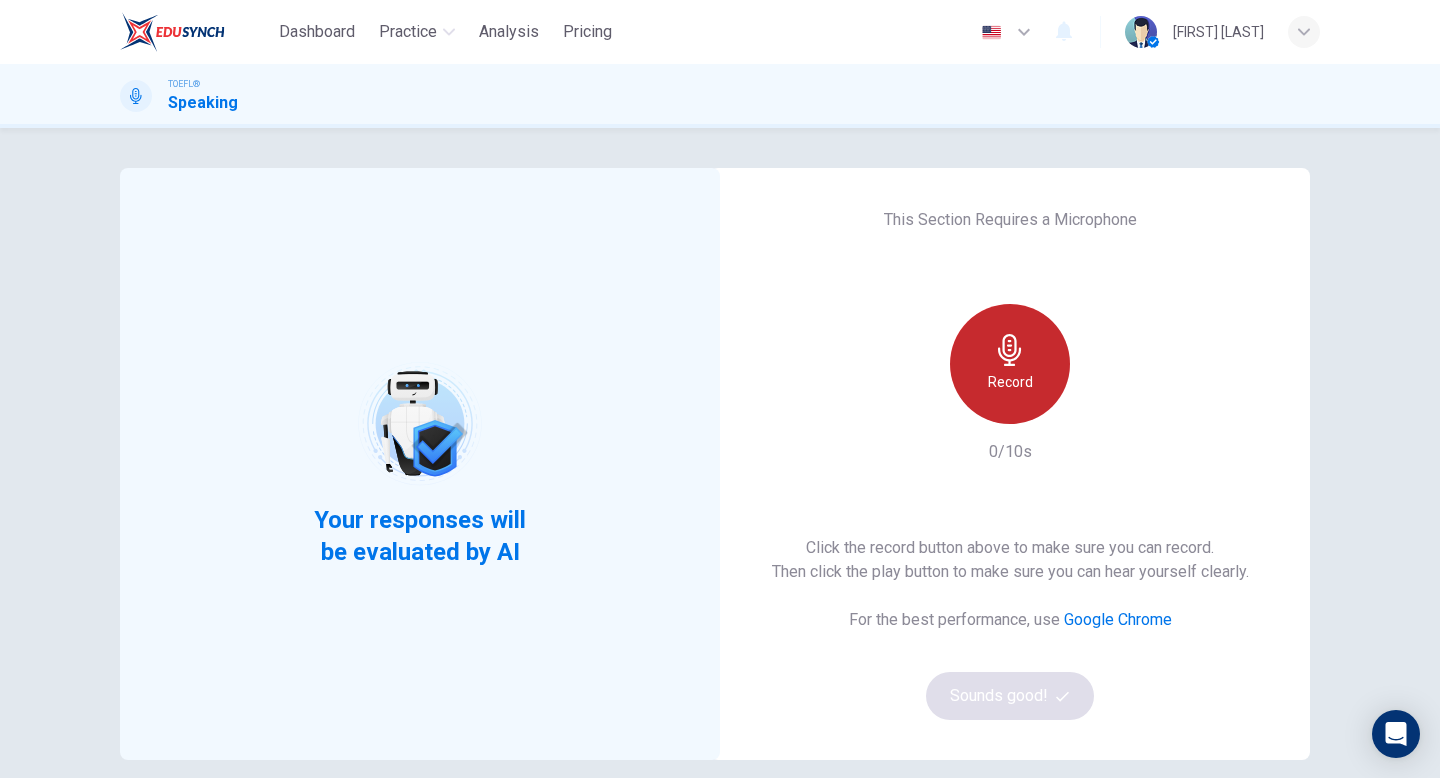 click on "Record" at bounding box center (1010, 364) 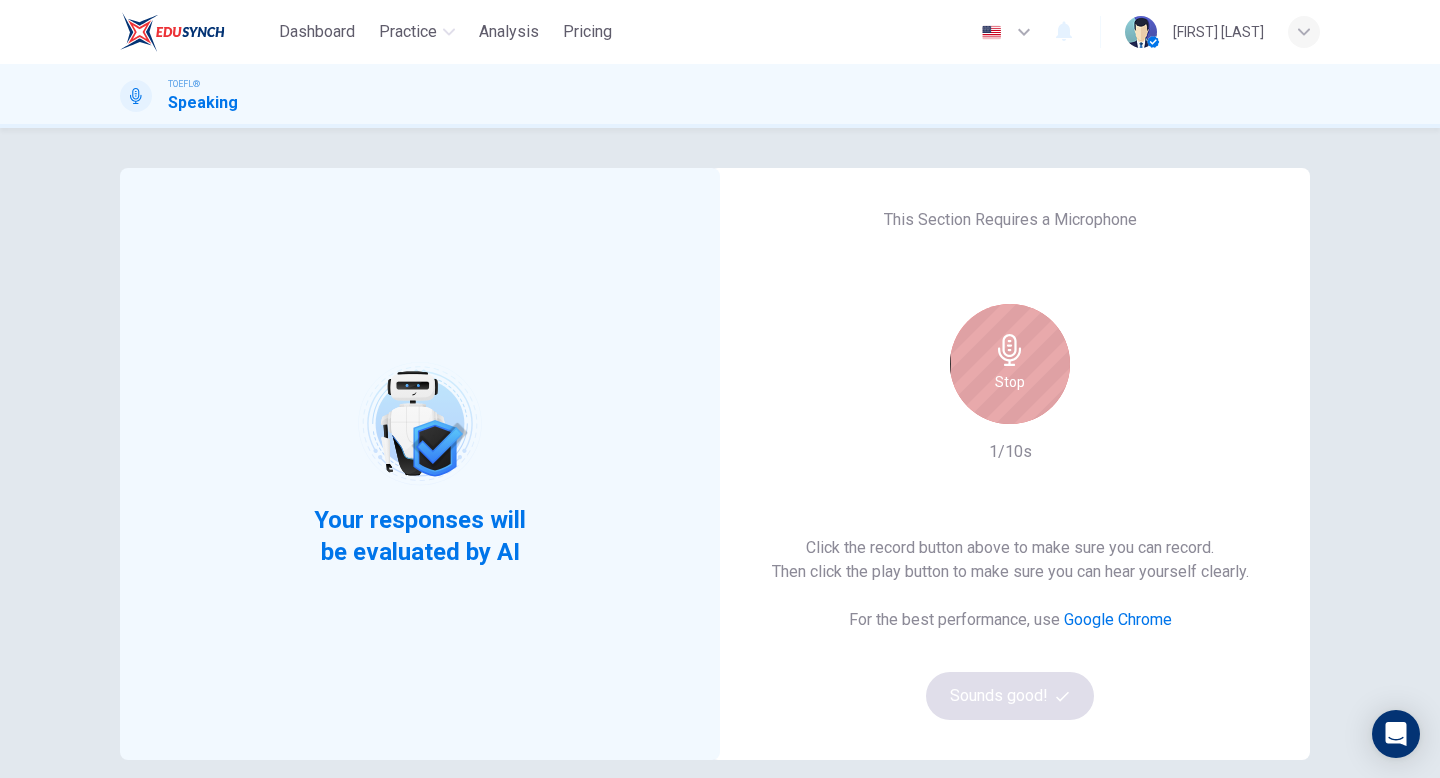 click on "Stop" at bounding box center [1010, 364] 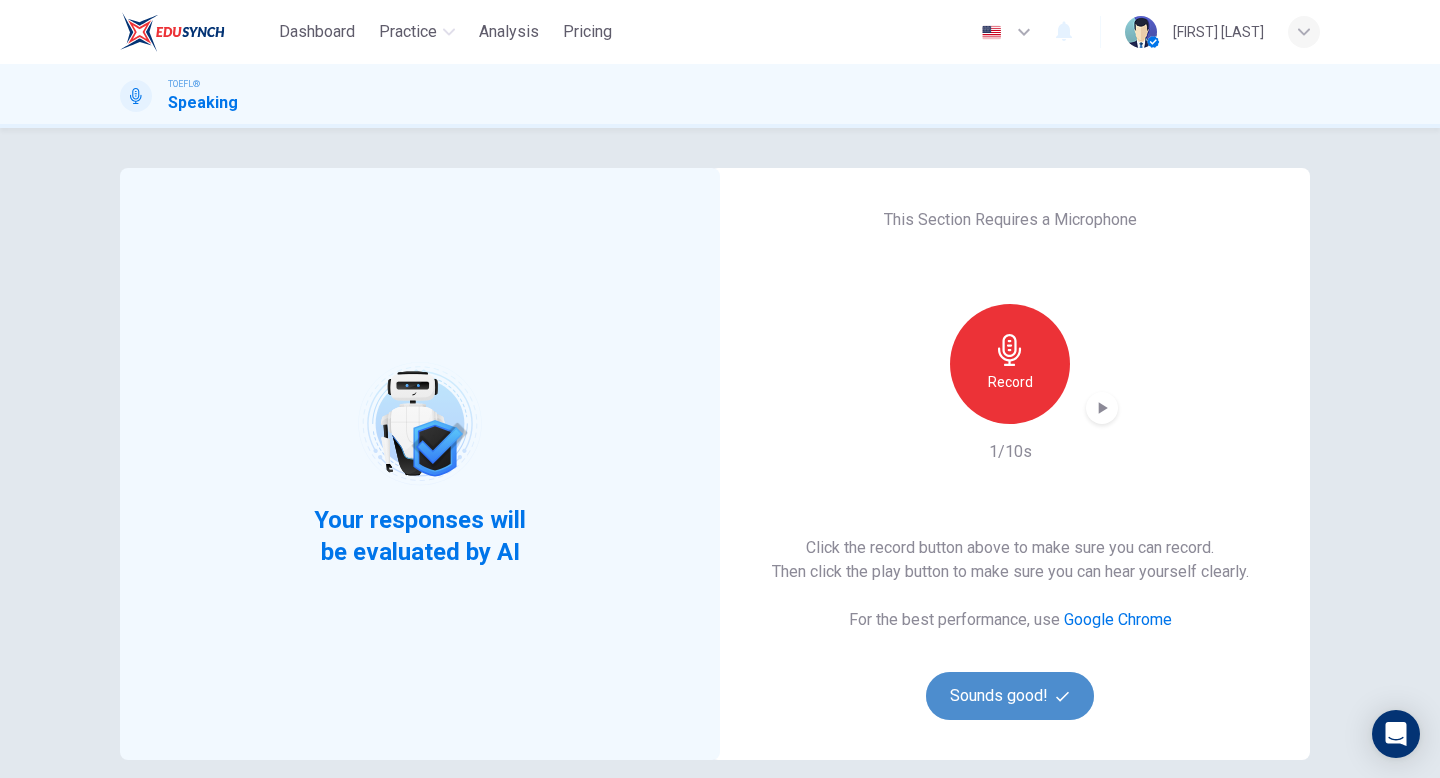 click on "Sounds good!" at bounding box center [1010, 696] 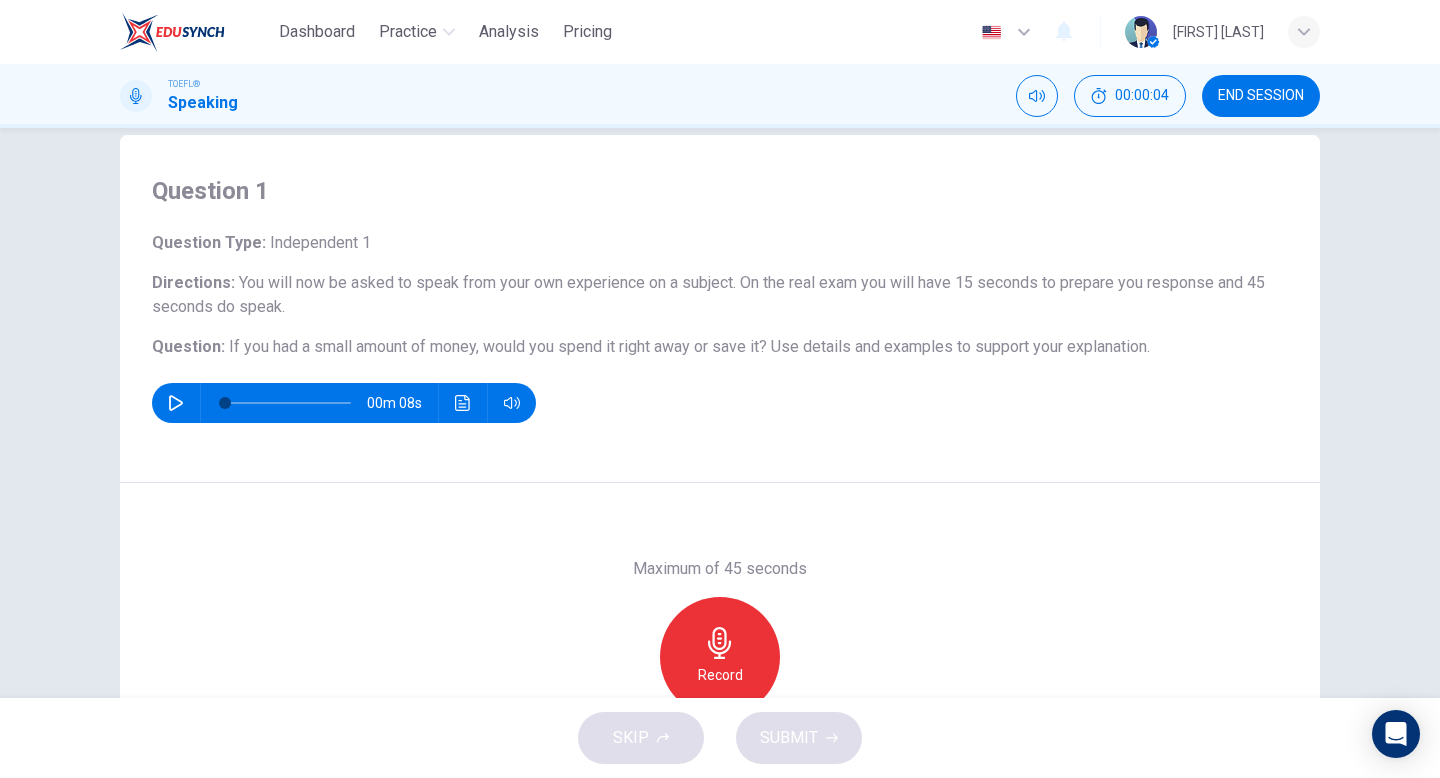scroll, scrollTop: 0, scrollLeft: 0, axis: both 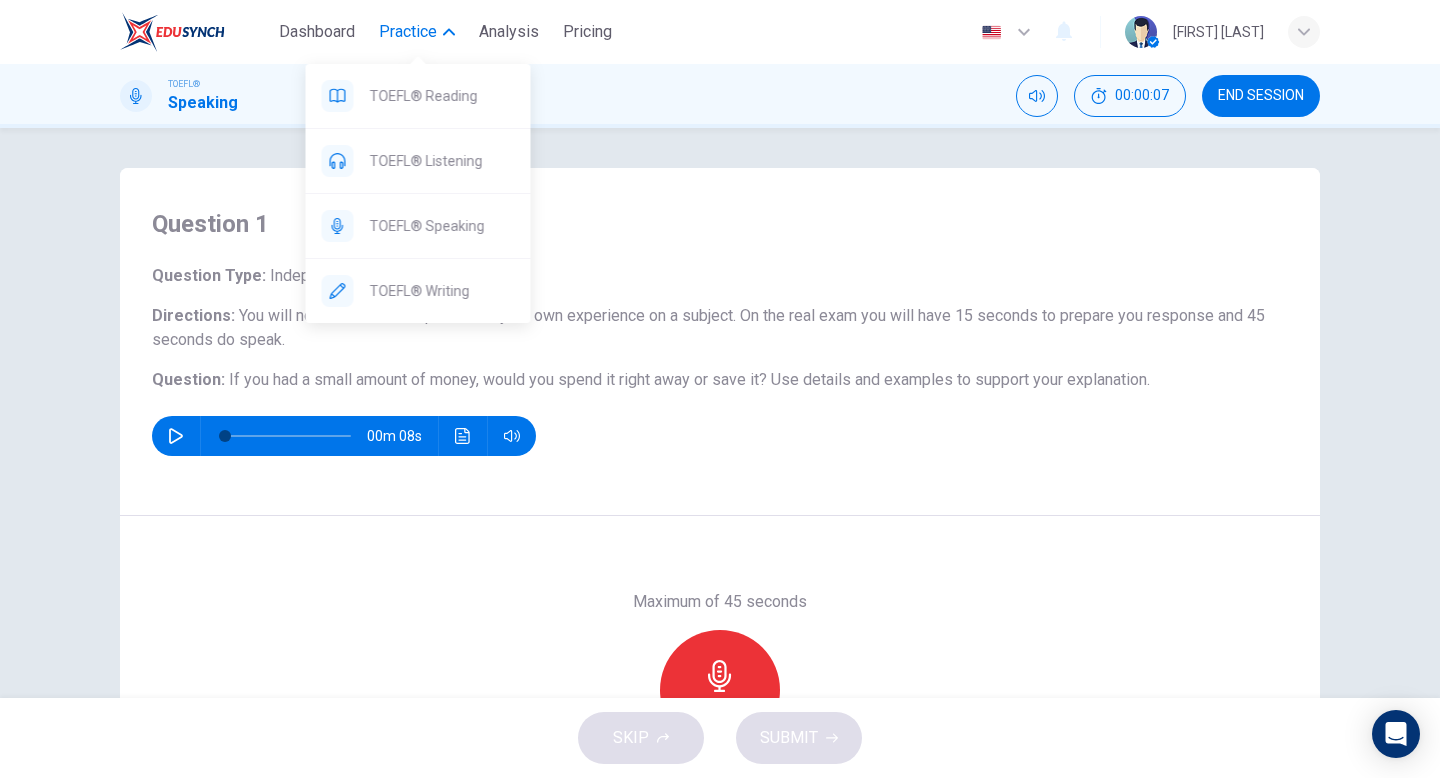 click on "Practice" at bounding box center [408, 32] 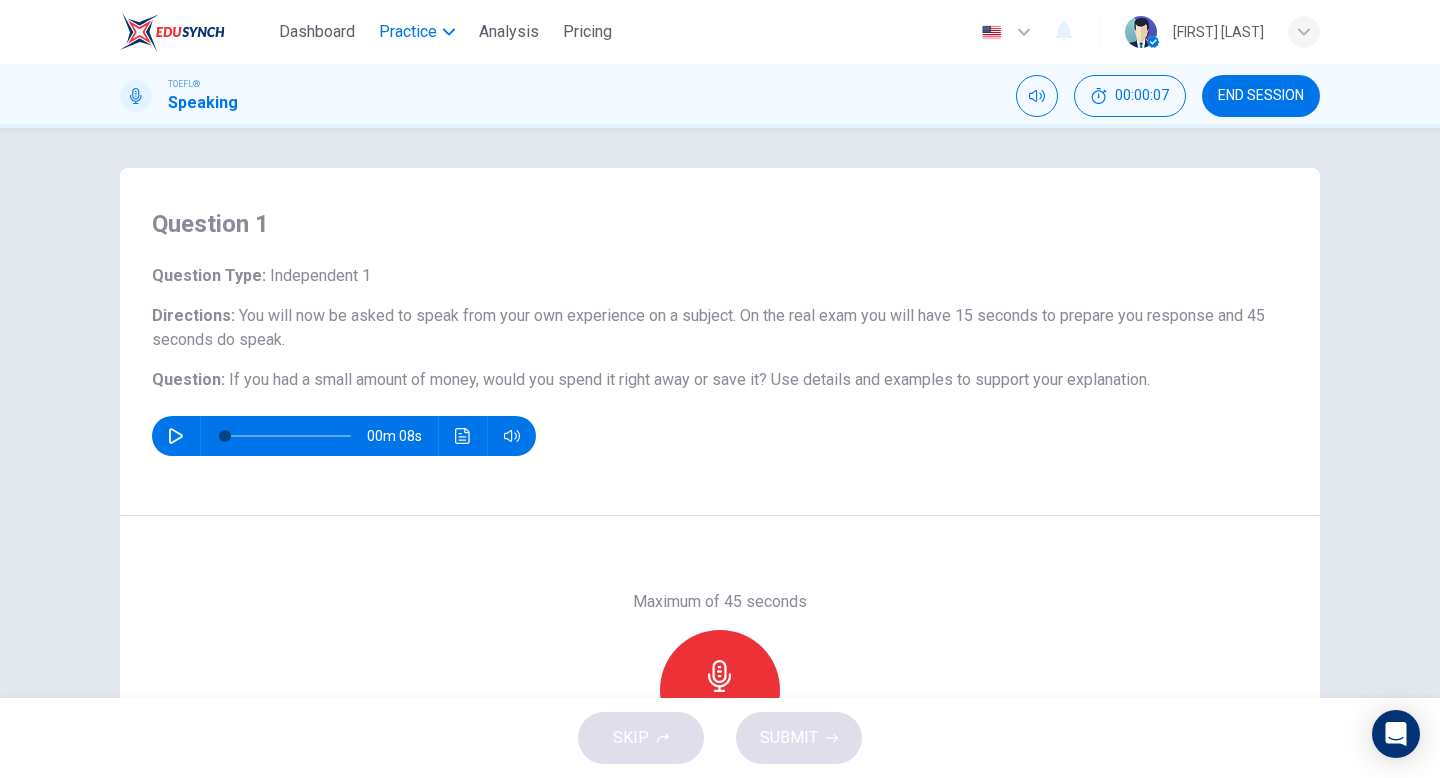 click on "Practice" at bounding box center [408, 32] 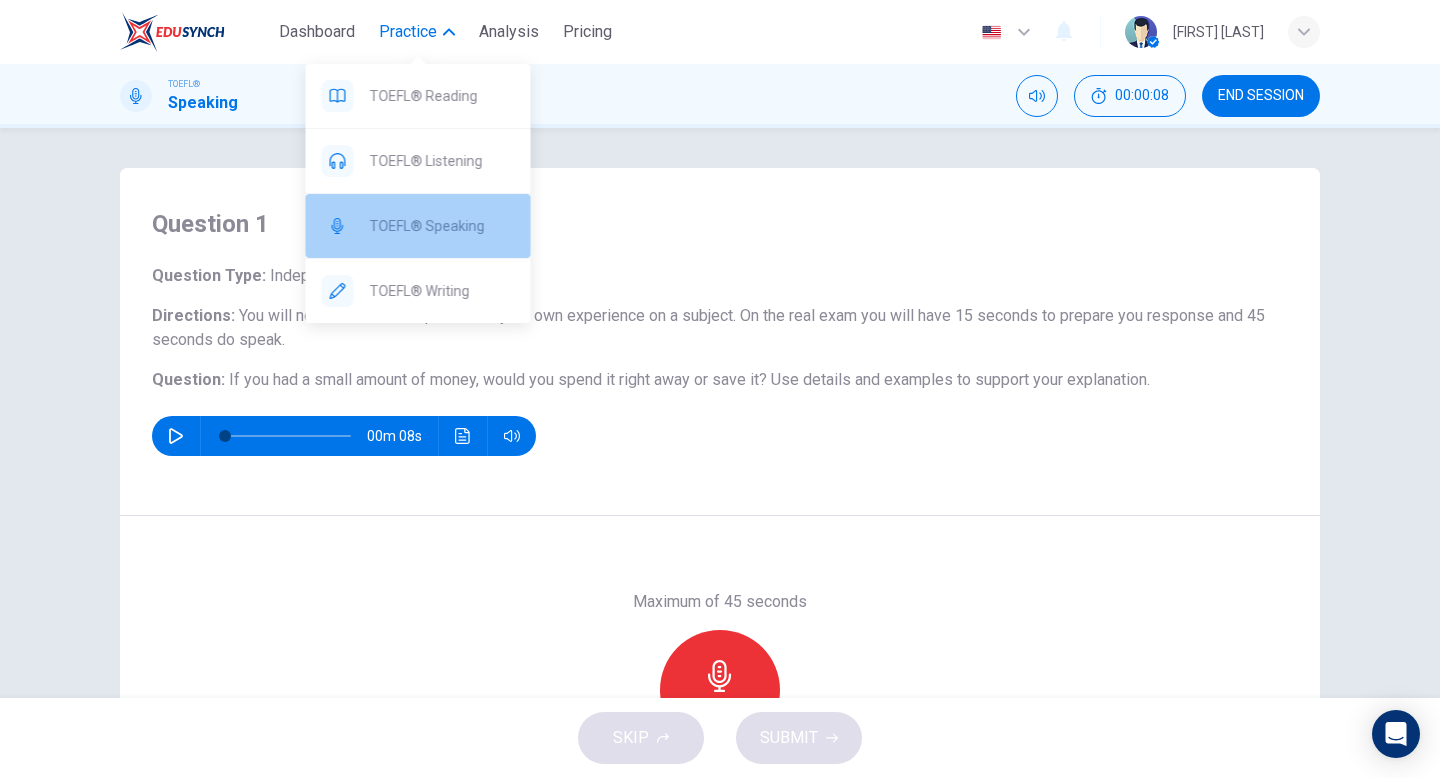 click on "TOEFL® Speaking" at bounding box center [418, 96] 